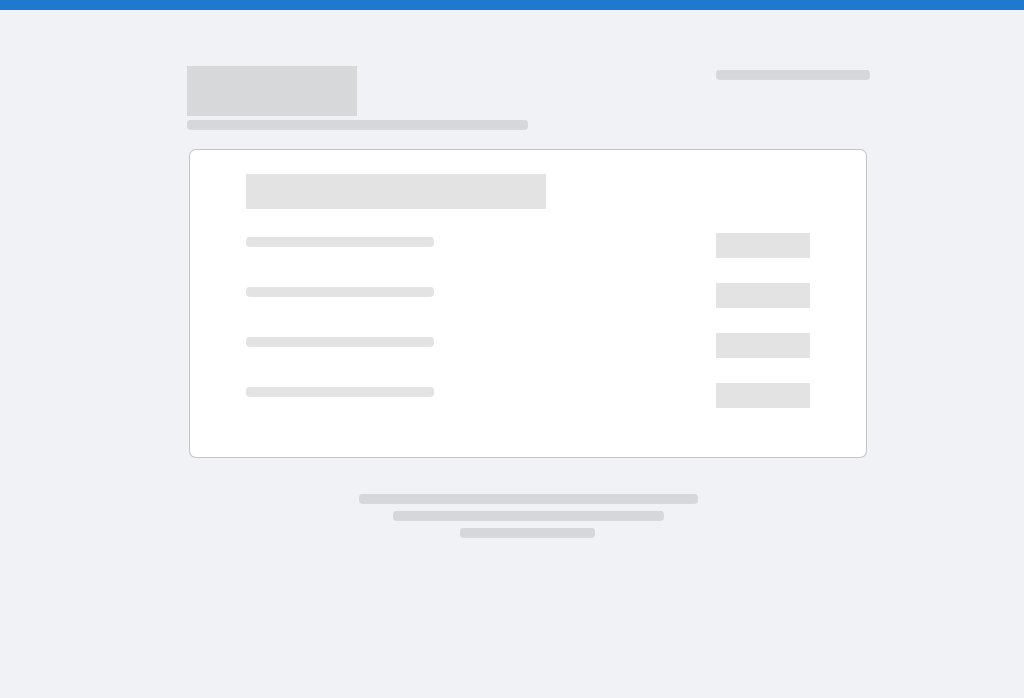 scroll, scrollTop: 0, scrollLeft: 0, axis: both 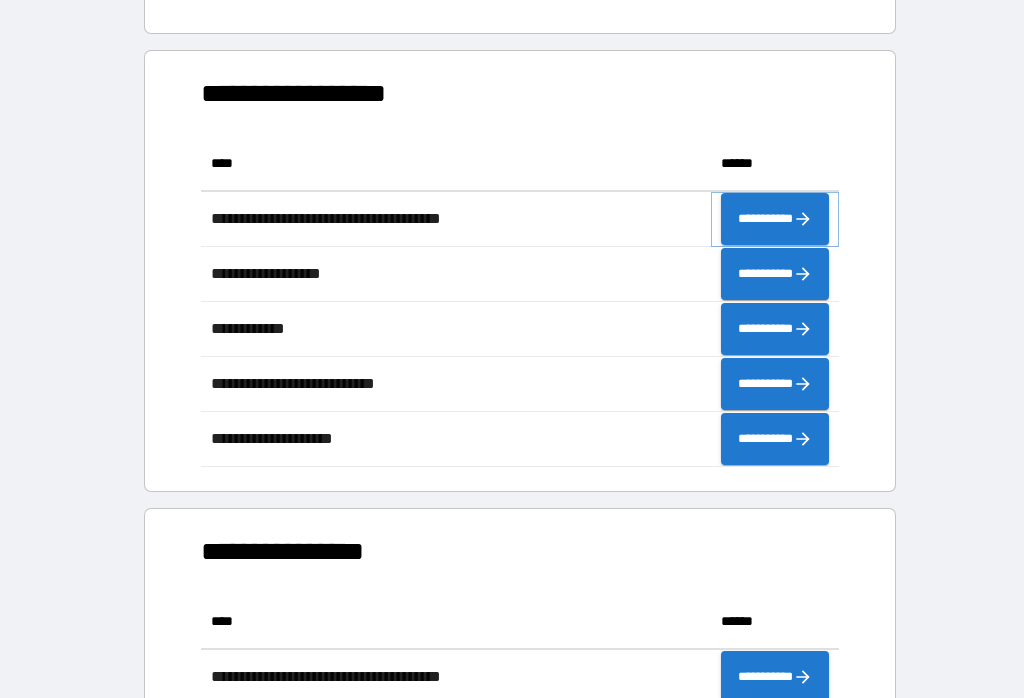 click on "**********" at bounding box center [775, 219] 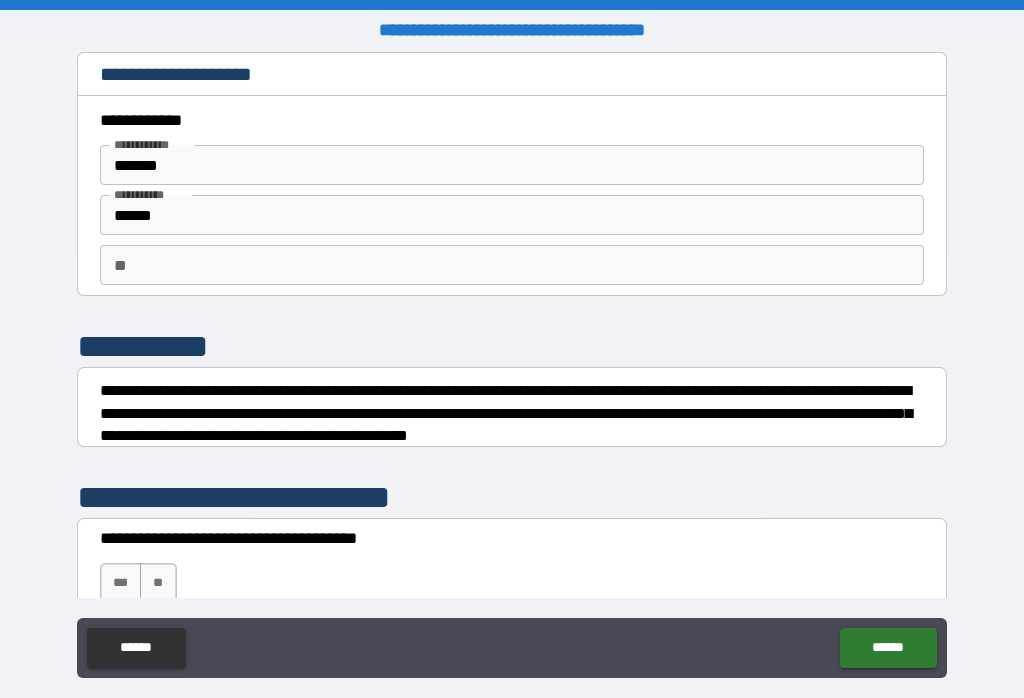 click on "**" at bounding box center (512, 265) 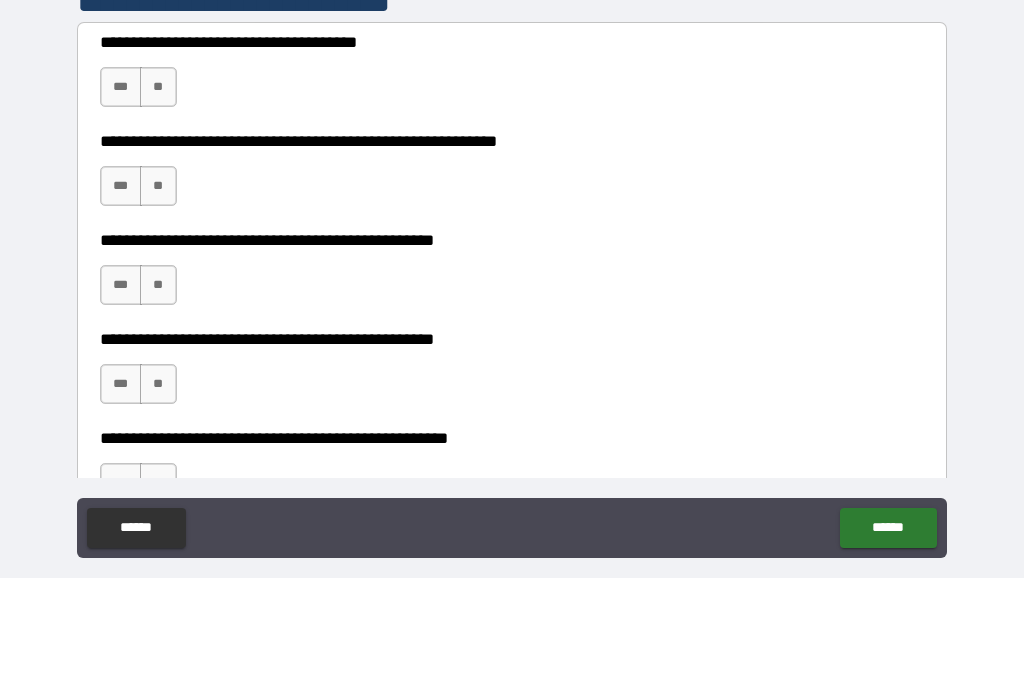 scroll, scrollTop: 387, scrollLeft: 0, axis: vertical 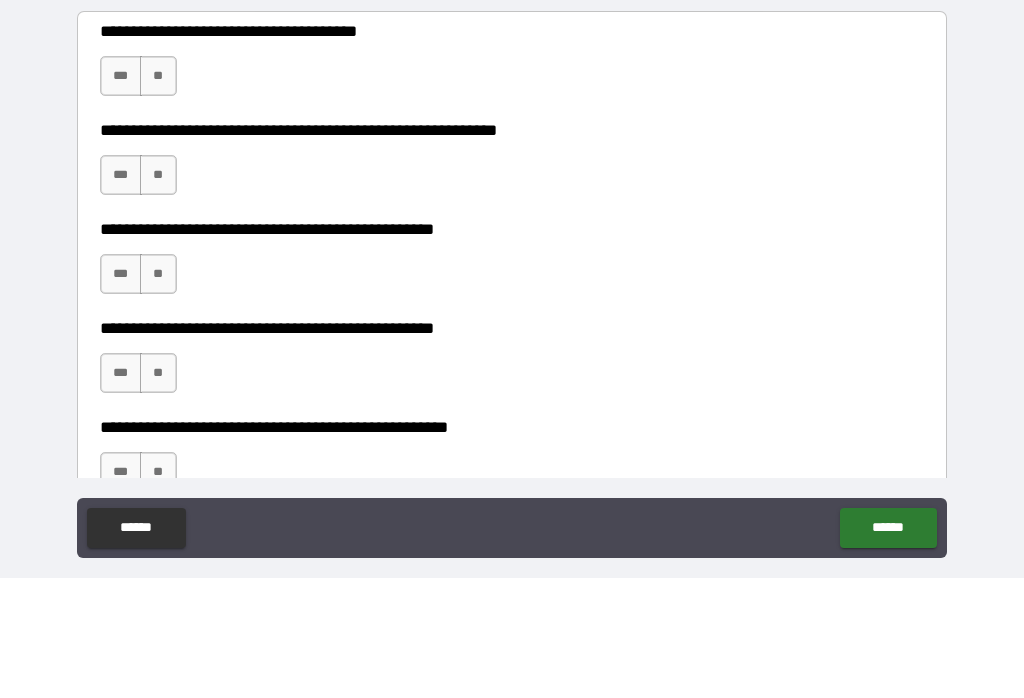 type on "****" 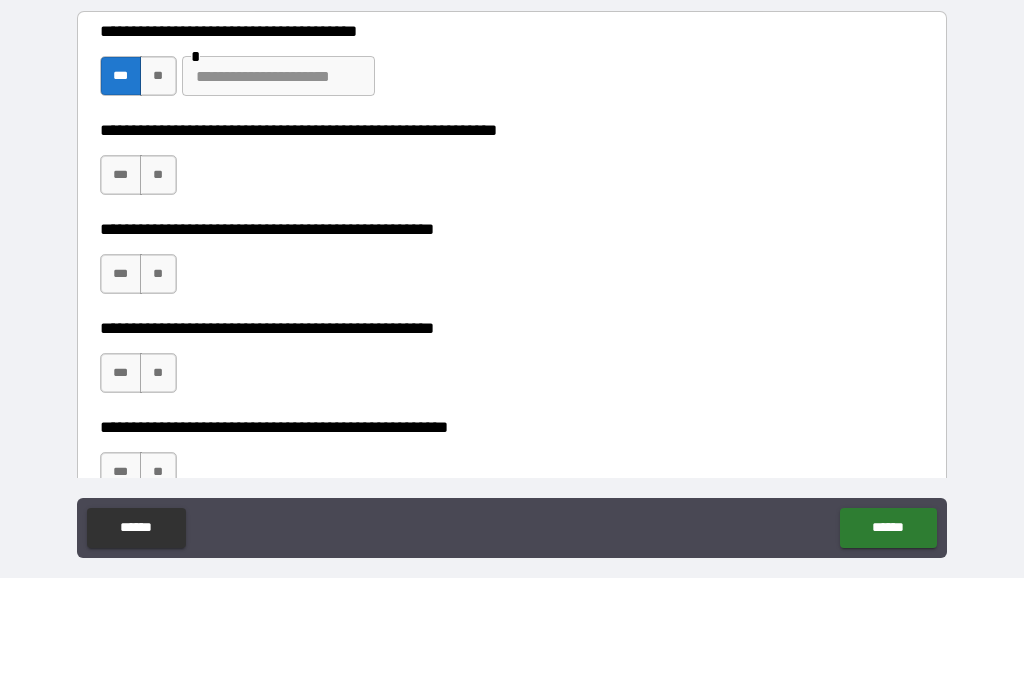 scroll, scrollTop: 31, scrollLeft: 0, axis: vertical 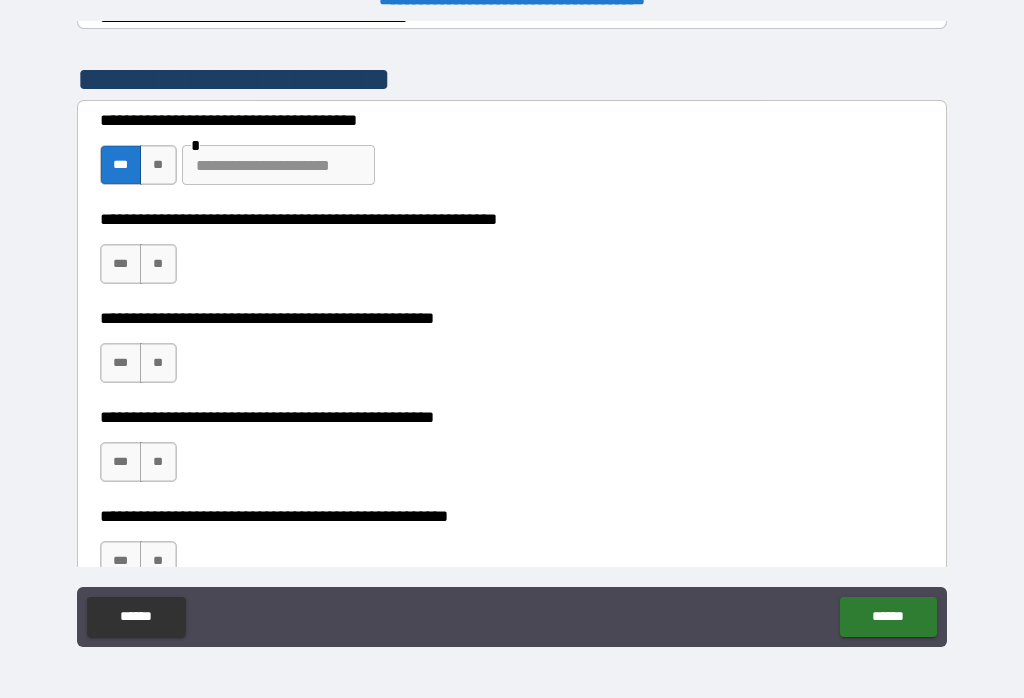 click at bounding box center [278, 165] 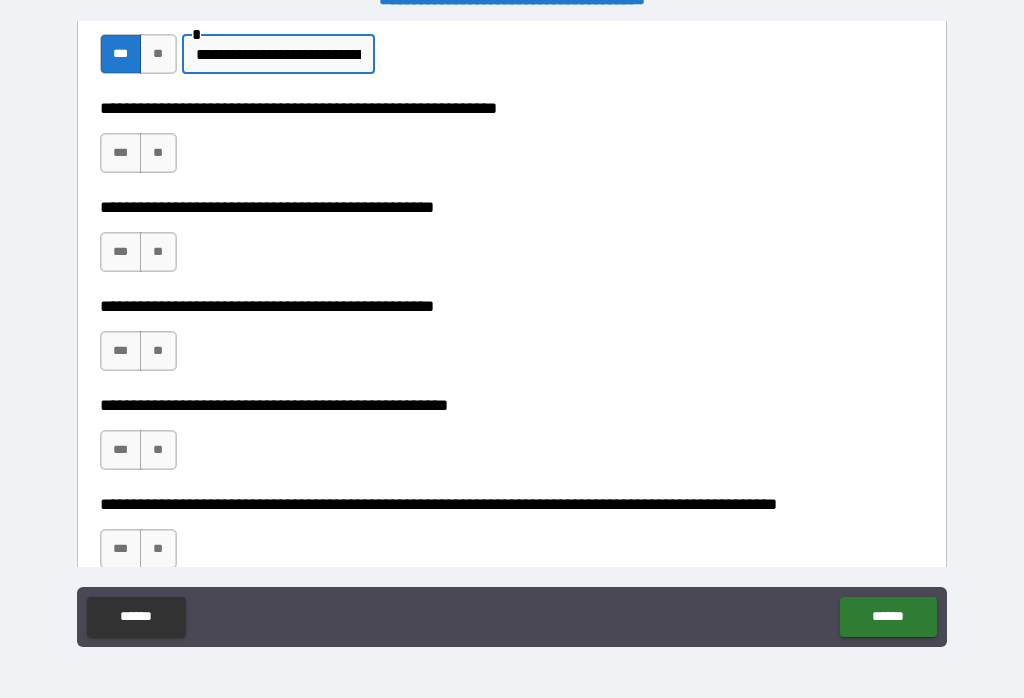 scroll, scrollTop: 502, scrollLeft: 0, axis: vertical 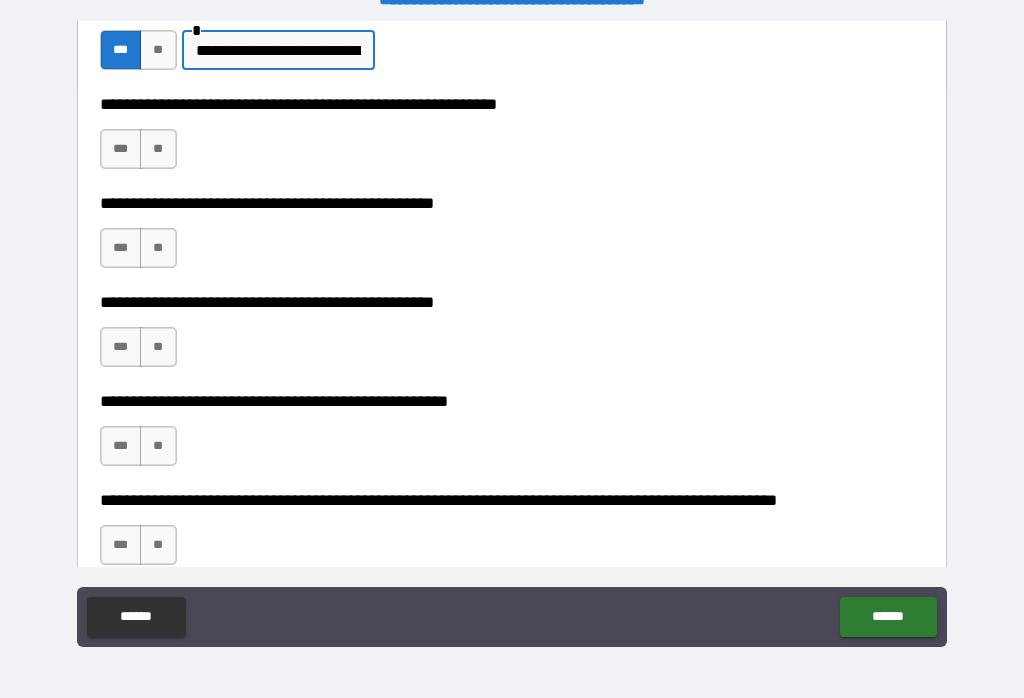 type on "**********" 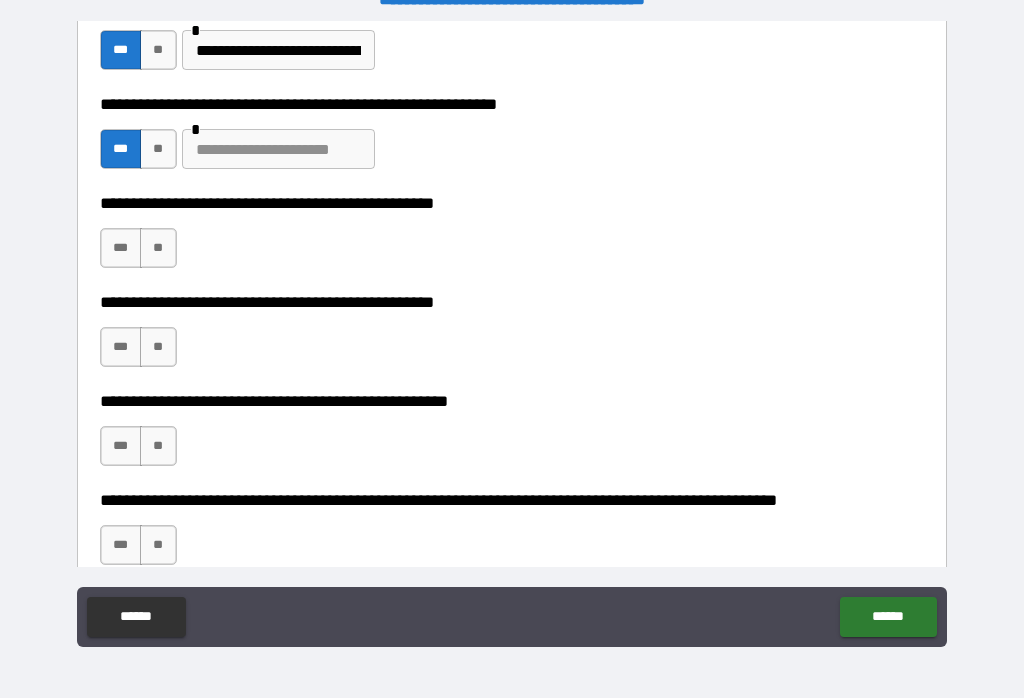 click at bounding box center [278, 149] 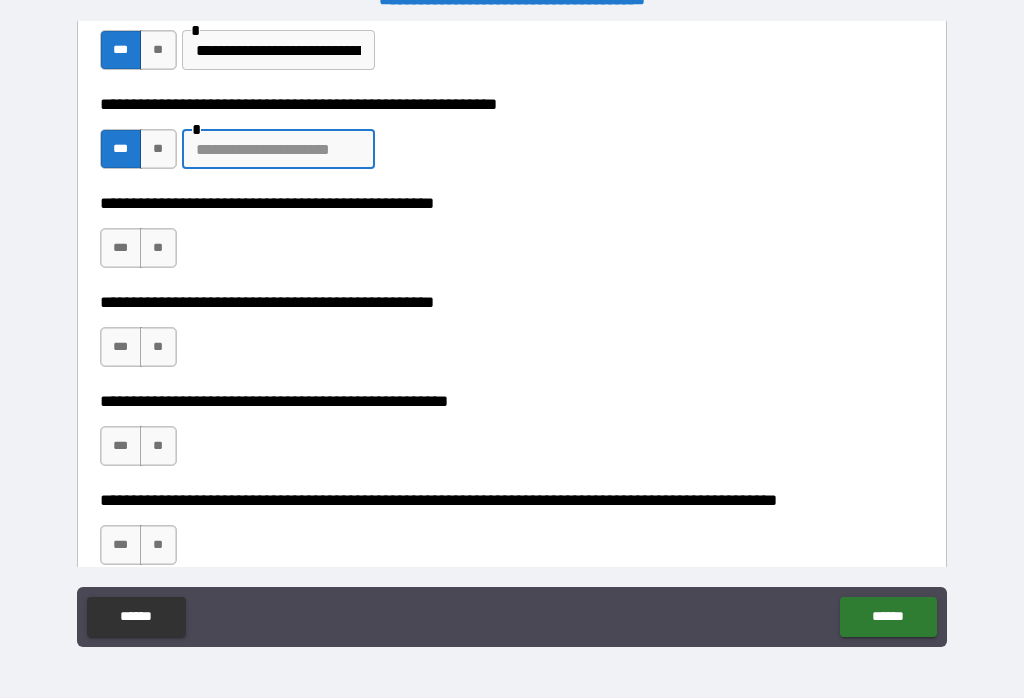 type on "*" 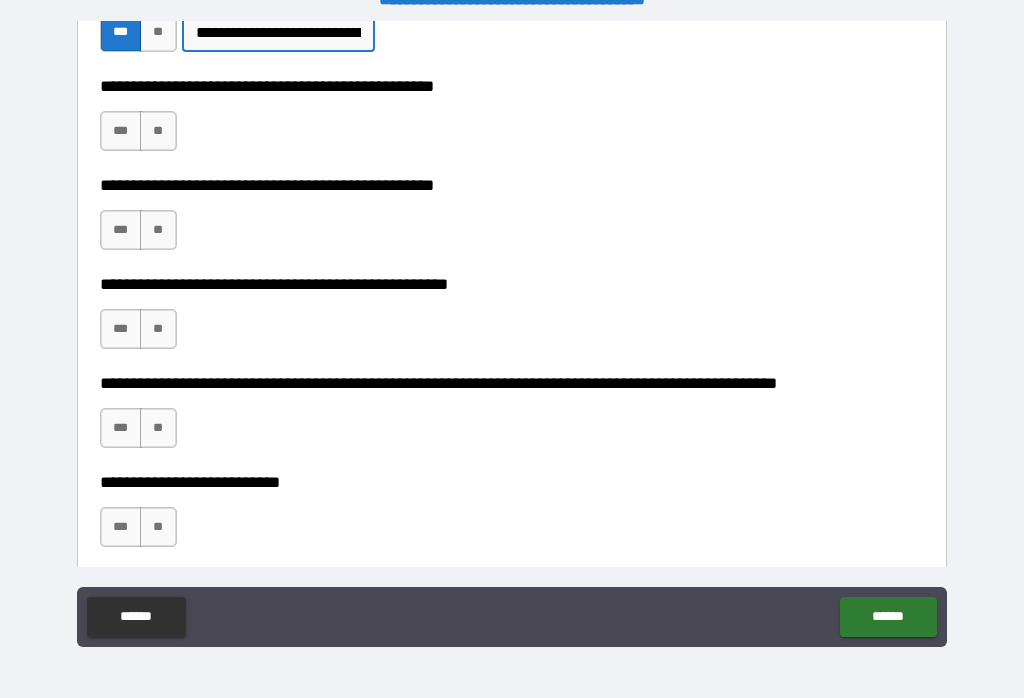 scroll, scrollTop: 624, scrollLeft: 0, axis: vertical 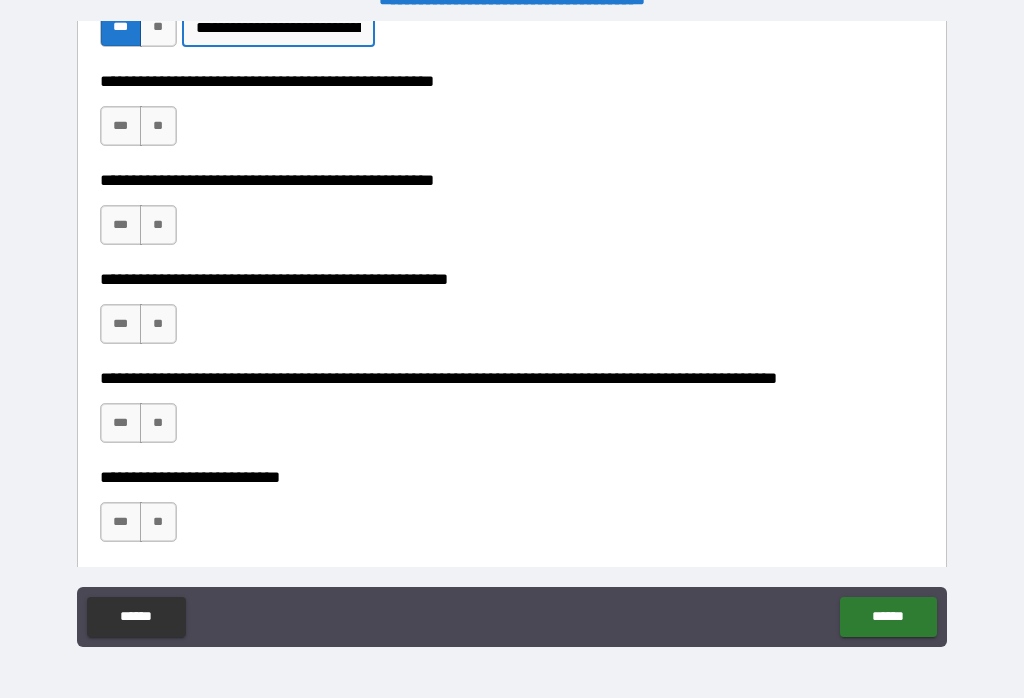 type on "**********" 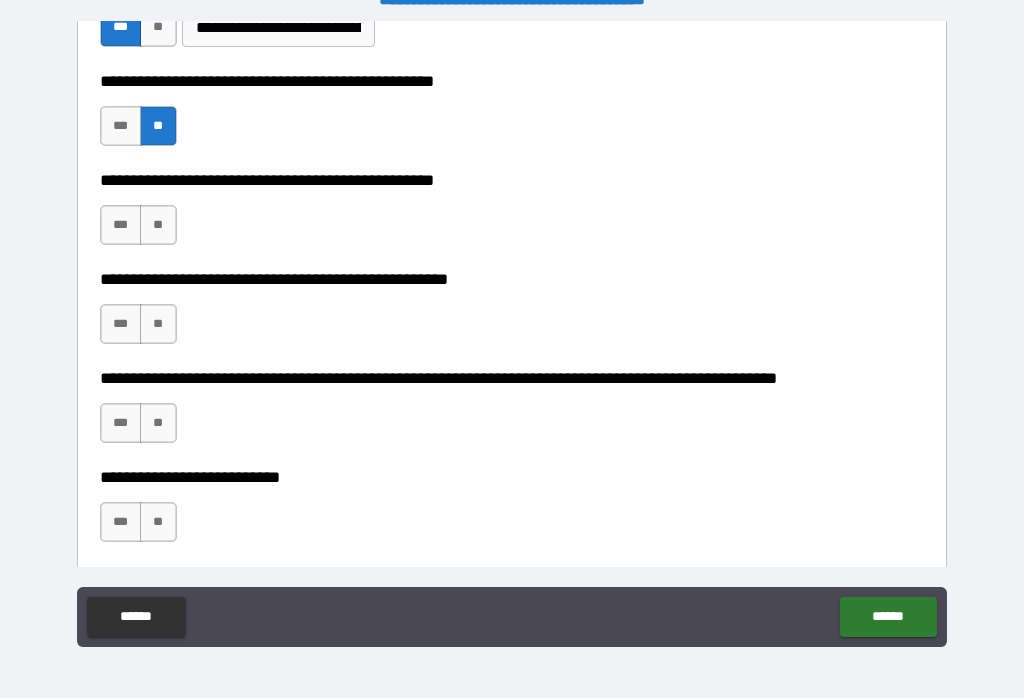 click on "***" at bounding box center (121, 225) 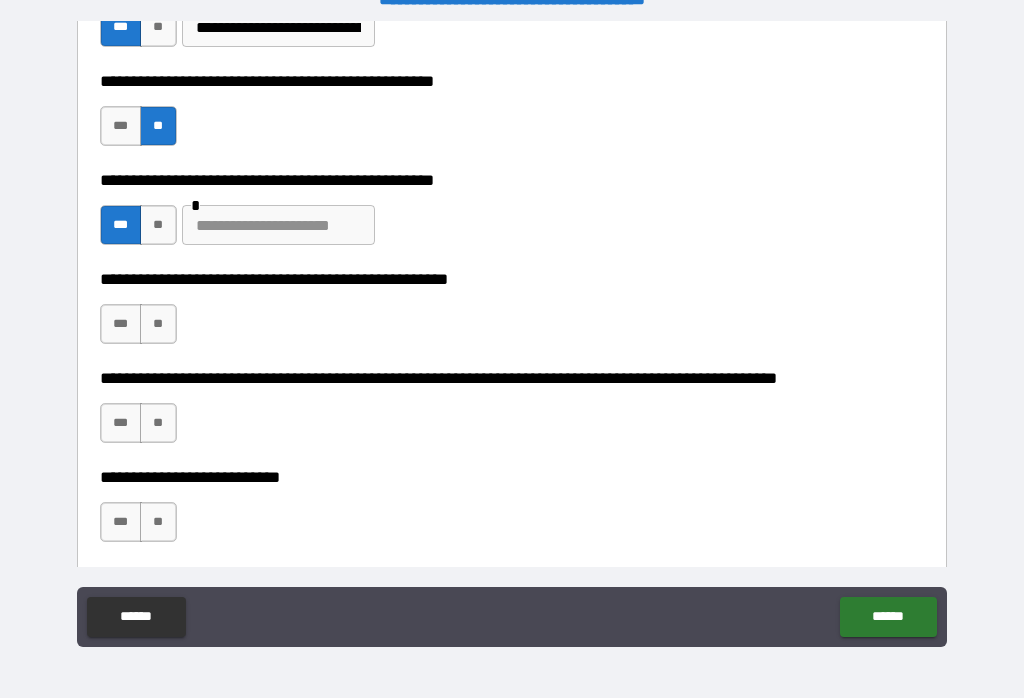 click at bounding box center (278, 225) 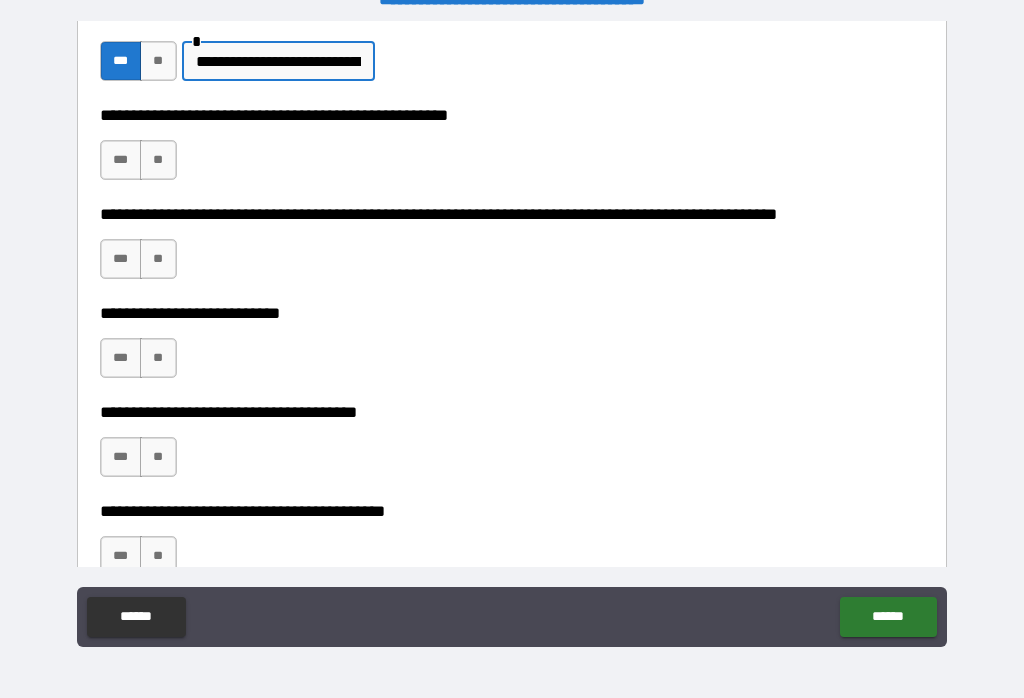 scroll, scrollTop: 787, scrollLeft: 0, axis: vertical 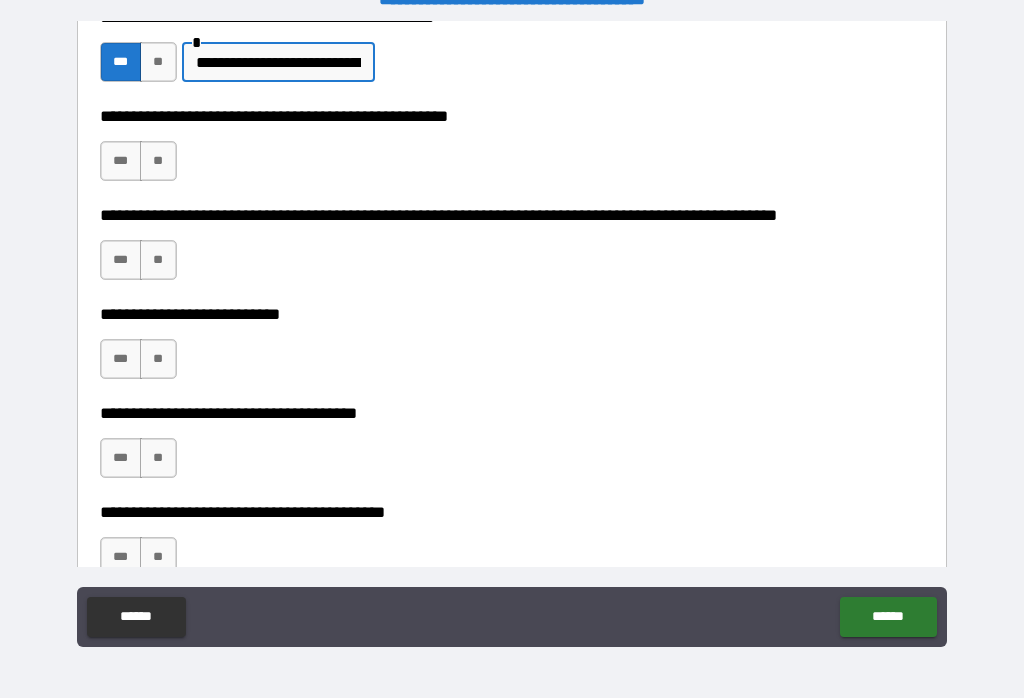 type on "**********" 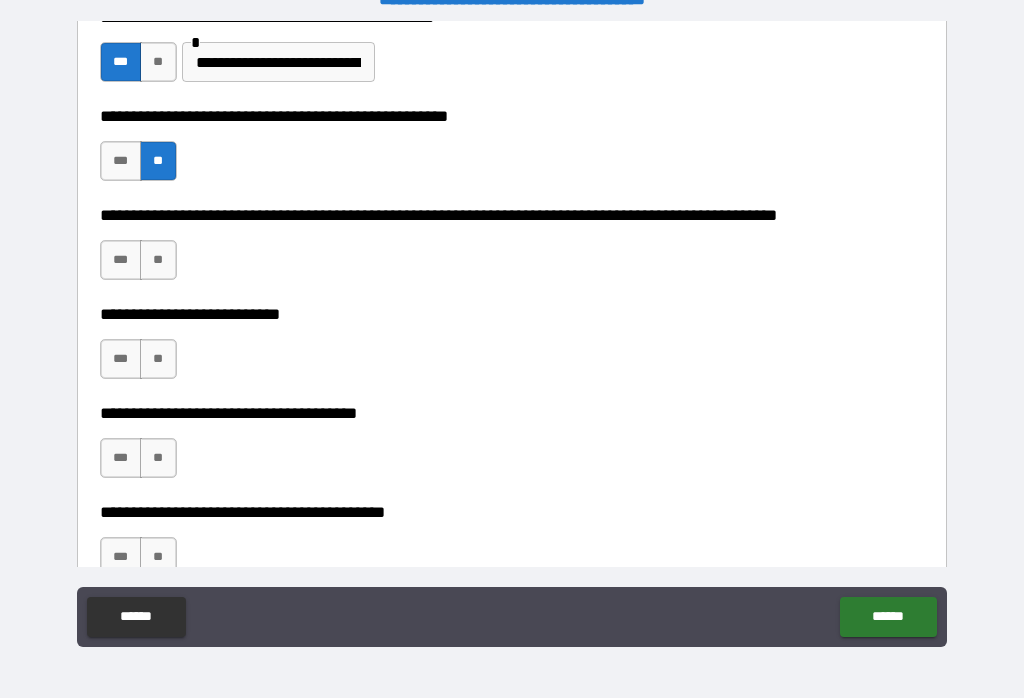 click on "**" at bounding box center (158, 260) 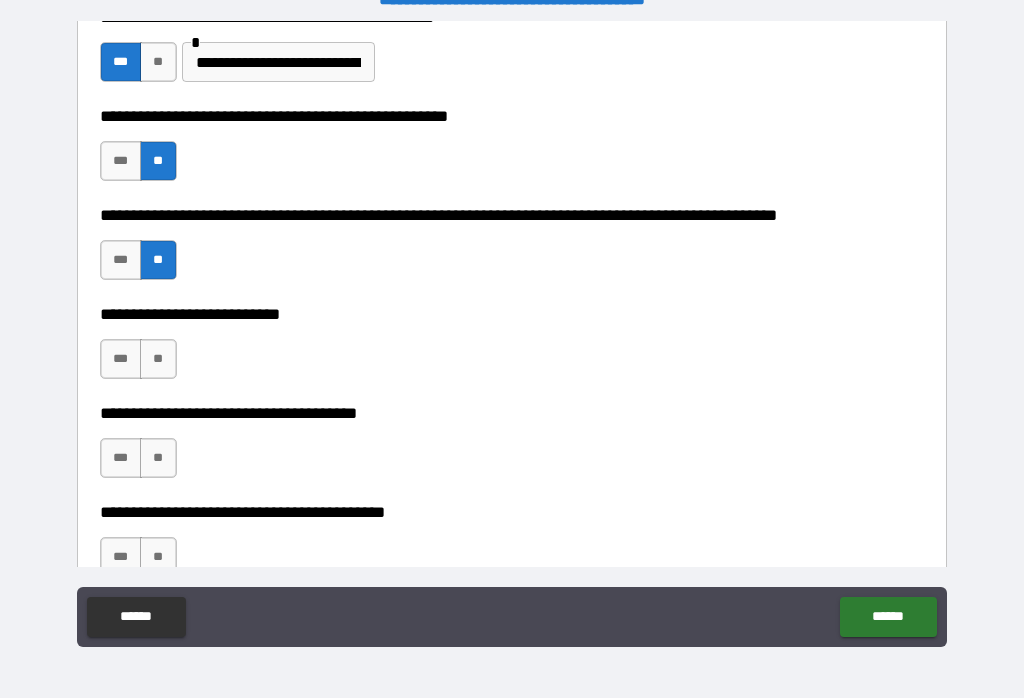 click on "**" at bounding box center [158, 359] 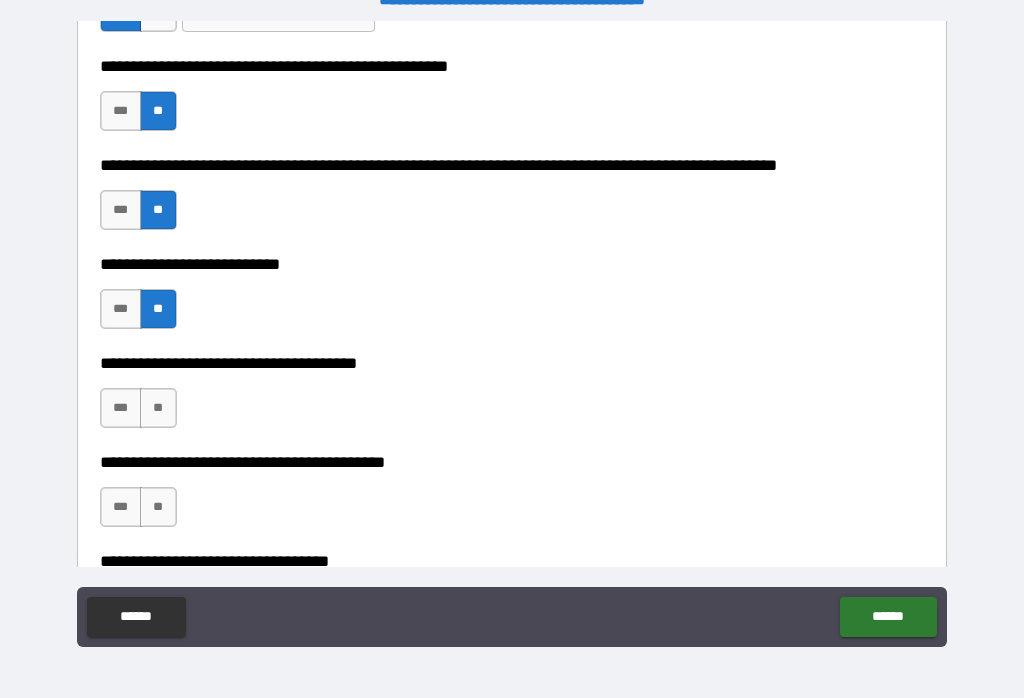 scroll, scrollTop: 839, scrollLeft: 0, axis: vertical 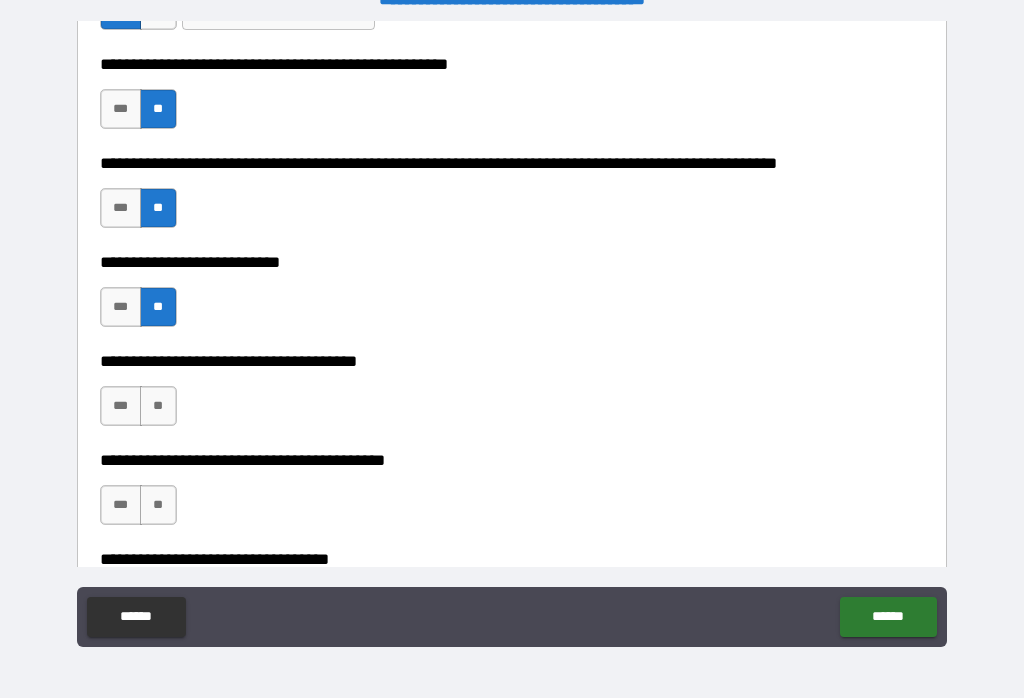click on "**" at bounding box center (158, 406) 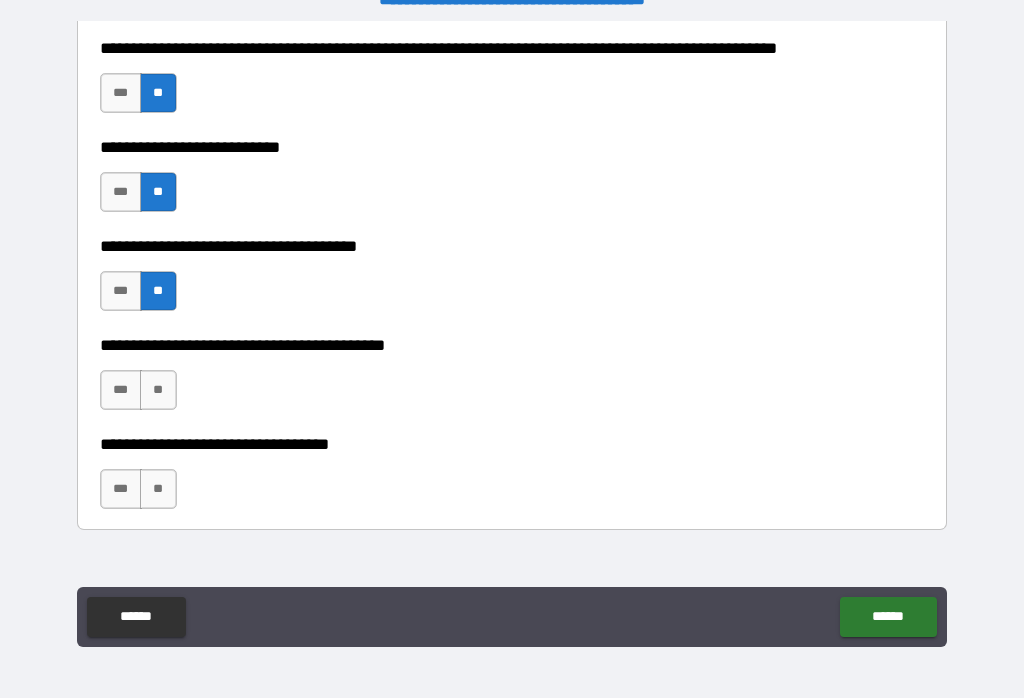 scroll, scrollTop: 963, scrollLeft: 0, axis: vertical 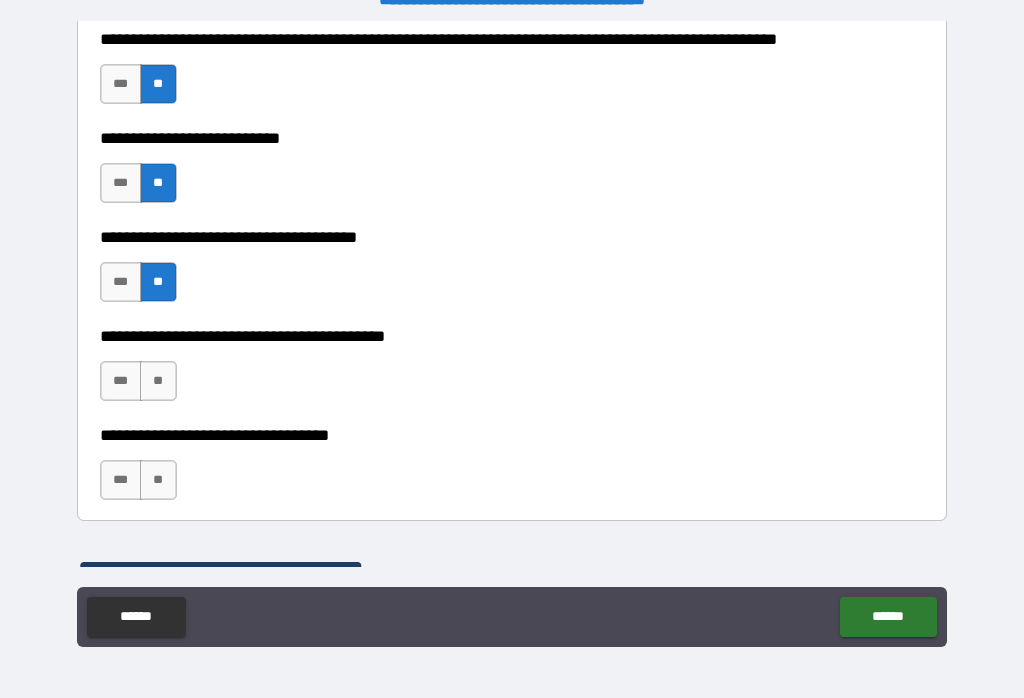 click on "**" at bounding box center [158, 381] 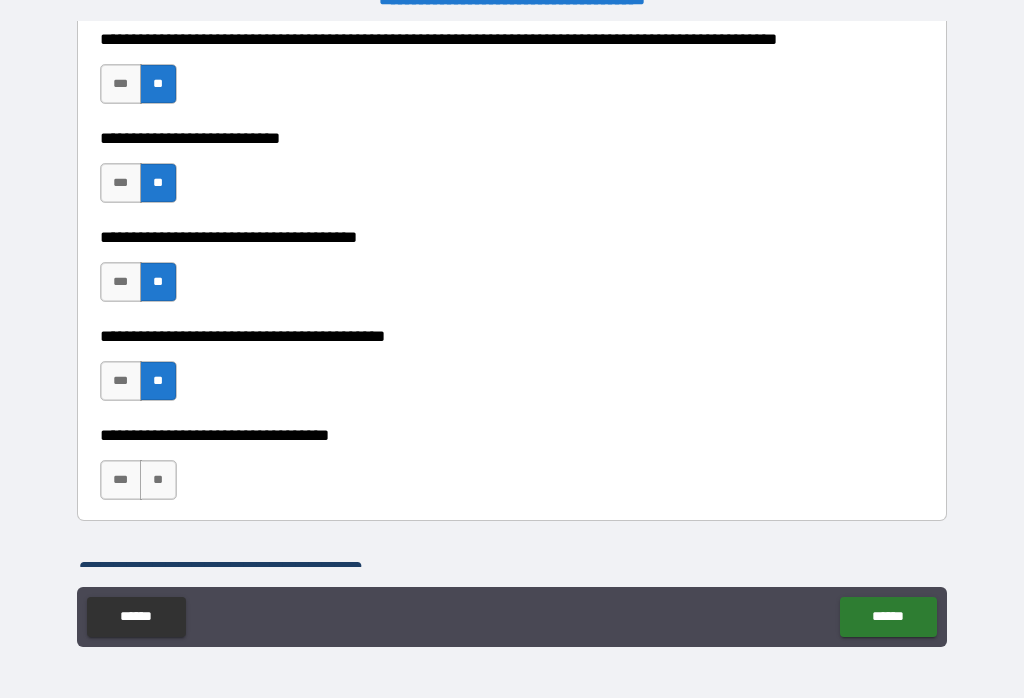 click on "**" at bounding box center [158, 480] 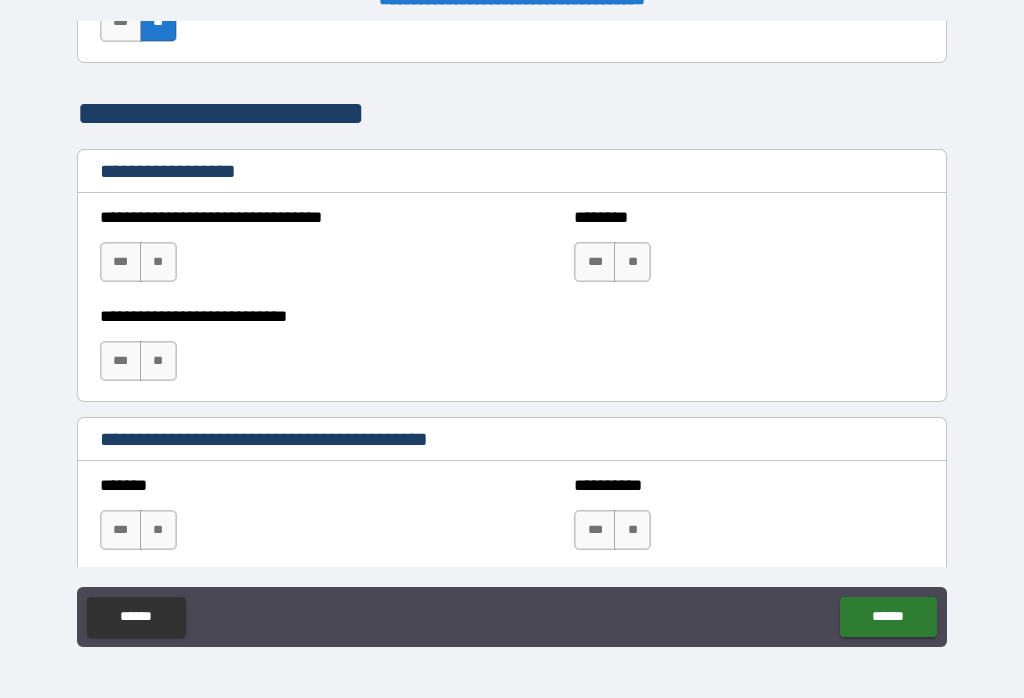 scroll, scrollTop: 1422, scrollLeft: 0, axis: vertical 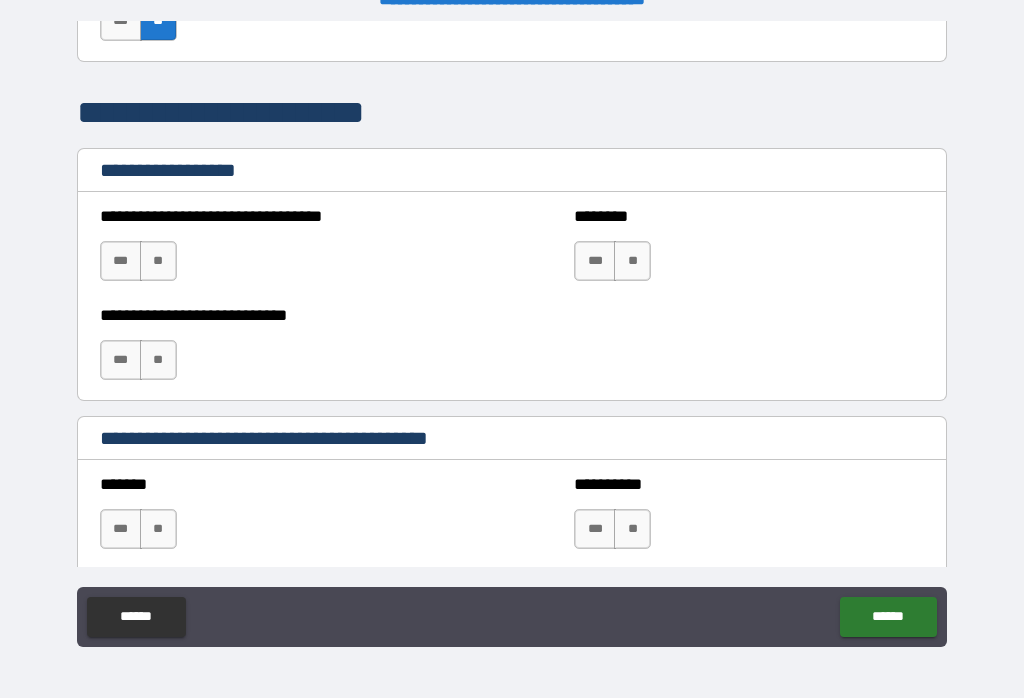 click on "**" at bounding box center [158, 261] 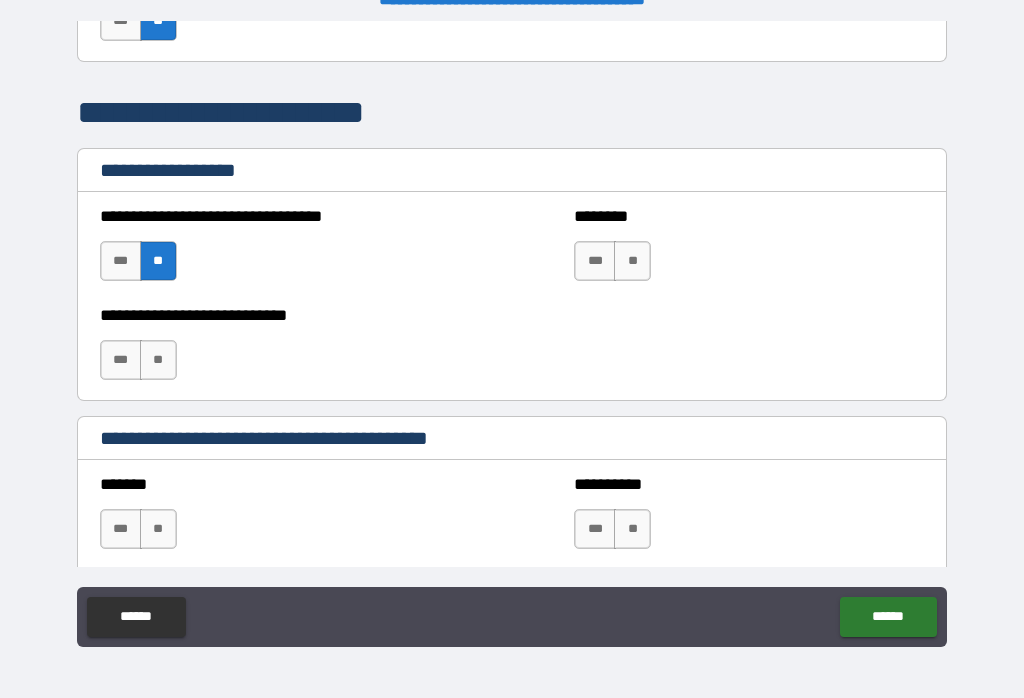click on "**" at bounding box center [632, 261] 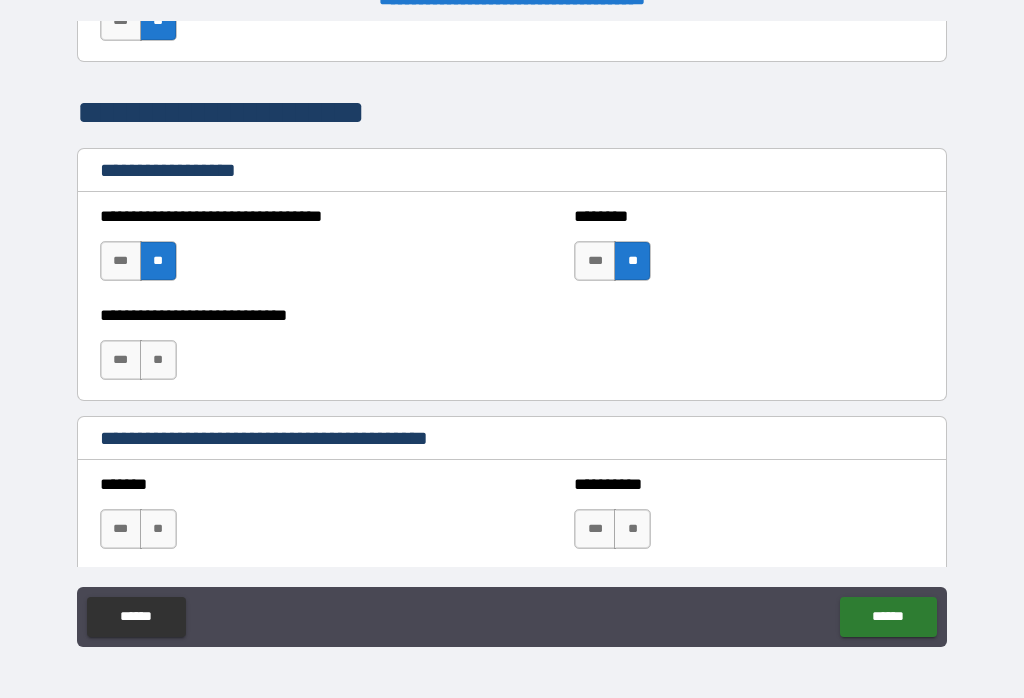 click on "**" at bounding box center (158, 360) 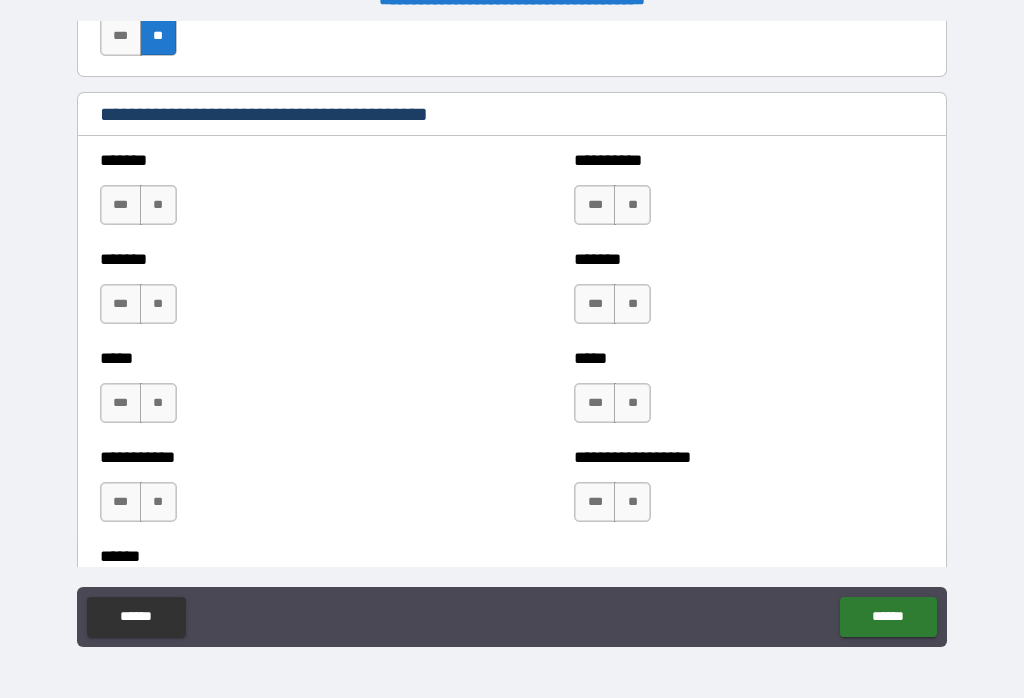 scroll, scrollTop: 1748, scrollLeft: 0, axis: vertical 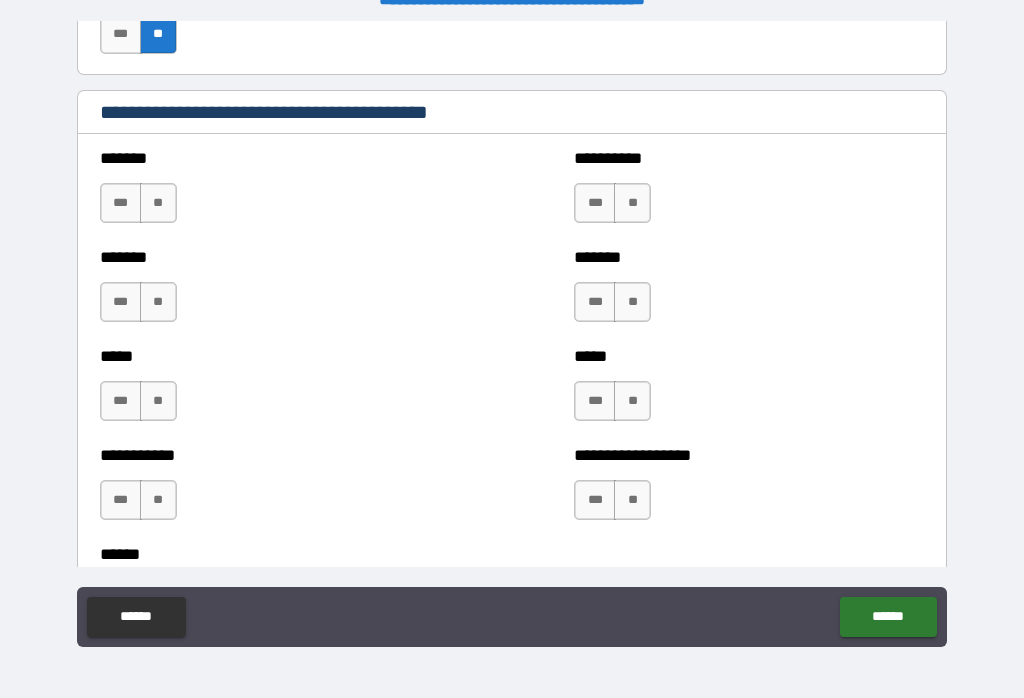 click on "**" at bounding box center [158, 203] 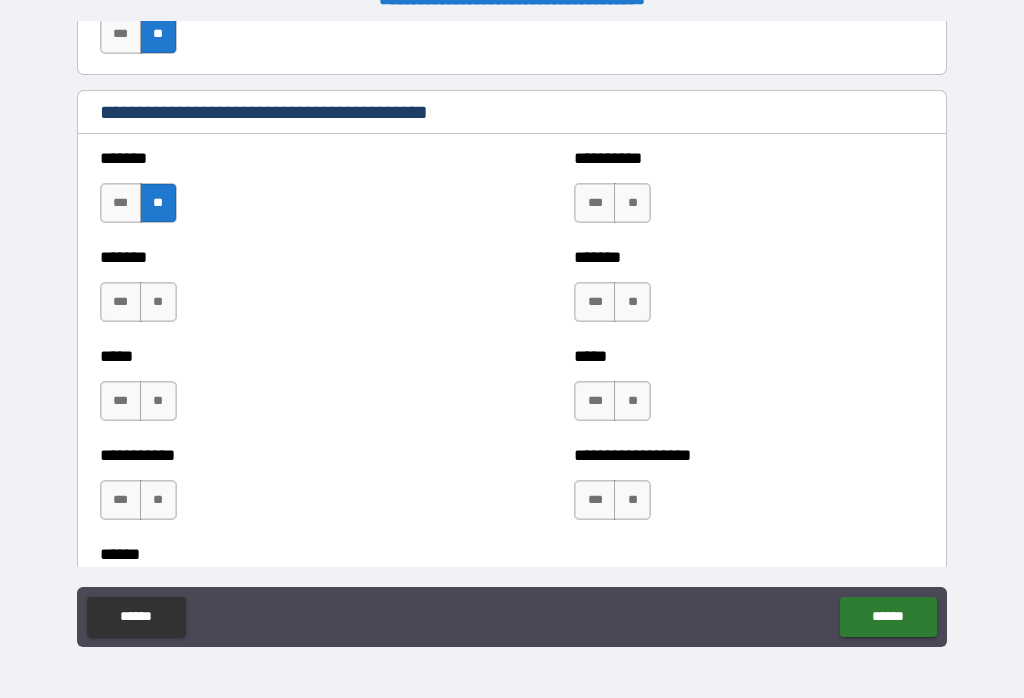 click on "**" at bounding box center [158, 302] 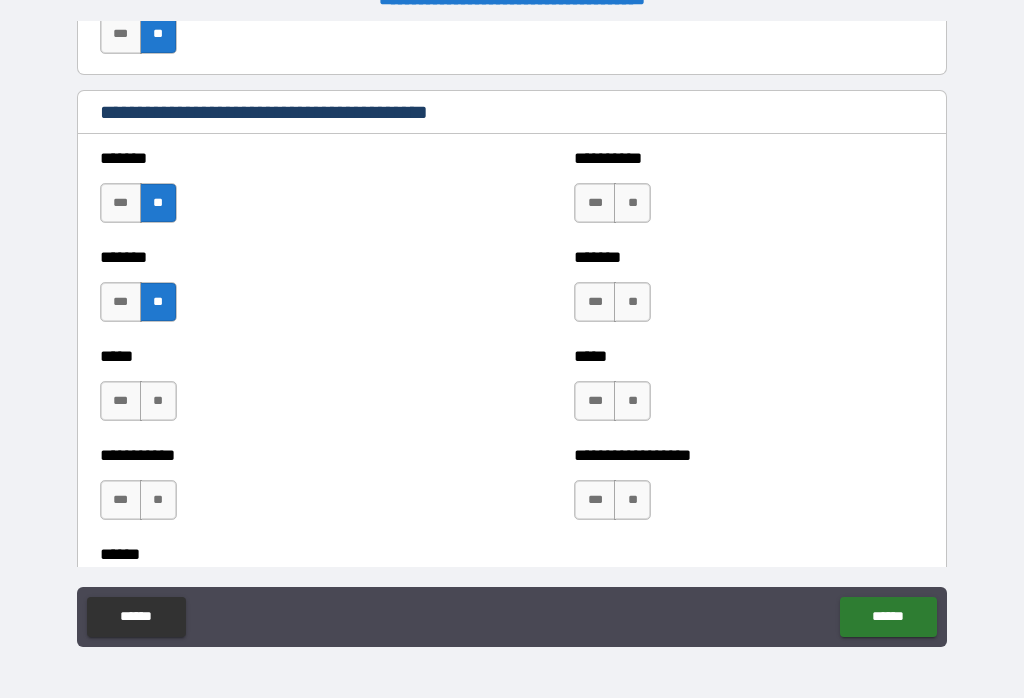 click on "**" at bounding box center [632, 203] 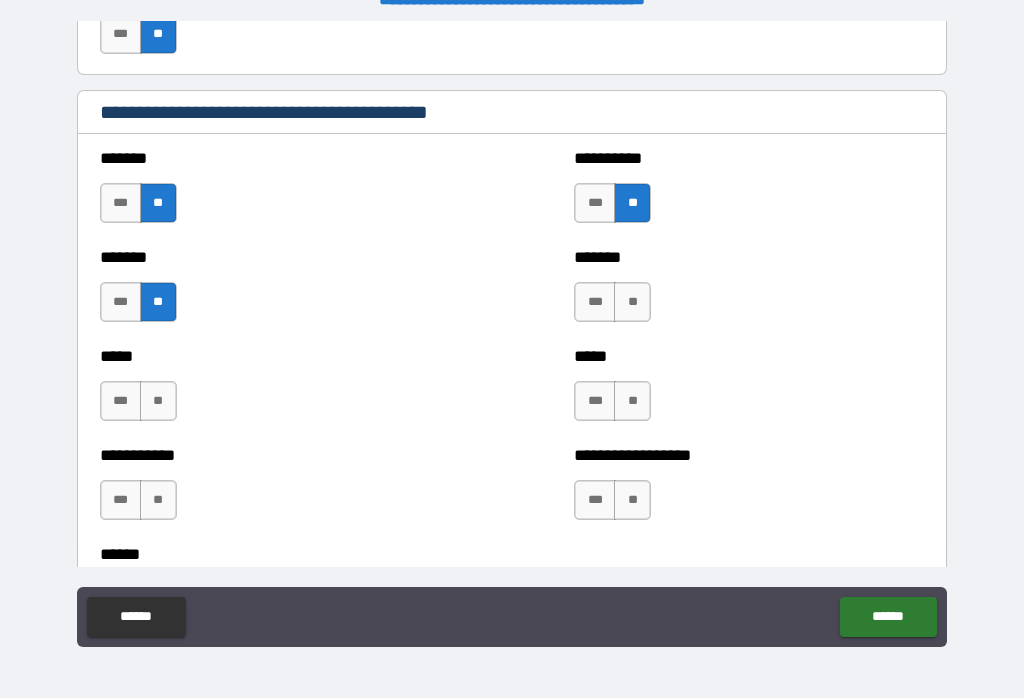 click on "**" at bounding box center (632, 302) 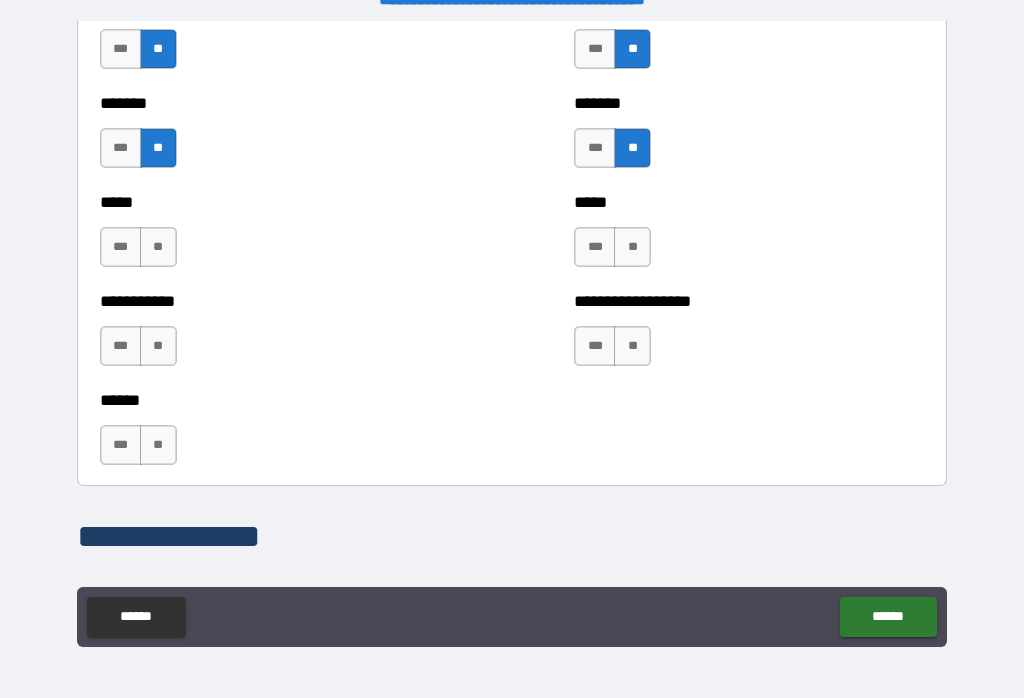 scroll, scrollTop: 1903, scrollLeft: 0, axis: vertical 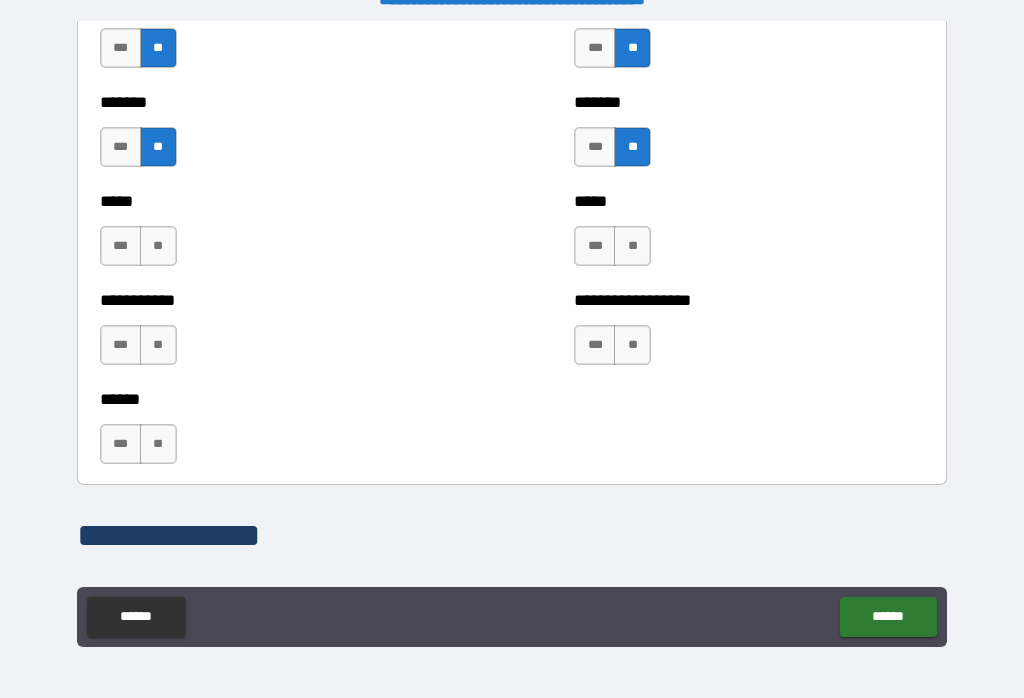 click on "**" at bounding box center (632, 246) 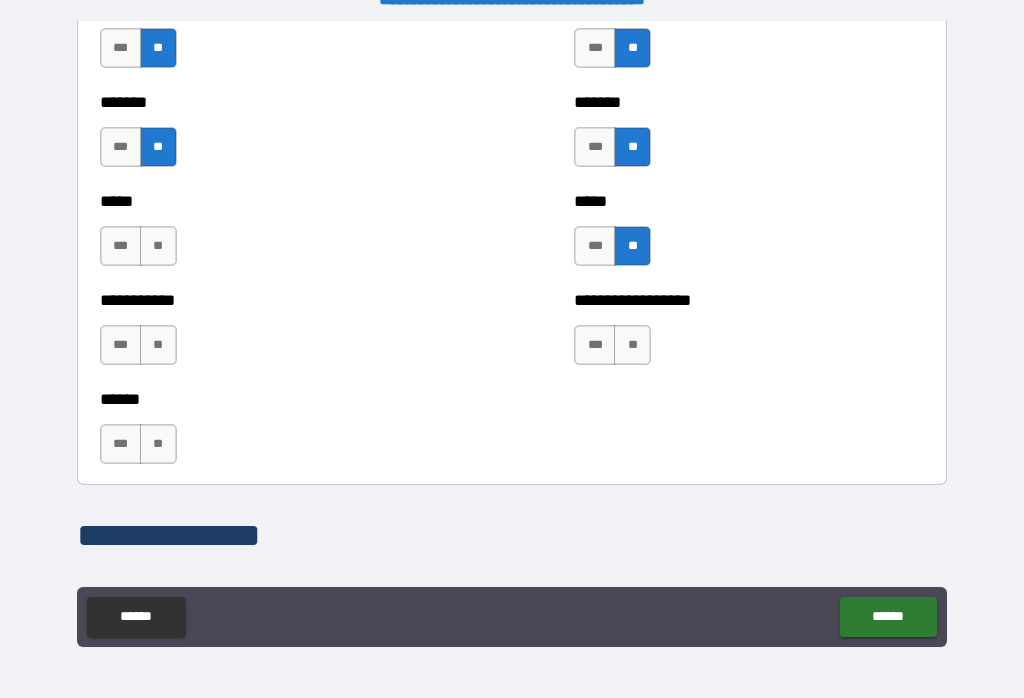 click on "**" at bounding box center [632, 345] 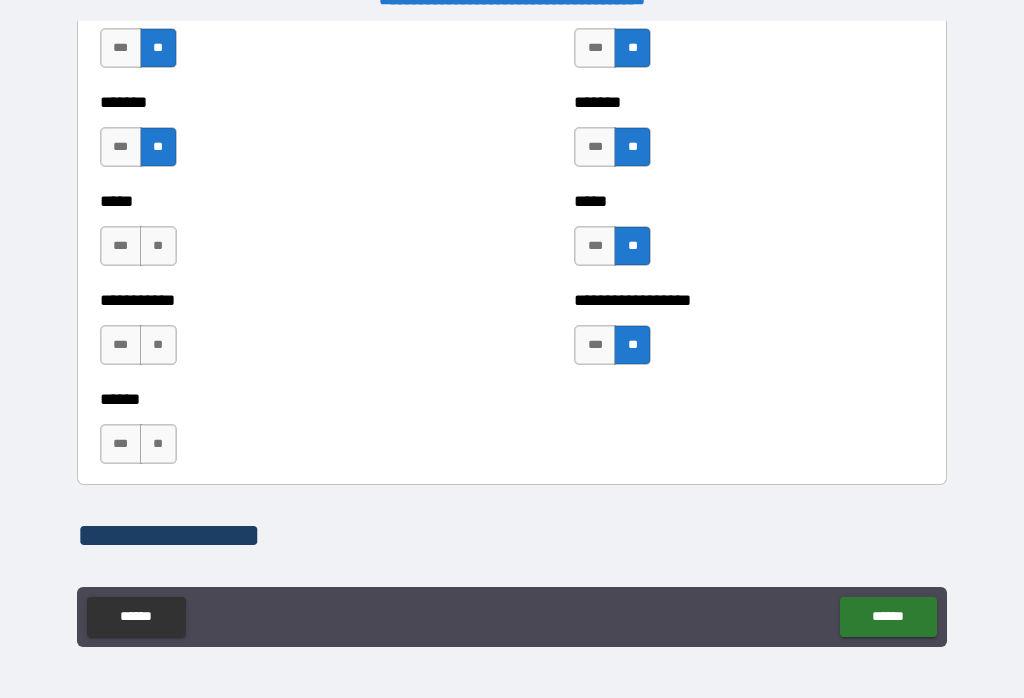 click on "**" at bounding box center (158, 246) 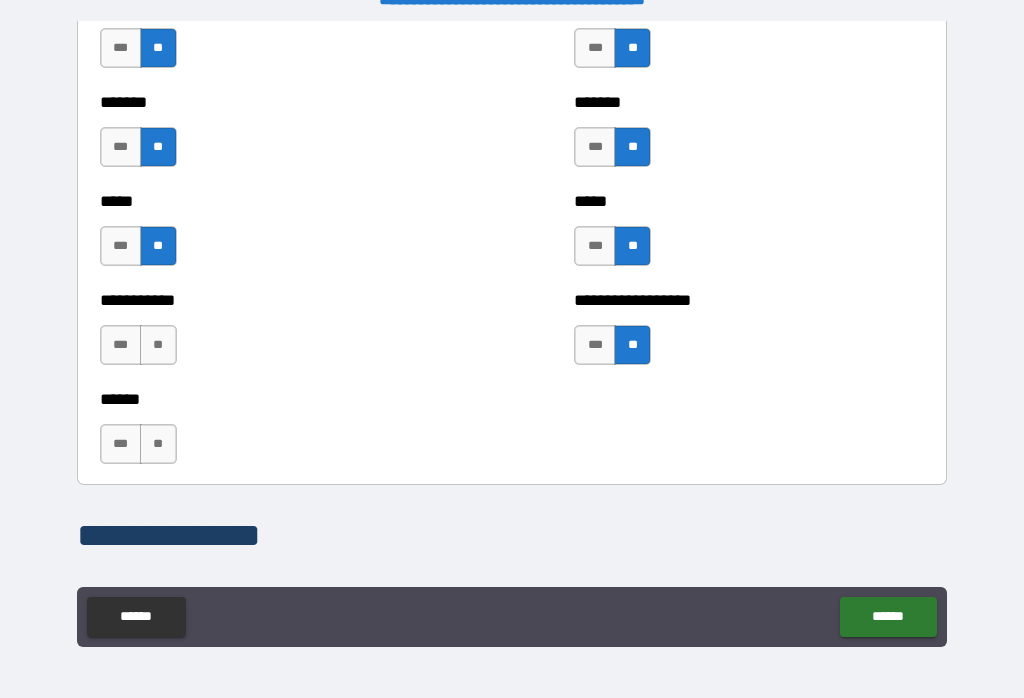 click on "**" at bounding box center [158, 345] 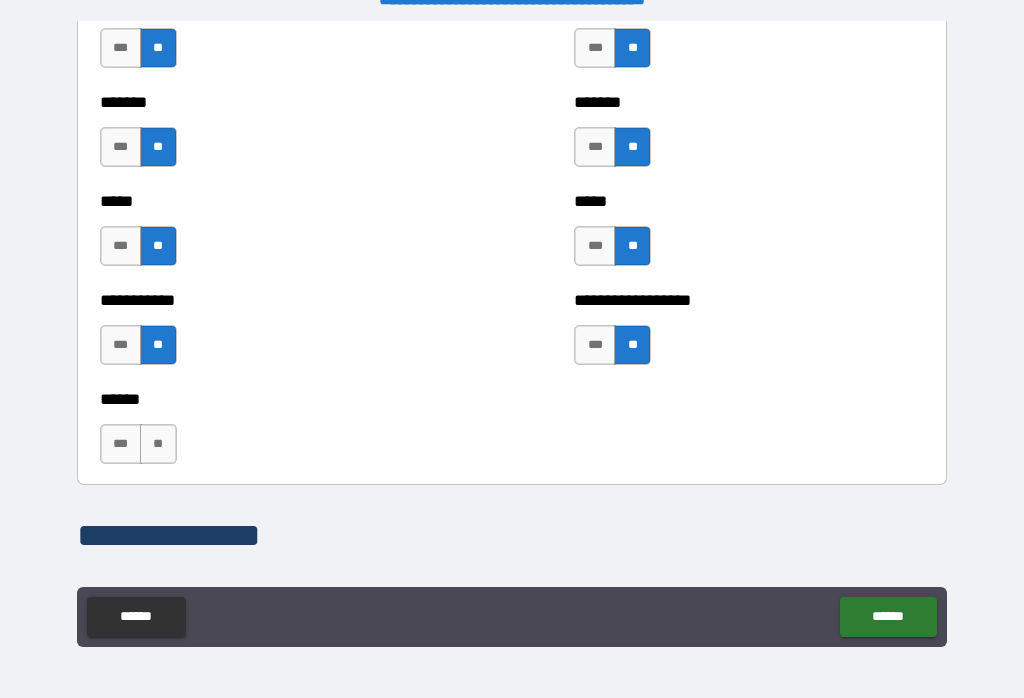 click on "**" at bounding box center [158, 444] 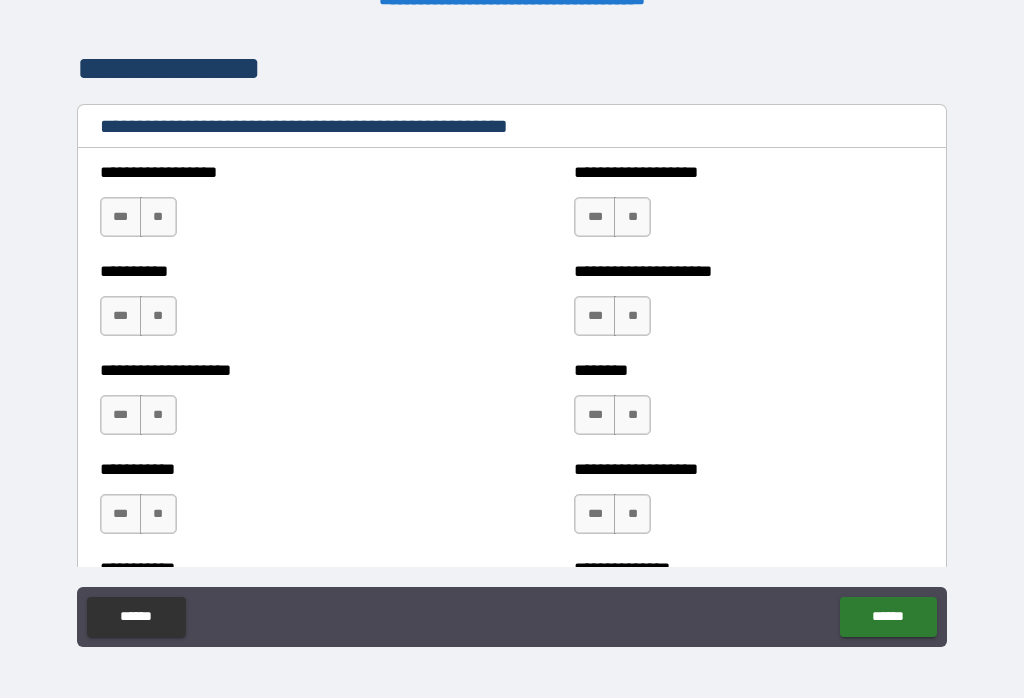 scroll, scrollTop: 2354, scrollLeft: 0, axis: vertical 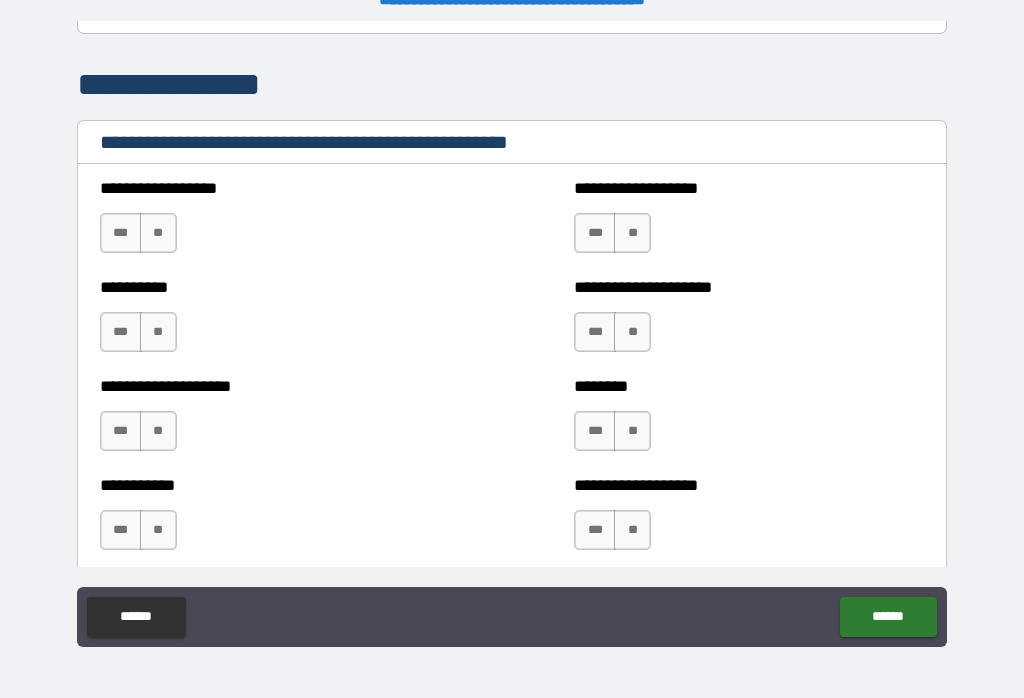 click on "**" at bounding box center (158, 233) 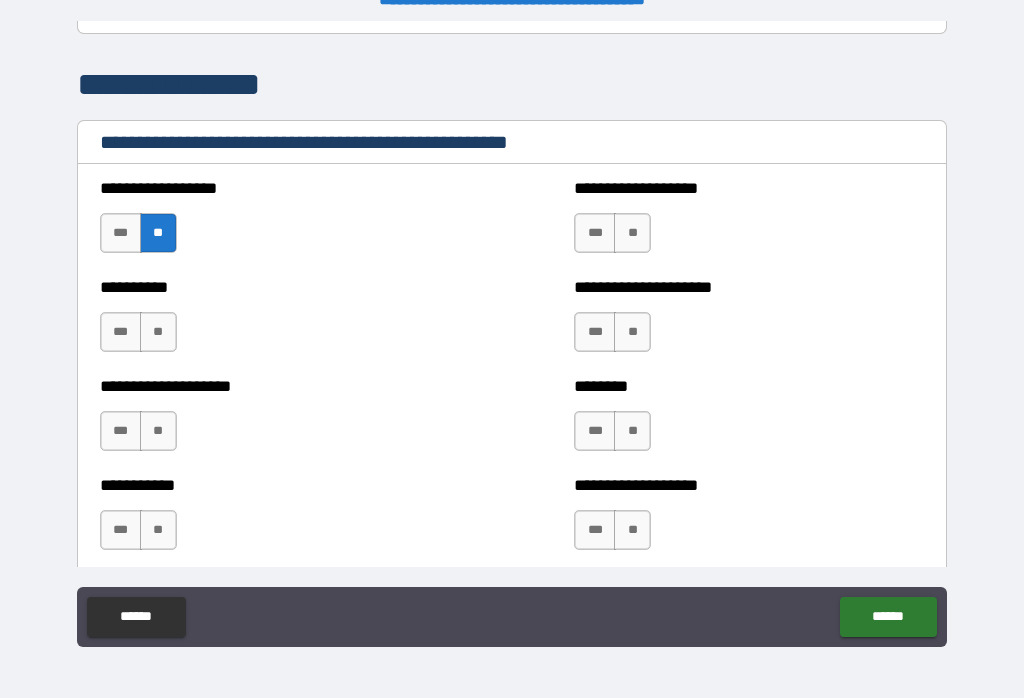 click on "**" at bounding box center (158, 332) 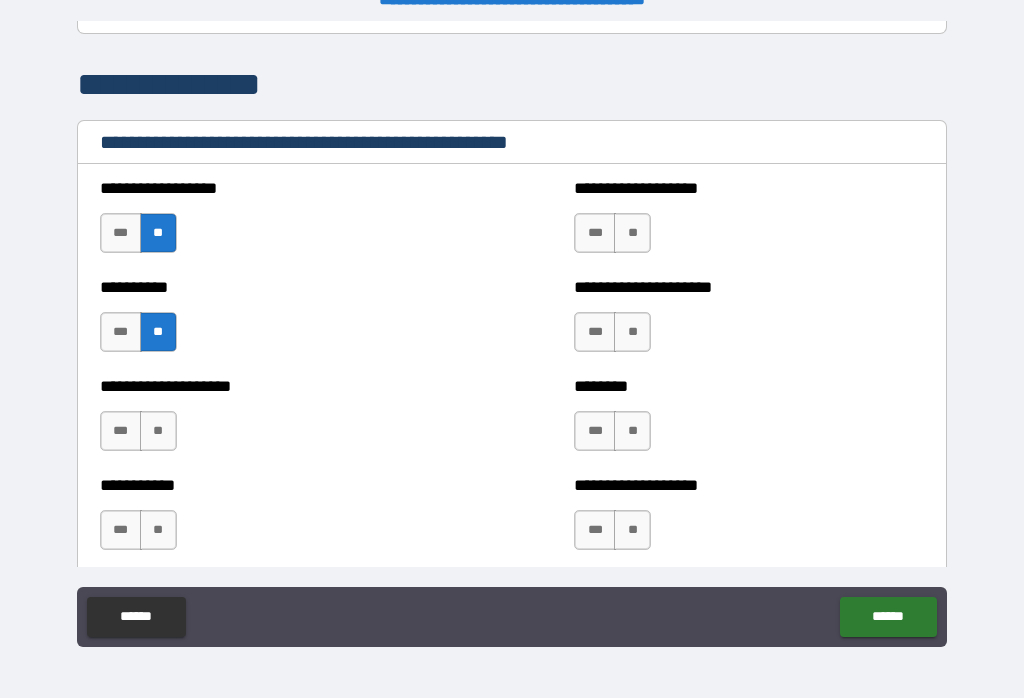 click on "**" at bounding box center [632, 233] 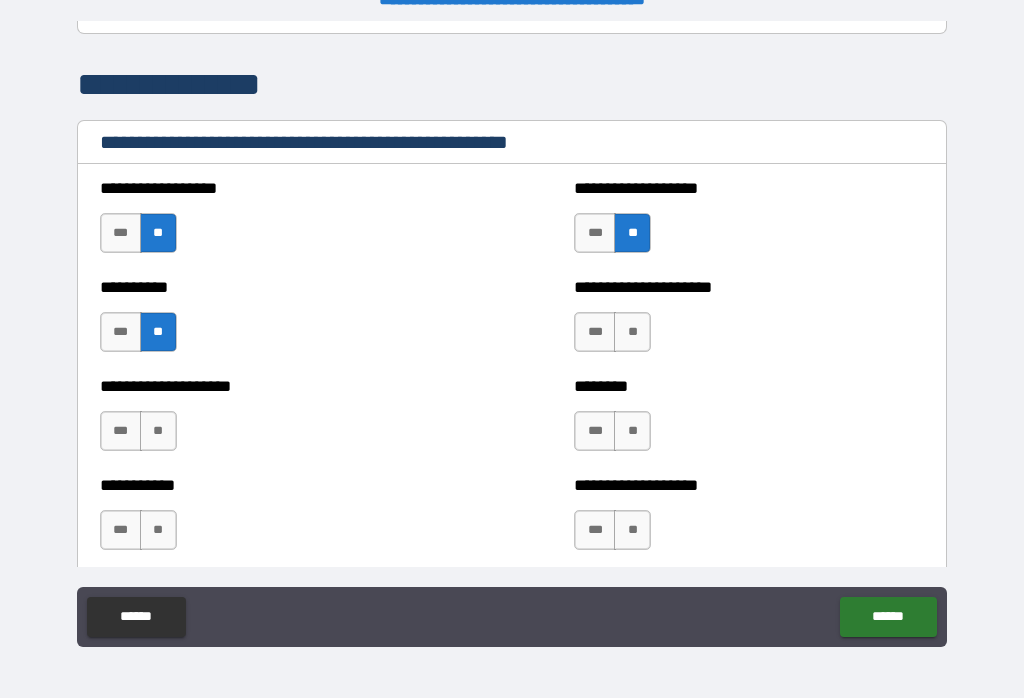 click on "**" at bounding box center (632, 332) 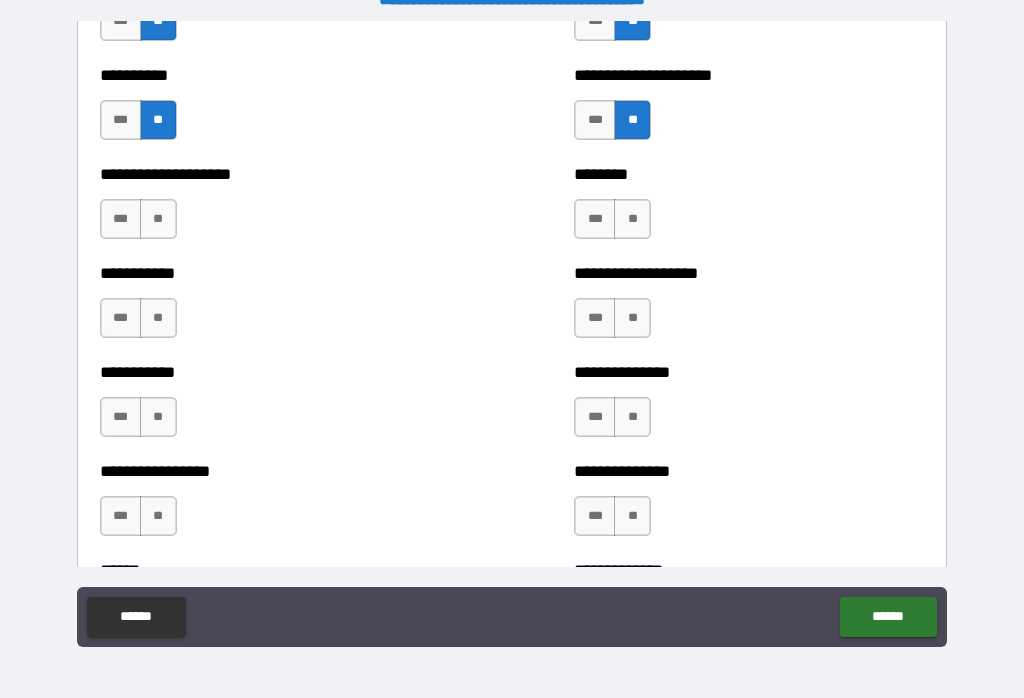scroll, scrollTop: 2572, scrollLeft: 0, axis: vertical 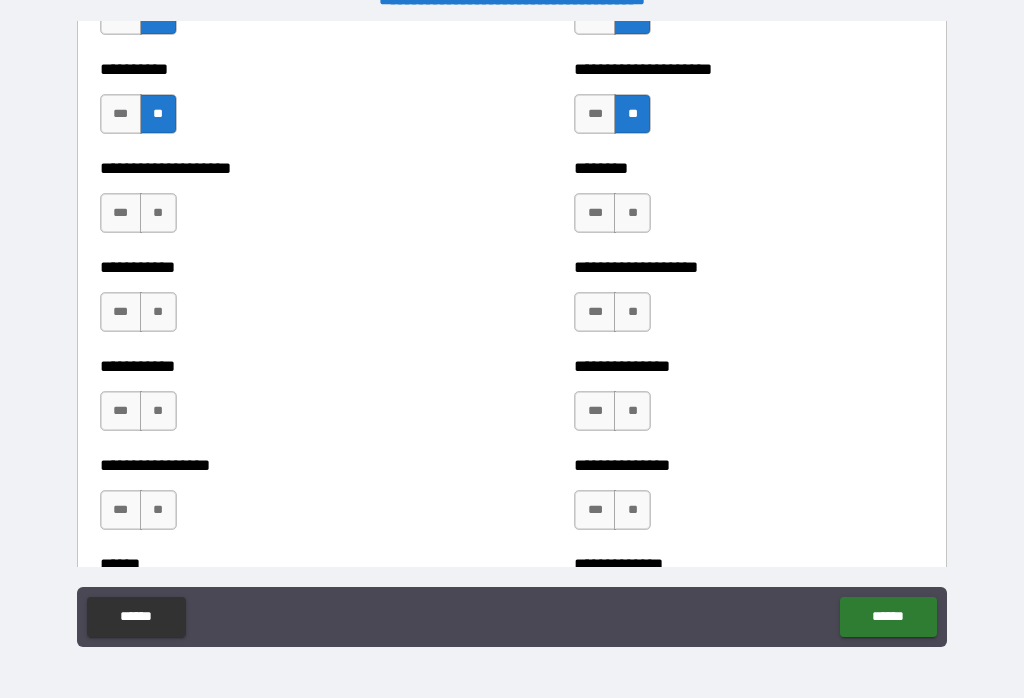click on "**" at bounding box center (632, 213) 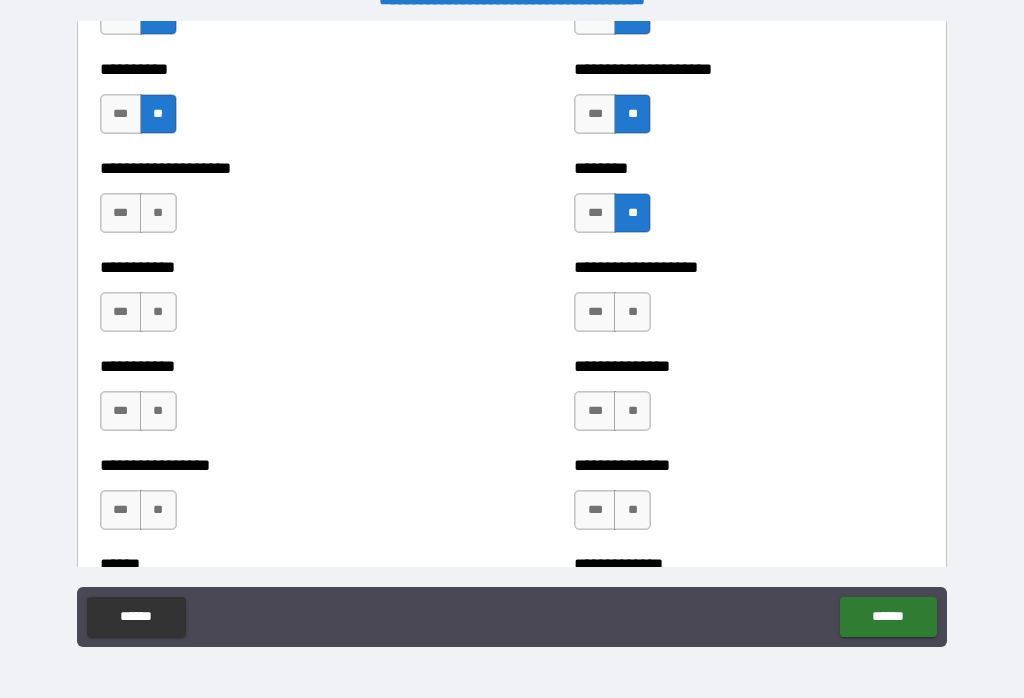 click on "**" at bounding box center (632, 312) 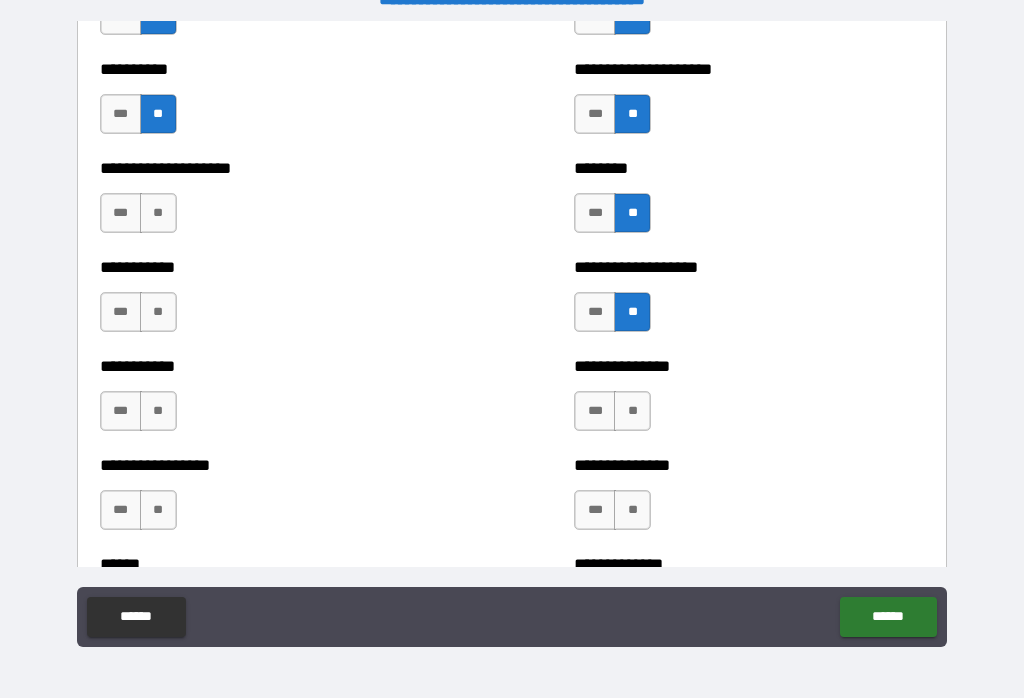 click on "**" at bounding box center [158, 213] 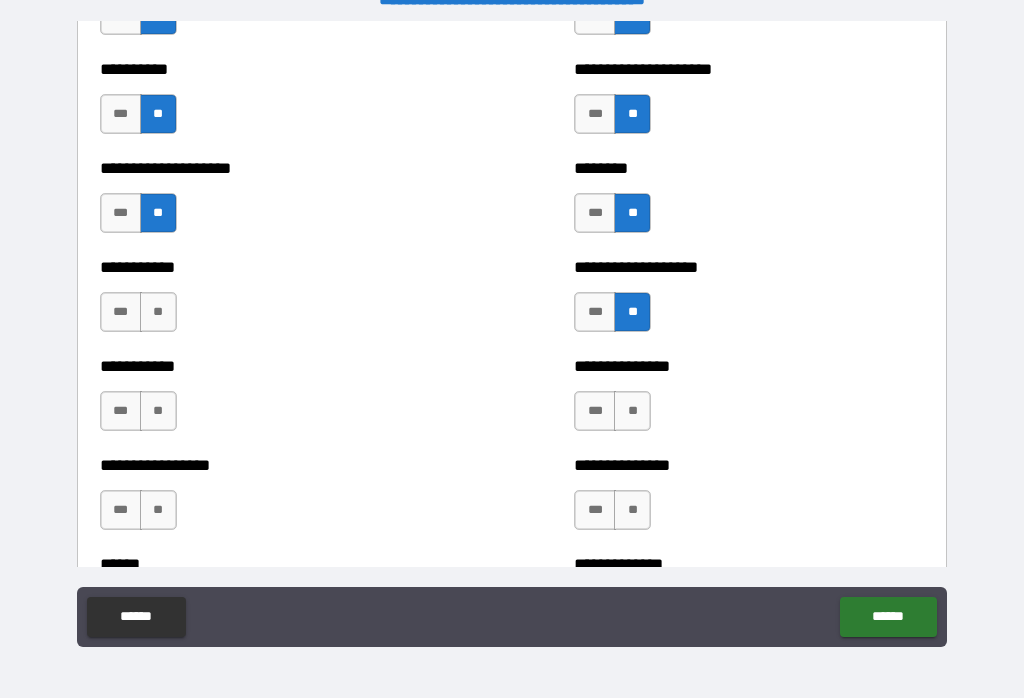 click on "**" at bounding box center (158, 312) 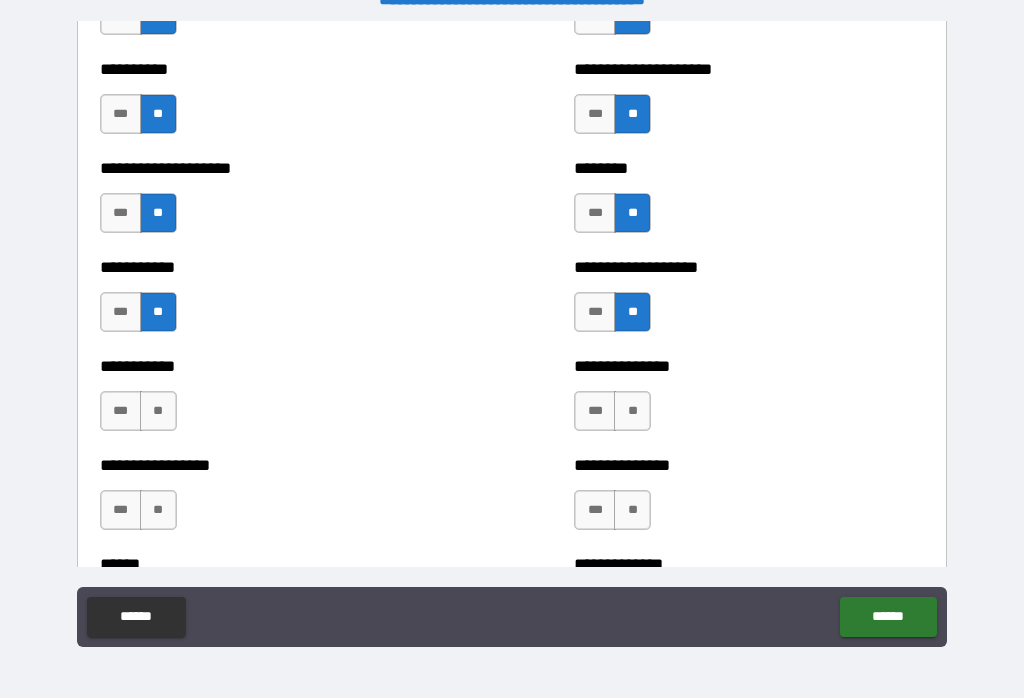 click on "**" at bounding box center (158, 411) 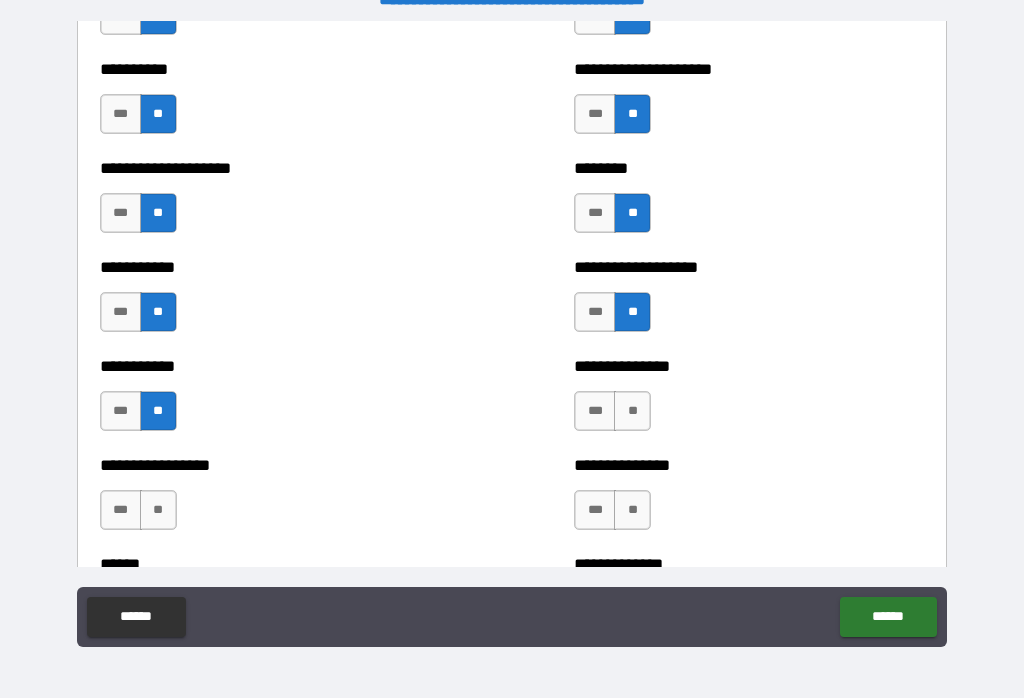 click on "**" at bounding box center [158, 510] 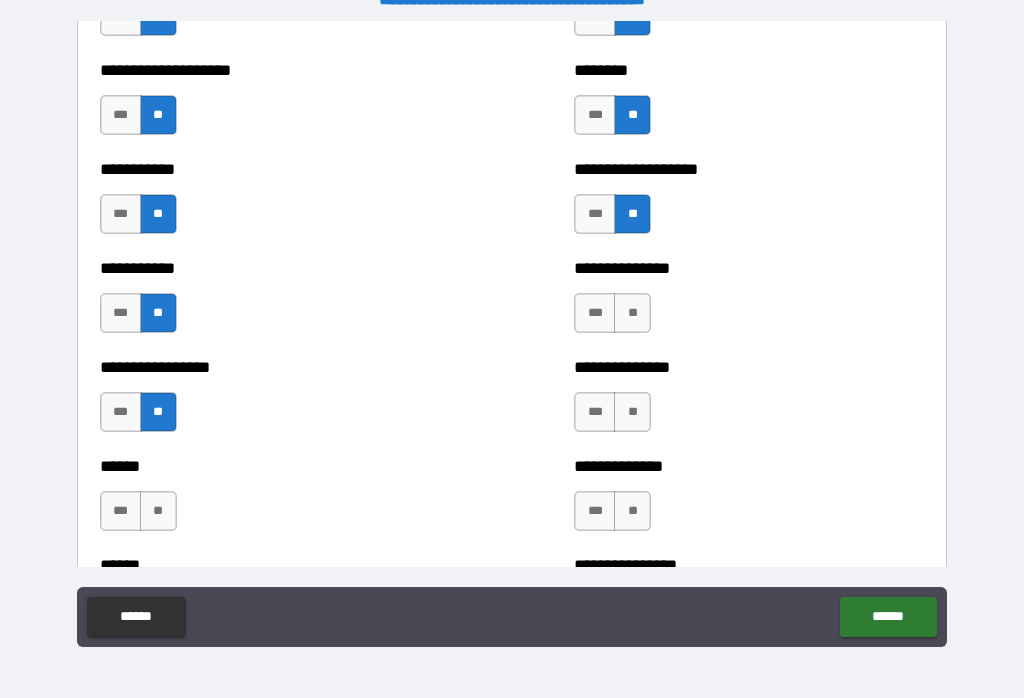 scroll, scrollTop: 2677, scrollLeft: 0, axis: vertical 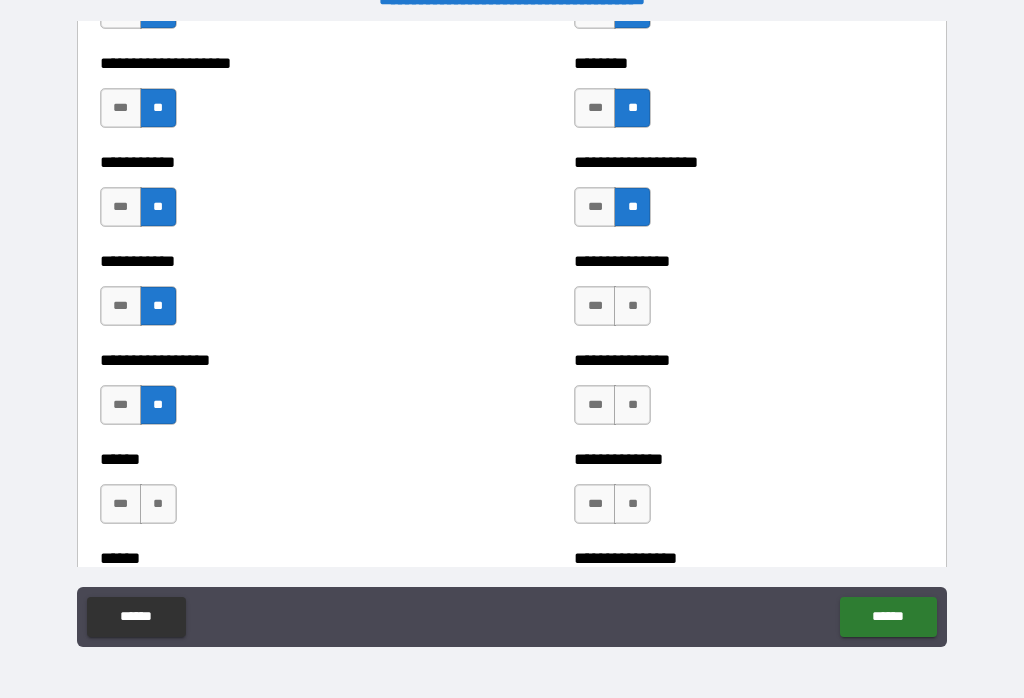 click on "**" at bounding box center [632, 306] 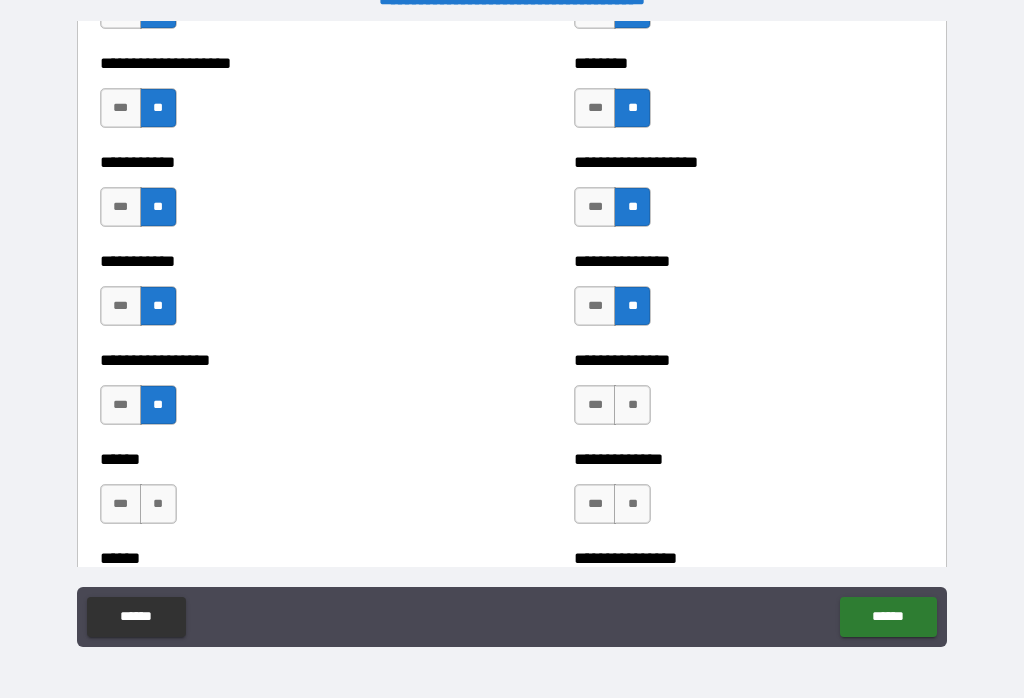 click on "**" at bounding box center (632, 405) 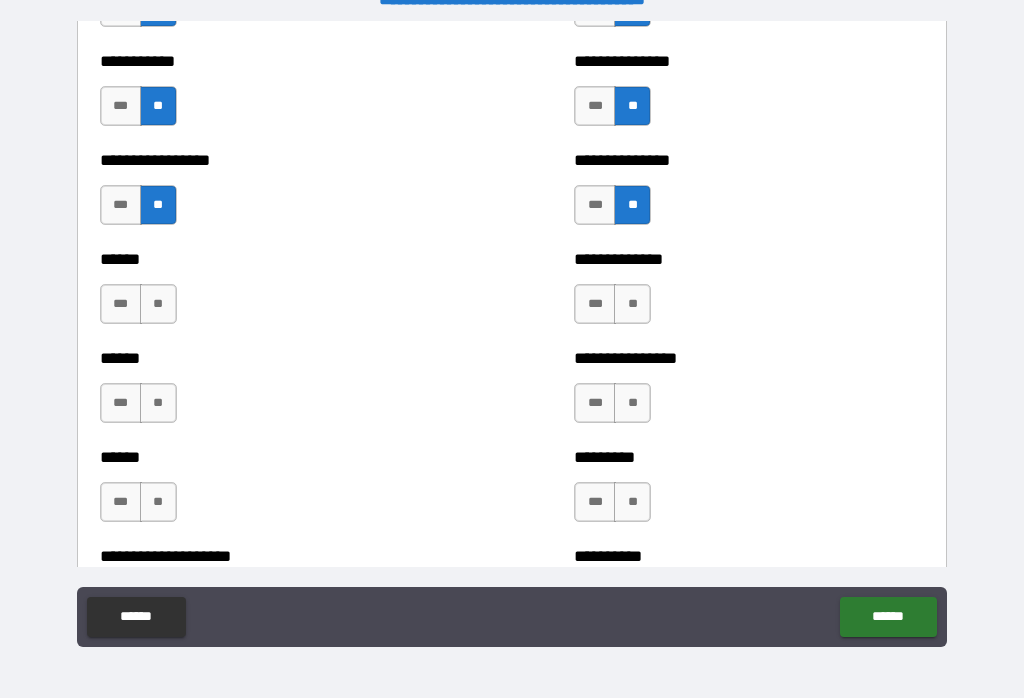 scroll, scrollTop: 2881, scrollLeft: 0, axis: vertical 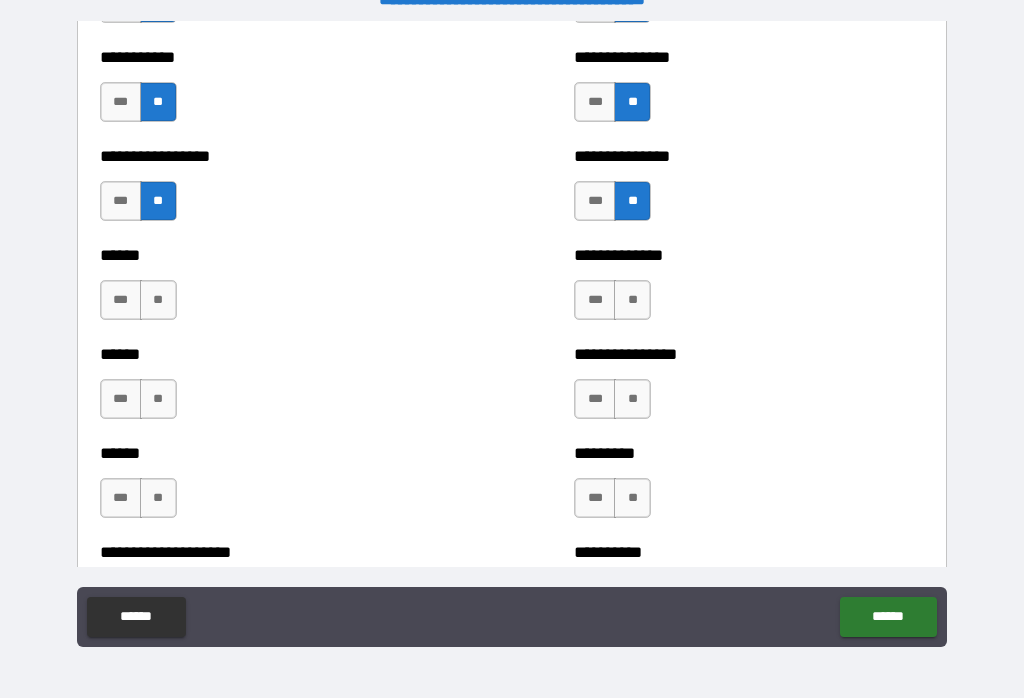 click on "**" at bounding box center (158, 300) 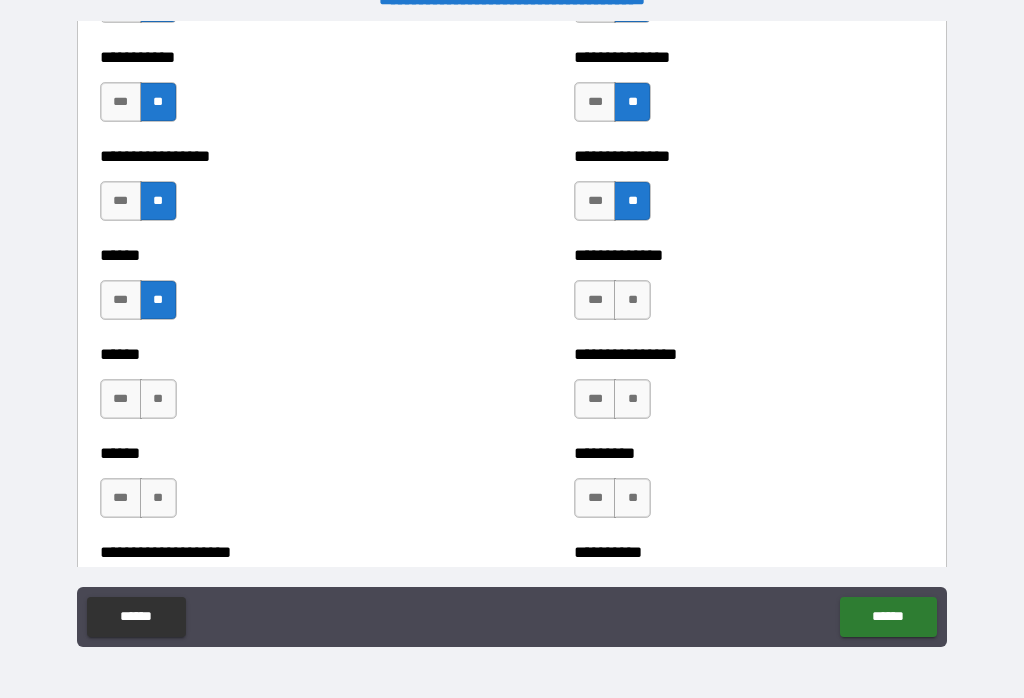 click on "**" at bounding box center (158, 399) 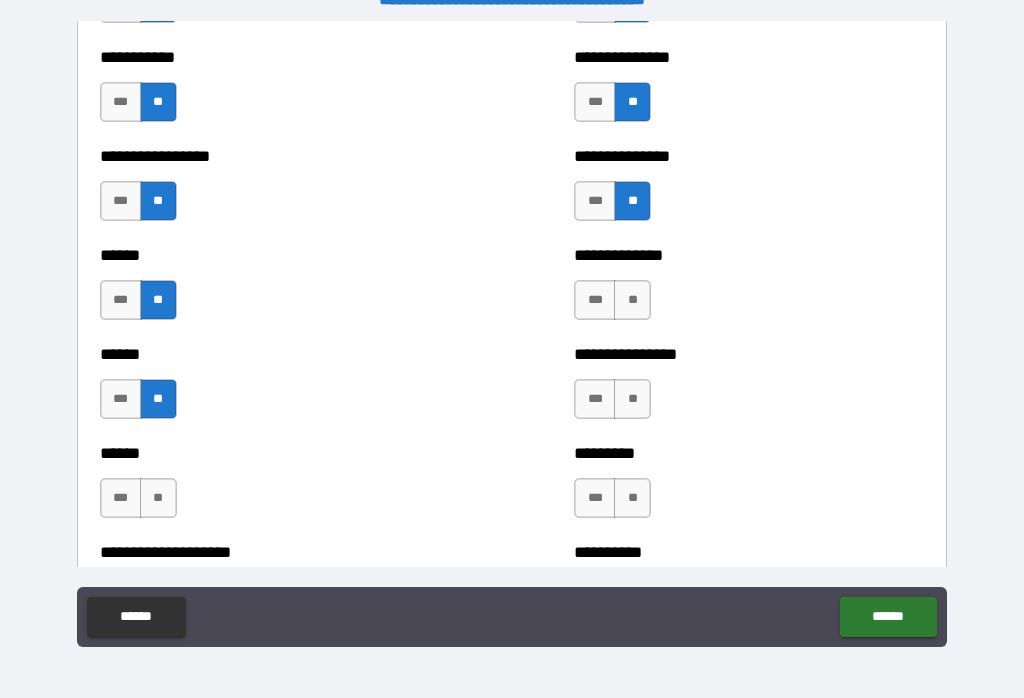 click on "**" at bounding box center (632, 300) 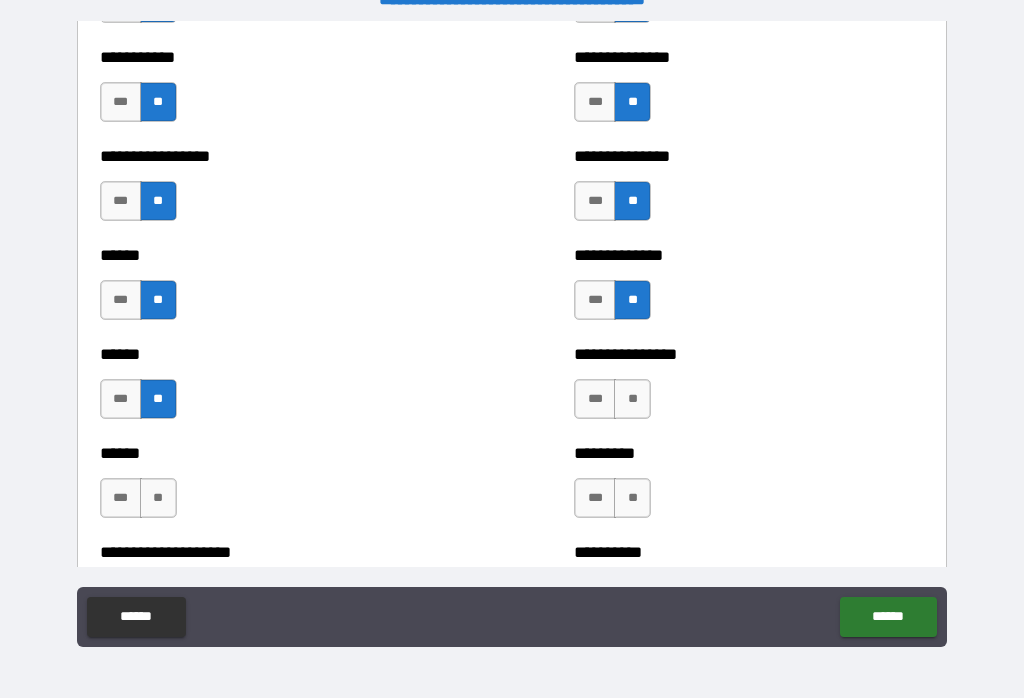 click on "**" at bounding box center (632, 399) 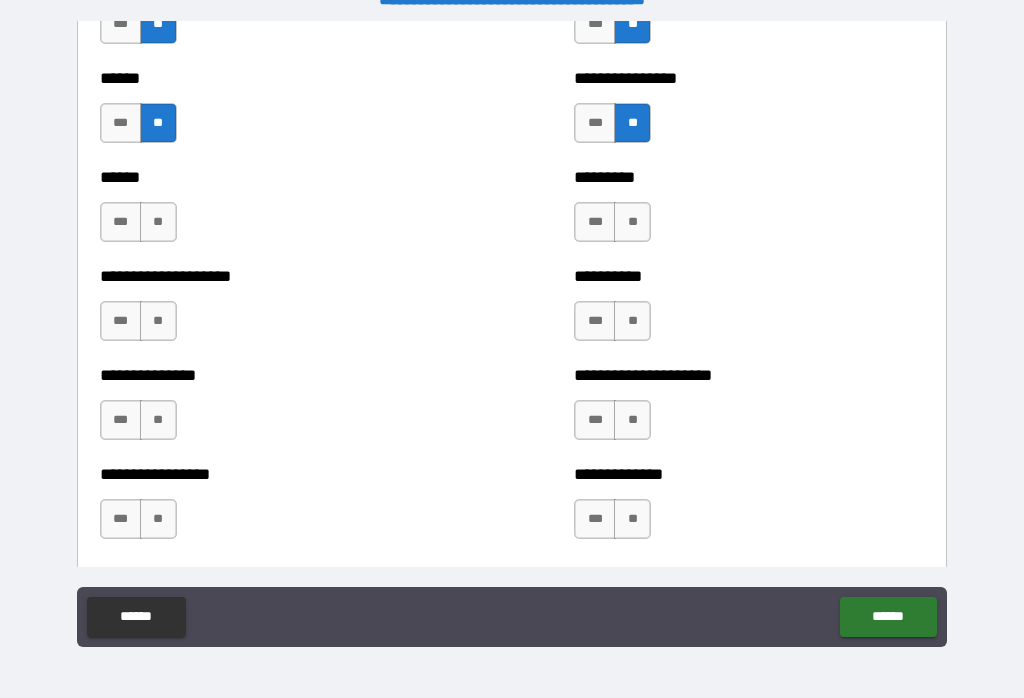scroll, scrollTop: 3162, scrollLeft: 0, axis: vertical 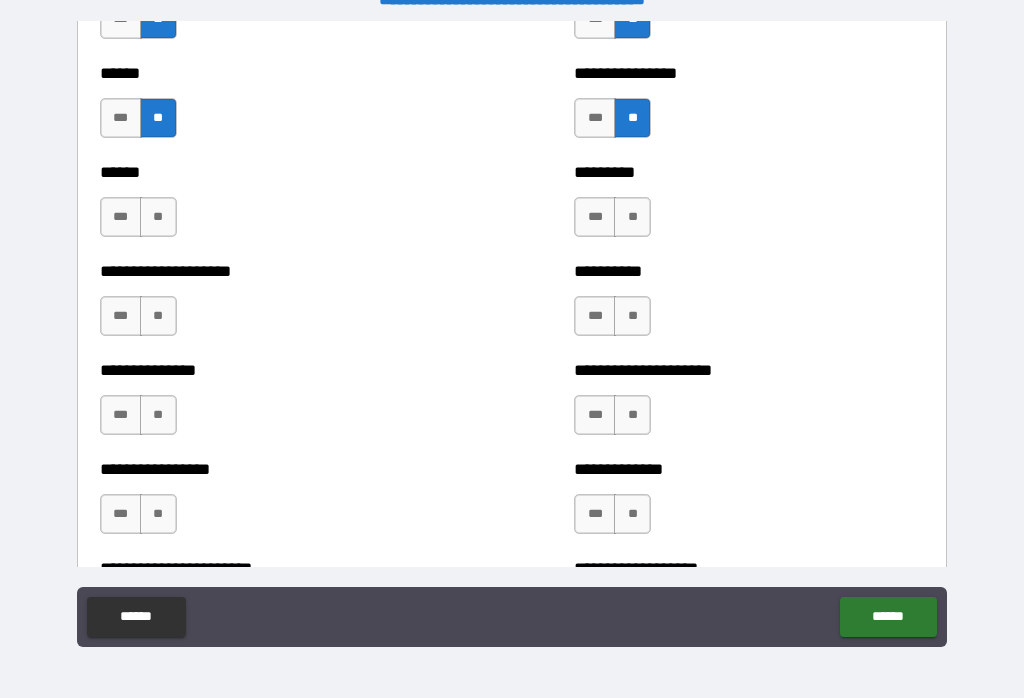 click on "**" at bounding box center (632, 217) 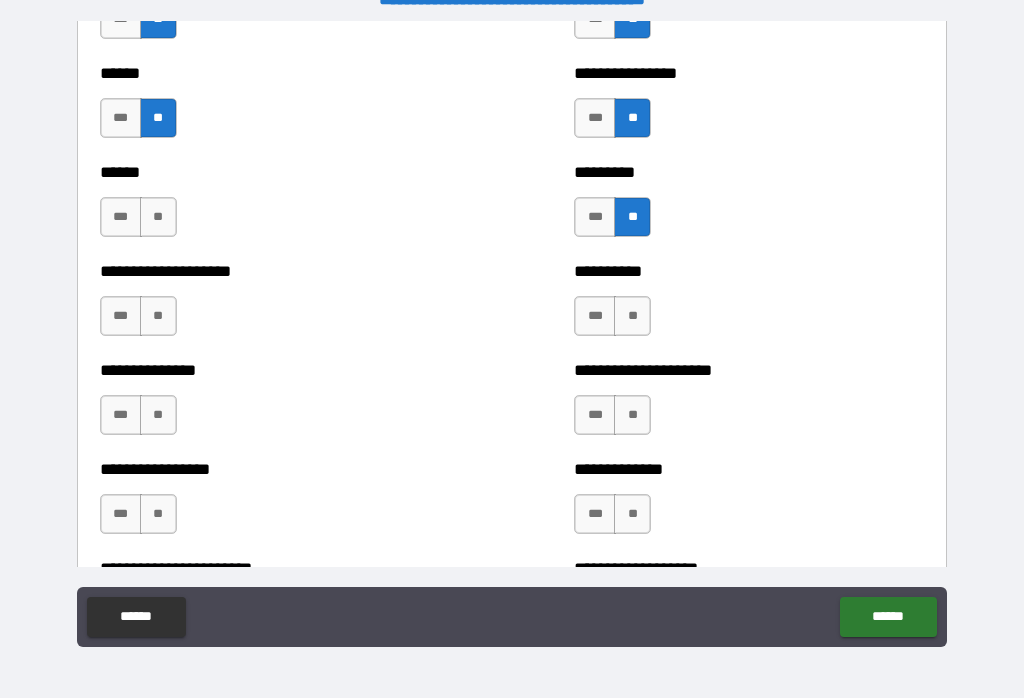 click on "**" at bounding box center (158, 217) 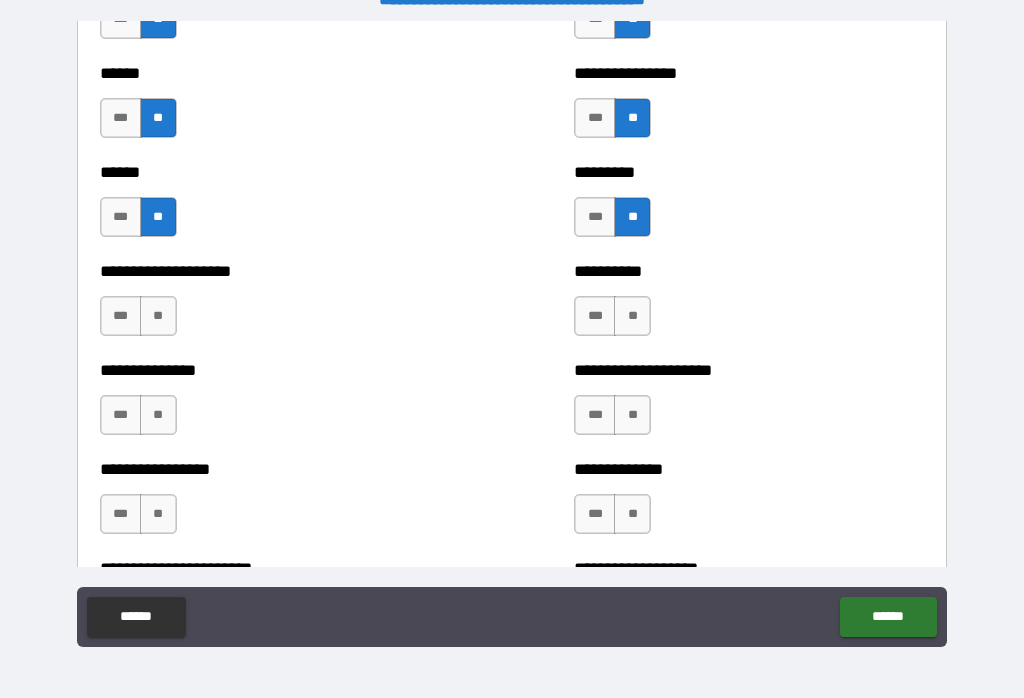 click on "**" at bounding box center [158, 316] 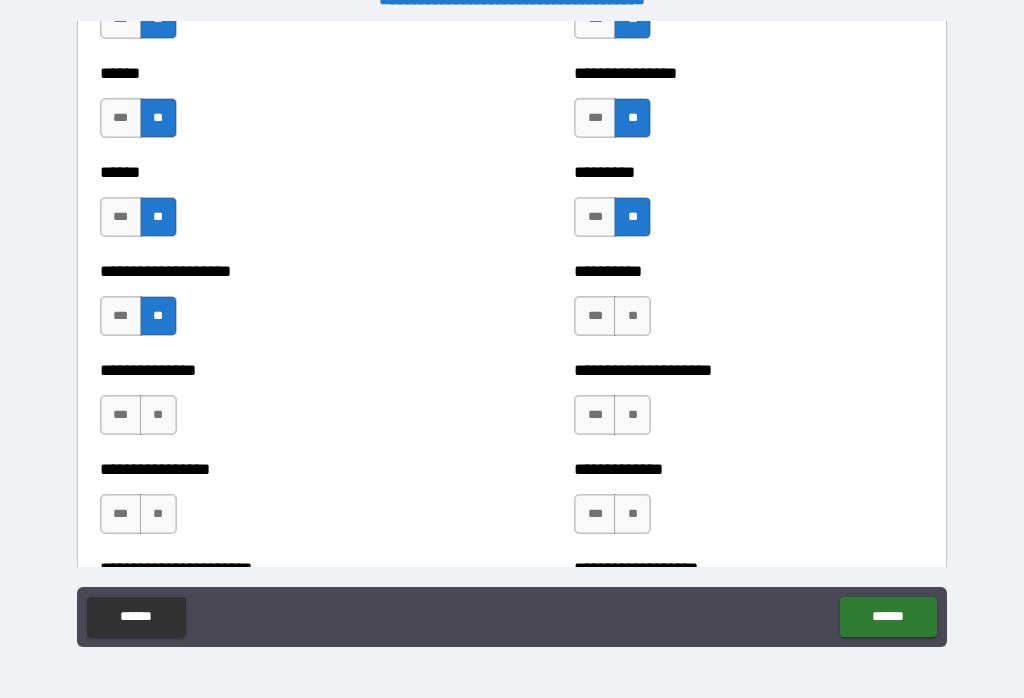 click on "**" at bounding box center [632, 316] 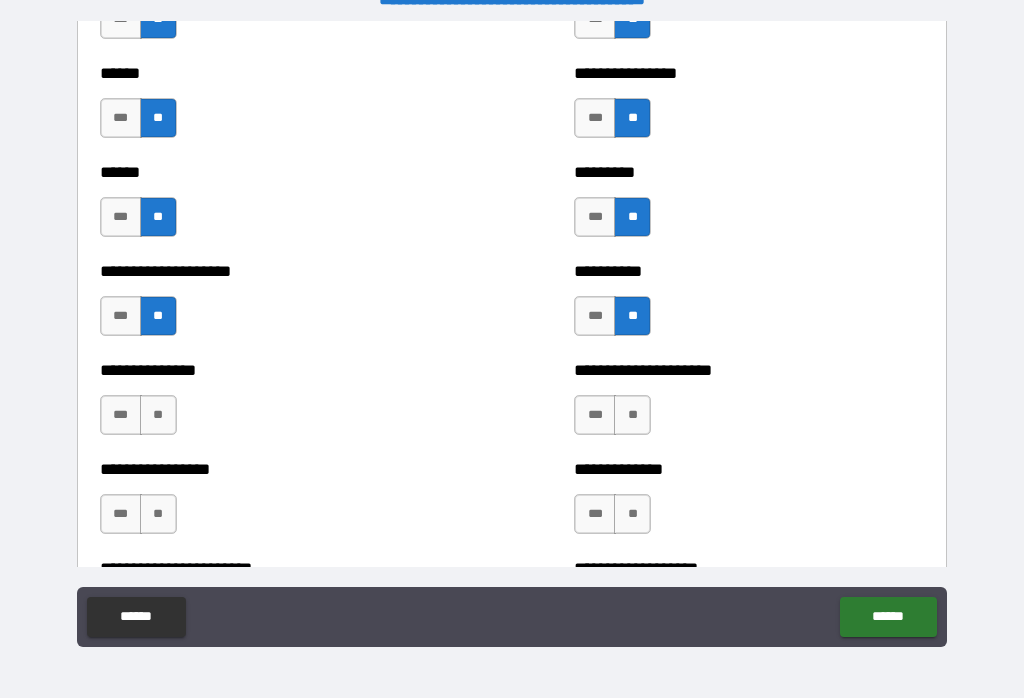 click on "**" at bounding box center (632, 415) 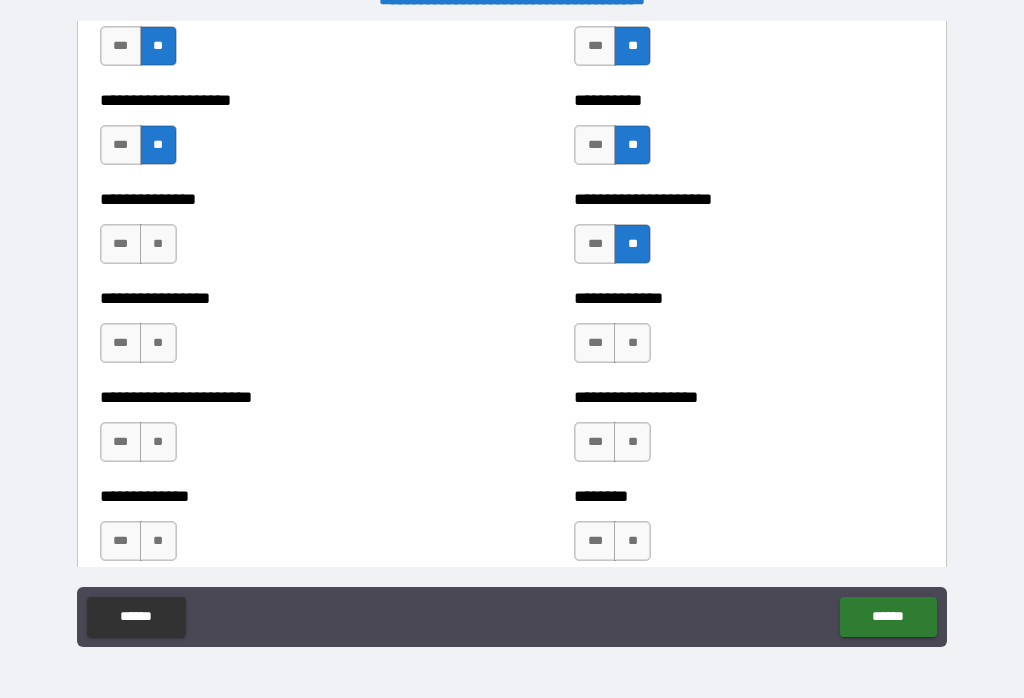 scroll, scrollTop: 3339, scrollLeft: 0, axis: vertical 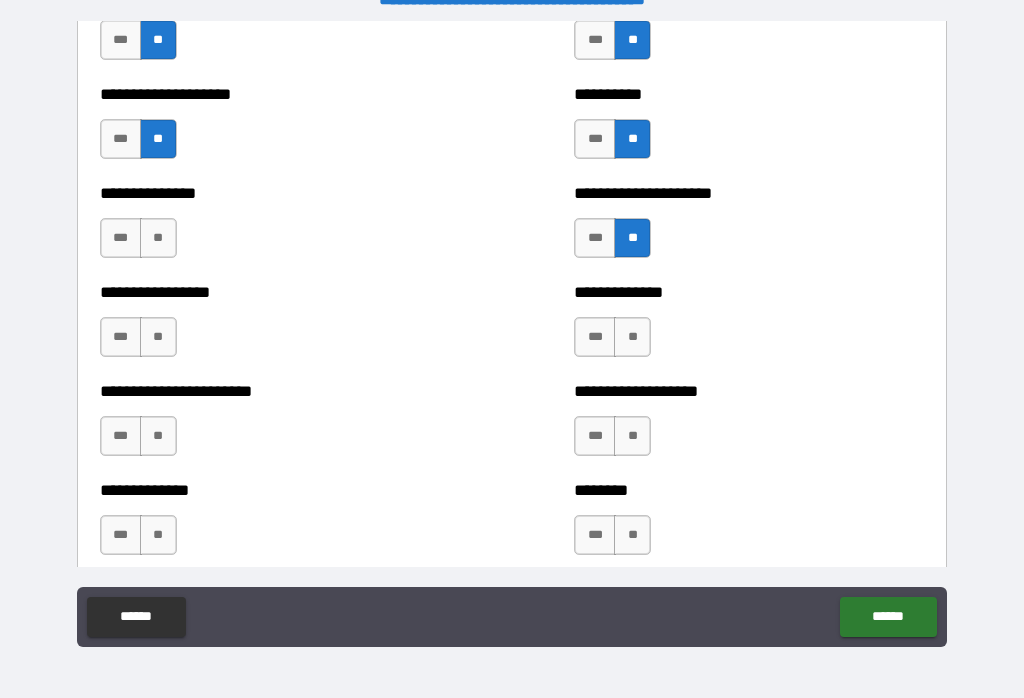 click on "**" at bounding box center (158, 238) 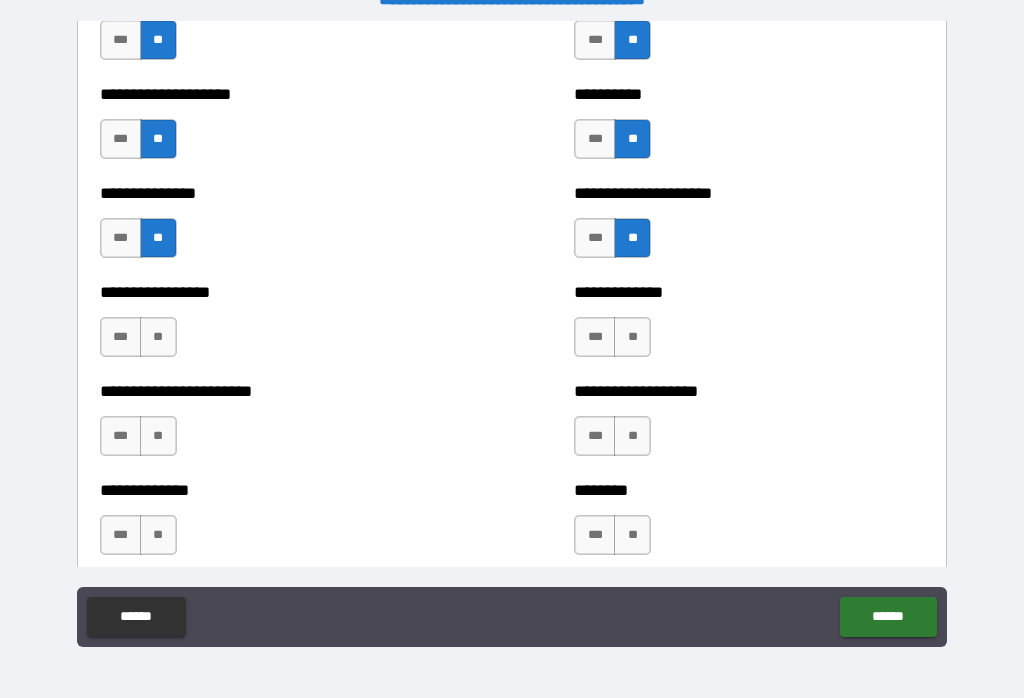 click on "*** **" at bounding box center (138, 337) 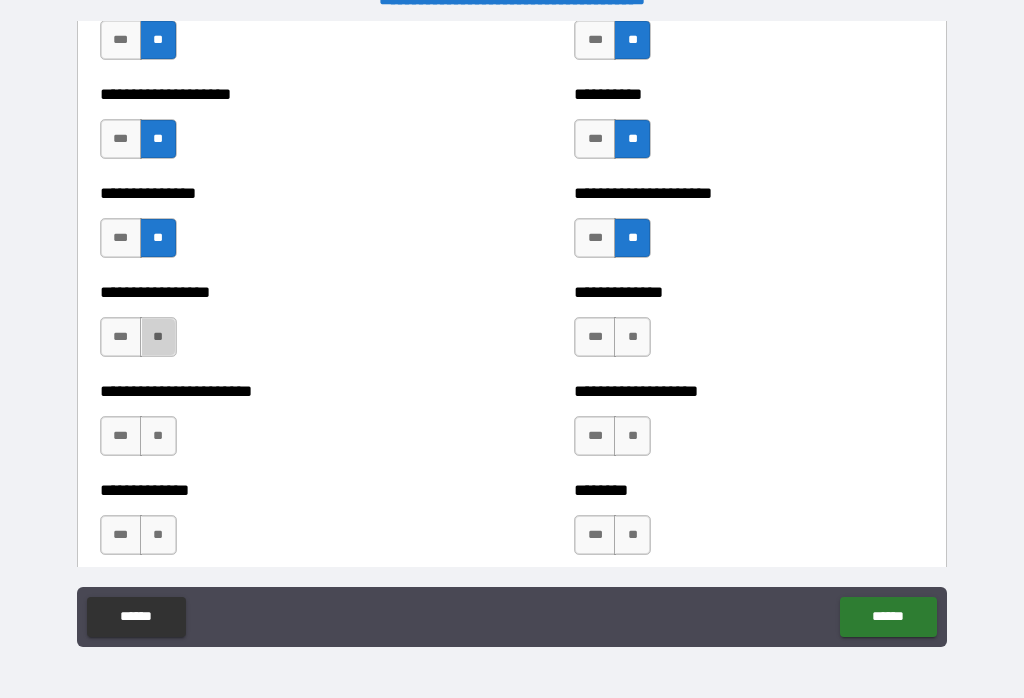 click on "**" at bounding box center (158, 337) 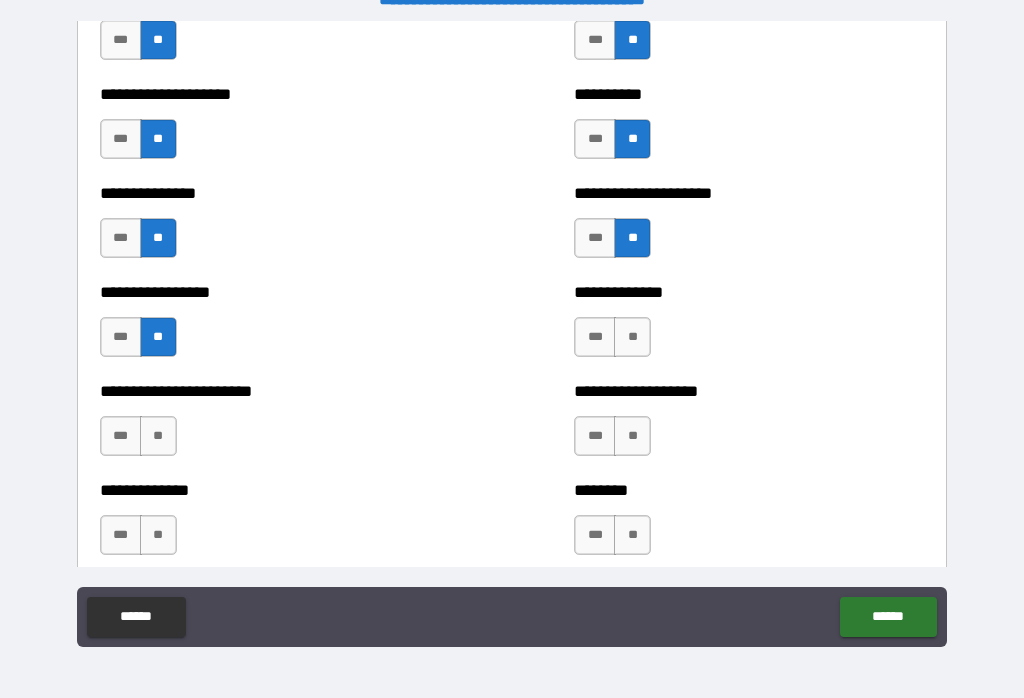 click on "**" at bounding box center (632, 337) 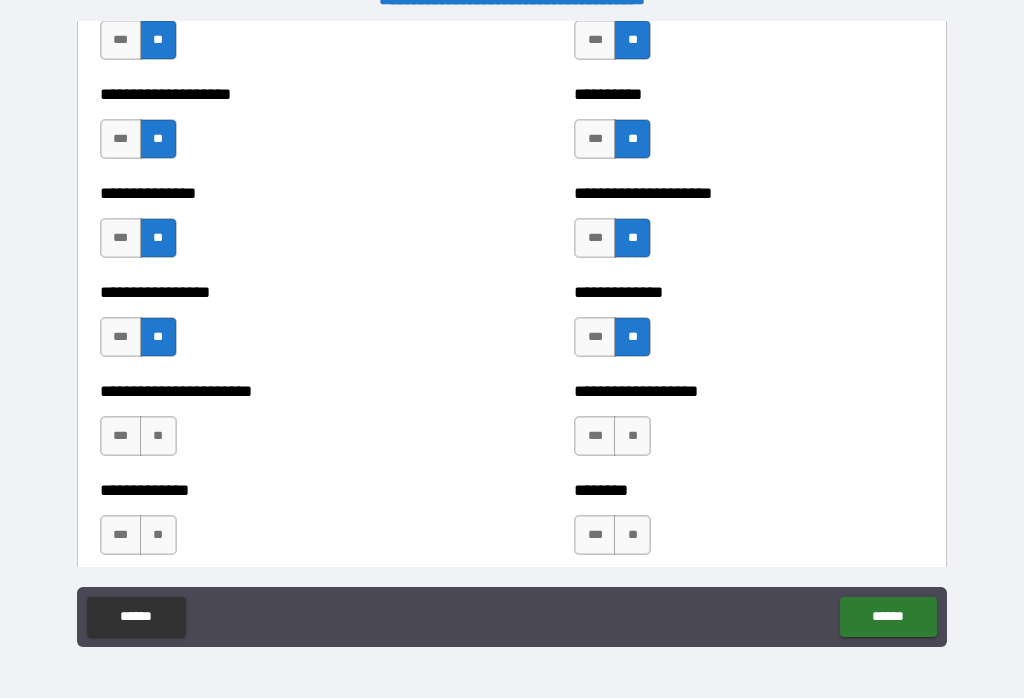 click on "**" at bounding box center (632, 436) 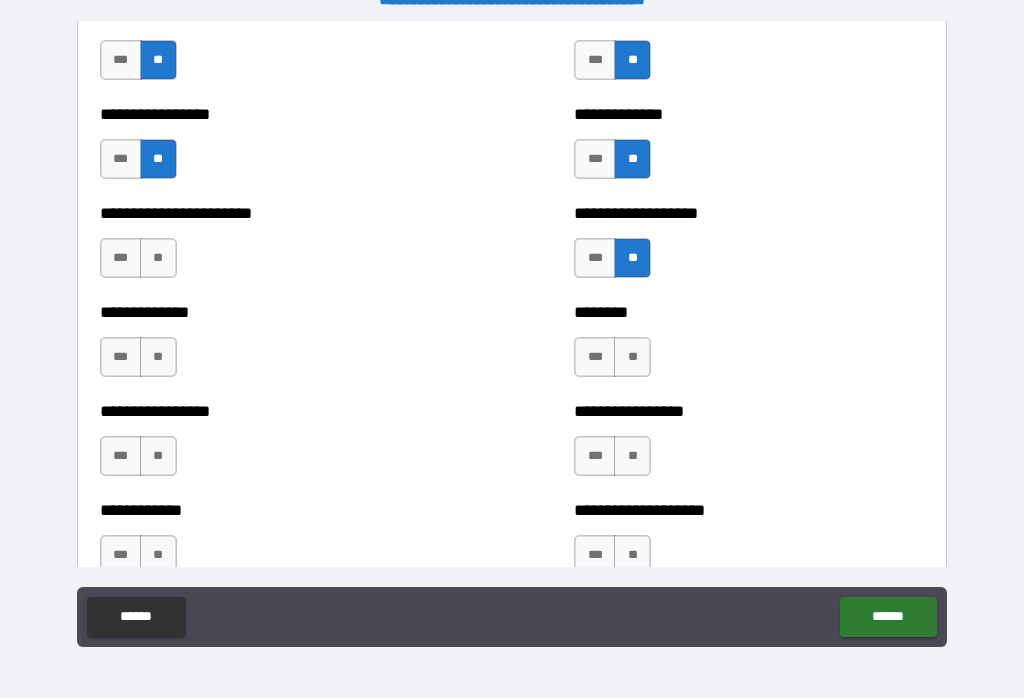 scroll, scrollTop: 3519, scrollLeft: 0, axis: vertical 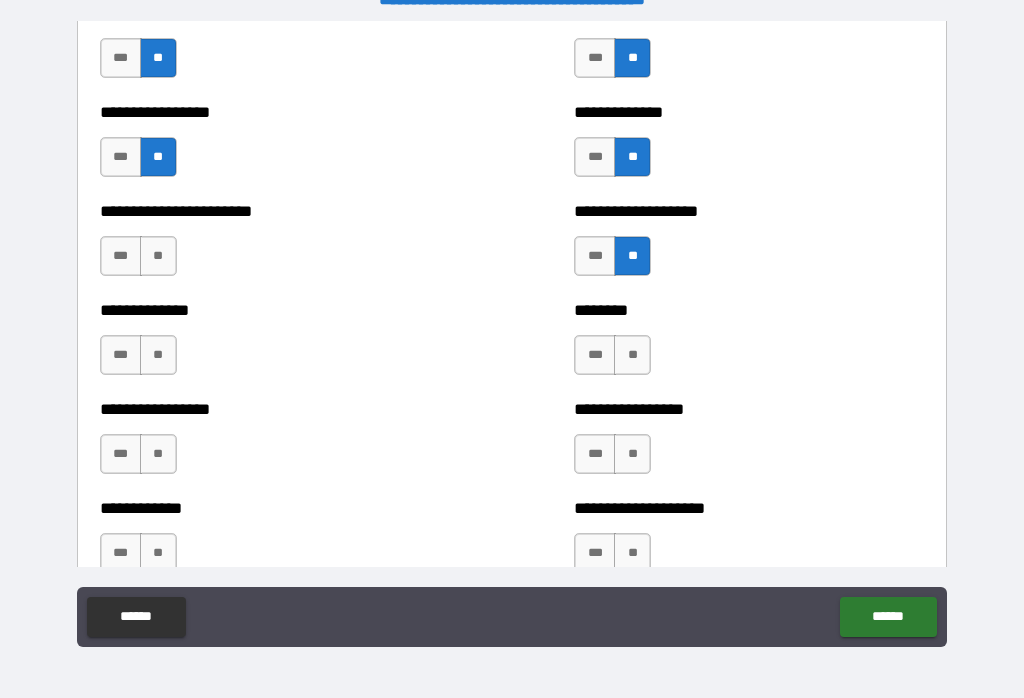 click on "***" at bounding box center [121, 256] 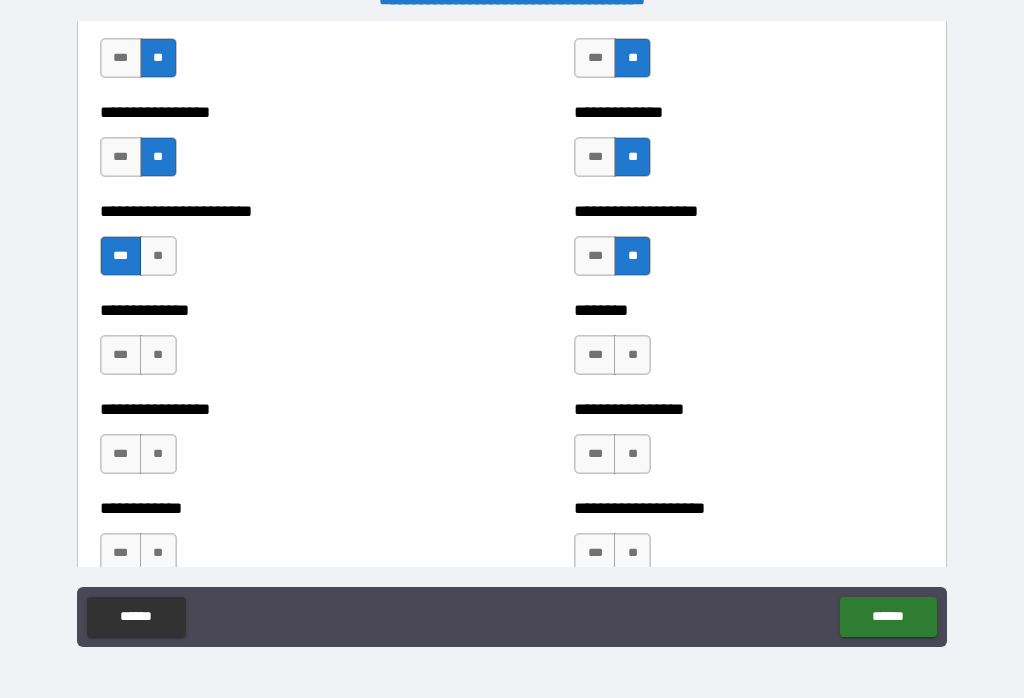 click on "**" at bounding box center [158, 256] 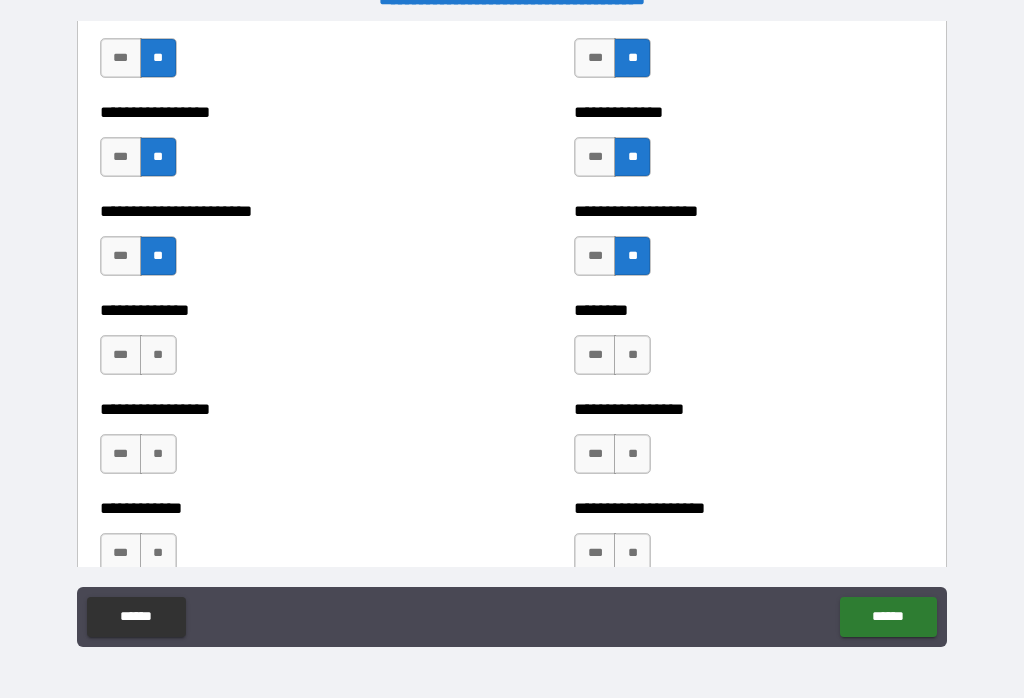 click on "**" at bounding box center [158, 355] 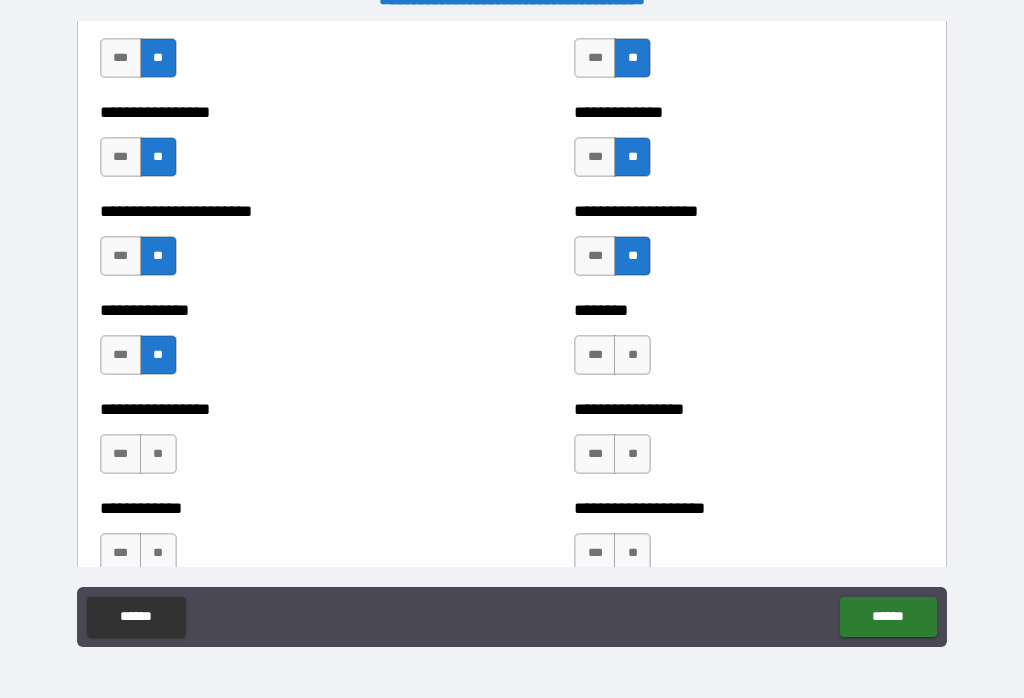 click on "**" at bounding box center (632, 355) 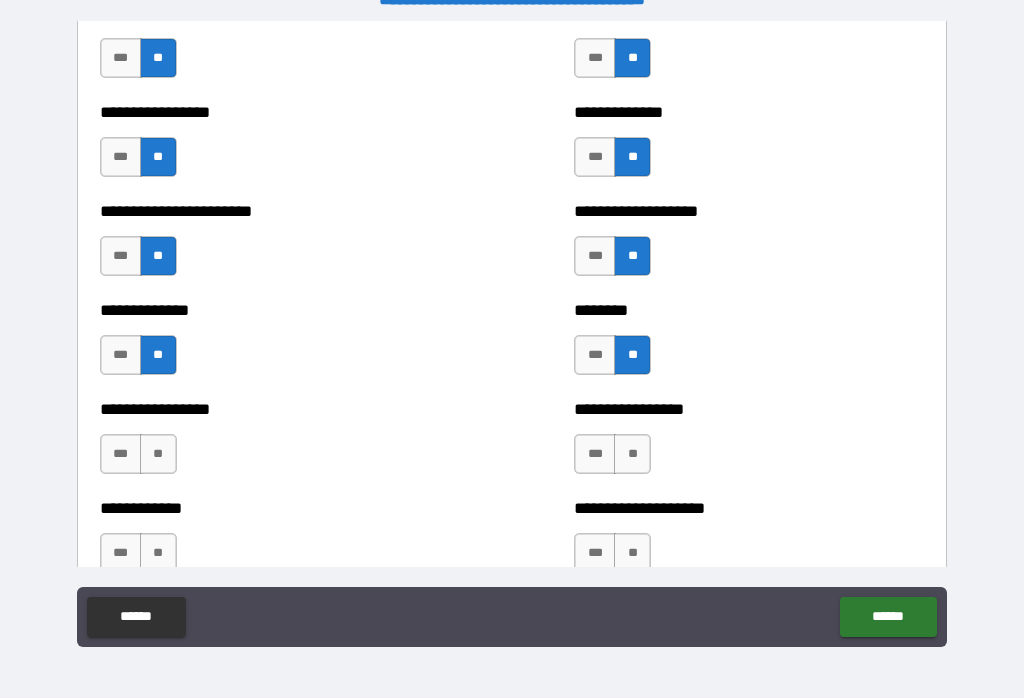 click on "**" at bounding box center [632, 454] 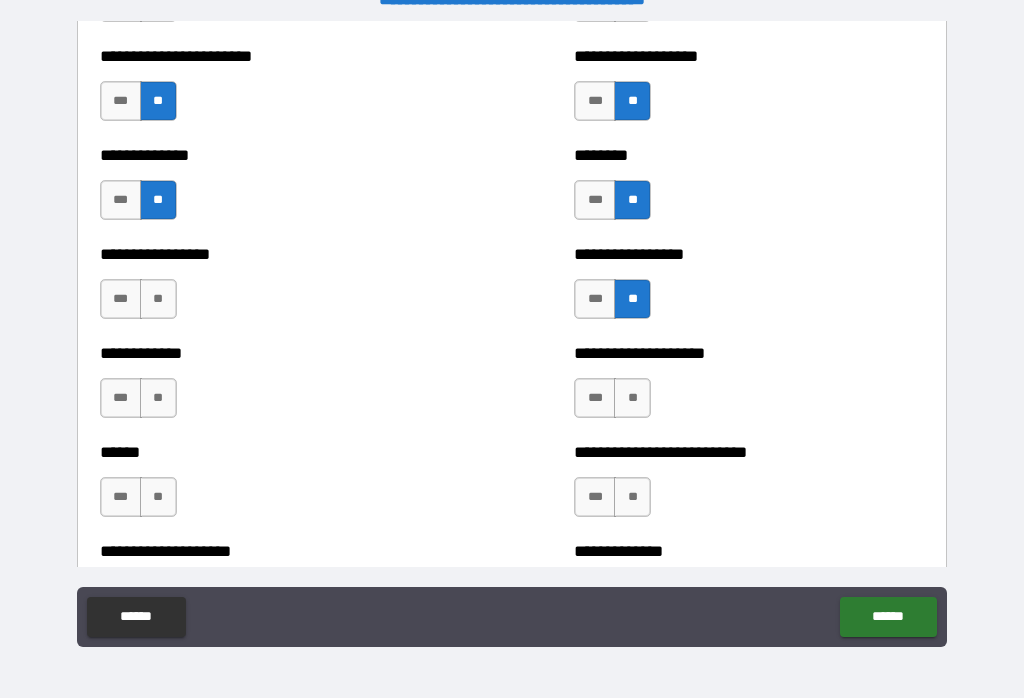 scroll, scrollTop: 3677, scrollLeft: 0, axis: vertical 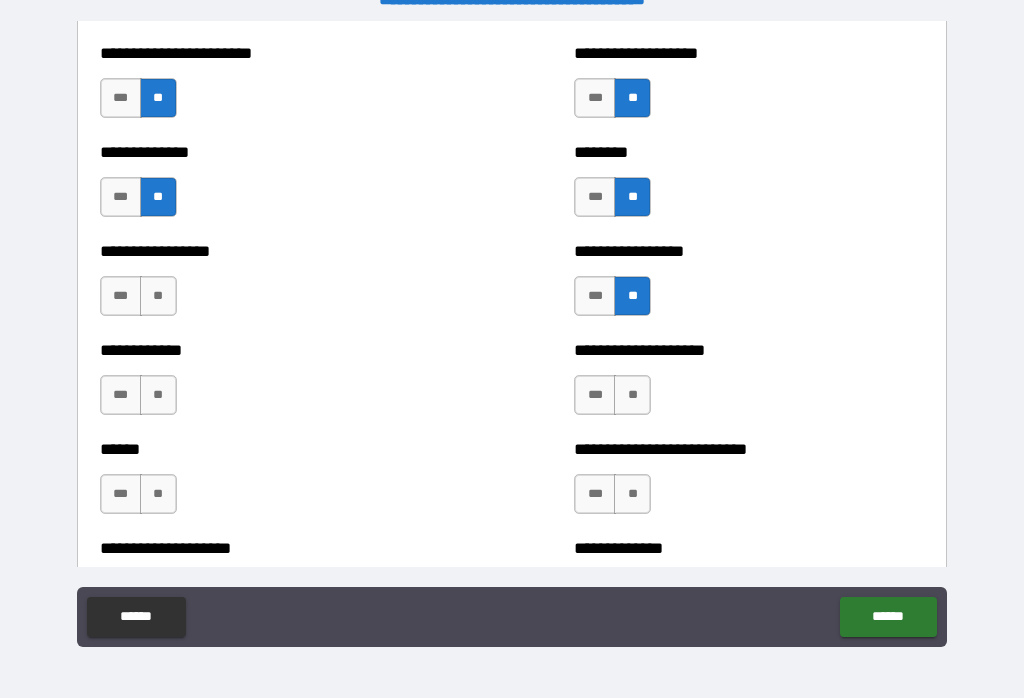 click on "**" at bounding box center [158, 296] 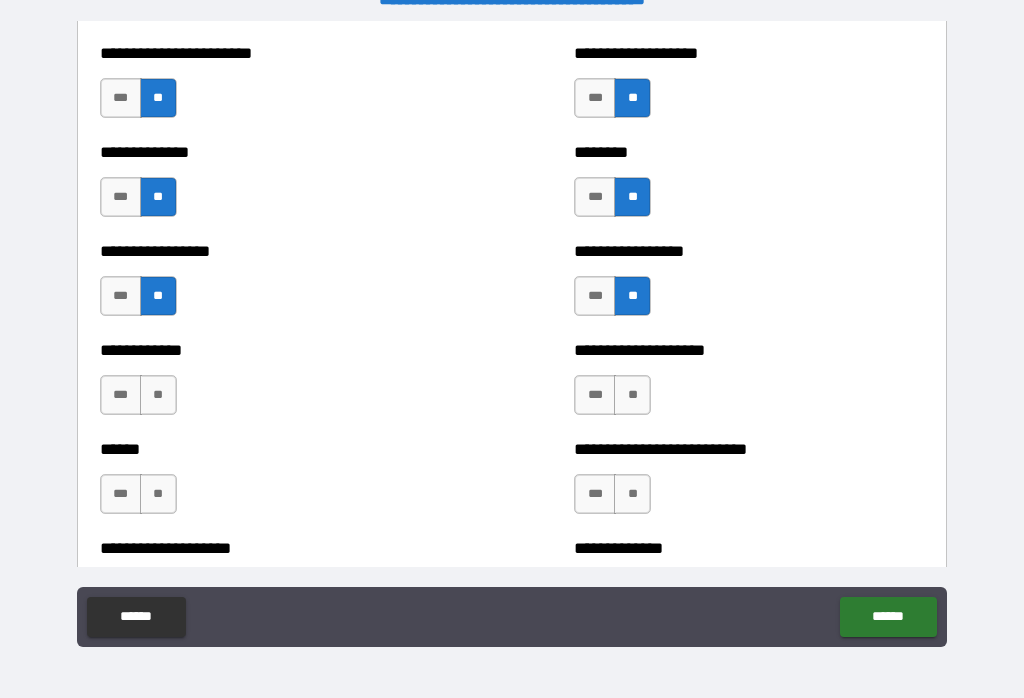click on "**" at bounding box center [158, 395] 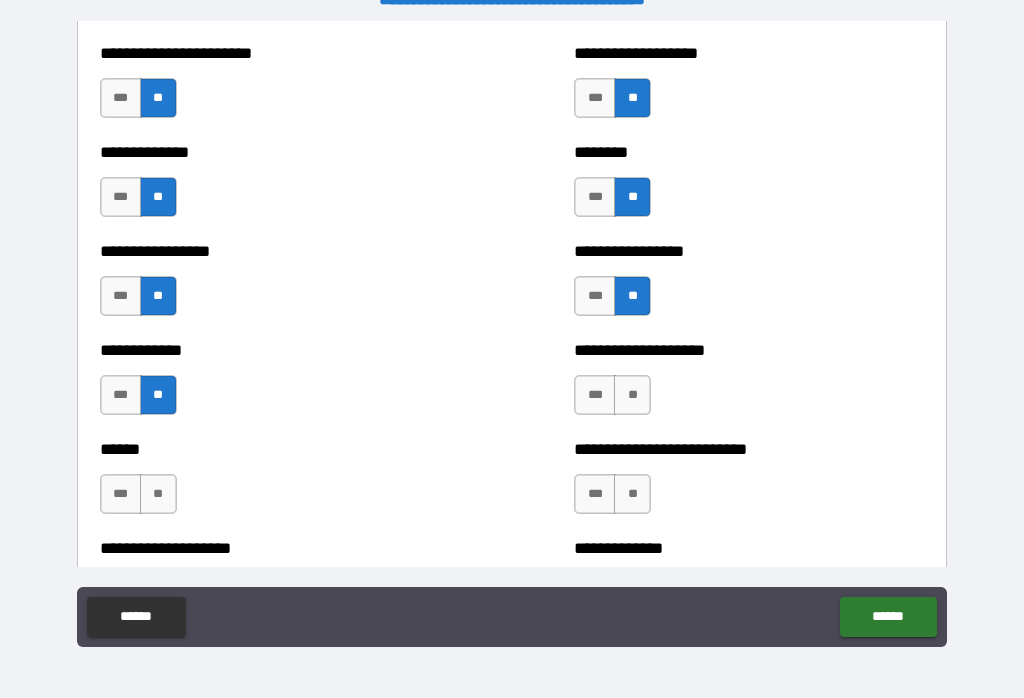 click on "**" at bounding box center [632, 395] 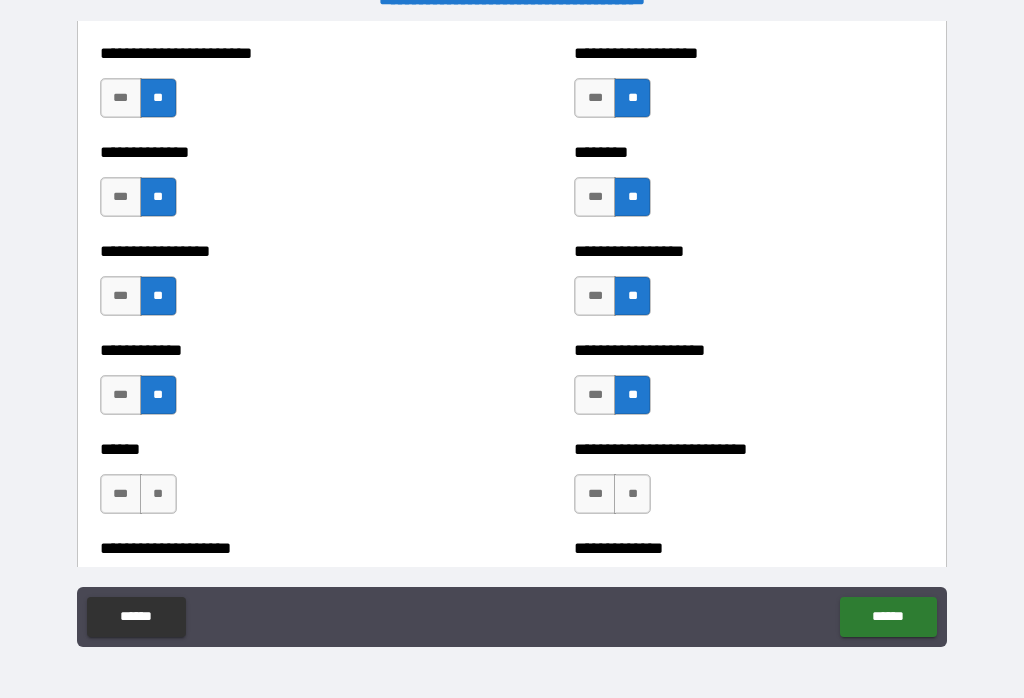 click on "**" at bounding box center (632, 494) 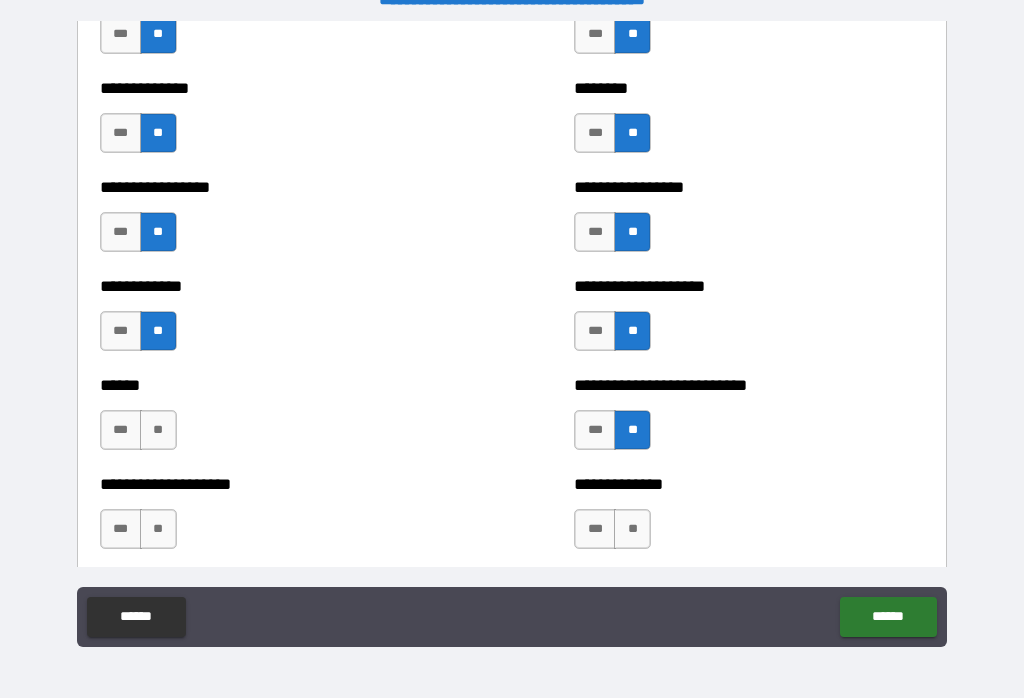 scroll, scrollTop: 3745, scrollLeft: 0, axis: vertical 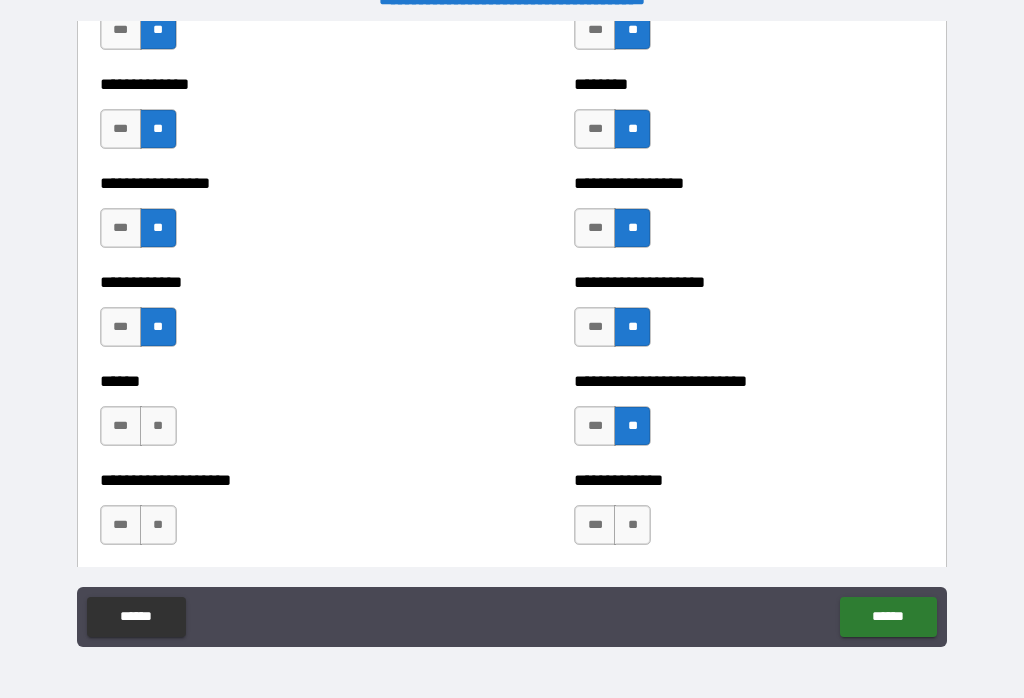 click on "***" at bounding box center [121, 426] 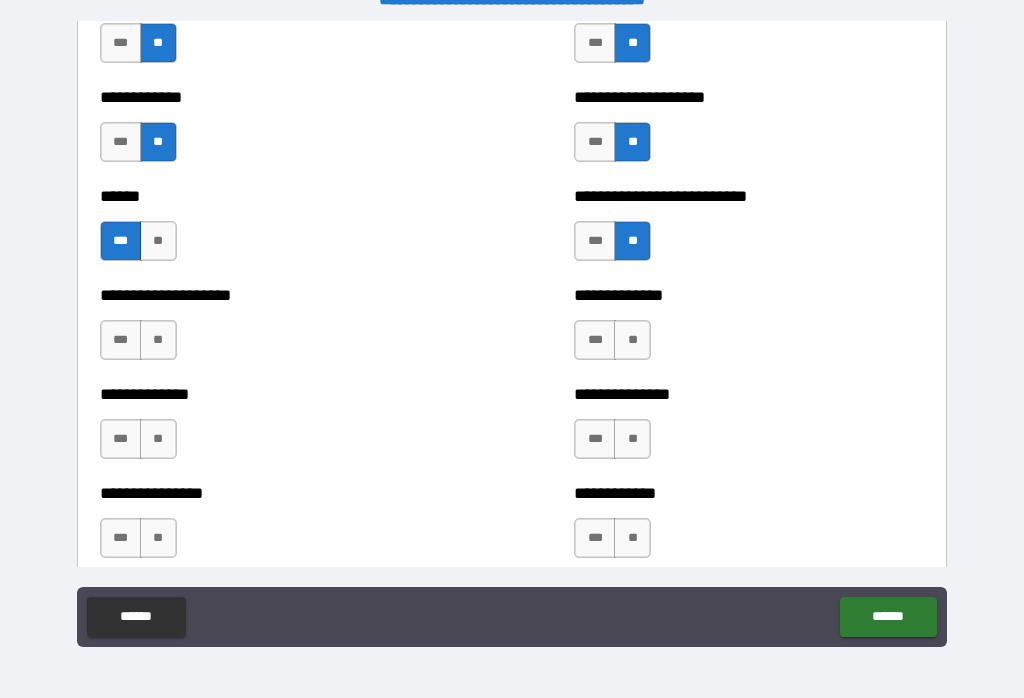 scroll, scrollTop: 3930, scrollLeft: 0, axis: vertical 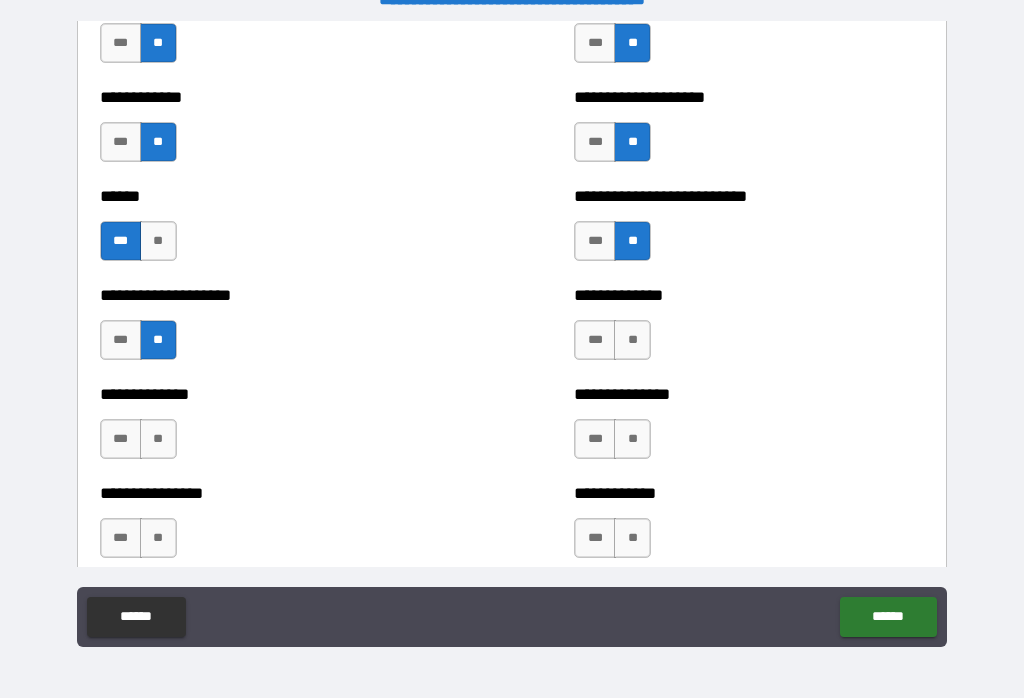 click on "**" at bounding box center [632, 340] 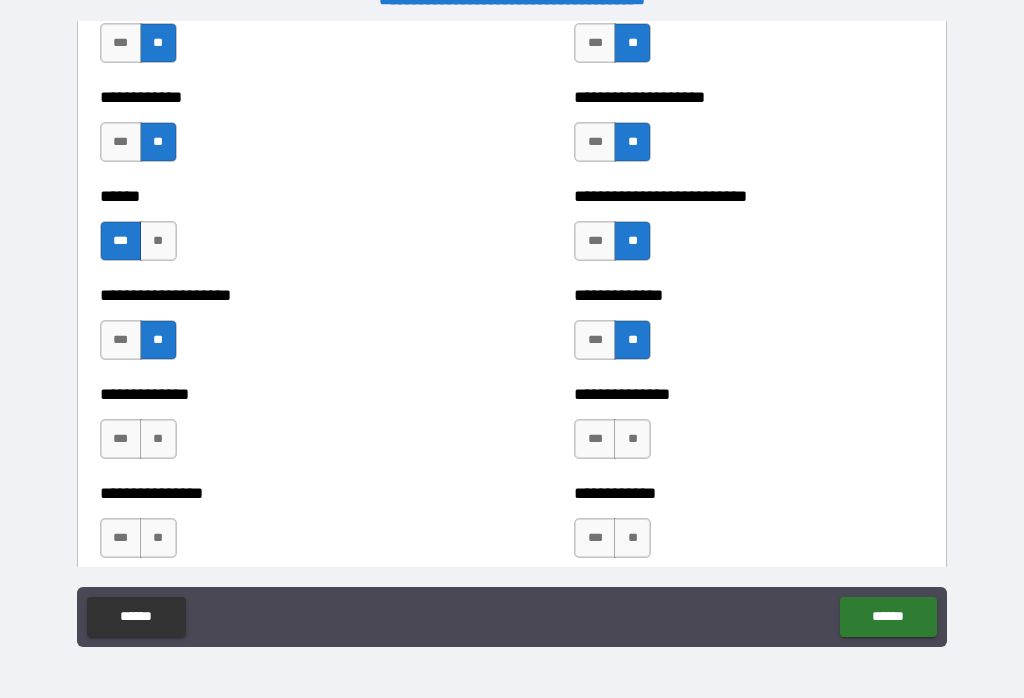 click on "**" at bounding box center (632, 439) 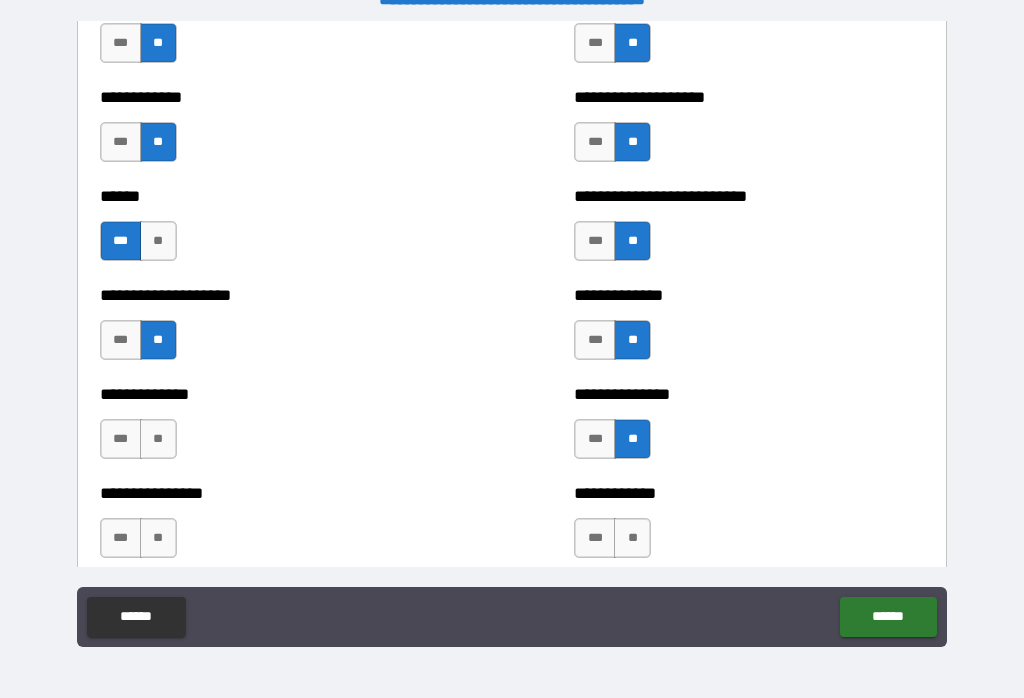 click on "**" at bounding box center (158, 439) 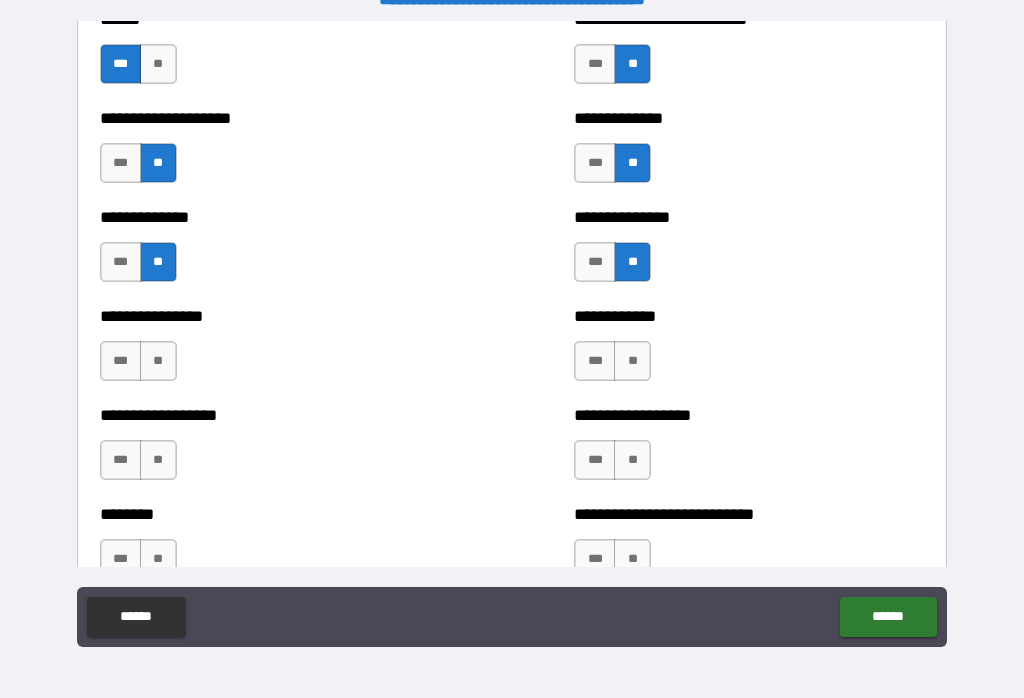 scroll, scrollTop: 4109, scrollLeft: 0, axis: vertical 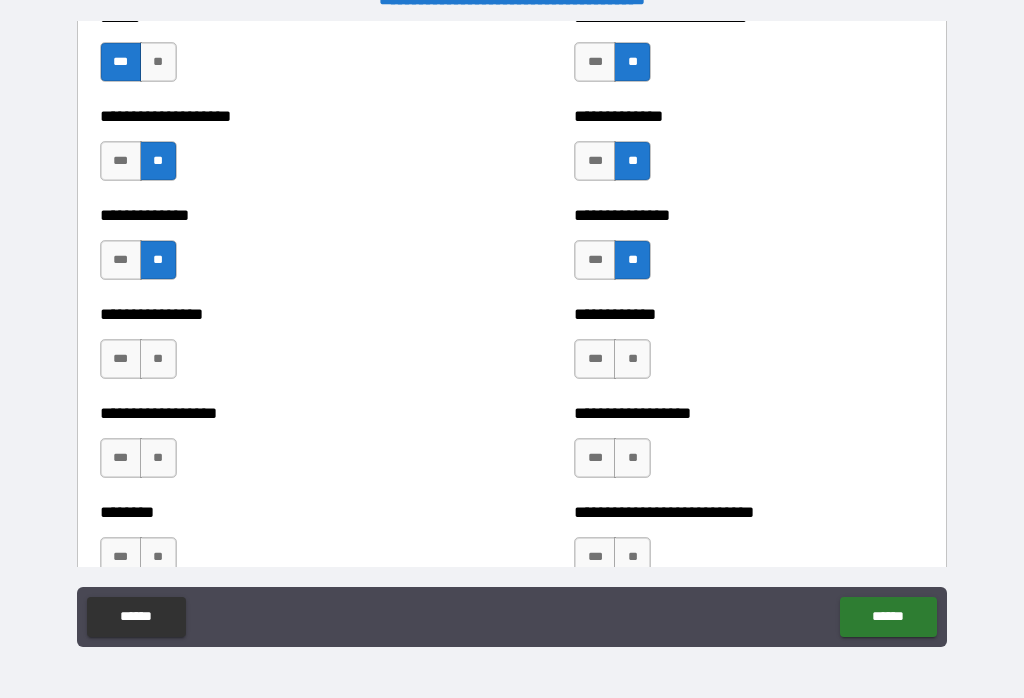 click on "**" at bounding box center [158, 359] 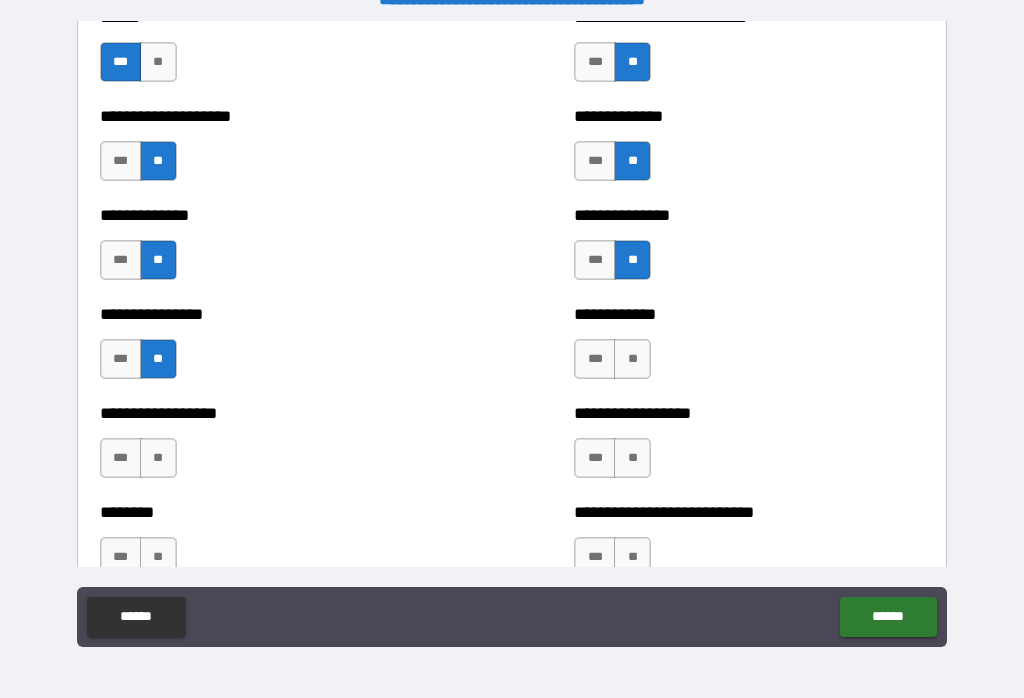 click on "**" at bounding box center [632, 359] 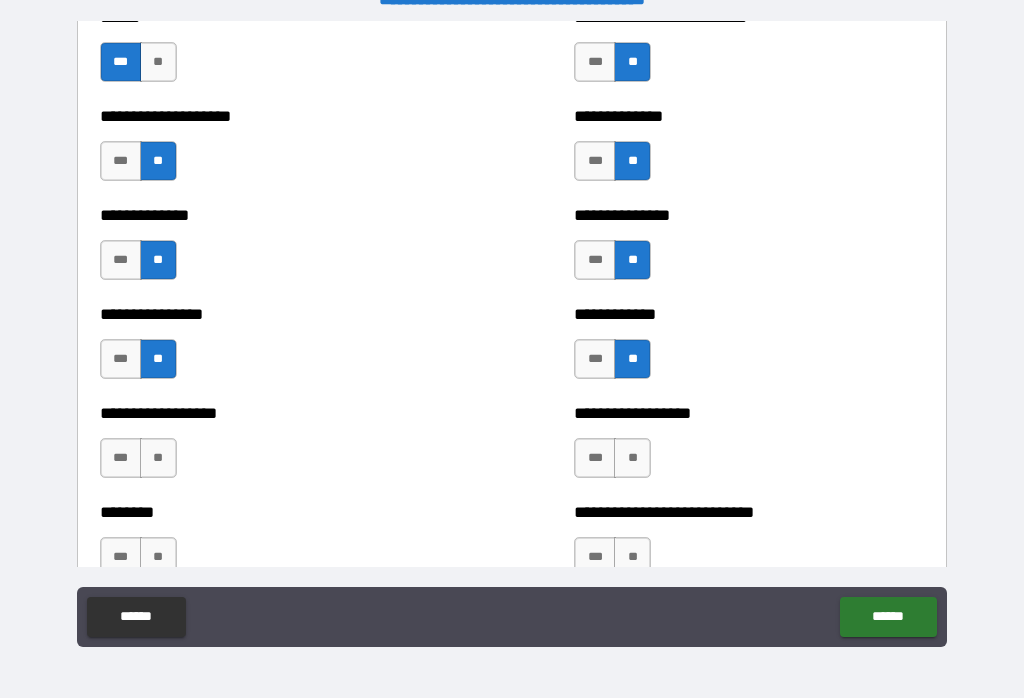 click on "***" at bounding box center (595, 458) 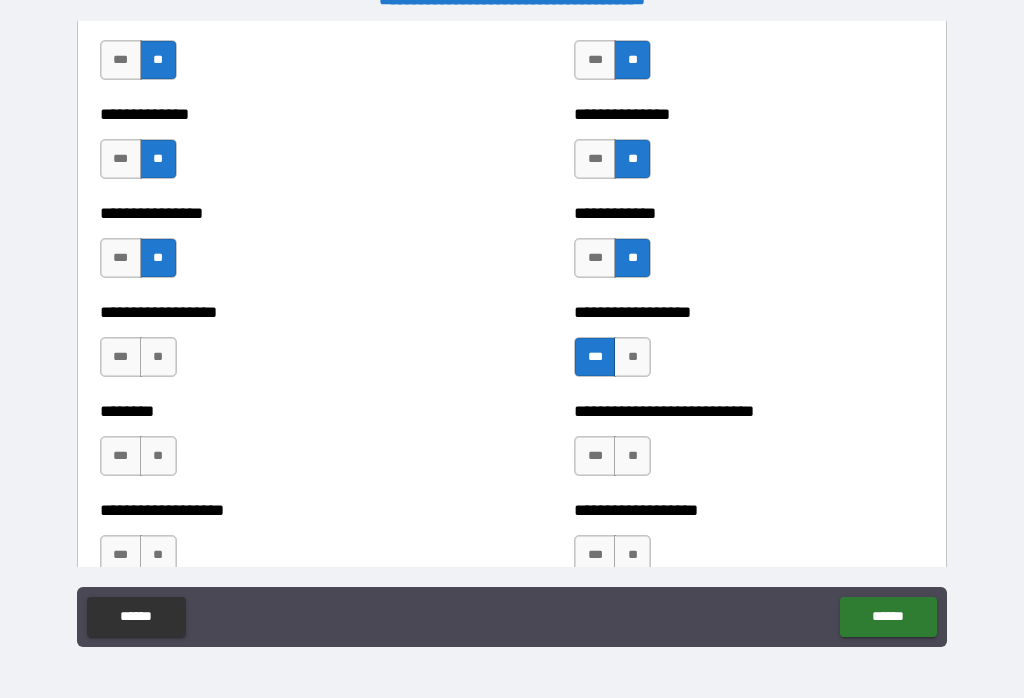 scroll, scrollTop: 4226, scrollLeft: 0, axis: vertical 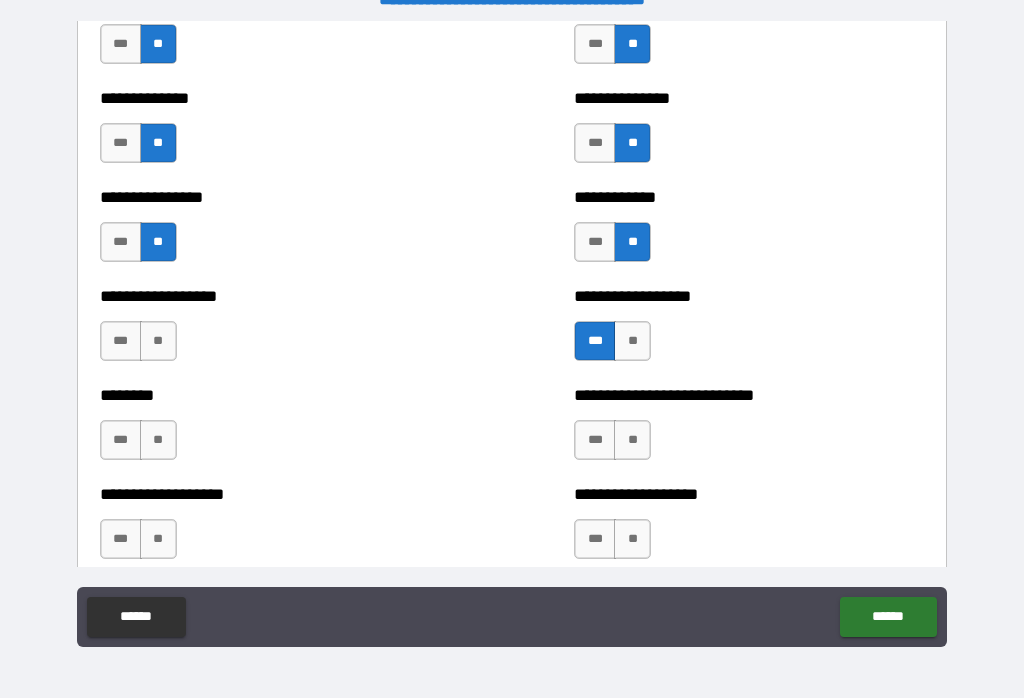 click on "**" at bounding box center [632, 341] 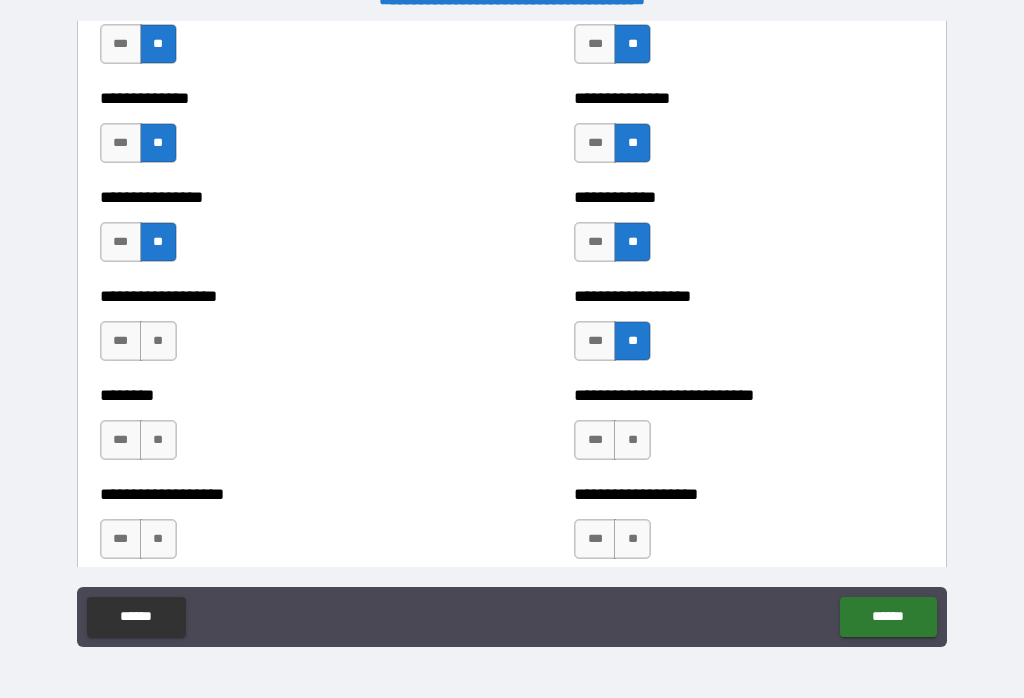 click on "**" at bounding box center [158, 341] 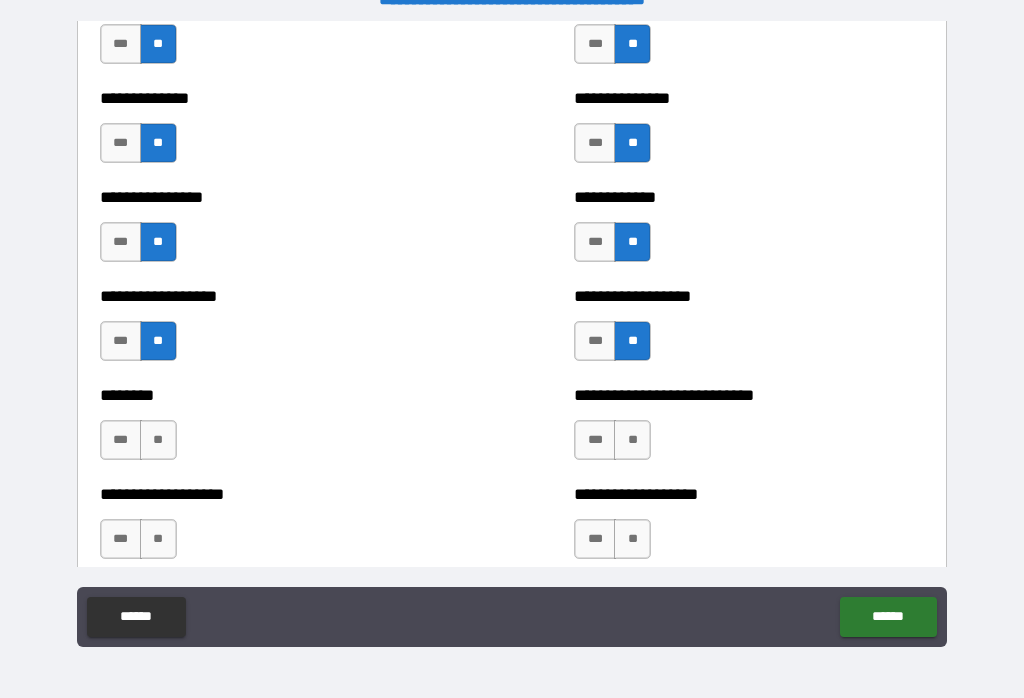 click on "**" at bounding box center (158, 440) 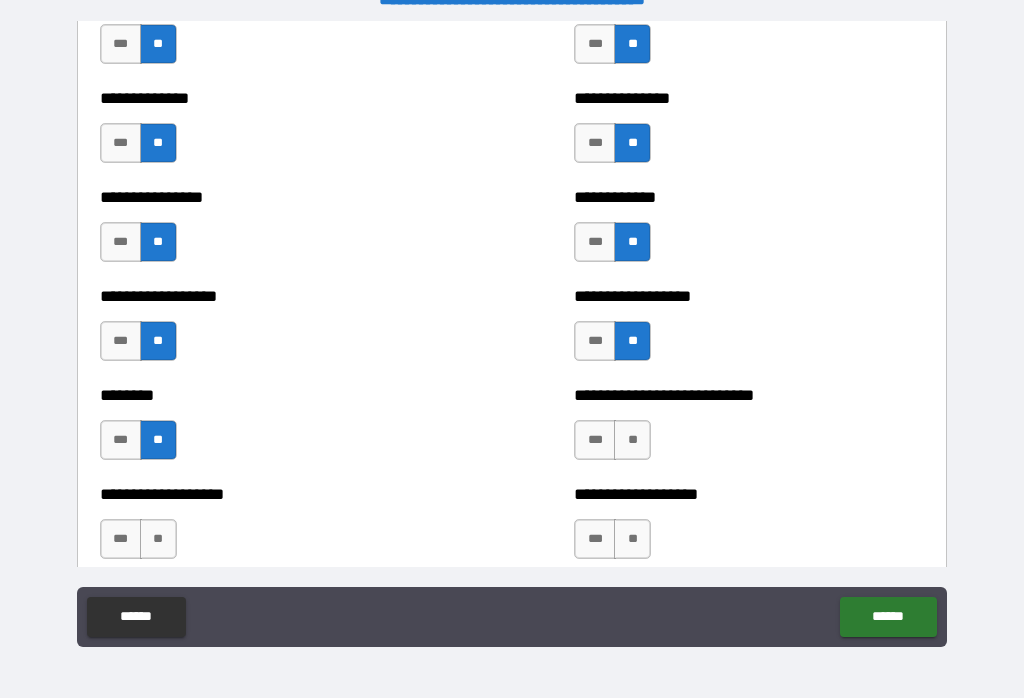 click on "**" at bounding box center [632, 440] 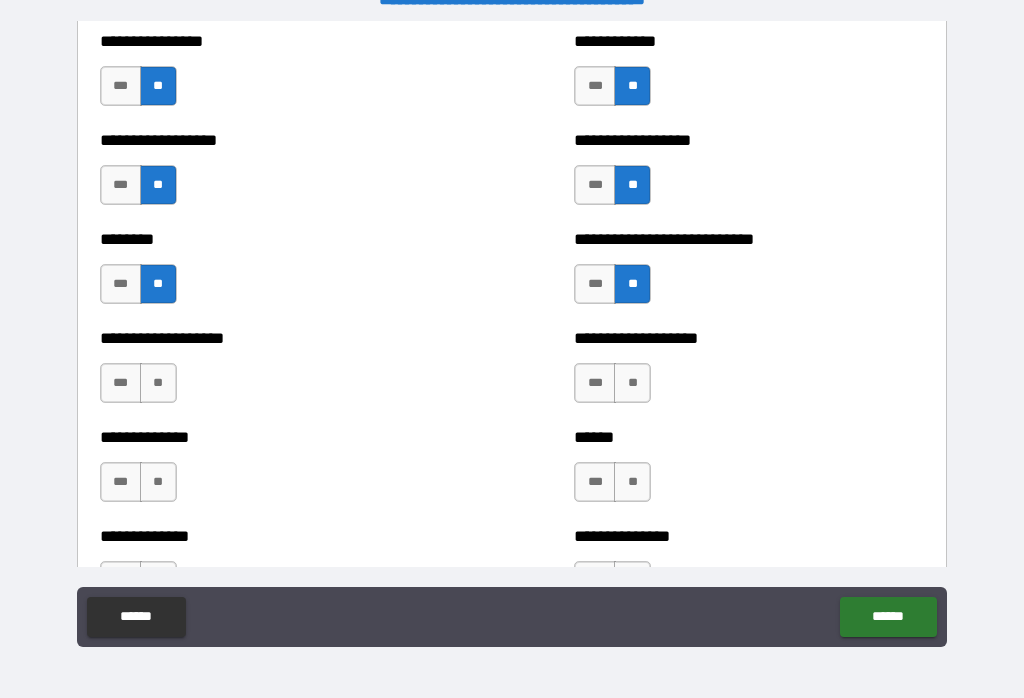 scroll, scrollTop: 4399, scrollLeft: 0, axis: vertical 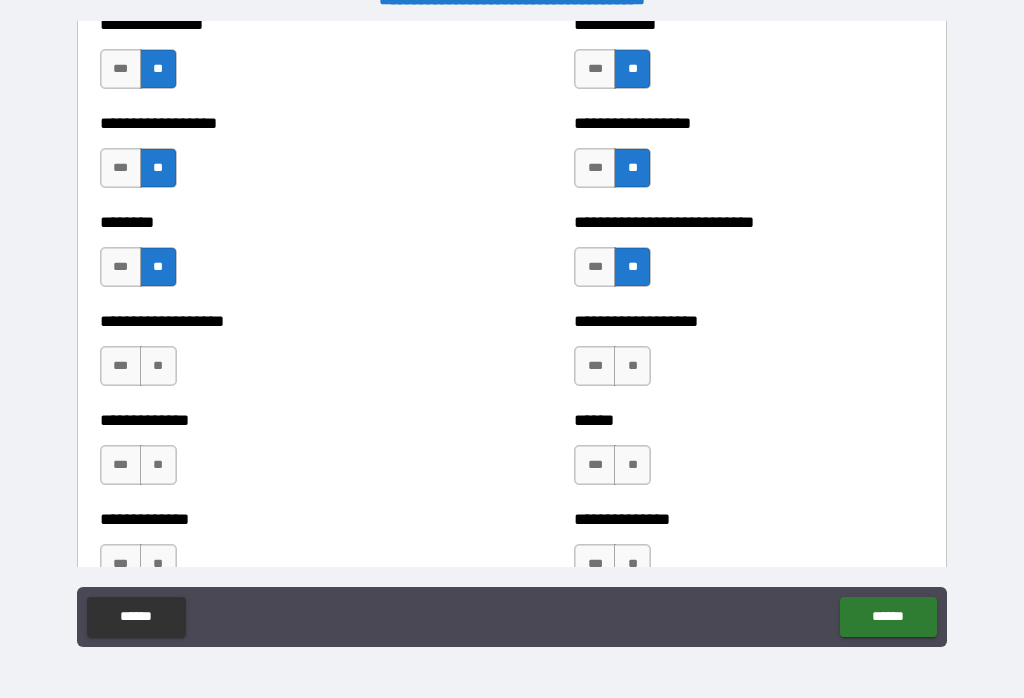 click on "**" at bounding box center [632, 366] 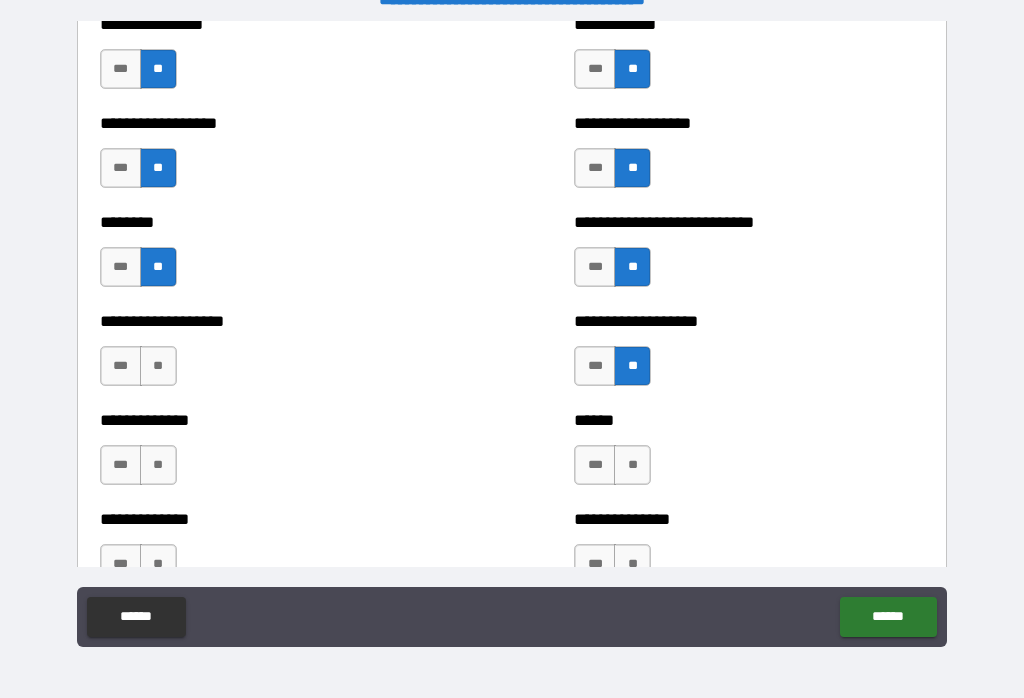 click on "**" at bounding box center [158, 366] 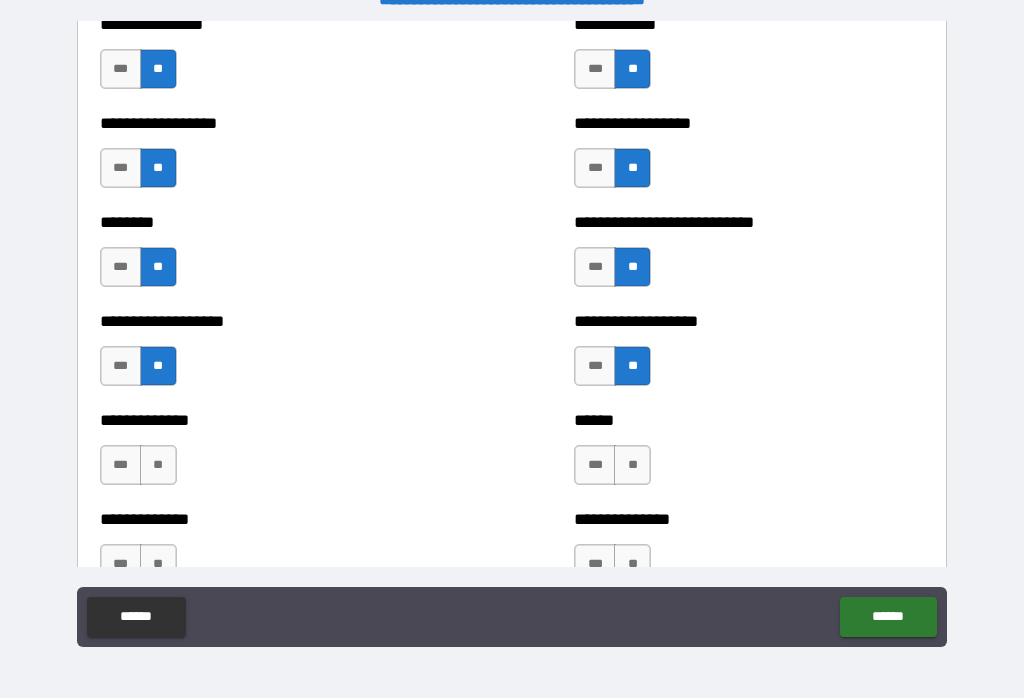 click on "**" at bounding box center [158, 465] 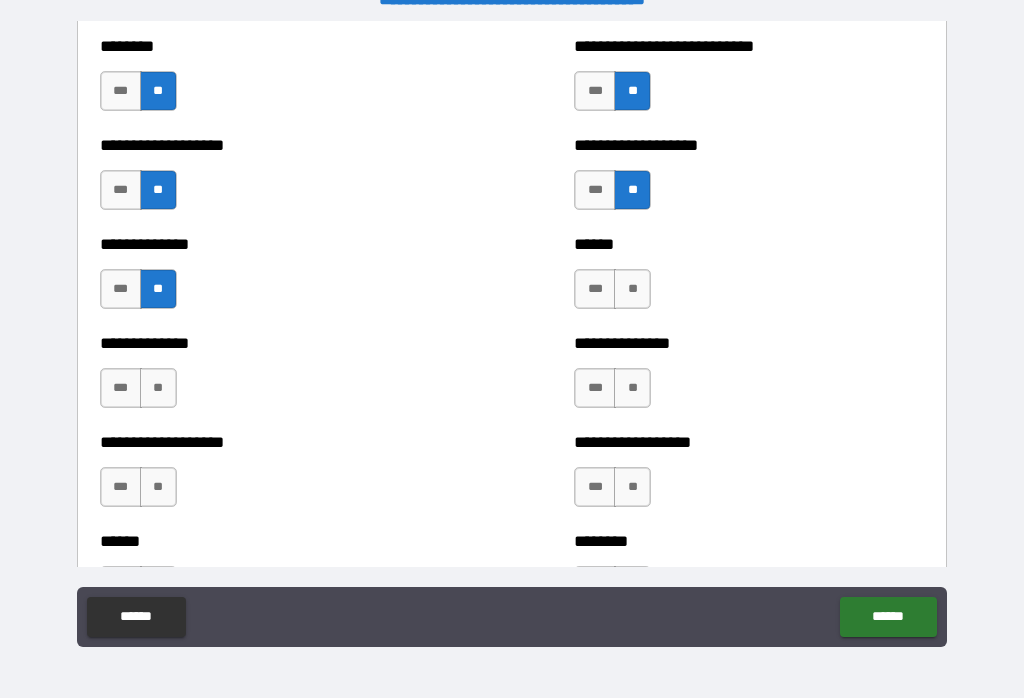 scroll, scrollTop: 4575, scrollLeft: 0, axis: vertical 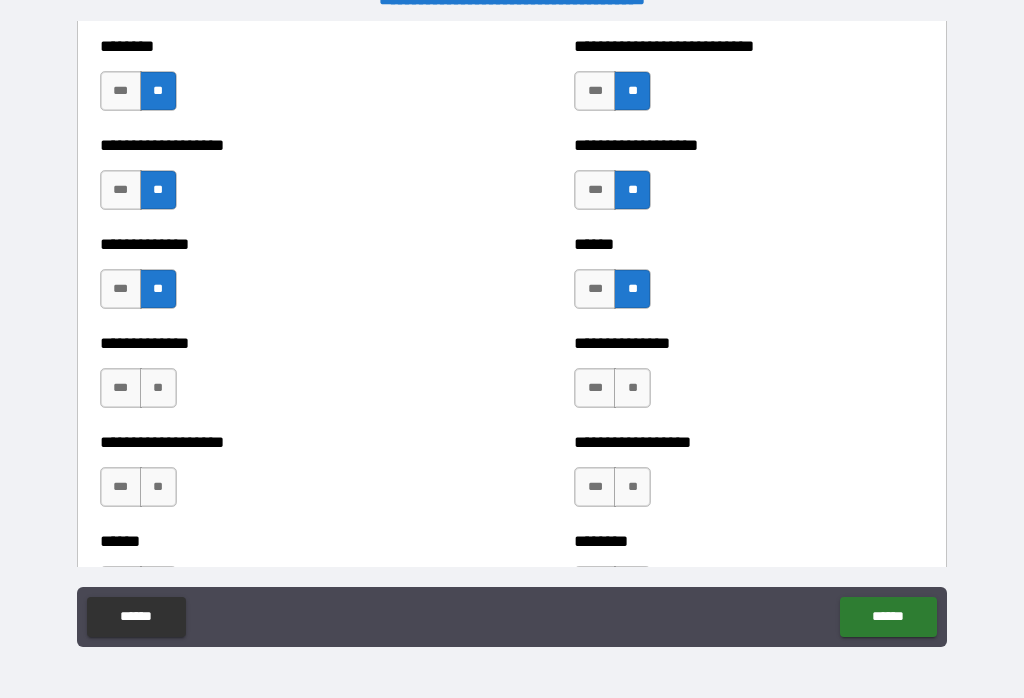 click on "**" at bounding box center [632, 388] 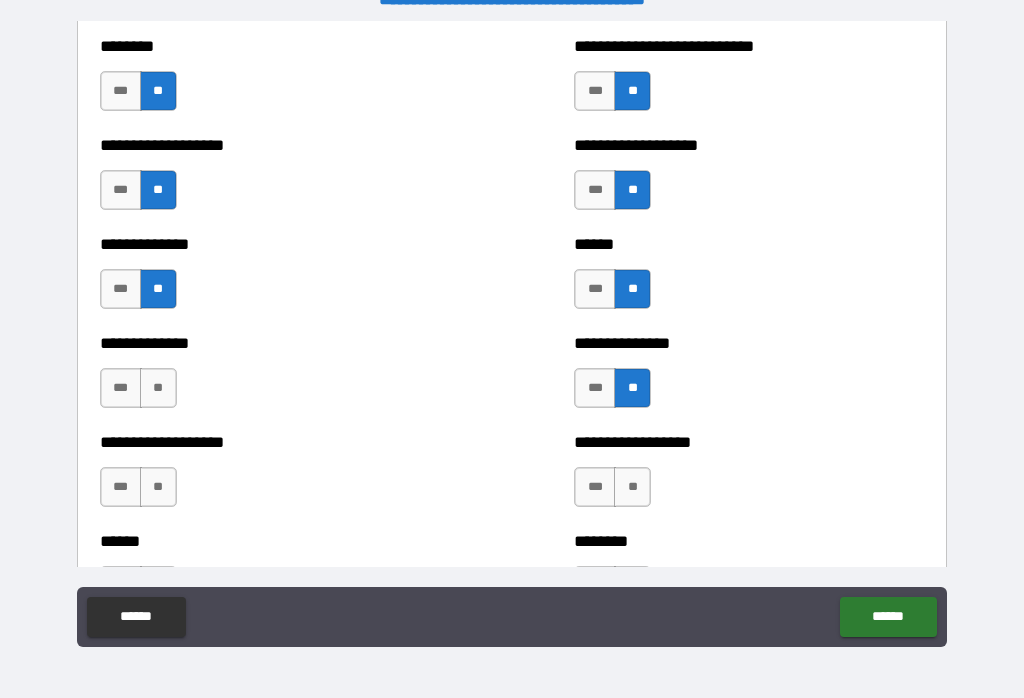 click on "**" at bounding box center [158, 388] 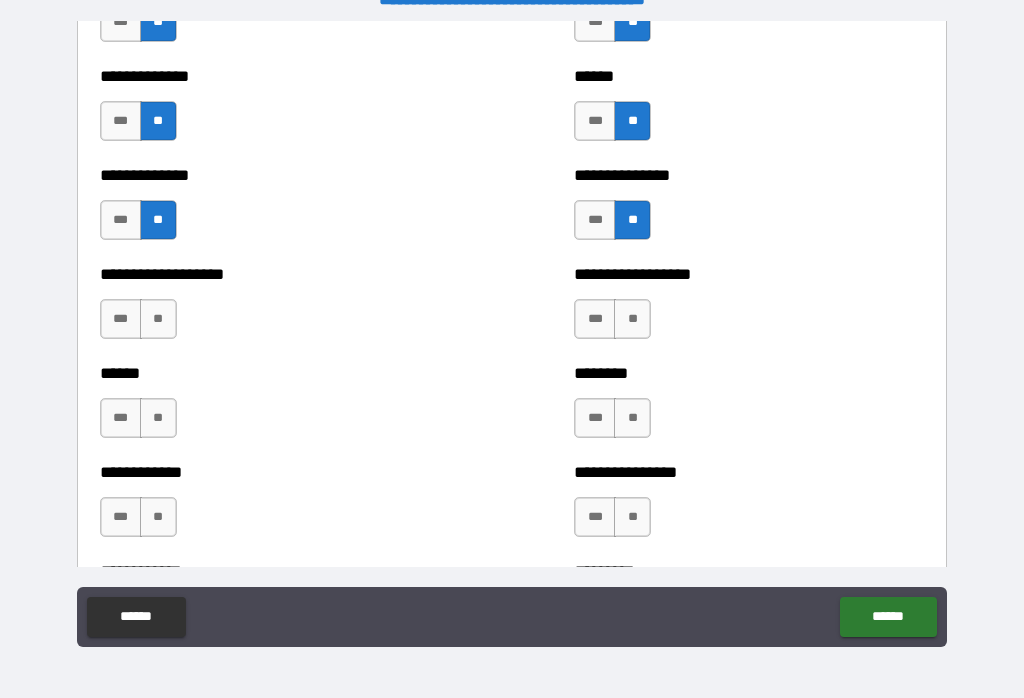 scroll, scrollTop: 4746, scrollLeft: 0, axis: vertical 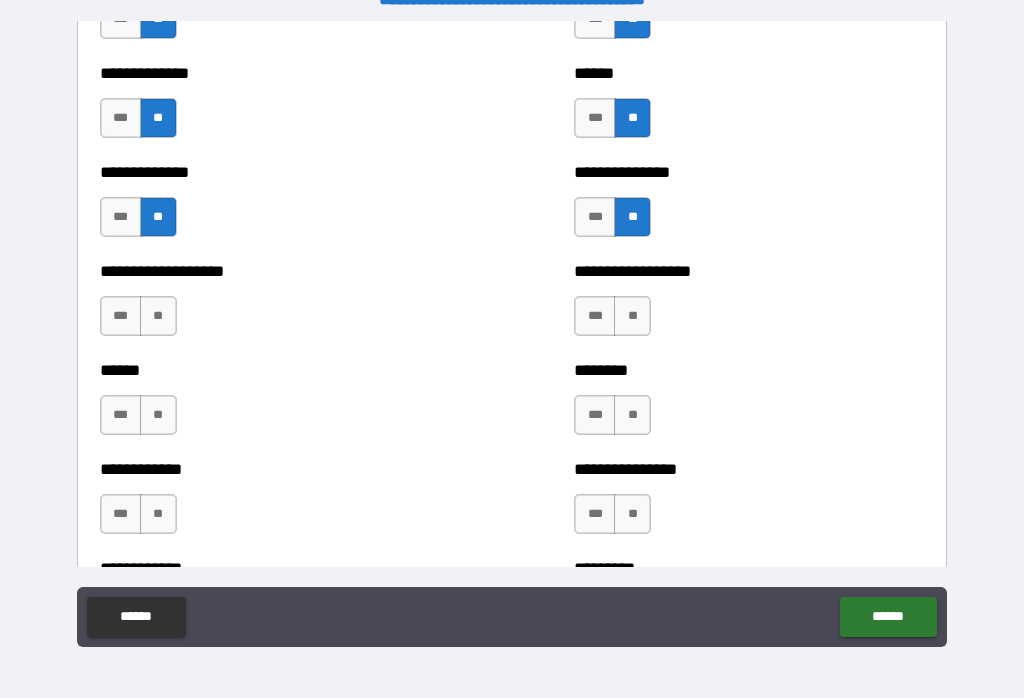 click on "**" at bounding box center [158, 316] 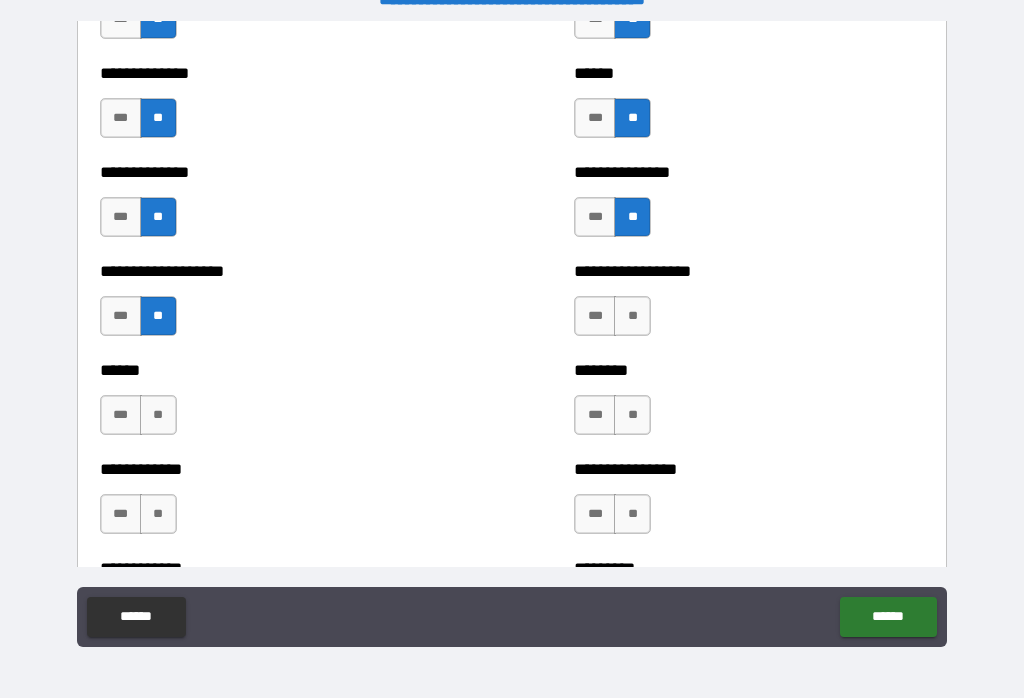 click on "**" at bounding box center [632, 316] 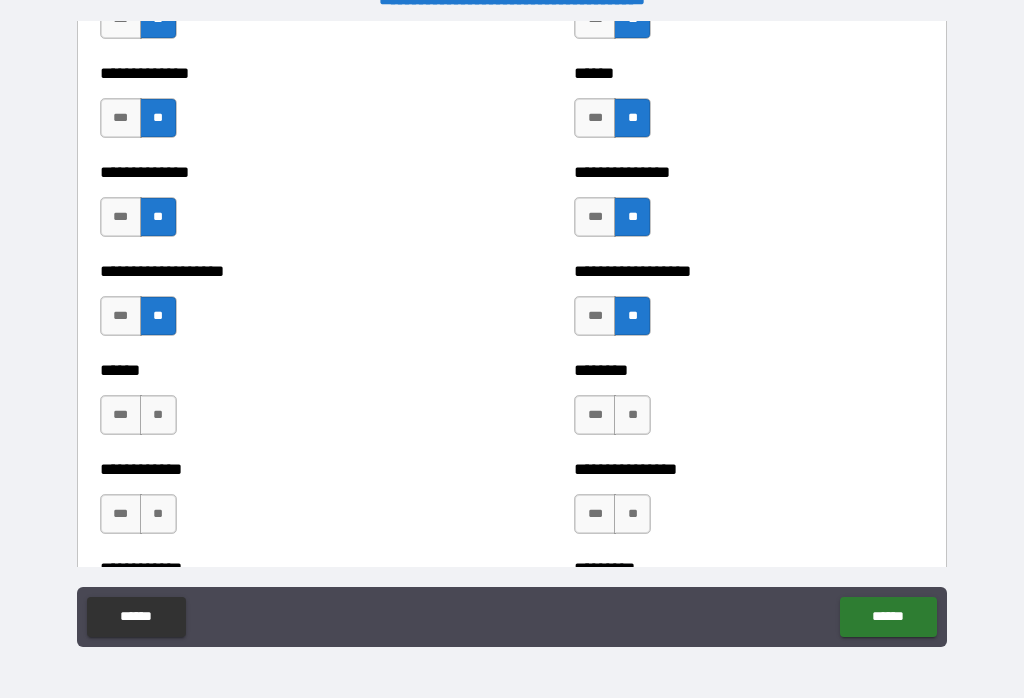 click on "**" at bounding box center [632, 415] 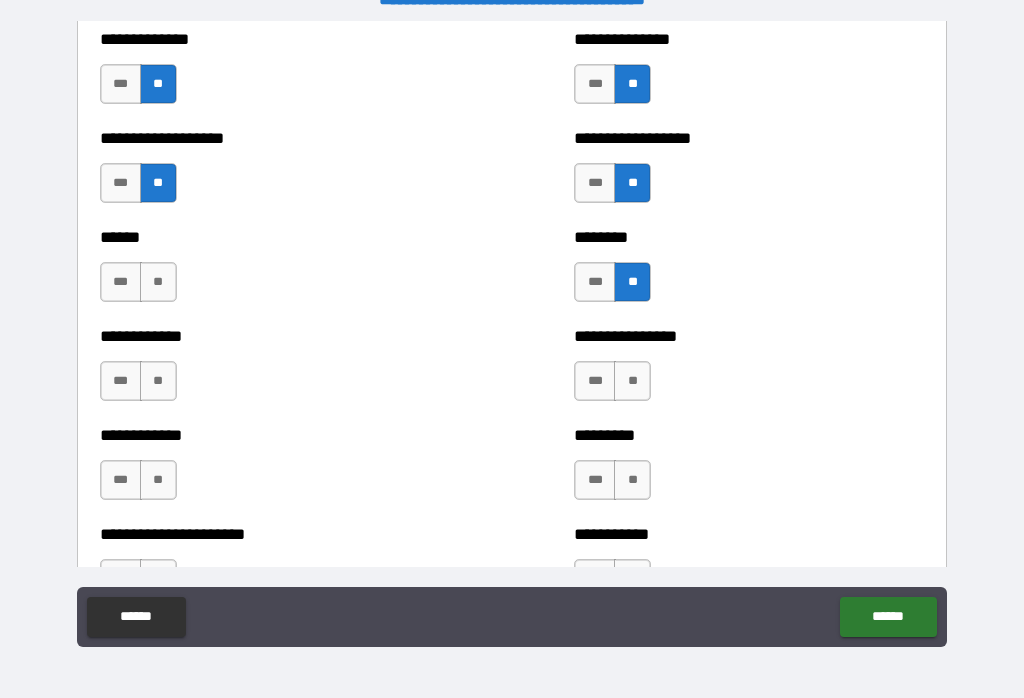 scroll, scrollTop: 4879, scrollLeft: 0, axis: vertical 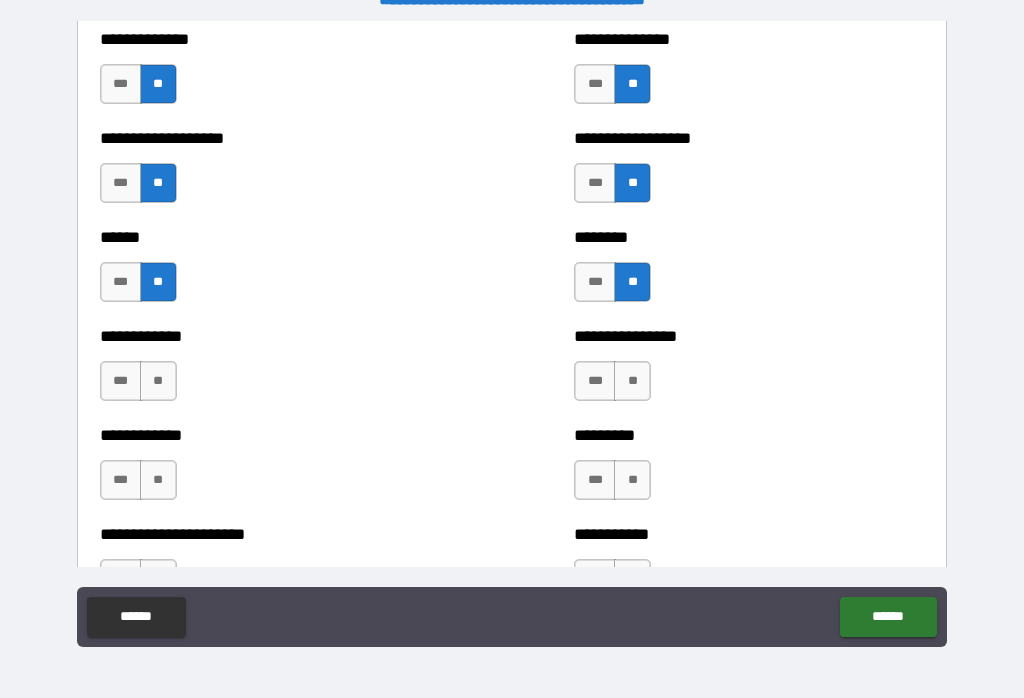 click on "**" at bounding box center [158, 381] 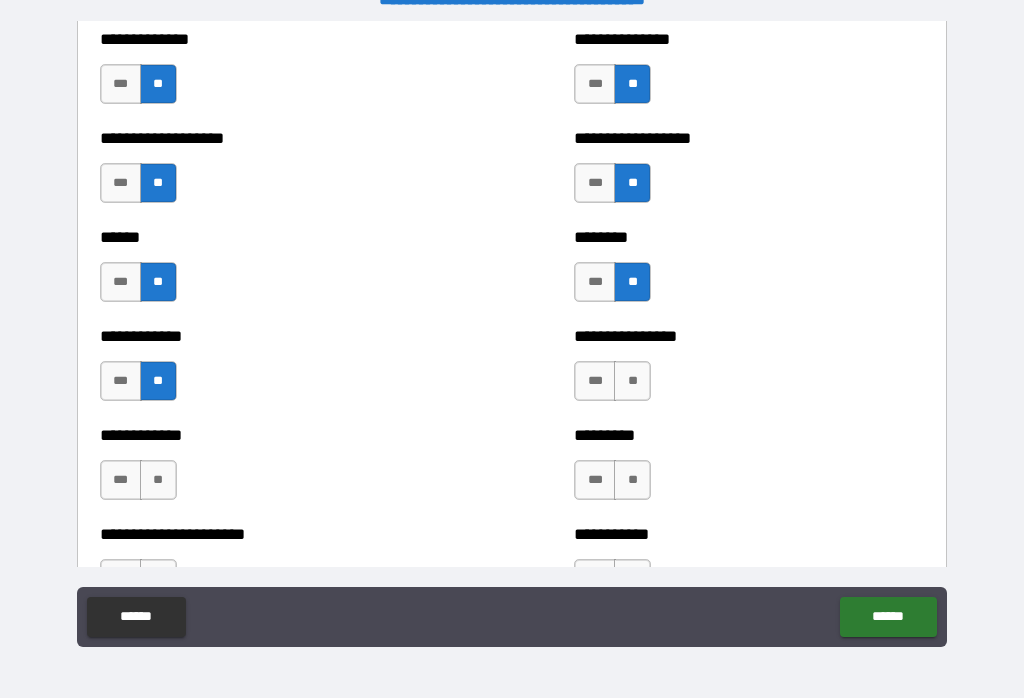 click on "**" at bounding box center (632, 381) 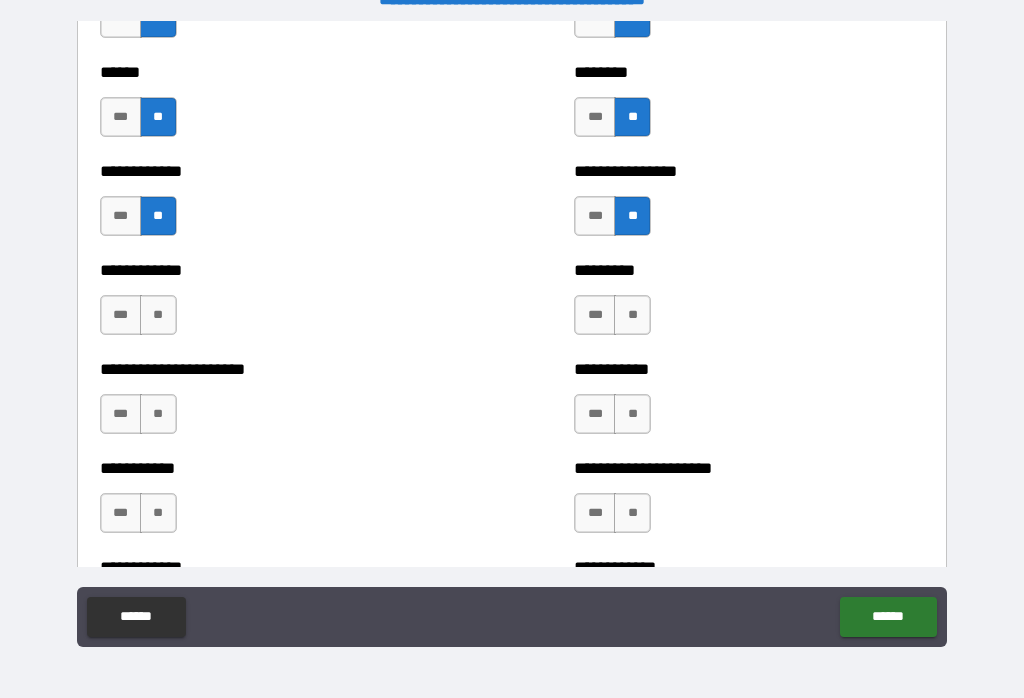 scroll, scrollTop: 5046, scrollLeft: 0, axis: vertical 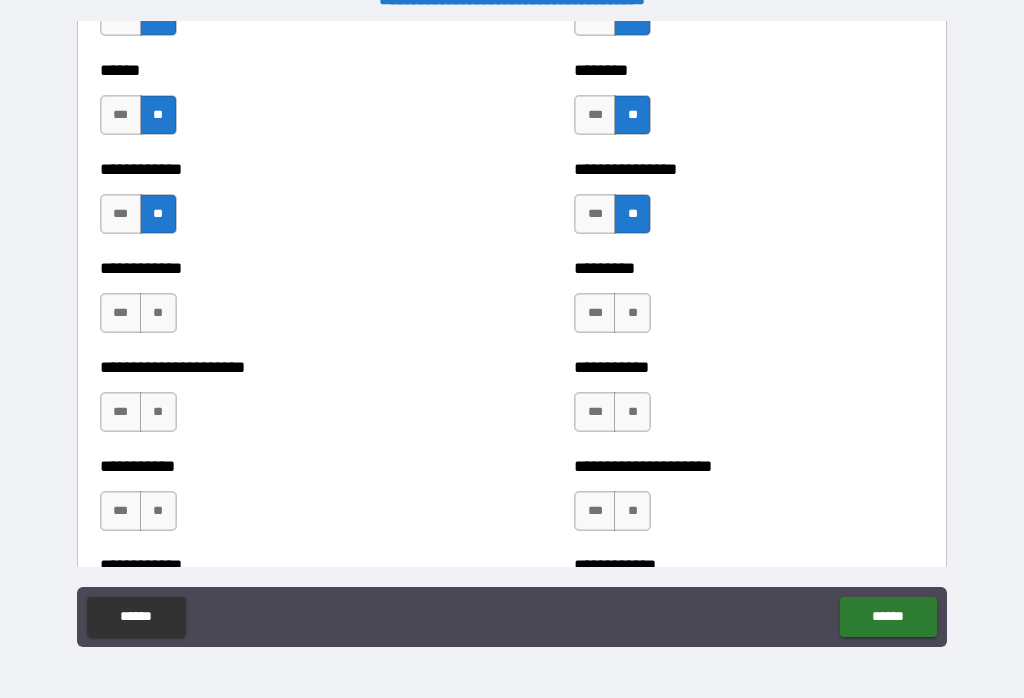 click on "**" at bounding box center [632, 313] 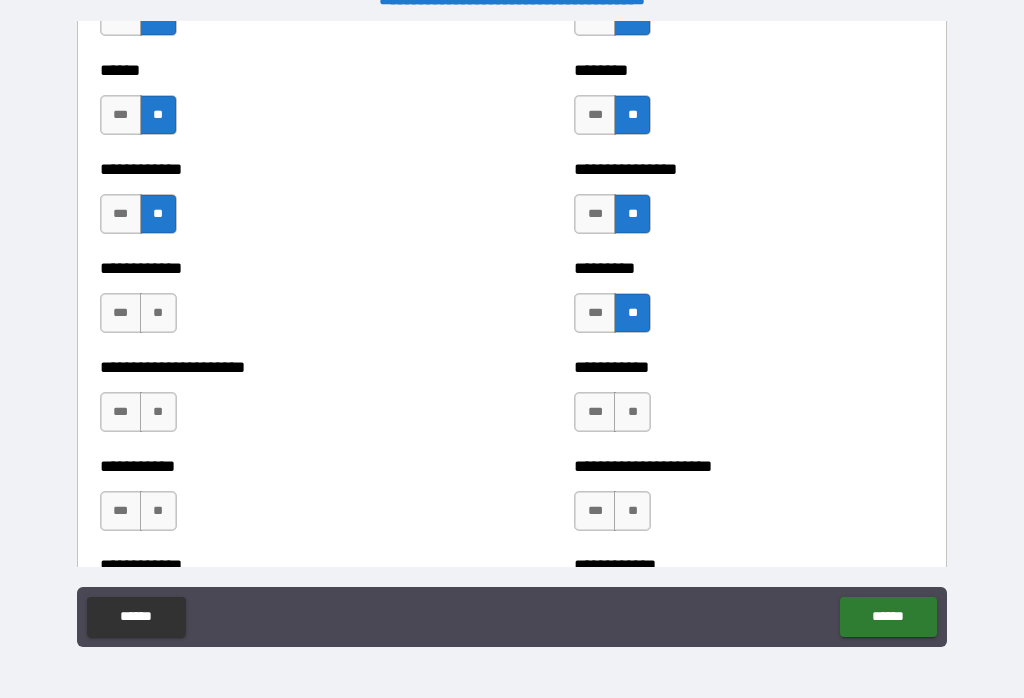 click on "**" at bounding box center [158, 313] 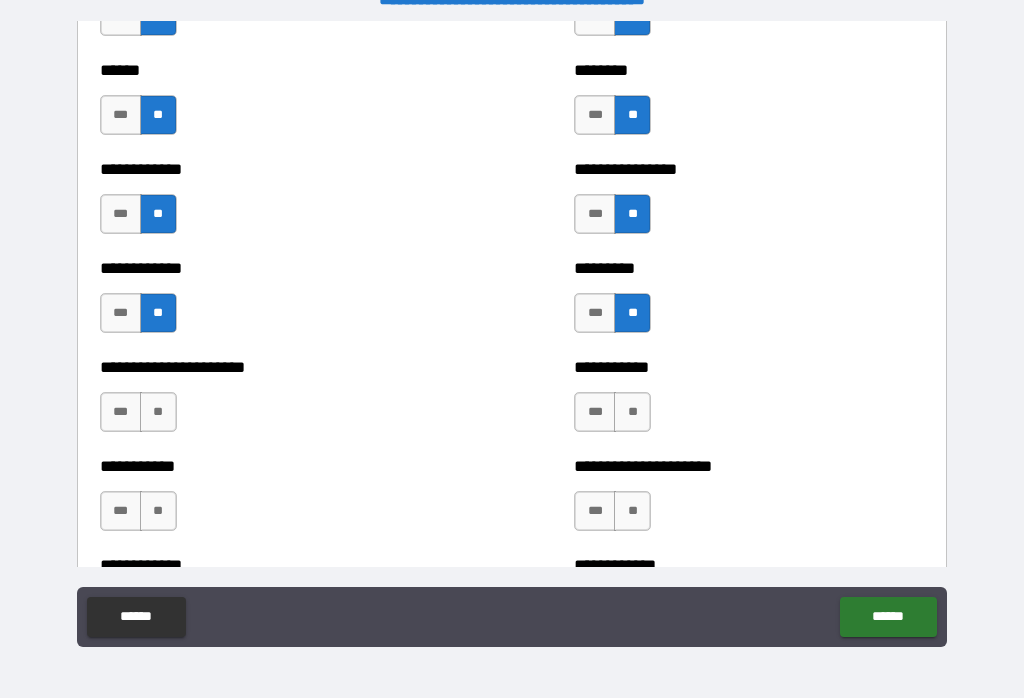 click on "**" at bounding box center [158, 412] 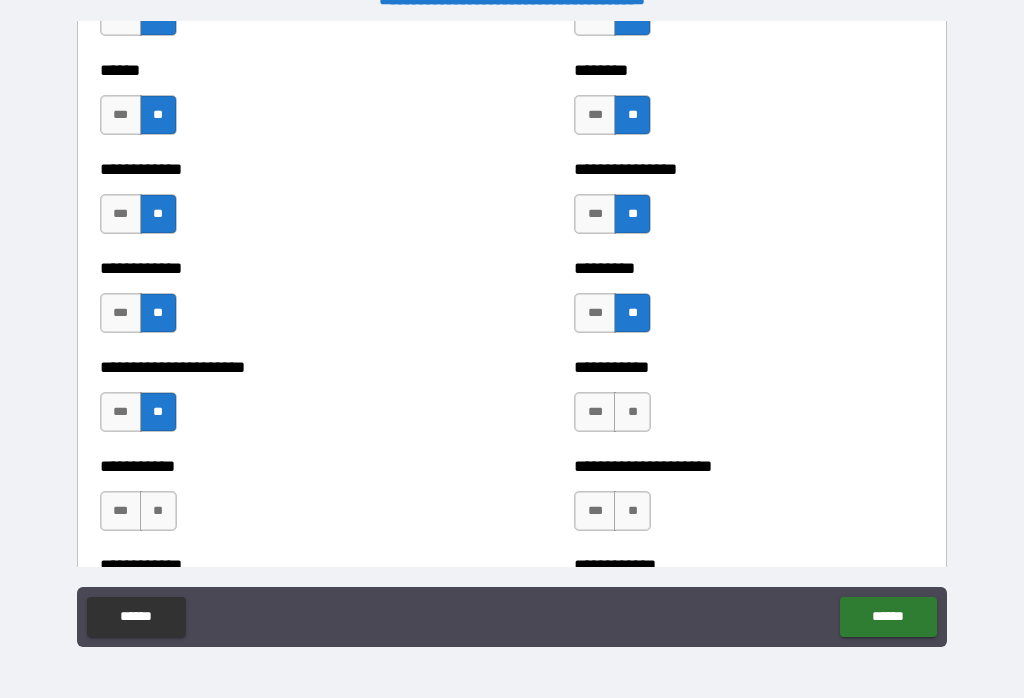 click on "**" at bounding box center [632, 412] 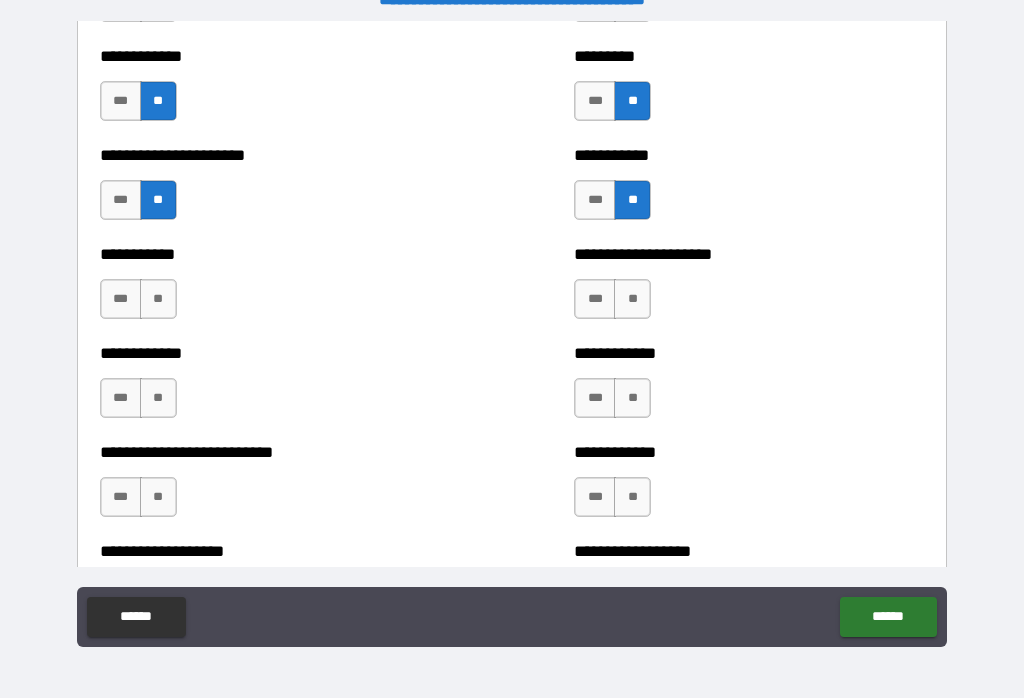 scroll, scrollTop: 5280, scrollLeft: 0, axis: vertical 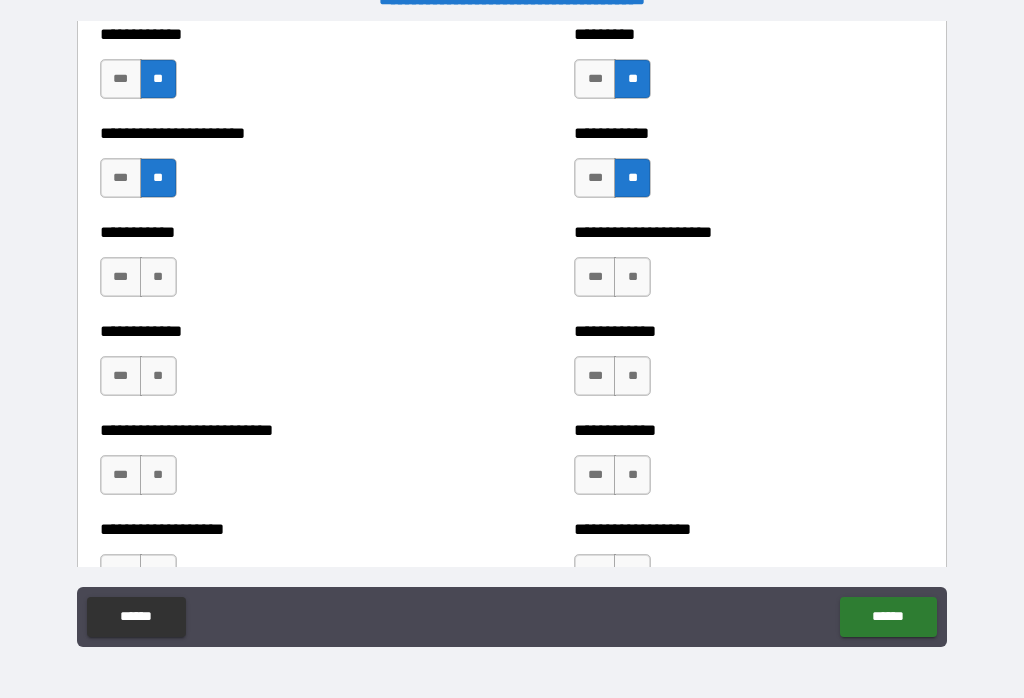 click on "**" at bounding box center (632, 277) 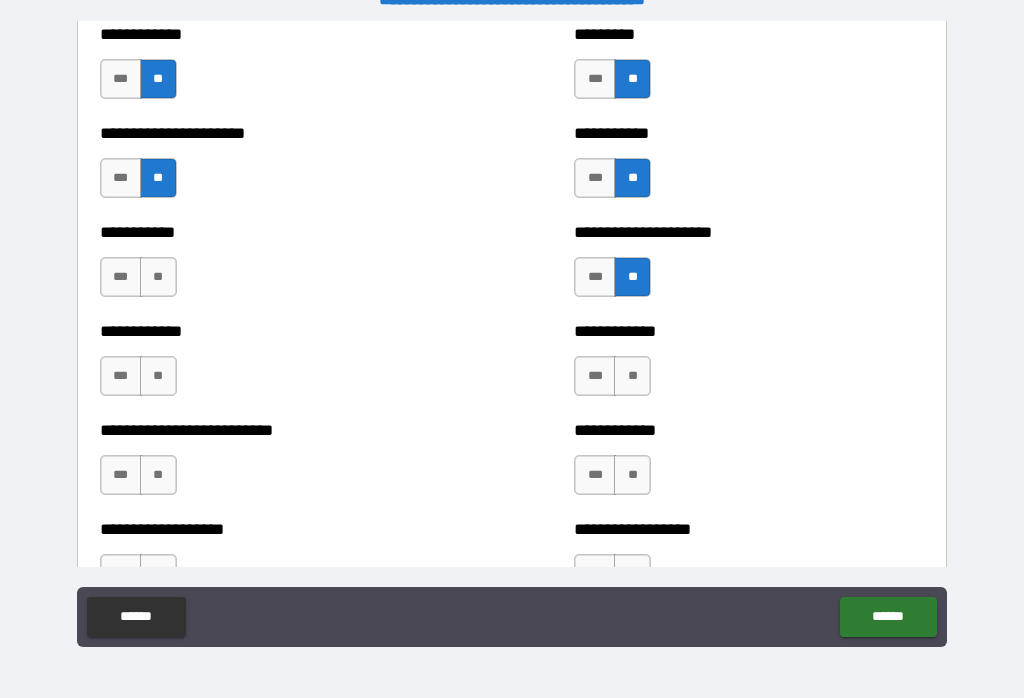 click on "**" at bounding box center [158, 277] 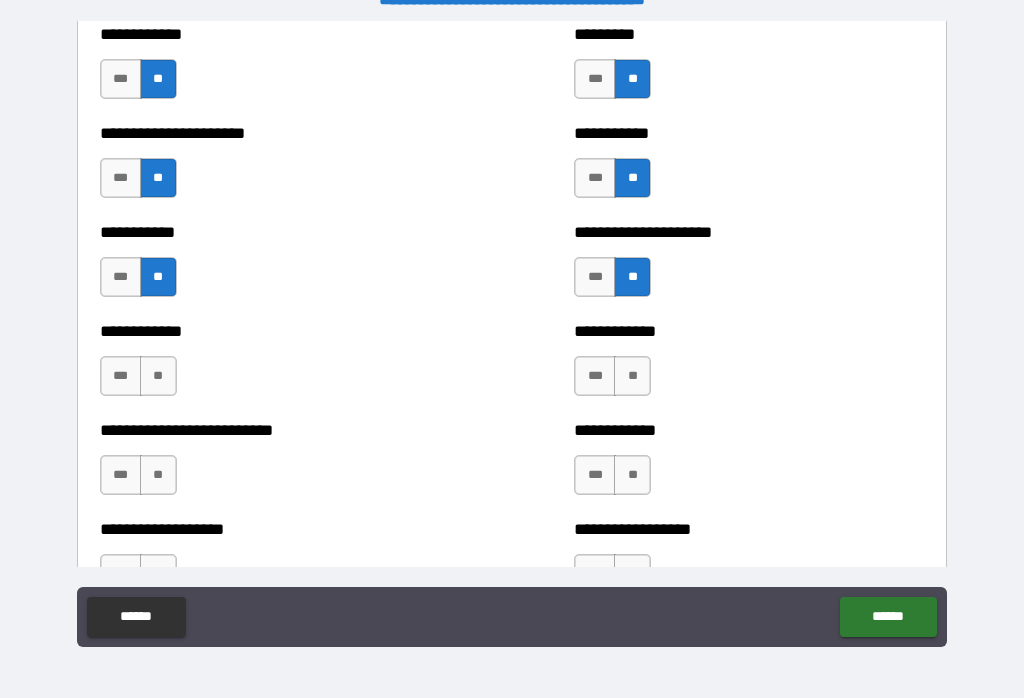 click on "**" at bounding box center [158, 376] 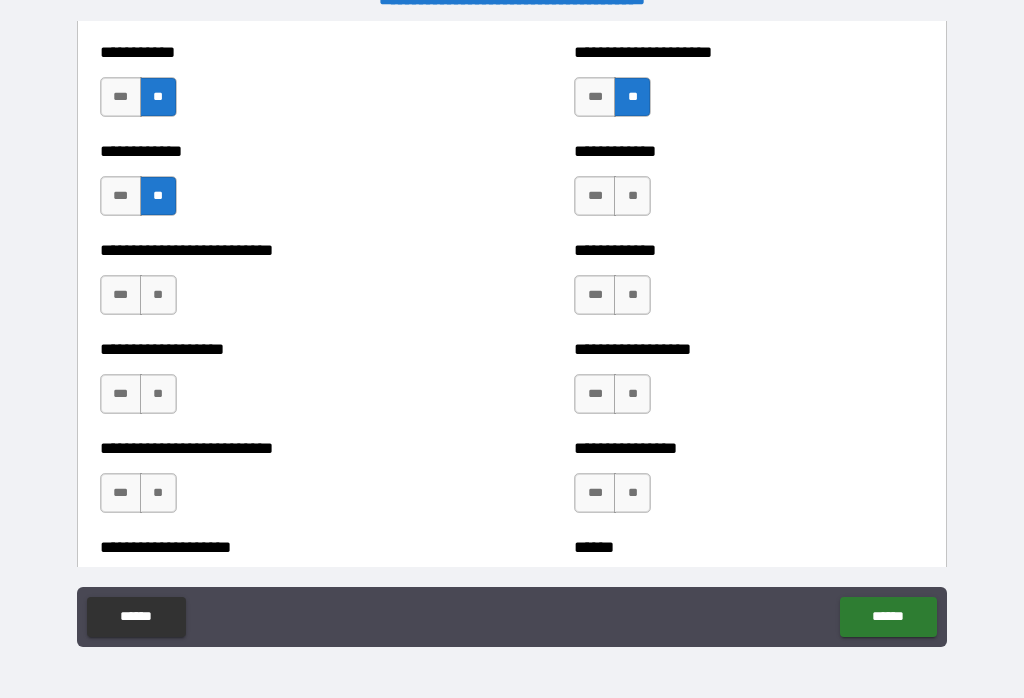 scroll, scrollTop: 5455, scrollLeft: 0, axis: vertical 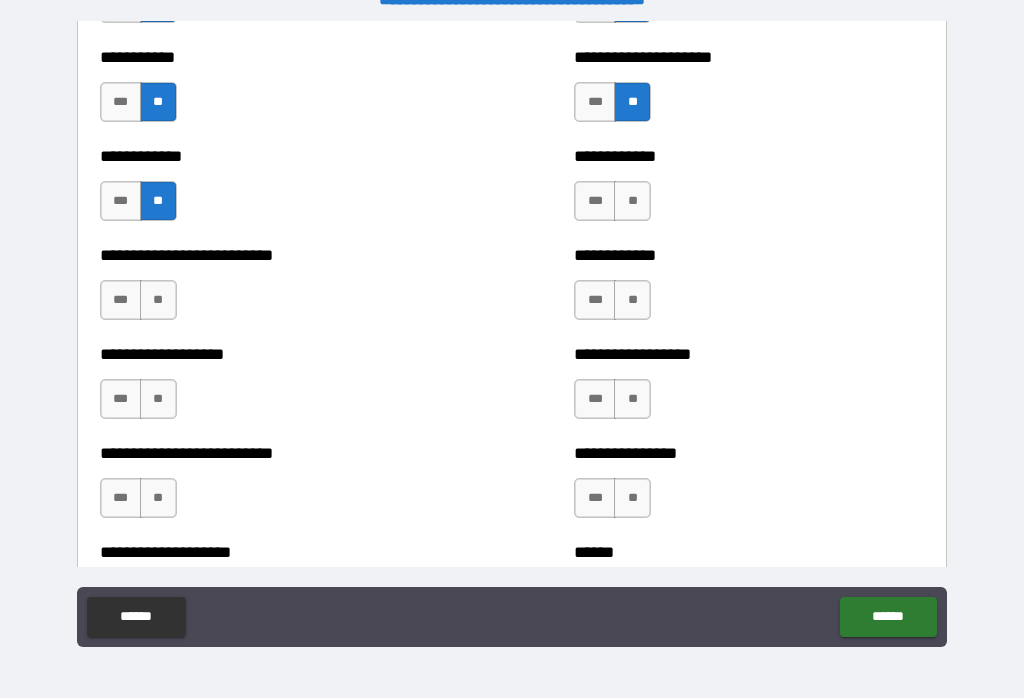 click on "**" at bounding box center [632, 201] 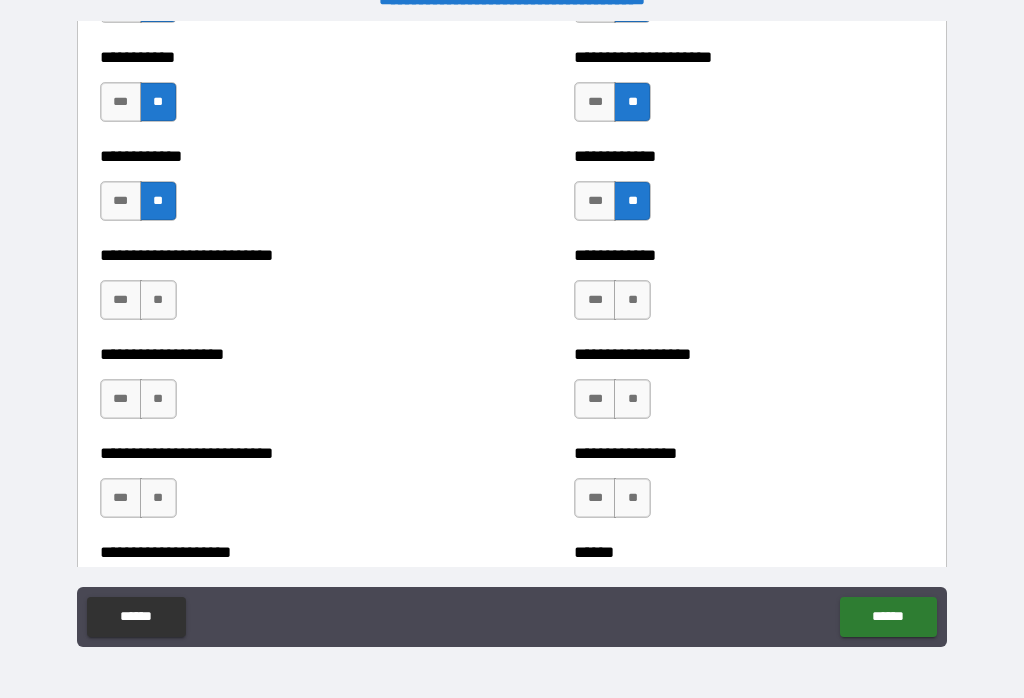 click on "**" at bounding box center (632, 300) 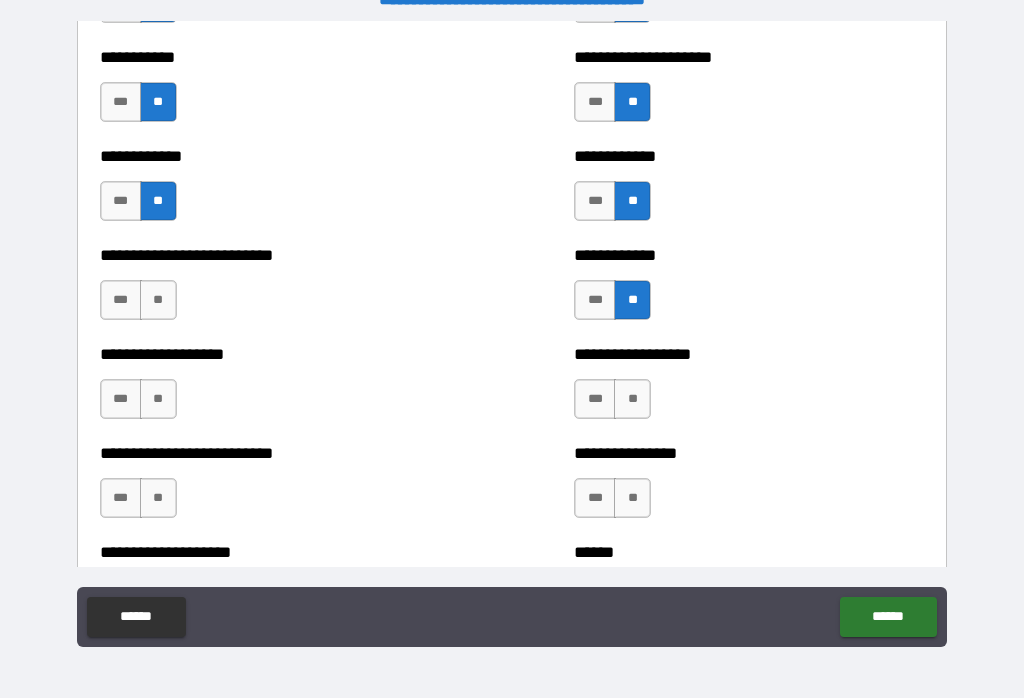 click on "**" at bounding box center (158, 300) 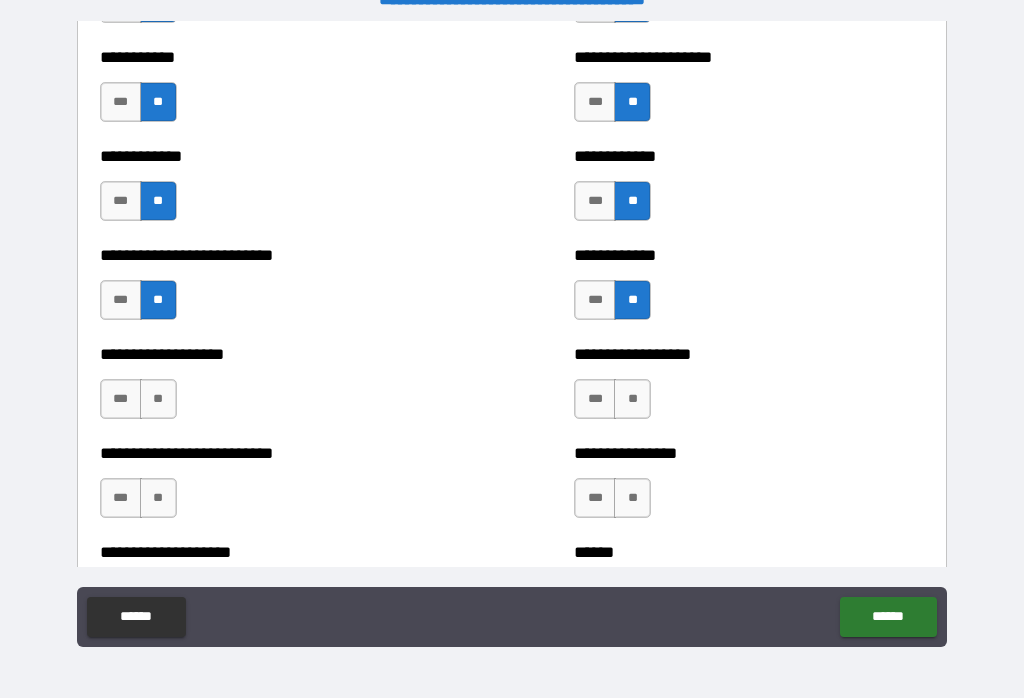 click on "**" at bounding box center [158, 399] 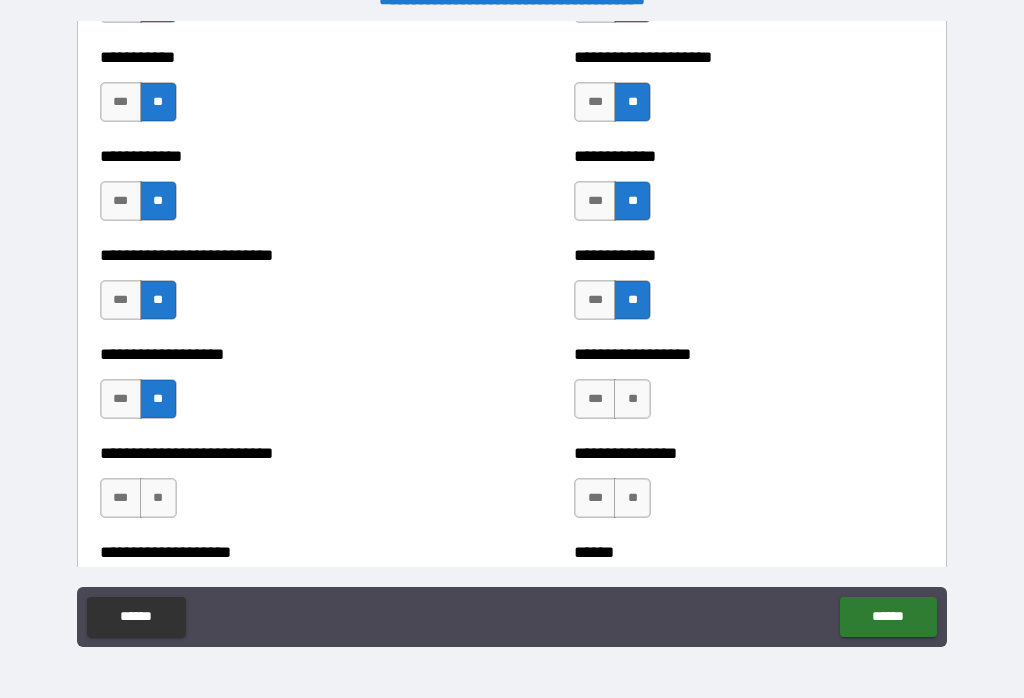 click on "***" at bounding box center (595, 300) 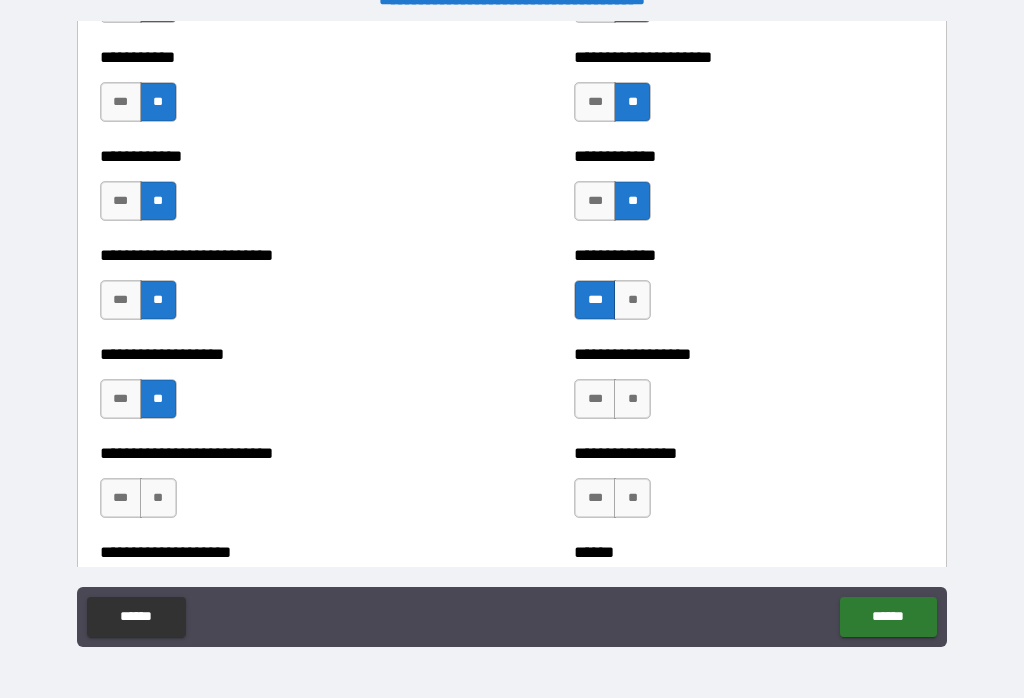 click on "**" at bounding box center [632, 399] 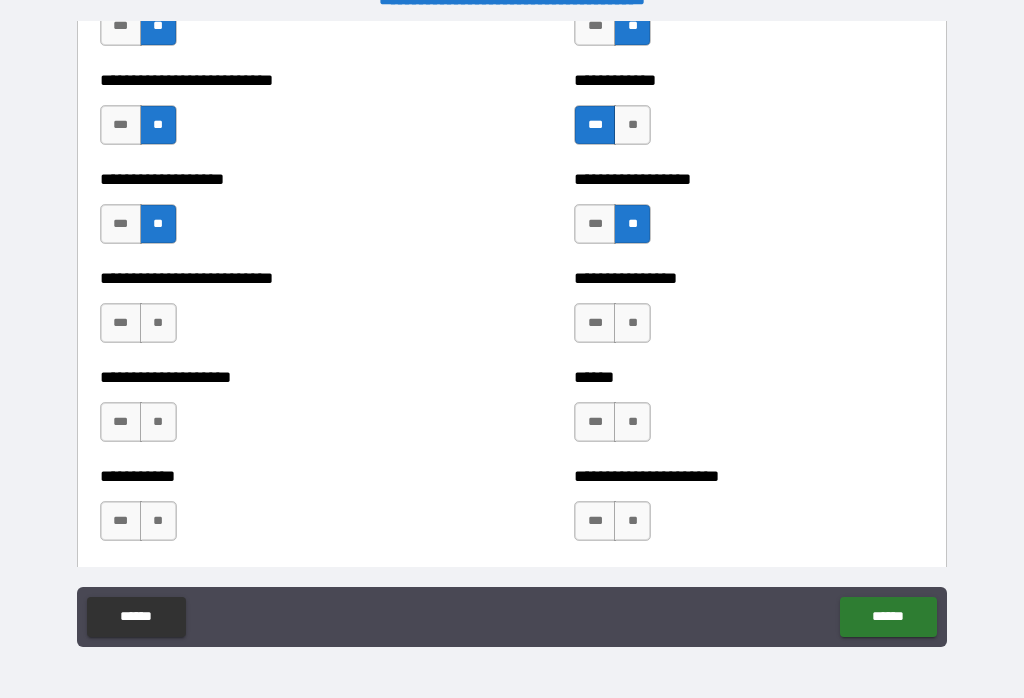scroll, scrollTop: 5653, scrollLeft: 0, axis: vertical 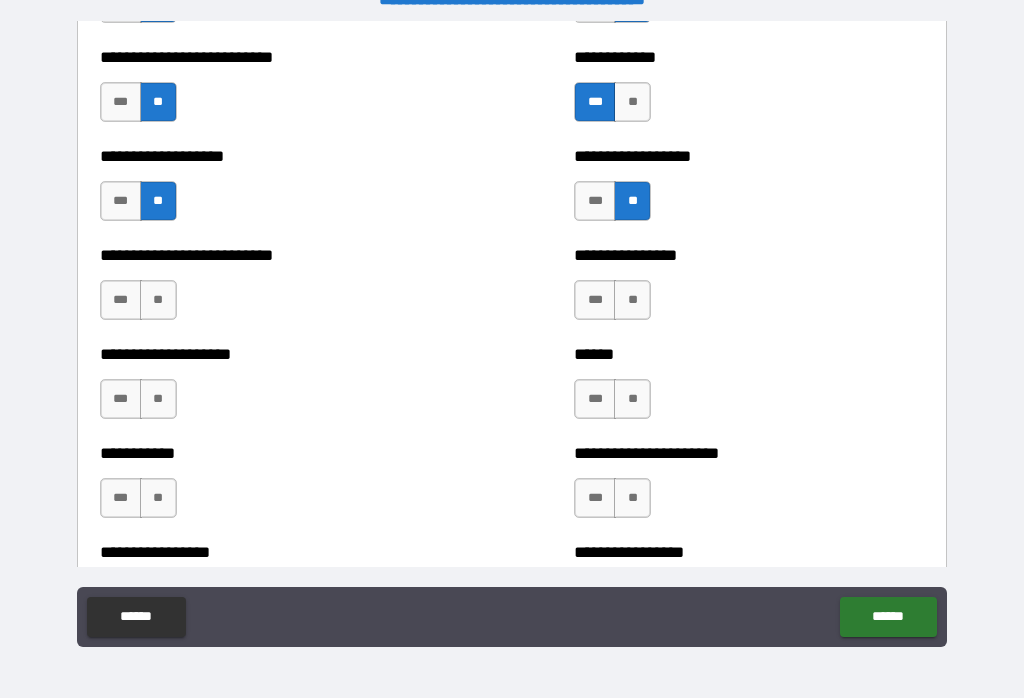 click on "**" at bounding box center [158, 300] 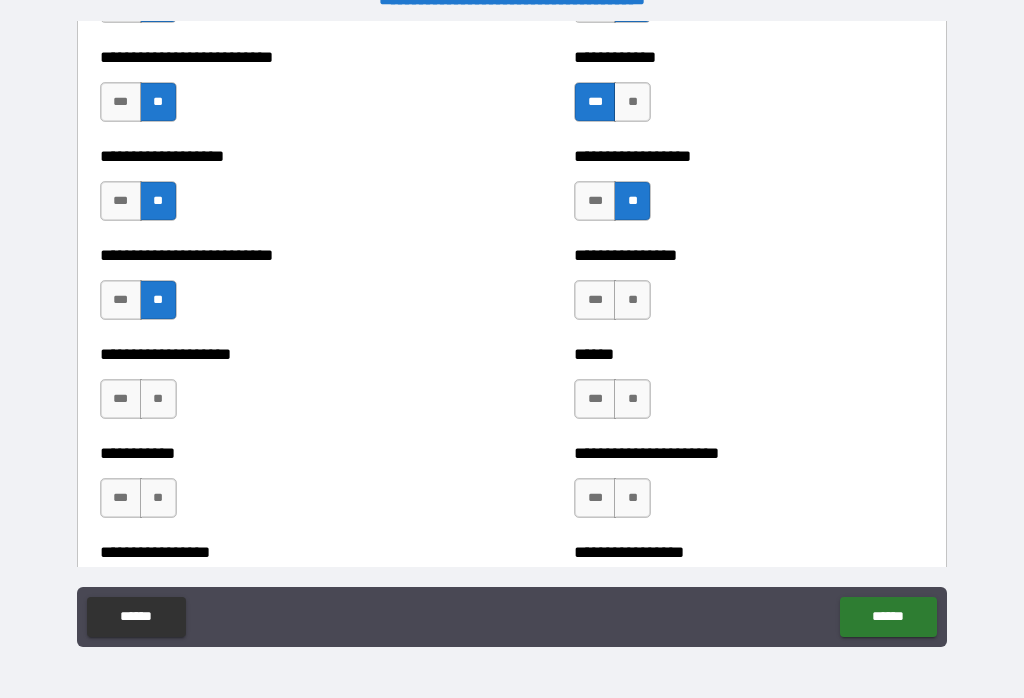 click on "**" at bounding box center [158, 399] 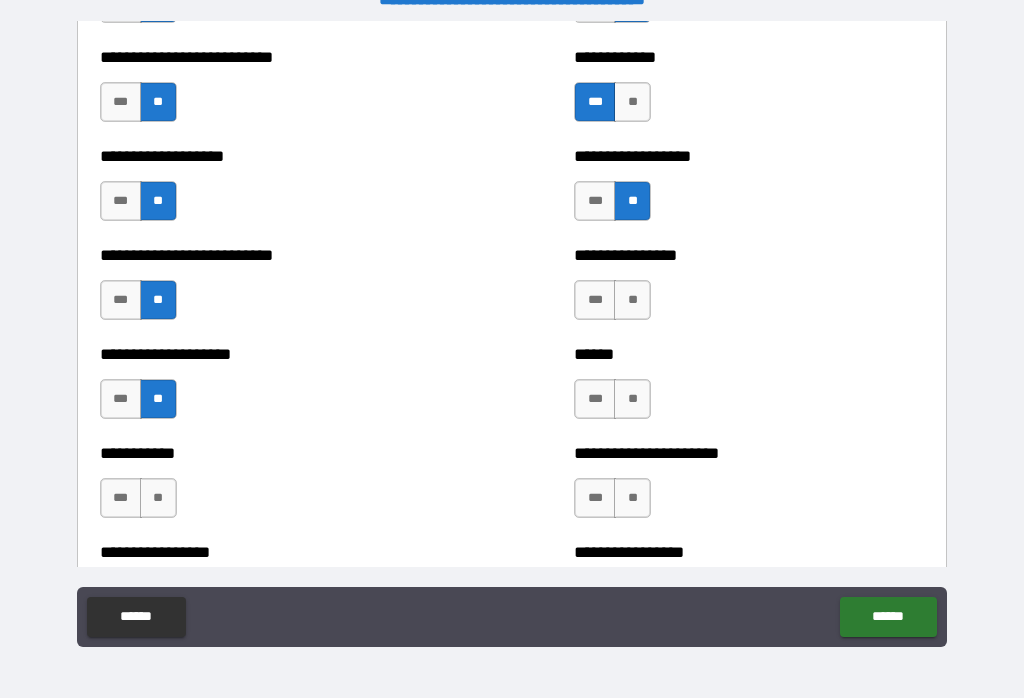 click on "**" at bounding box center [632, 300] 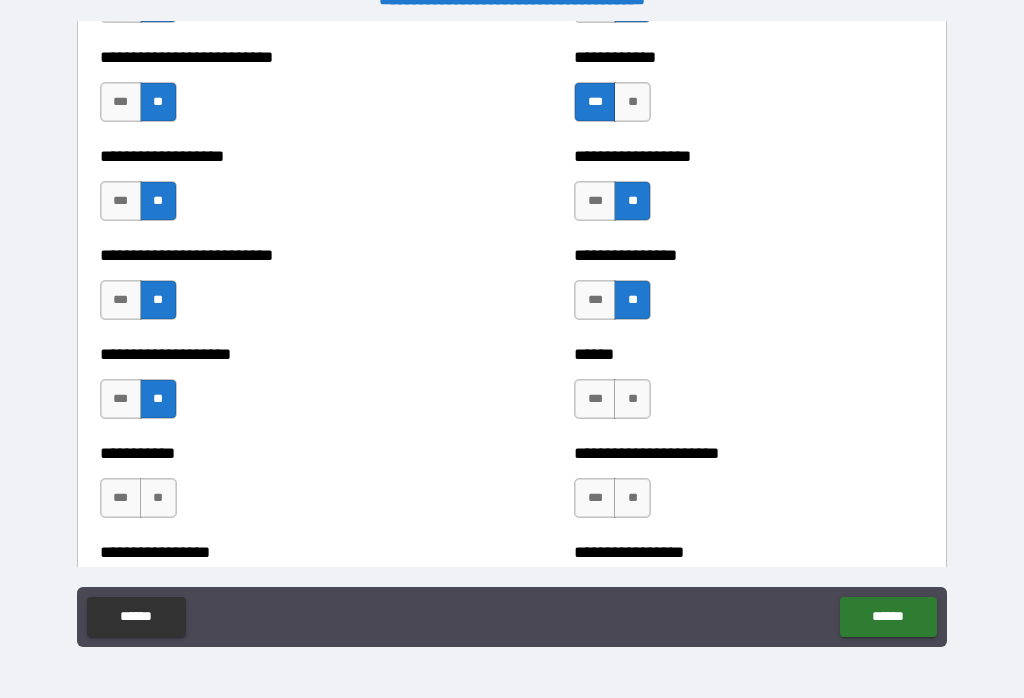 click on "**" at bounding box center [632, 399] 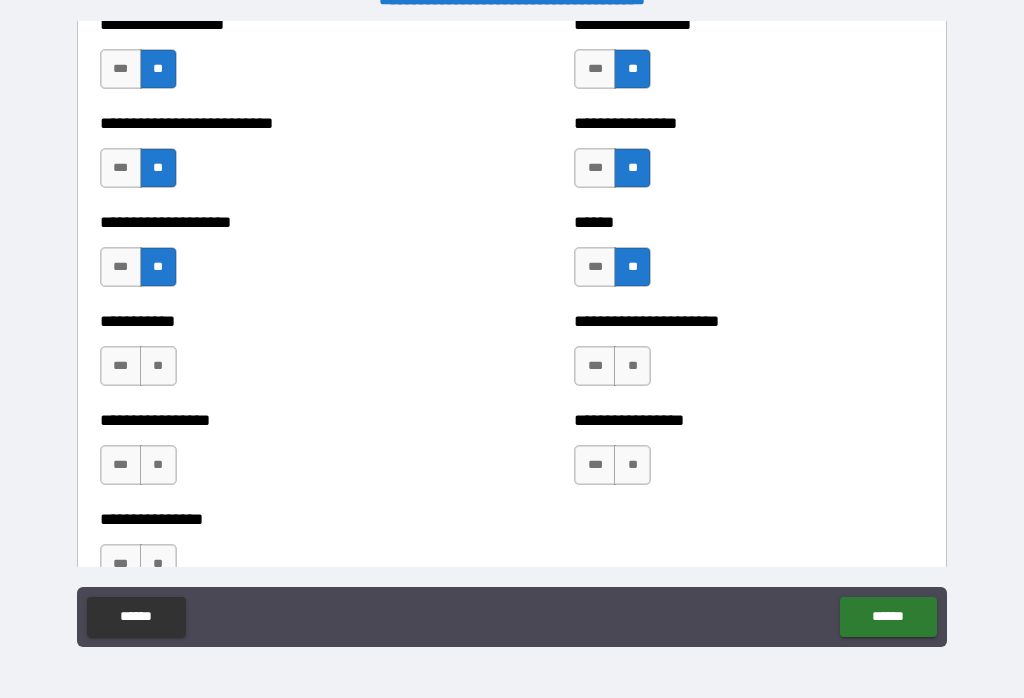 scroll, scrollTop: 5791, scrollLeft: 0, axis: vertical 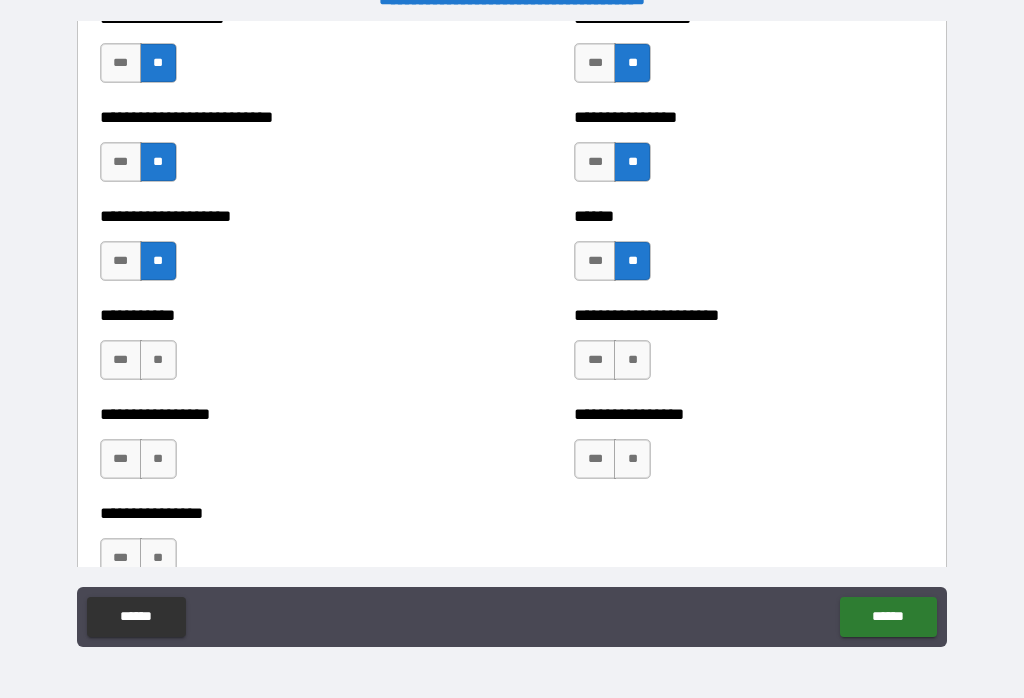 click on "**" at bounding box center [632, 360] 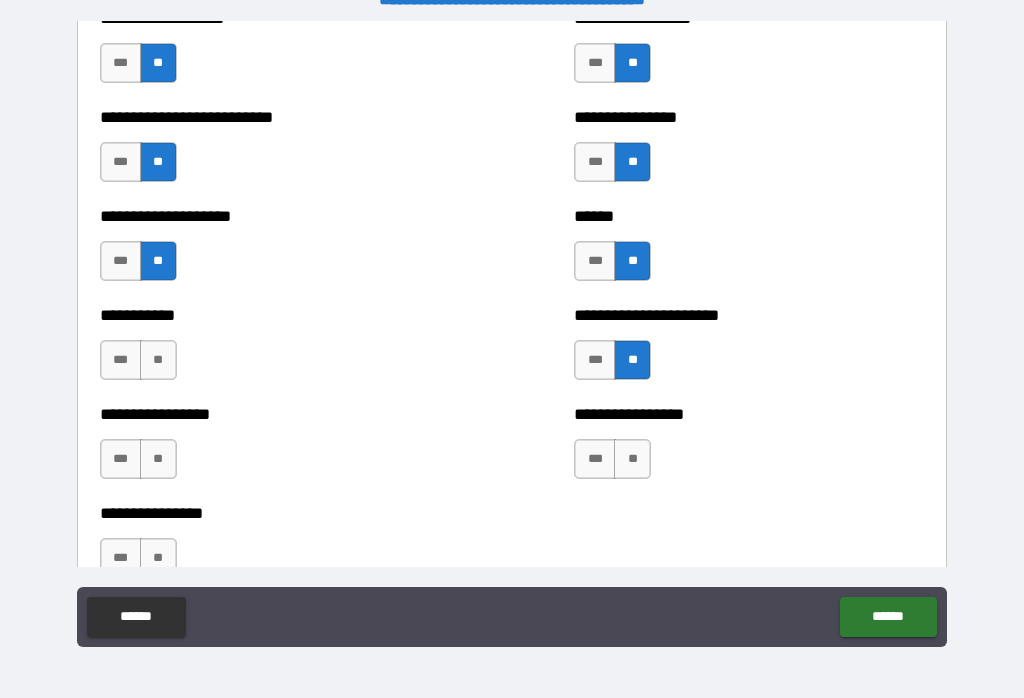 click on "**" at bounding box center (632, 459) 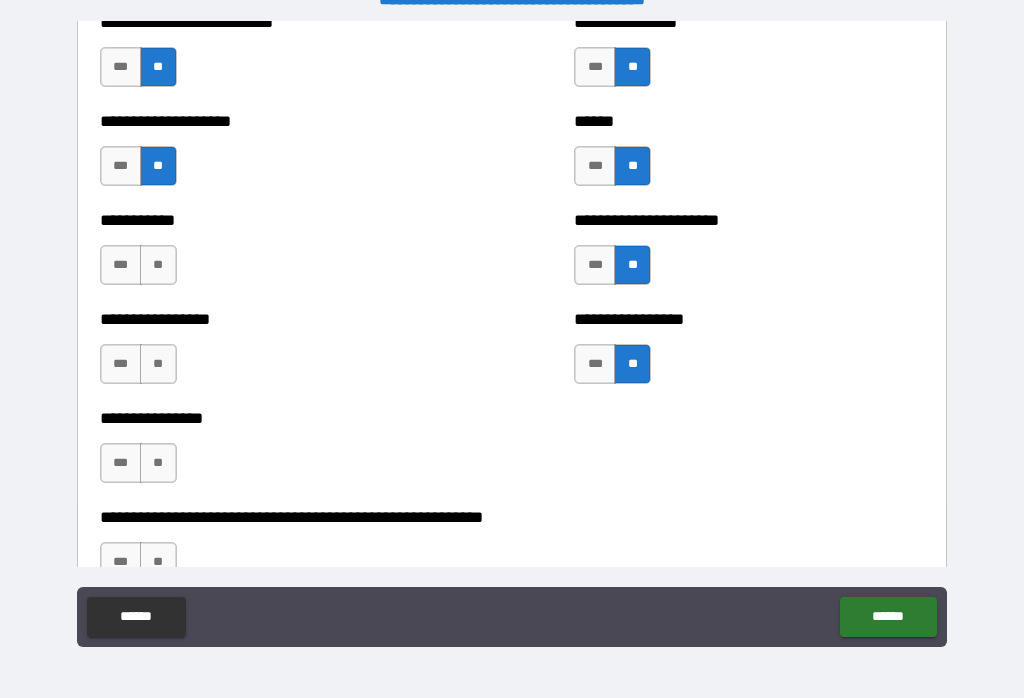 scroll, scrollTop: 5890, scrollLeft: 0, axis: vertical 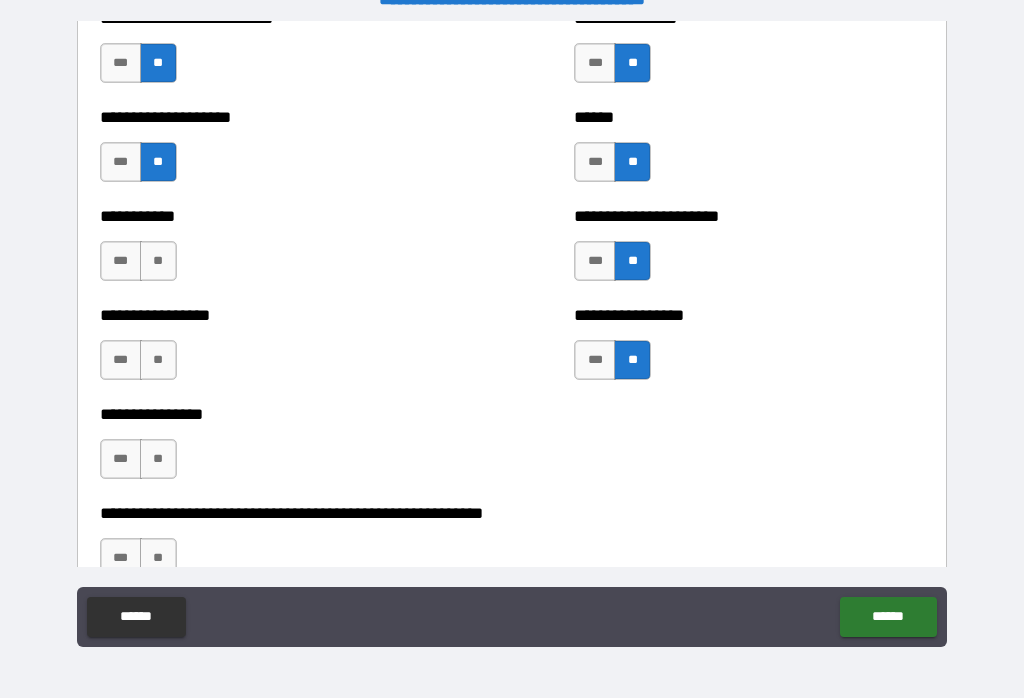 click on "**" at bounding box center [158, 360] 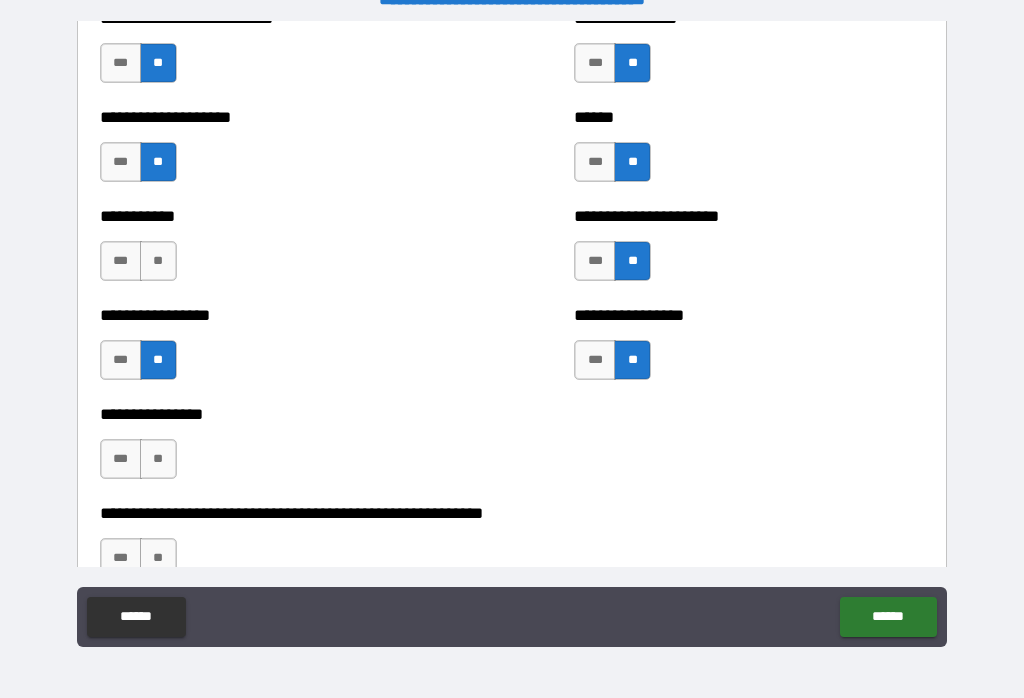 click on "**" at bounding box center (158, 459) 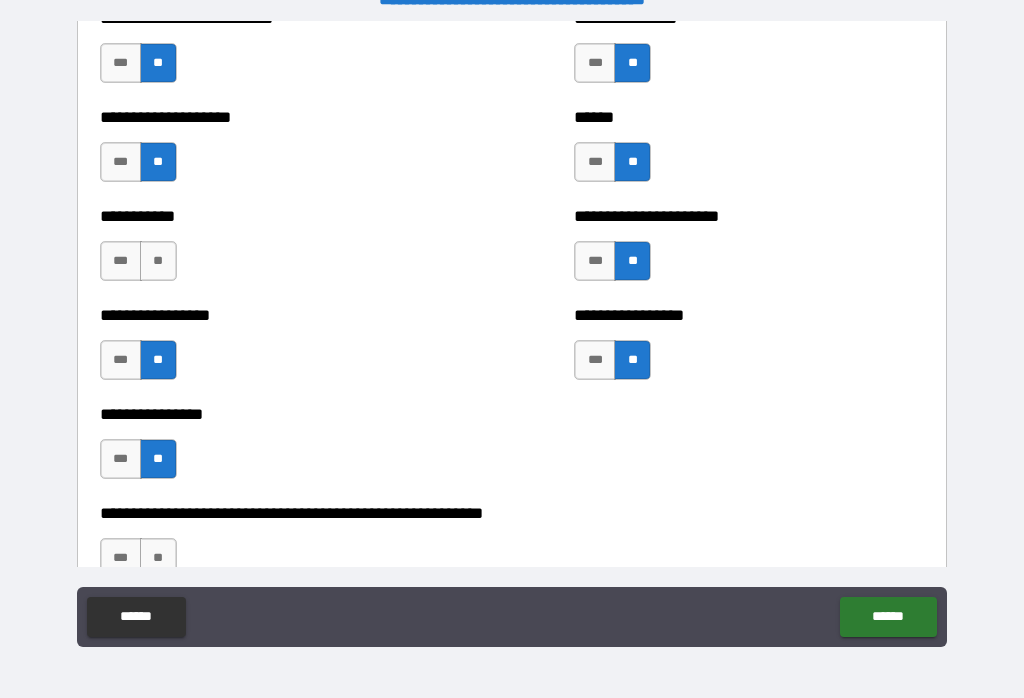 click on "**" at bounding box center [158, 261] 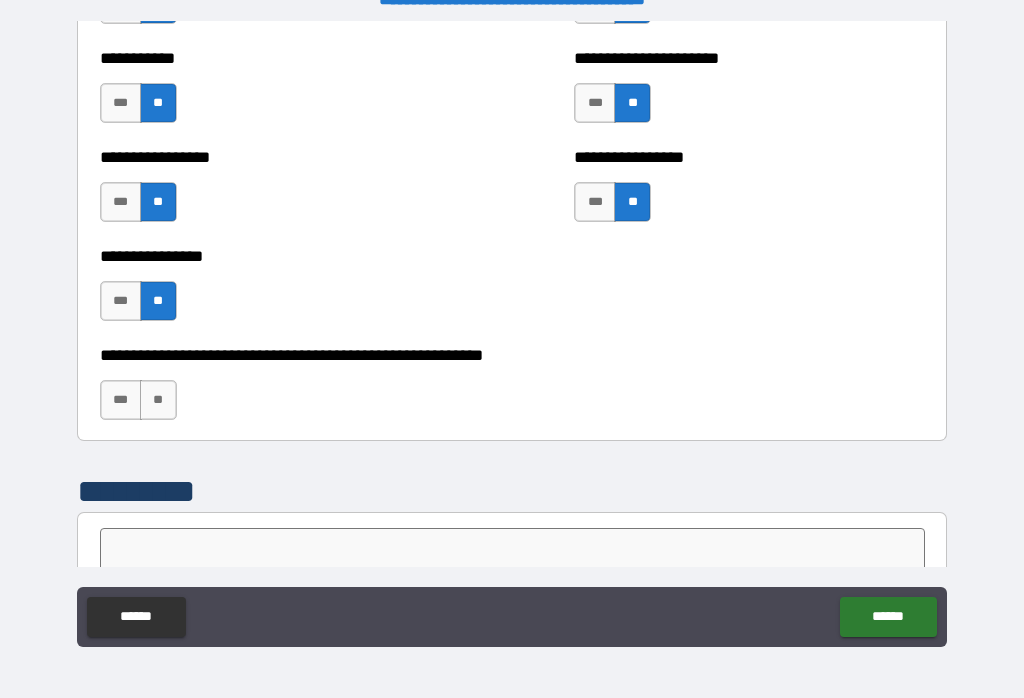 scroll, scrollTop: 6066, scrollLeft: 0, axis: vertical 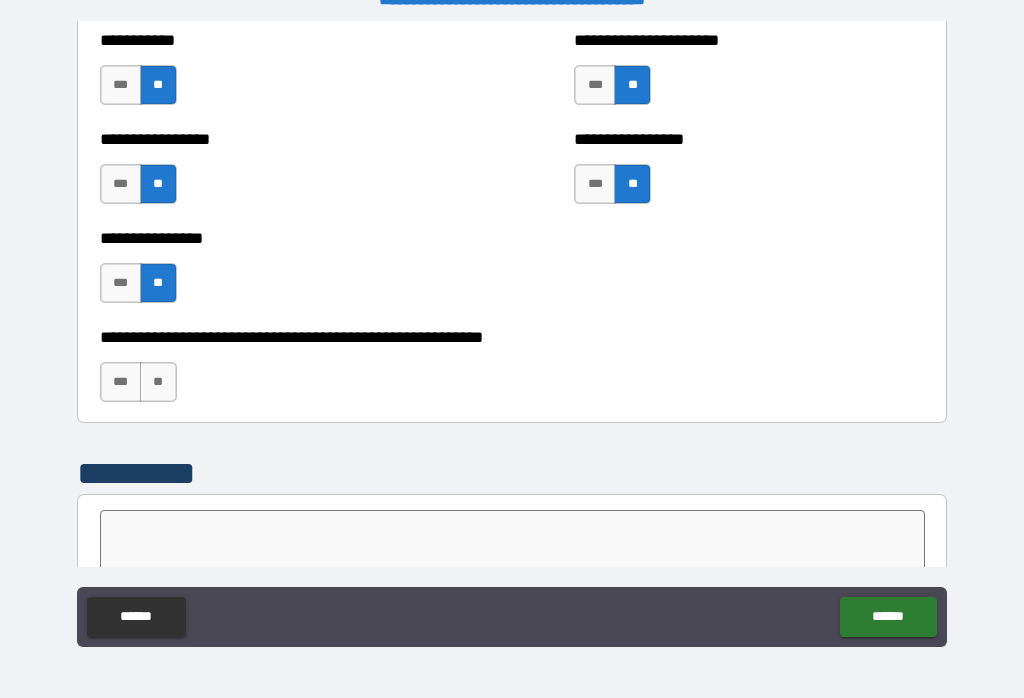 click on "**" at bounding box center [158, 382] 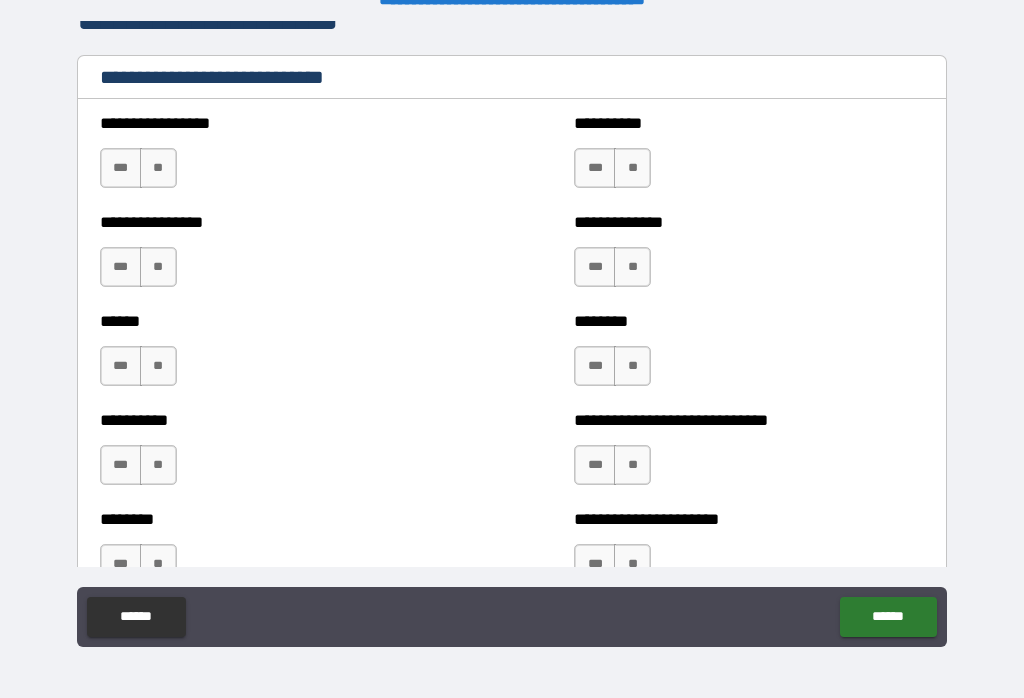 scroll, scrollTop: 6696, scrollLeft: 0, axis: vertical 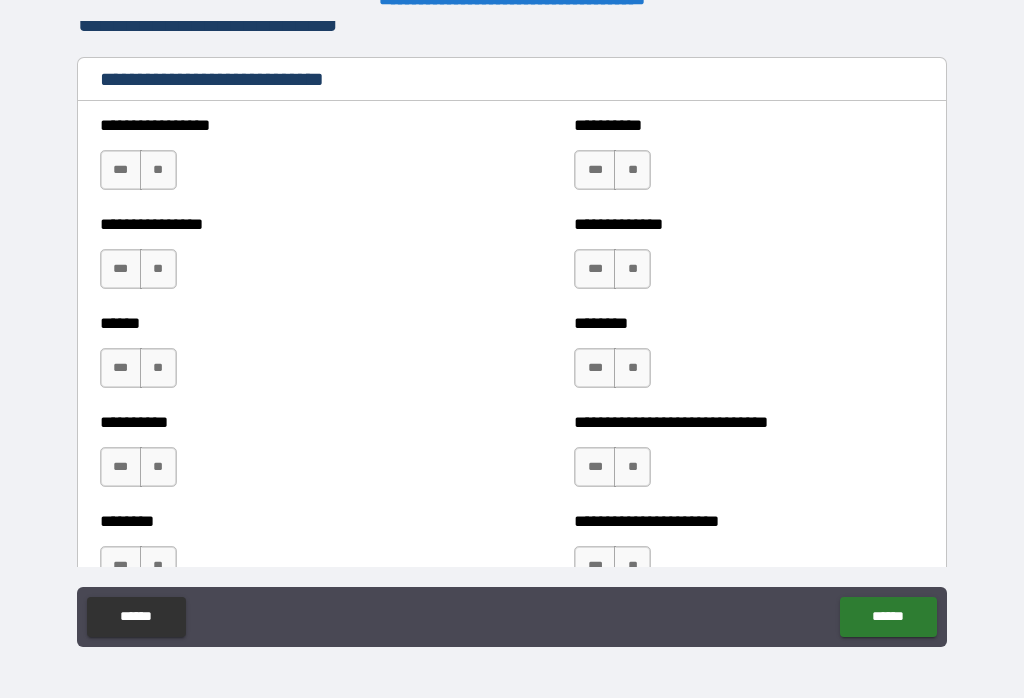 click on "***" at bounding box center [595, 170] 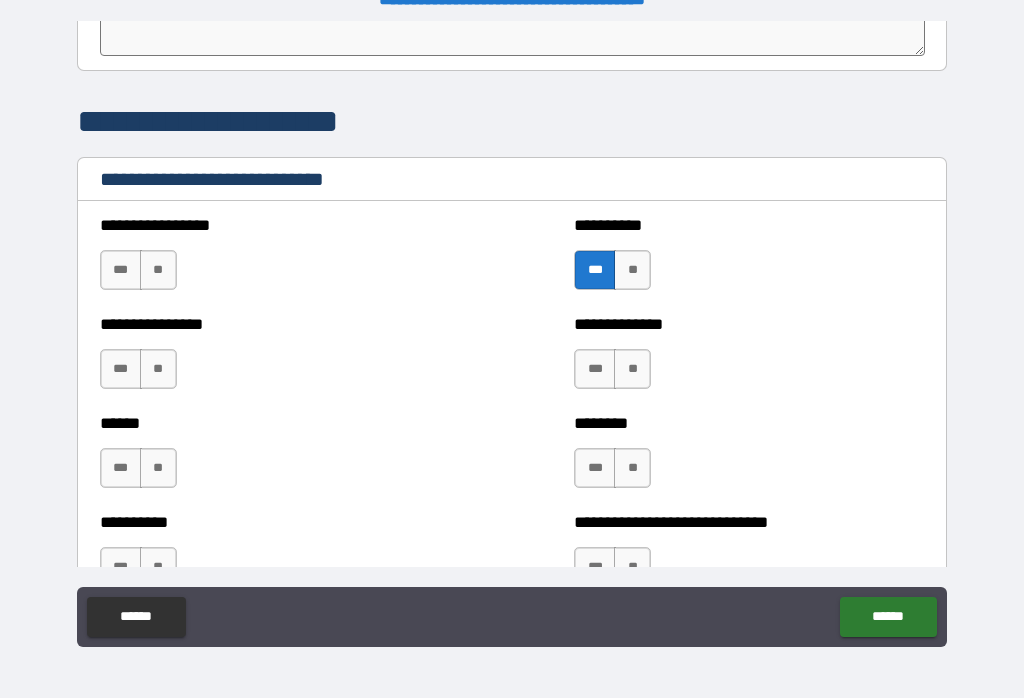 scroll, scrollTop: 6629, scrollLeft: 0, axis: vertical 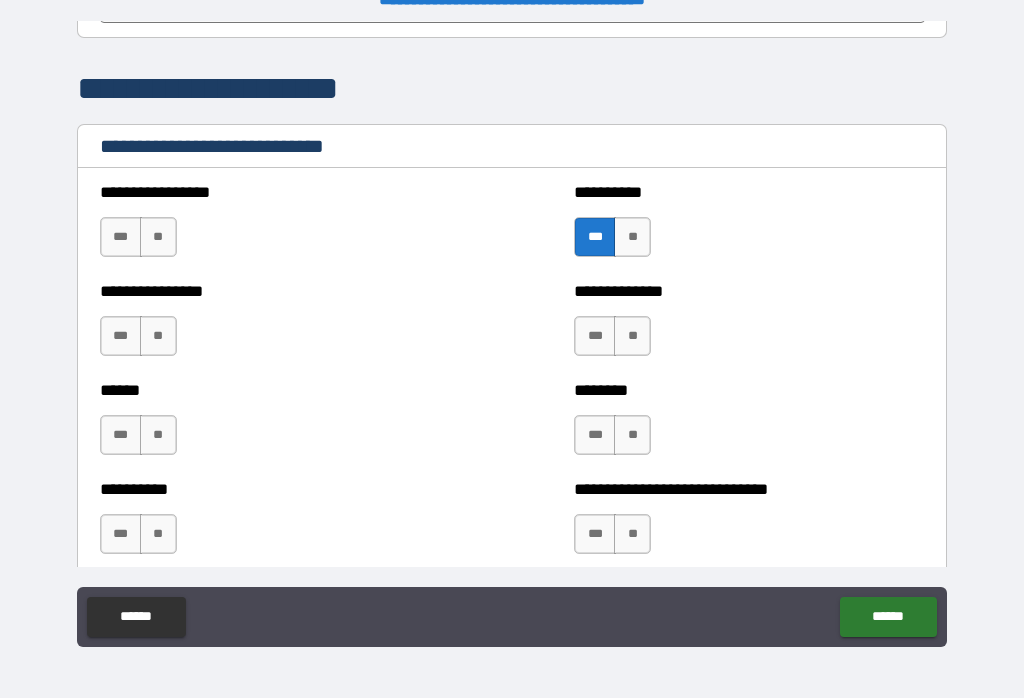 click on "***" at bounding box center [121, 237] 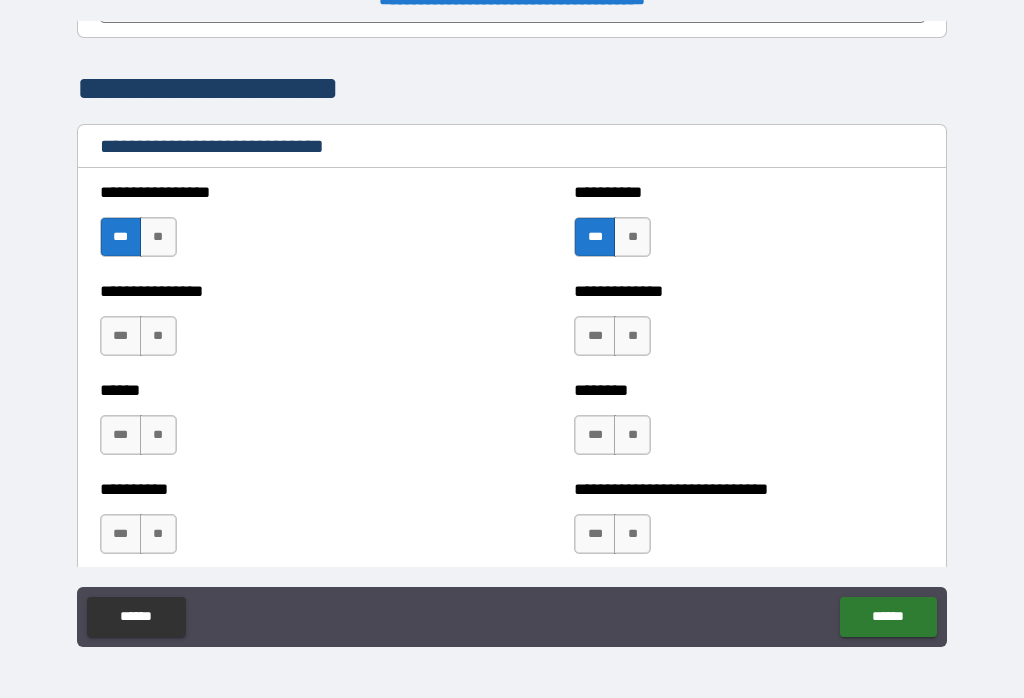 click on "***" at bounding box center (121, 336) 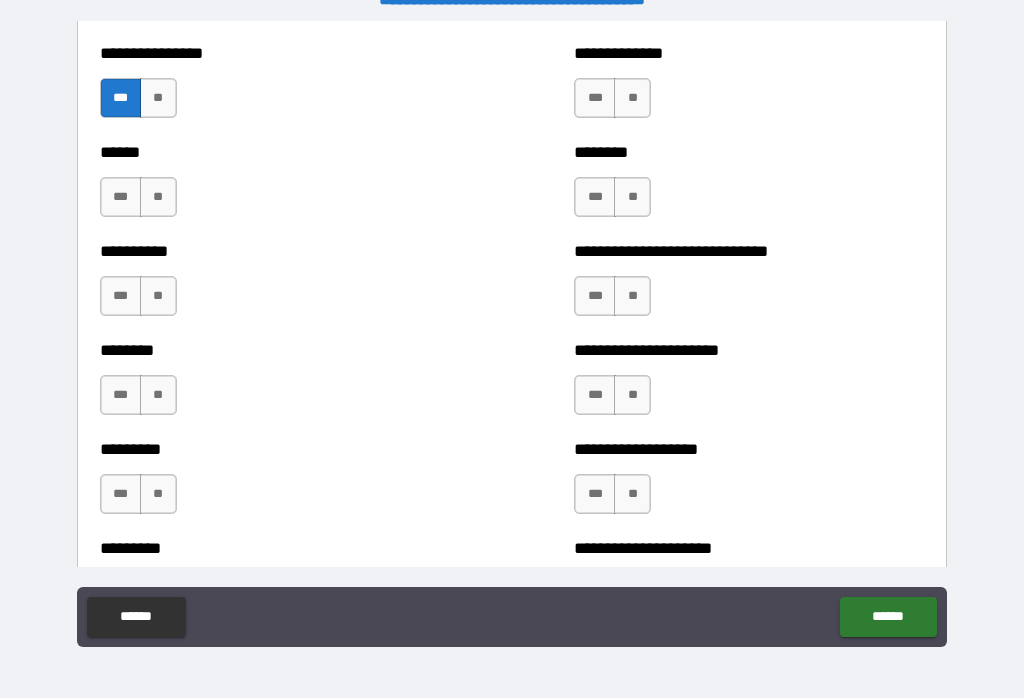 scroll, scrollTop: 6870, scrollLeft: 0, axis: vertical 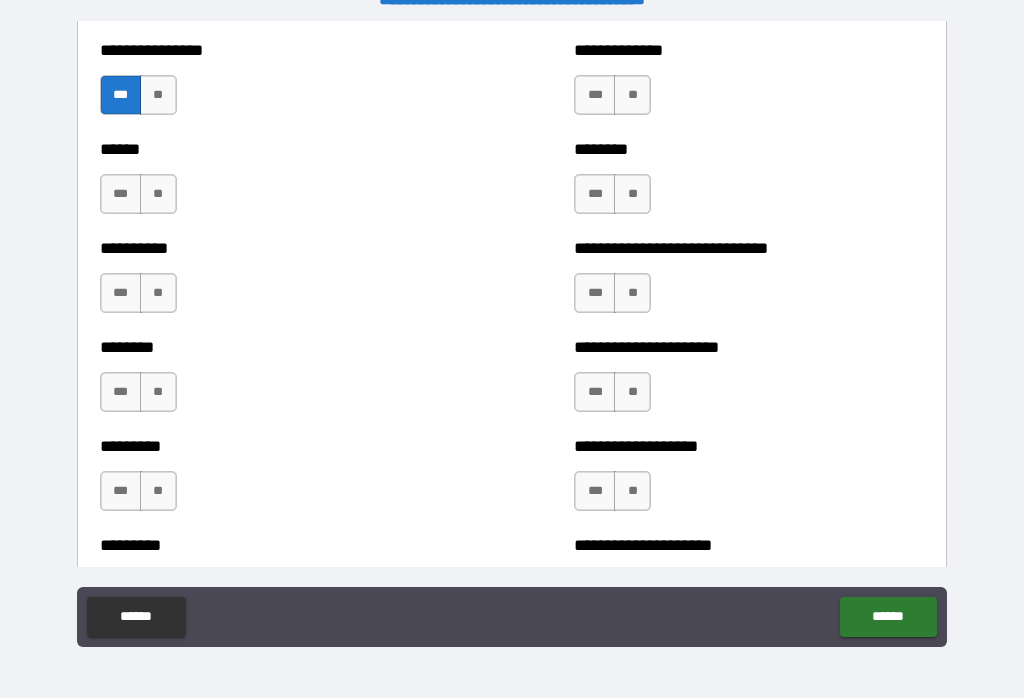 click on "***" at bounding box center (121, 194) 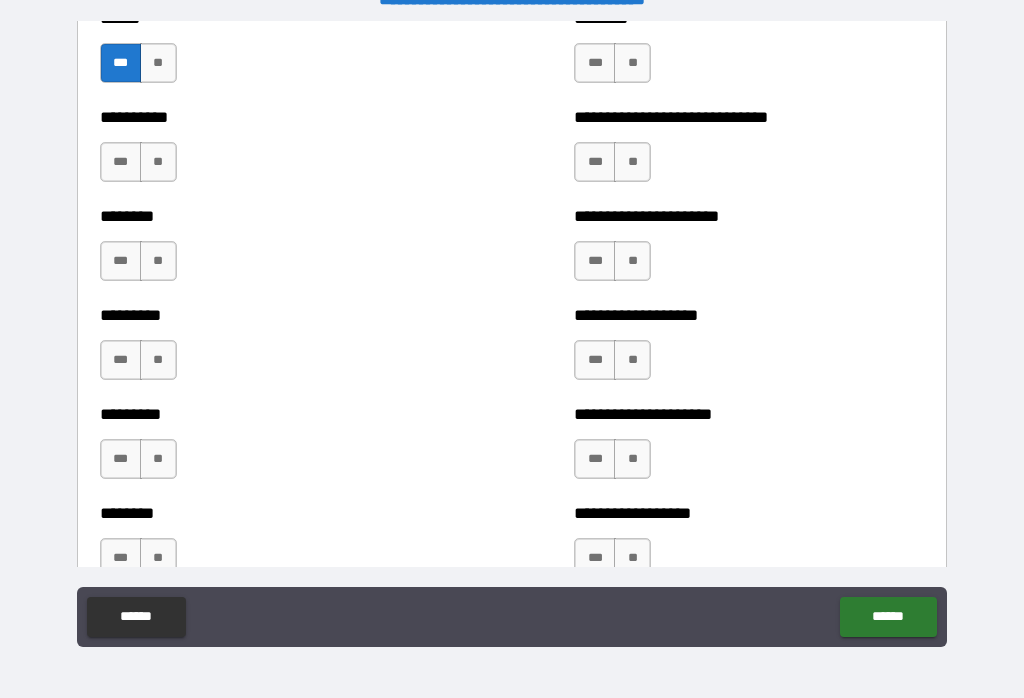 scroll, scrollTop: 6987, scrollLeft: 0, axis: vertical 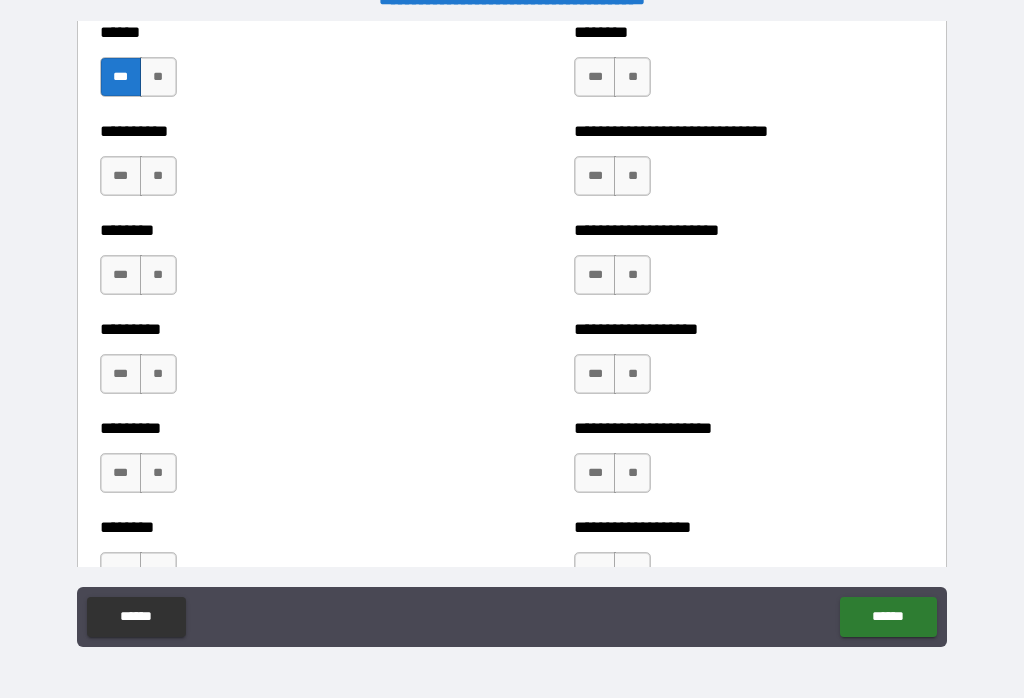 click on "**" at bounding box center [158, 176] 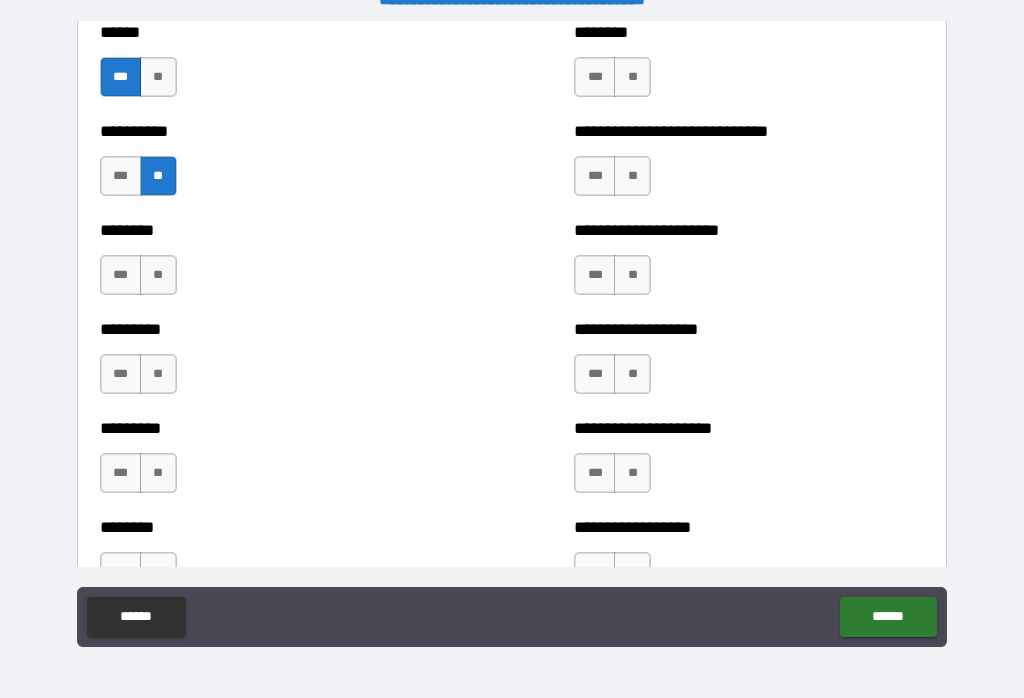 click on "**" at bounding box center (158, 275) 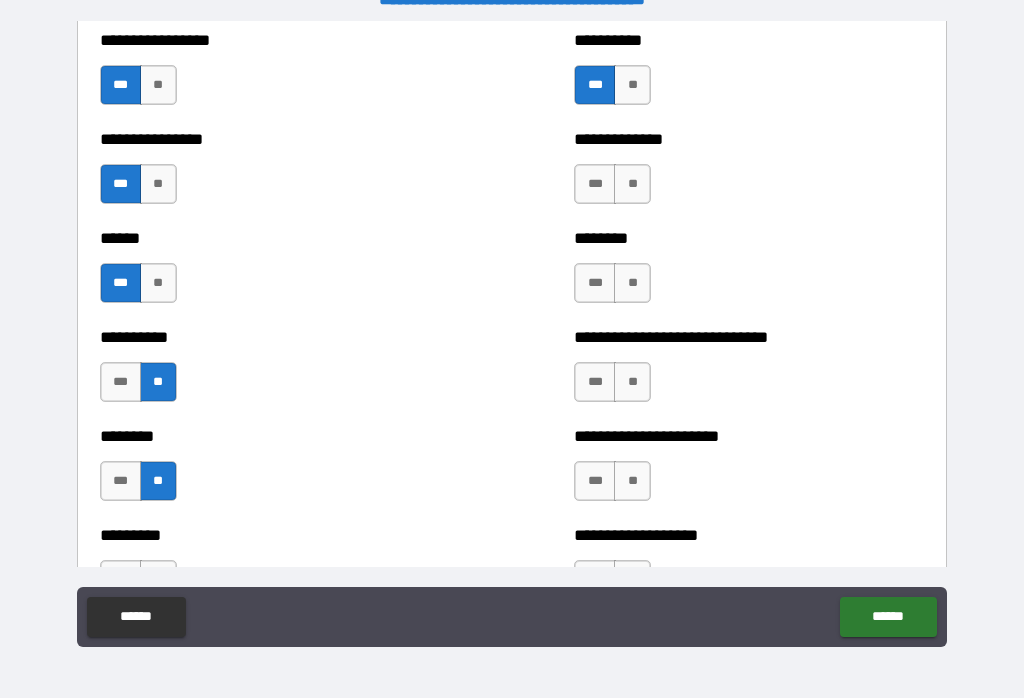 scroll, scrollTop: 6776, scrollLeft: 0, axis: vertical 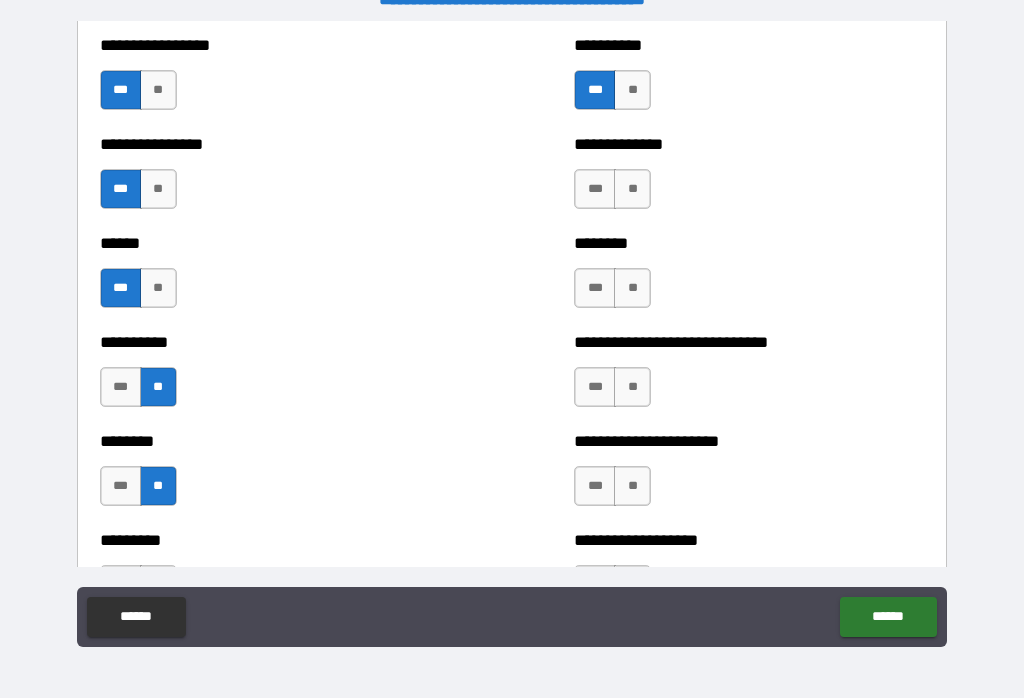 click on "**" at bounding box center (158, 189) 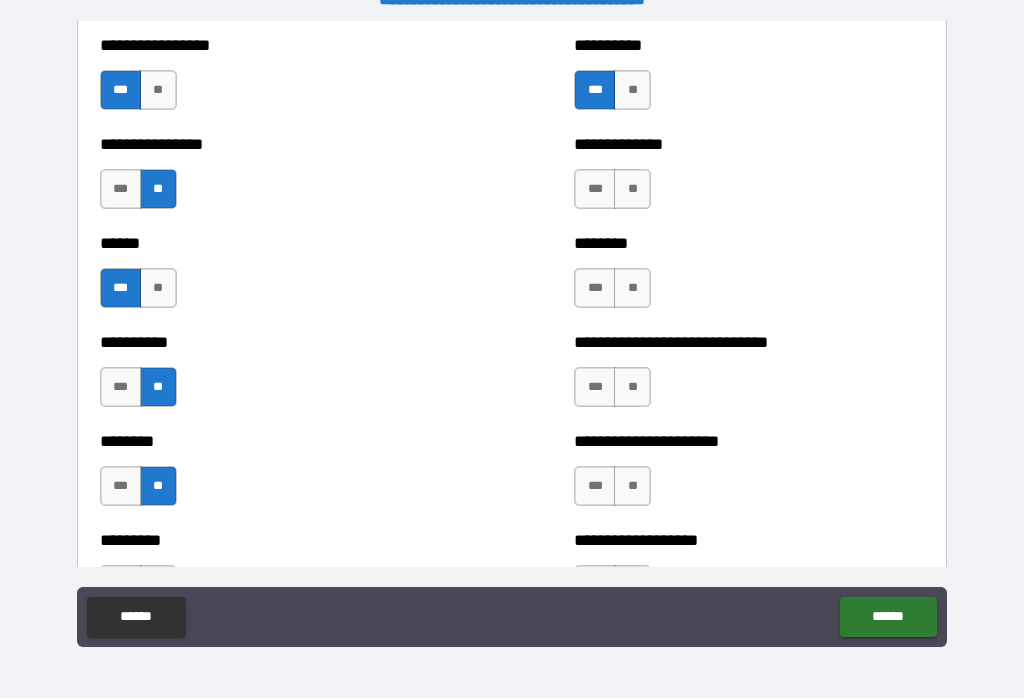 click on "**" at bounding box center (632, 189) 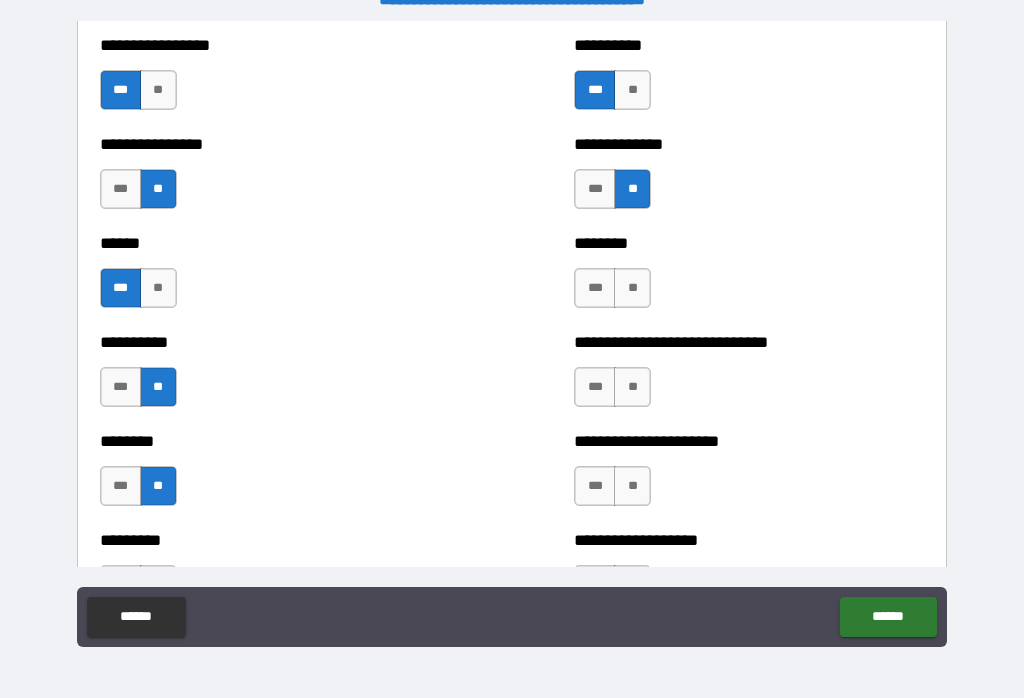 click on "**" at bounding box center [632, 288] 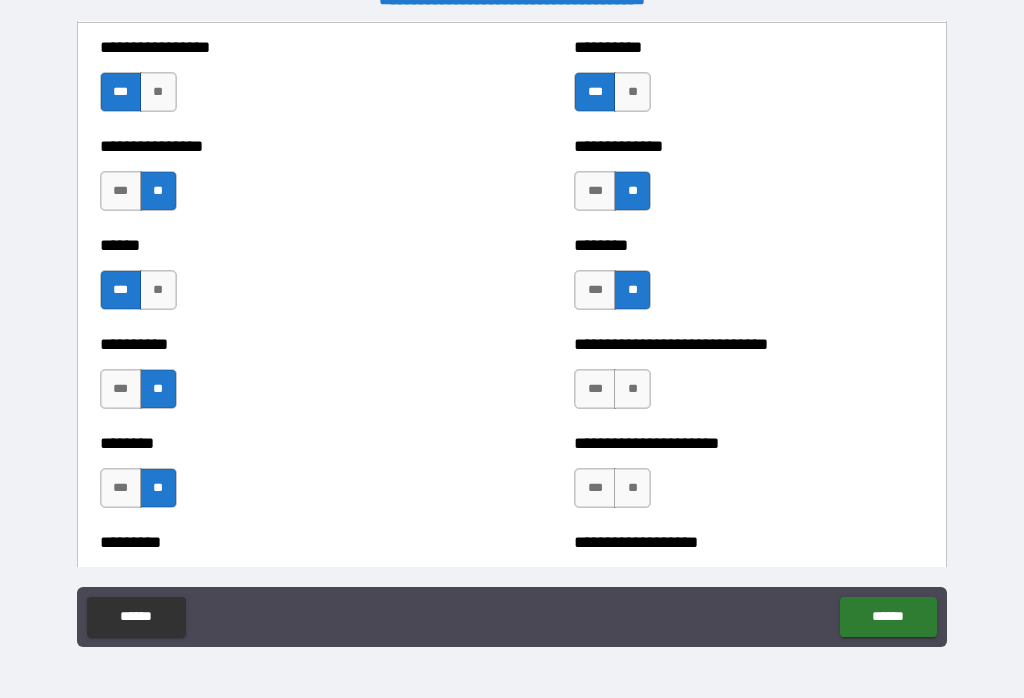 scroll, scrollTop: 6764, scrollLeft: 0, axis: vertical 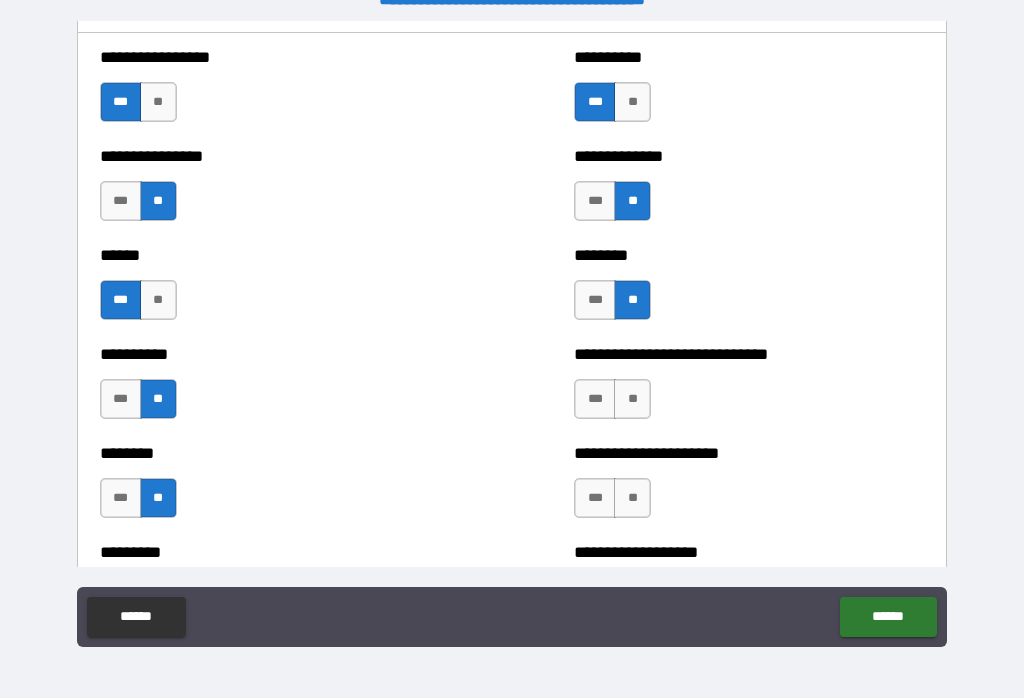 click on "**" at bounding box center [632, 399] 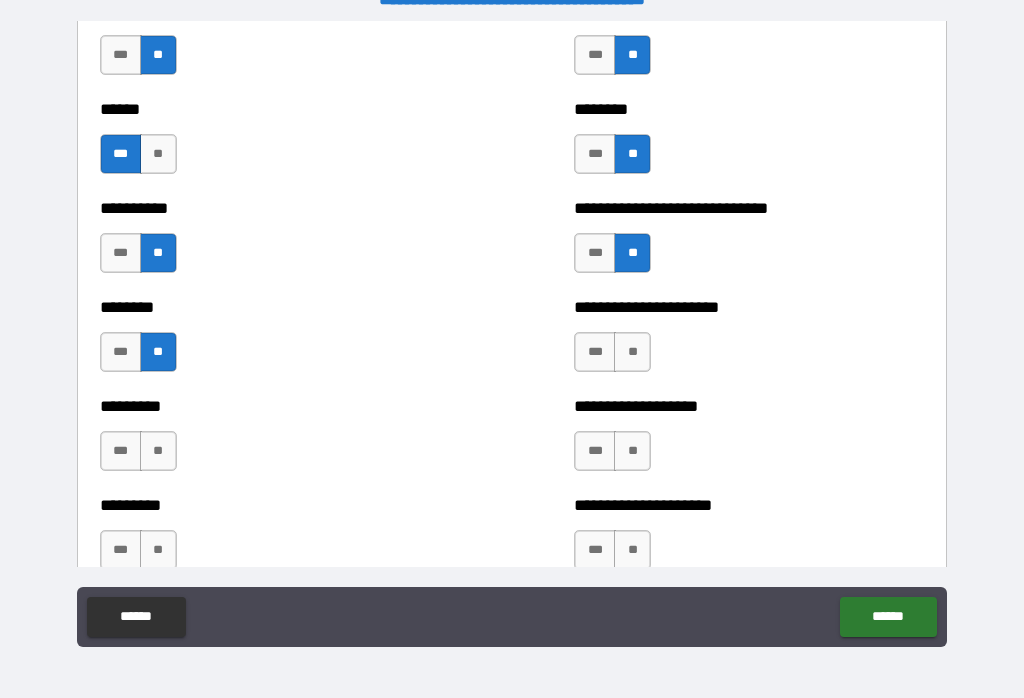 scroll, scrollTop: 6910, scrollLeft: 0, axis: vertical 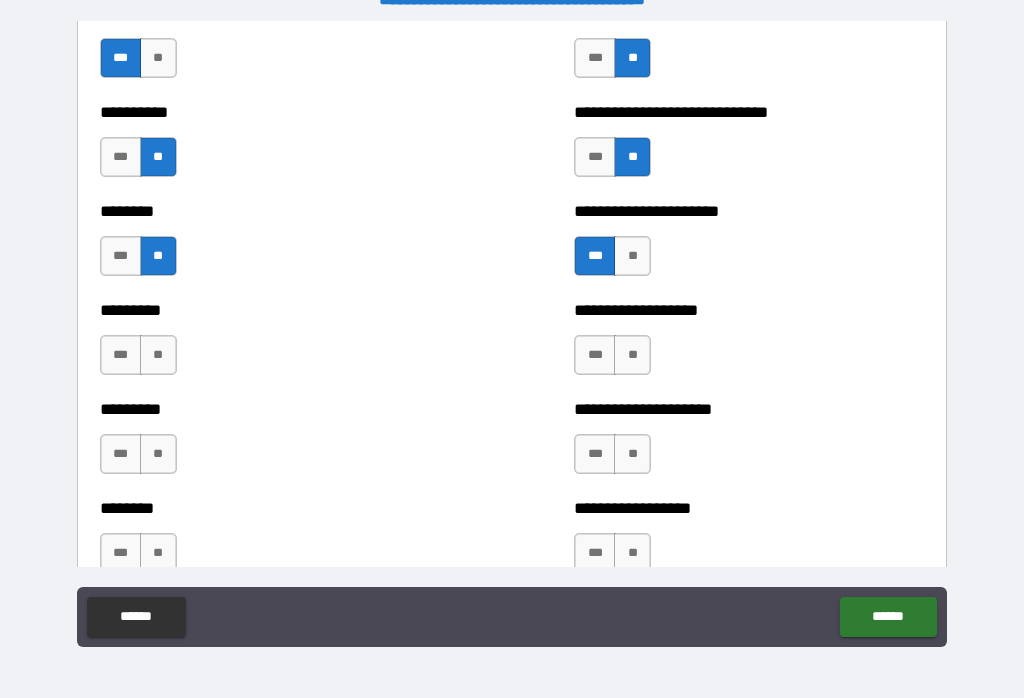 click on "**" at bounding box center [632, 355] 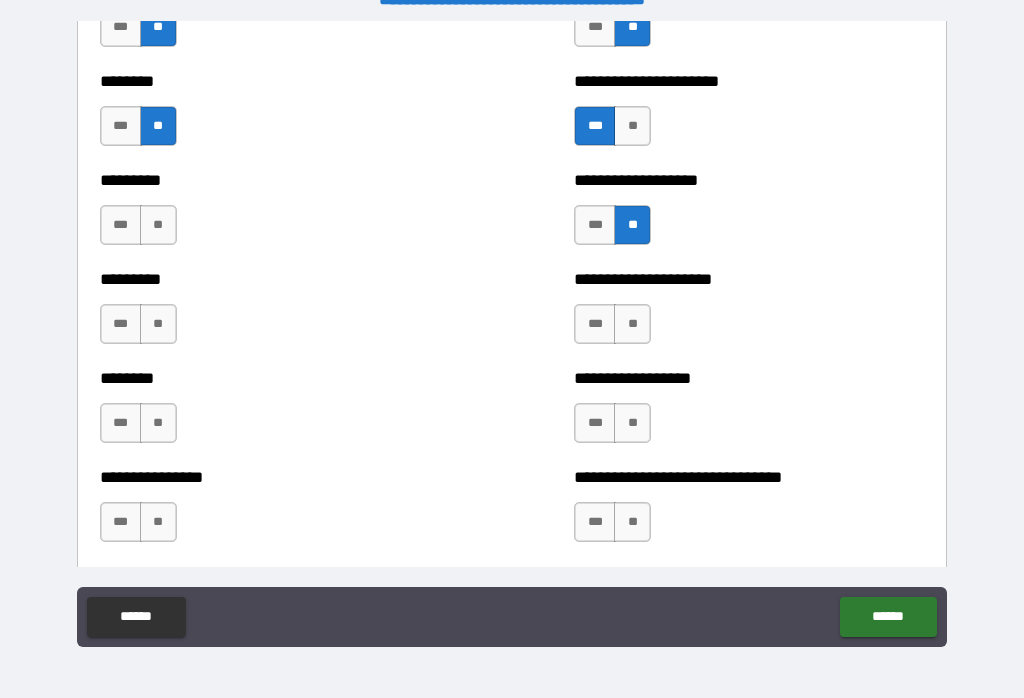 scroll, scrollTop: 7203, scrollLeft: 0, axis: vertical 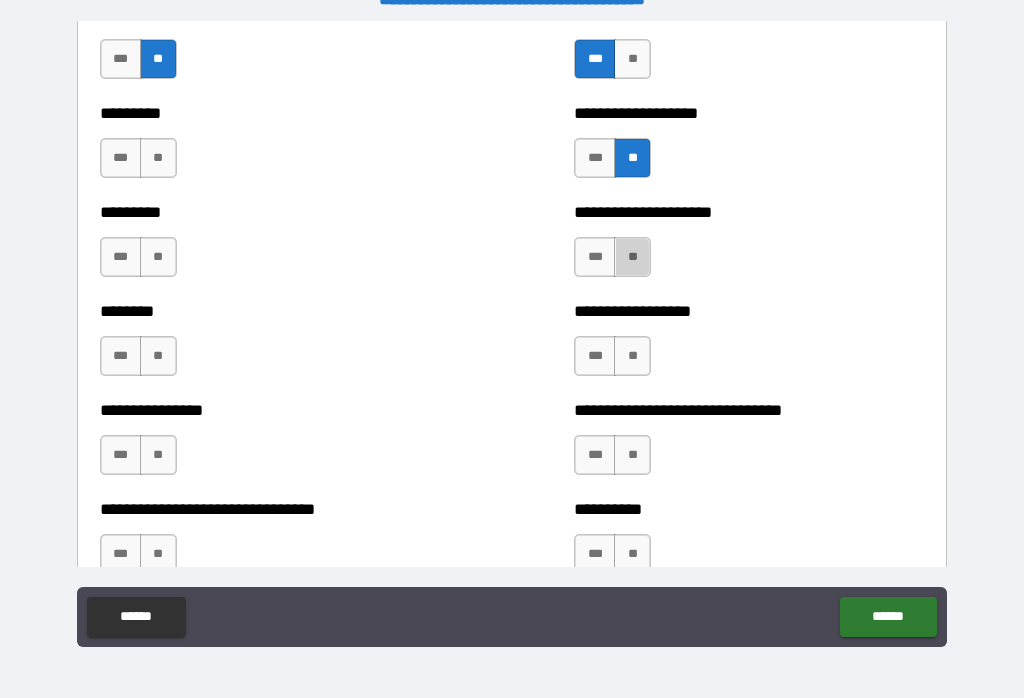 click on "**" at bounding box center [632, 257] 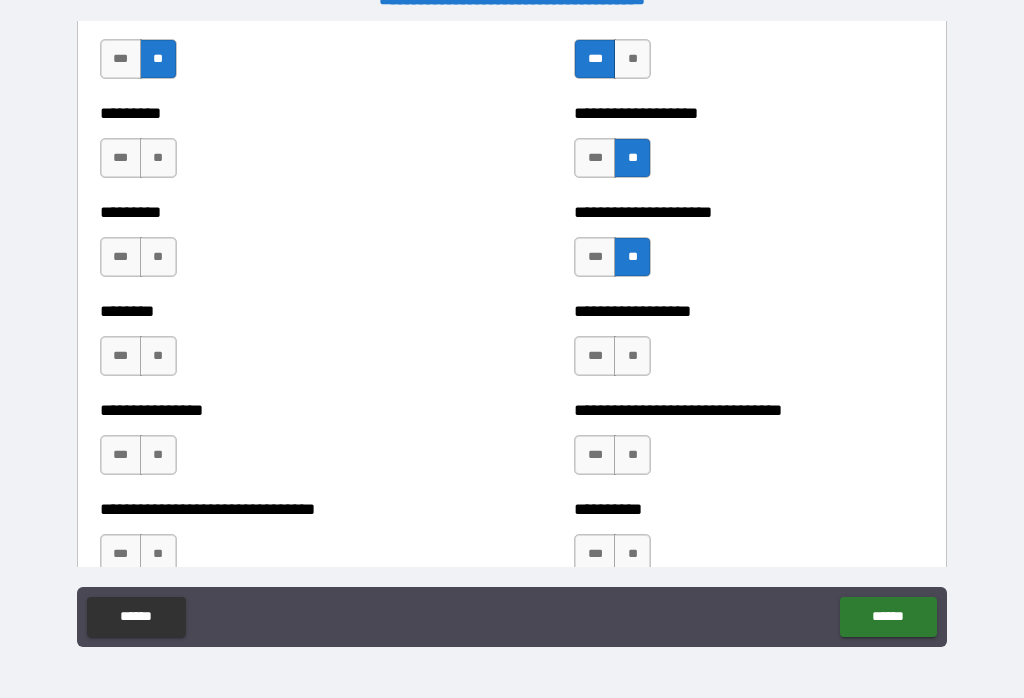 click on "**" at bounding box center [632, 356] 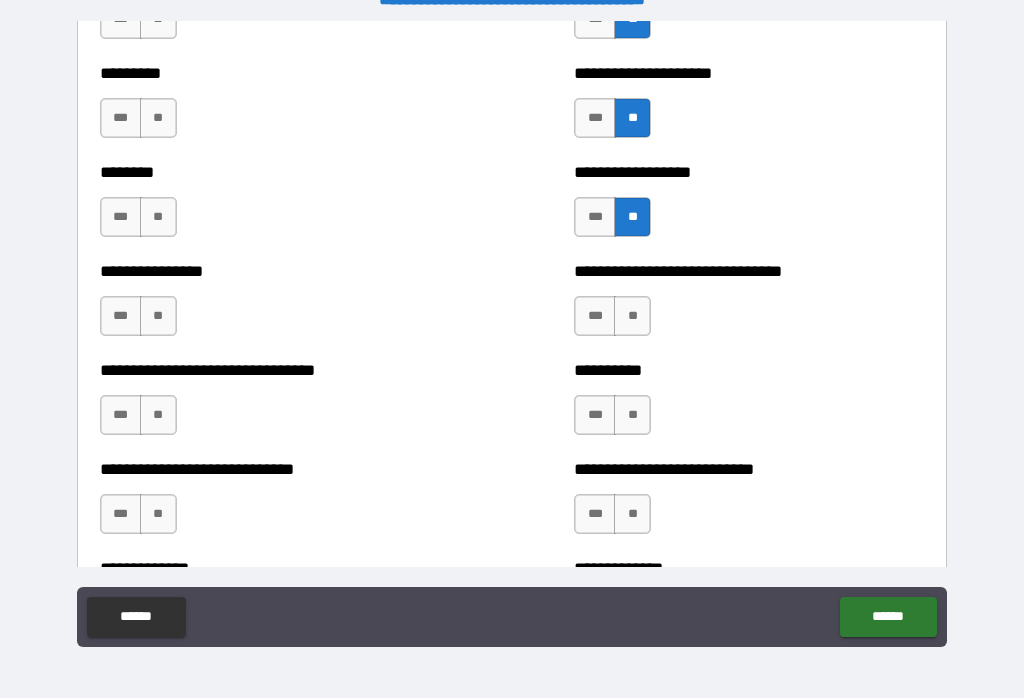 scroll, scrollTop: 7343, scrollLeft: 0, axis: vertical 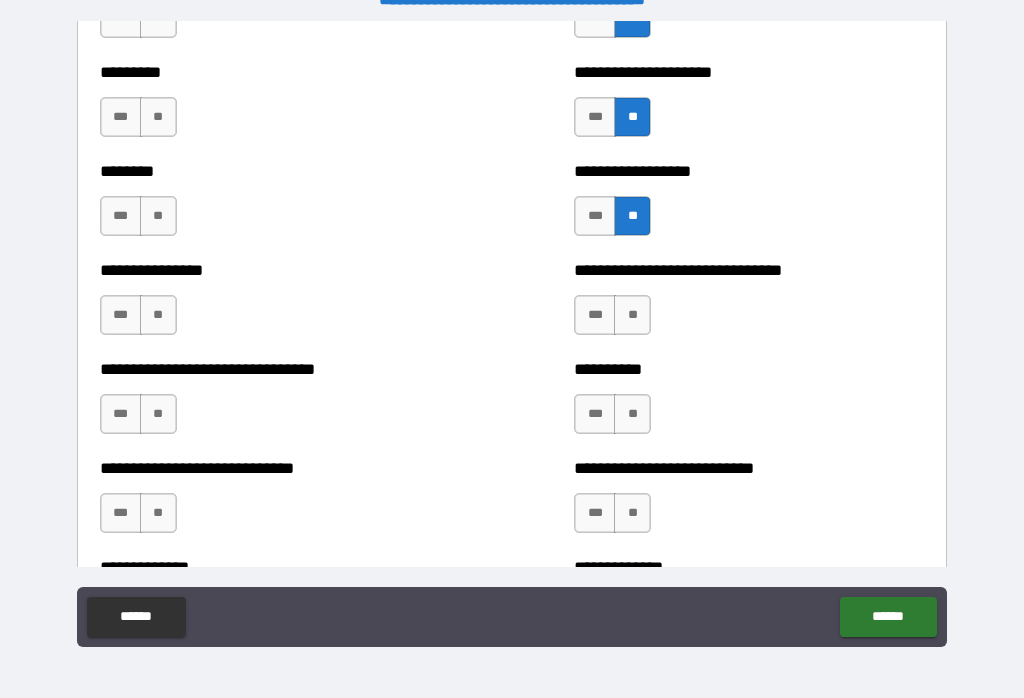 click on "**" at bounding box center [632, 315] 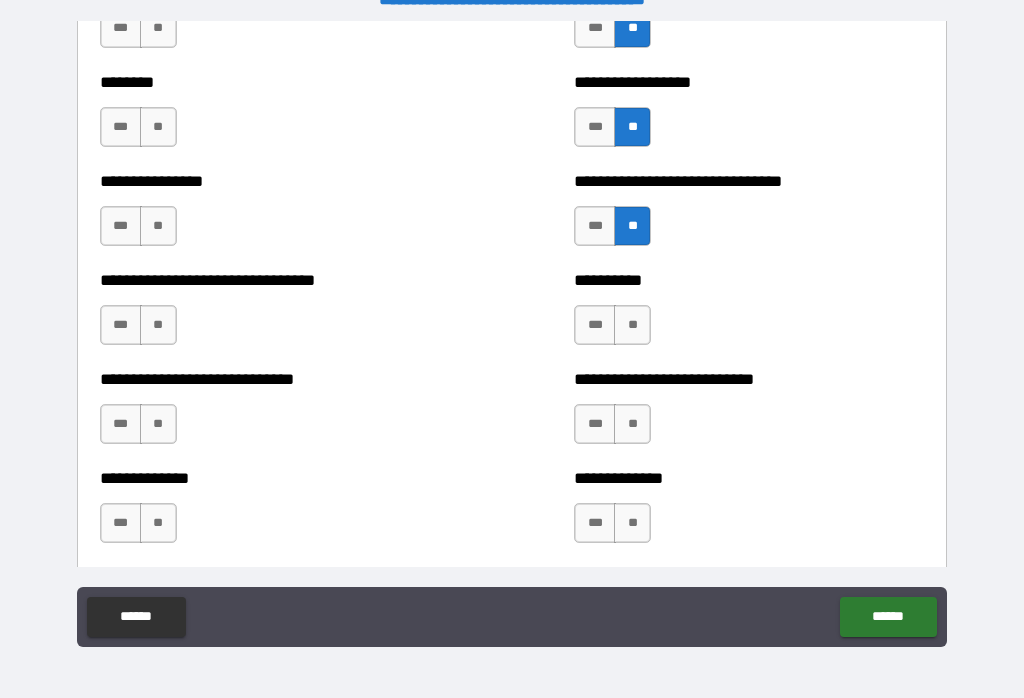 scroll, scrollTop: 7433, scrollLeft: 0, axis: vertical 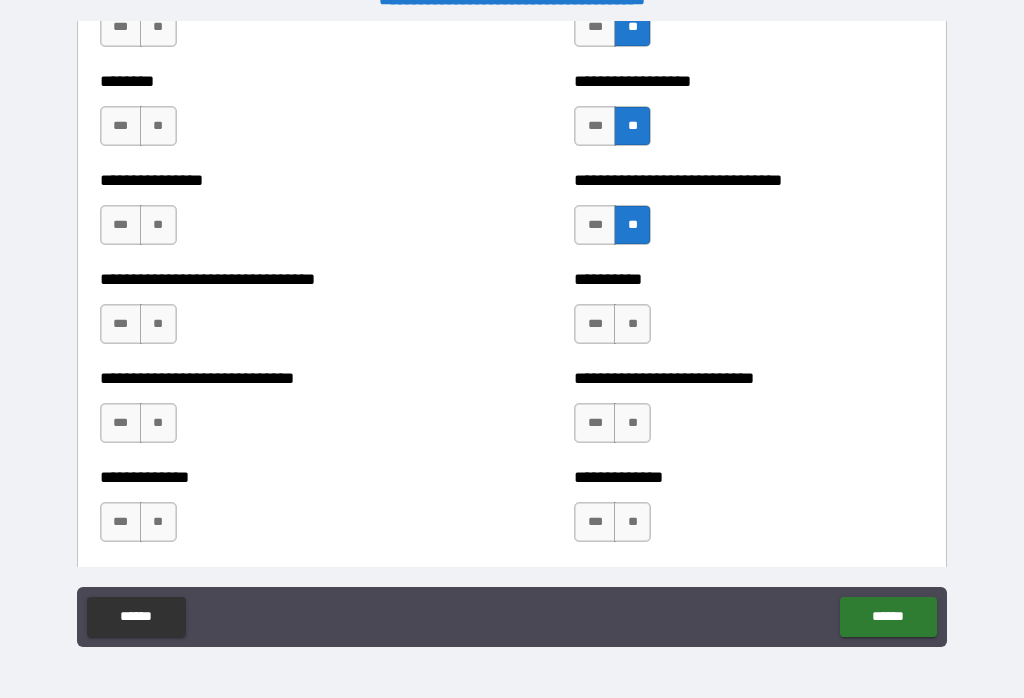 click on "**" at bounding box center (632, 324) 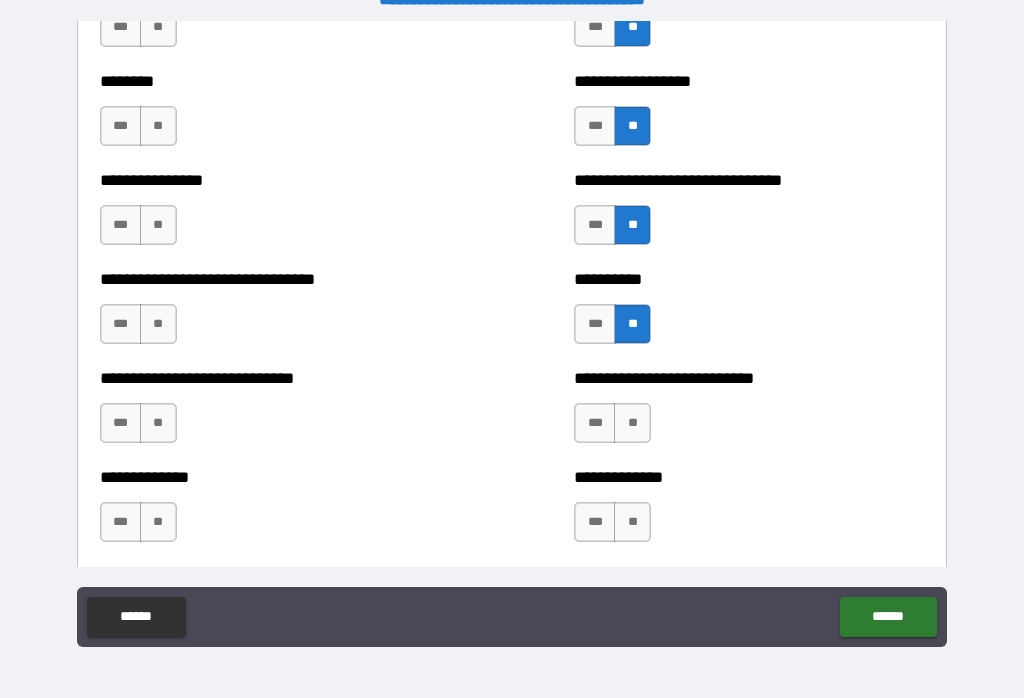 click on "**" at bounding box center (632, 423) 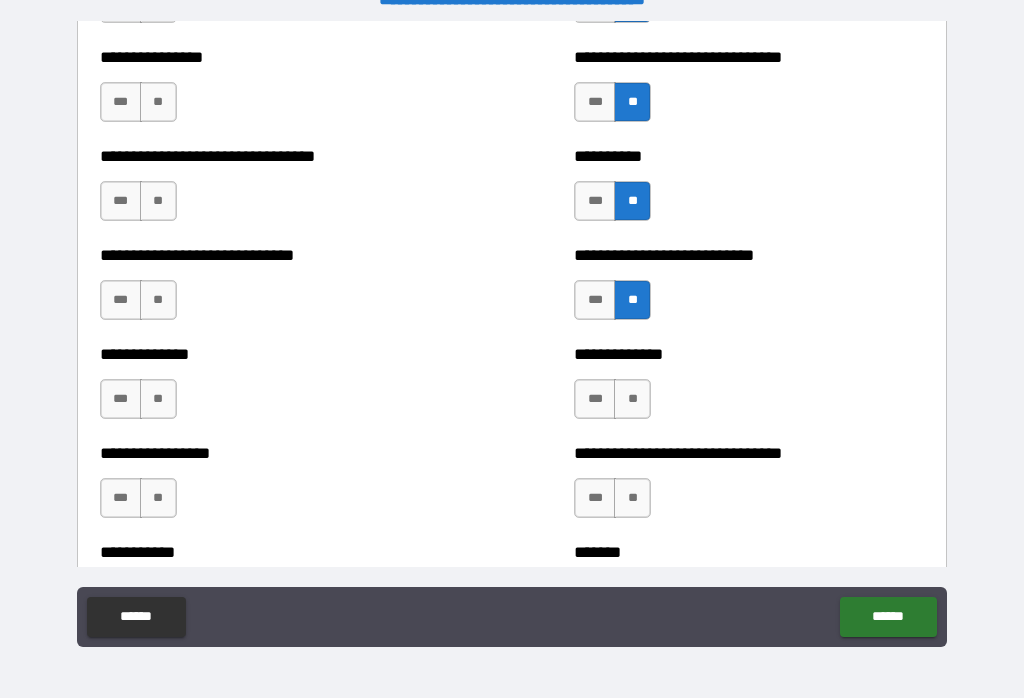 scroll, scrollTop: 7557, scrollLeft: 0, axis: vertical 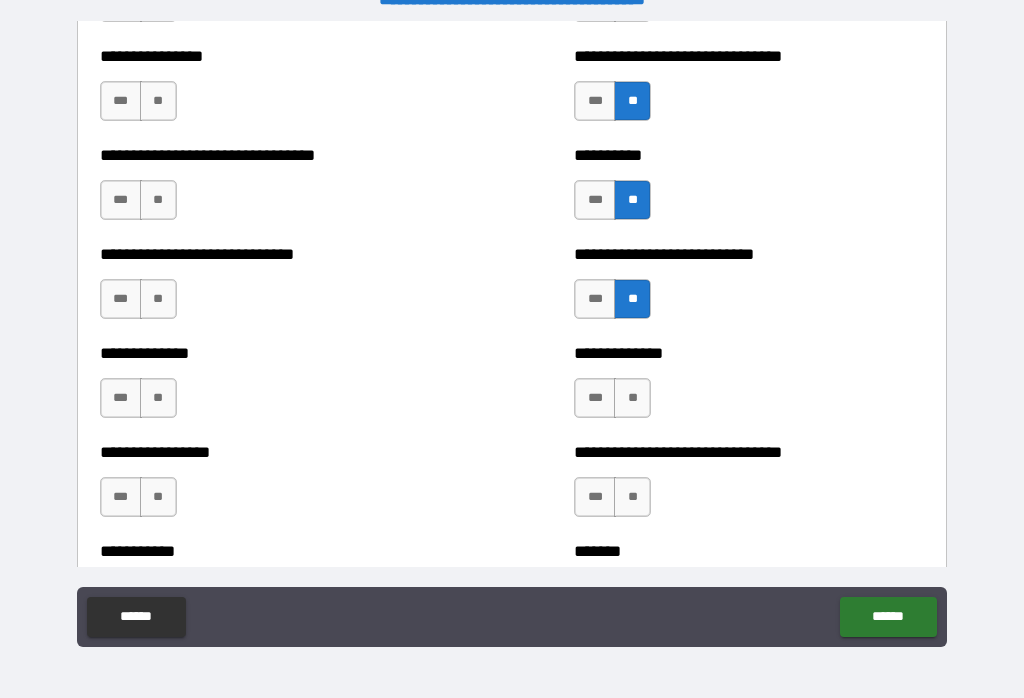 click on "**" at bounding box center (632, 398) 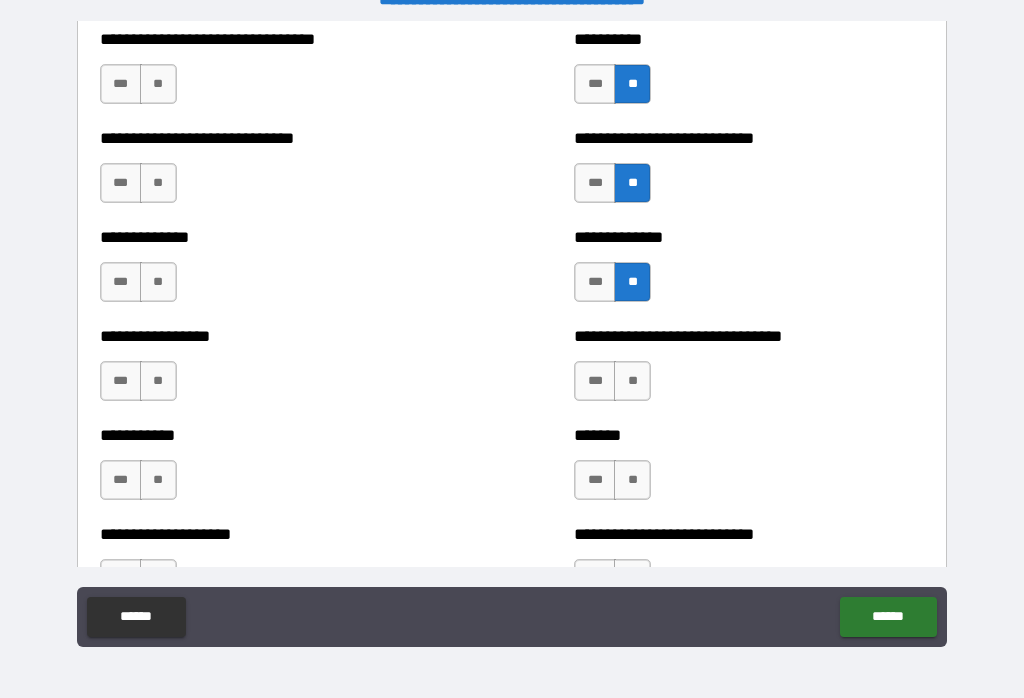scroll, scrollTop: 7676, scrollLeft: 0, axis: vertical 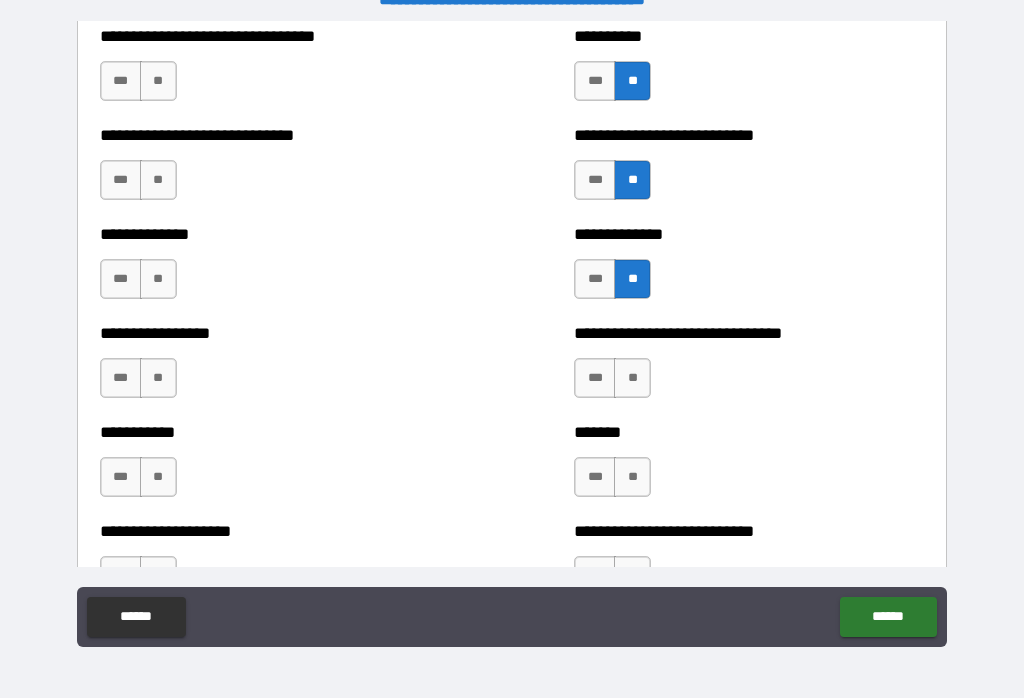 click on "**" at bounding box center (632, 378) 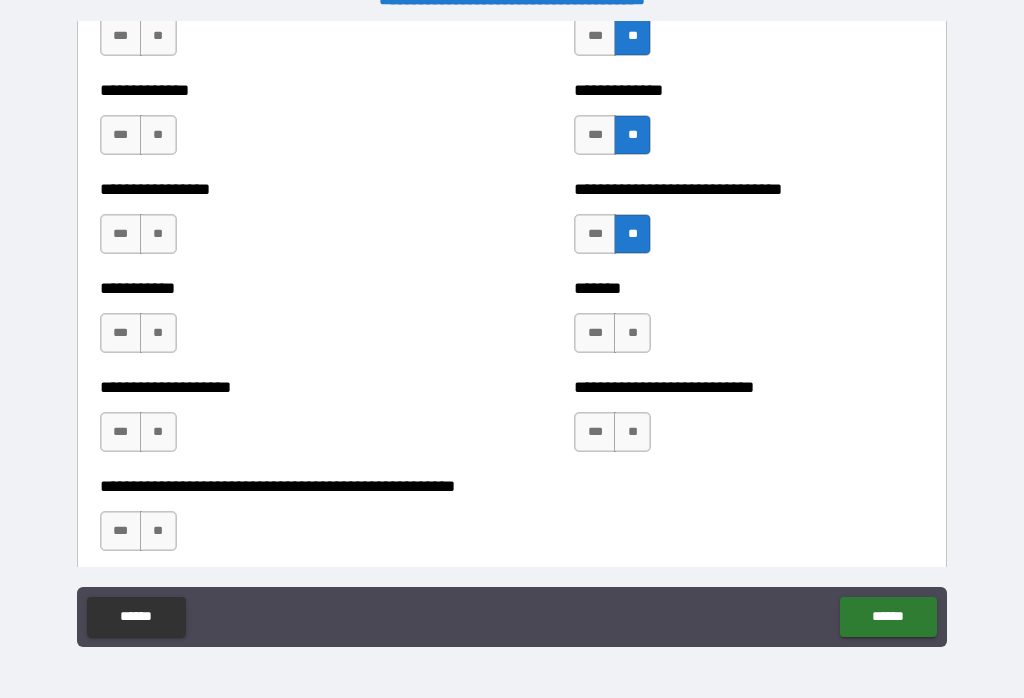 scroll, scrollTop: 7820, scrollLeft: 0, axis: vertical 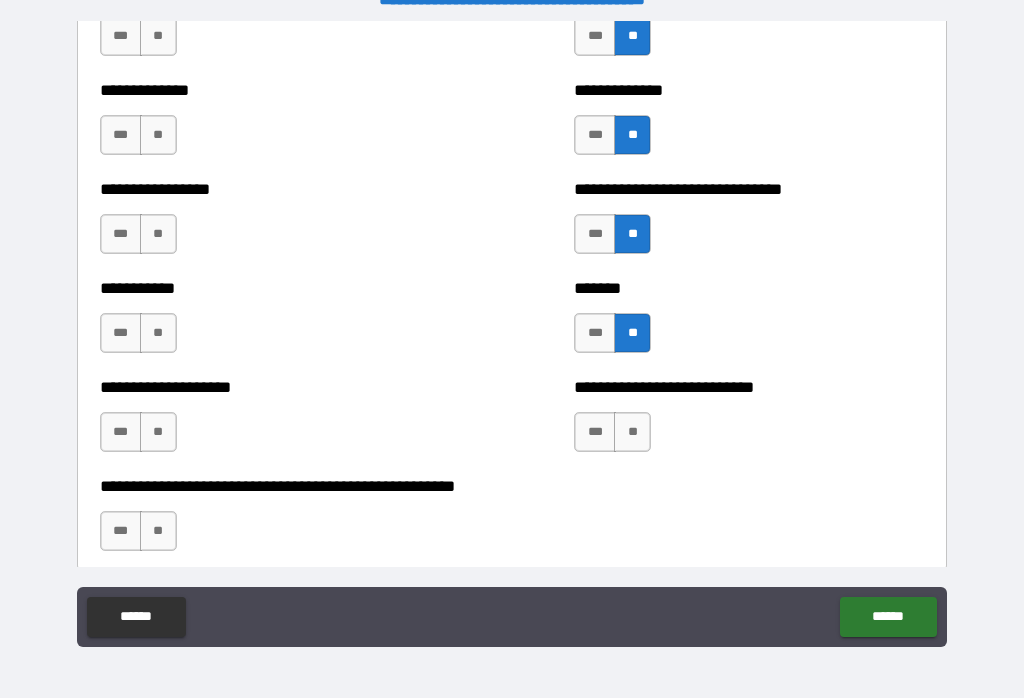 click on "**" at bounding box center (632, 432) 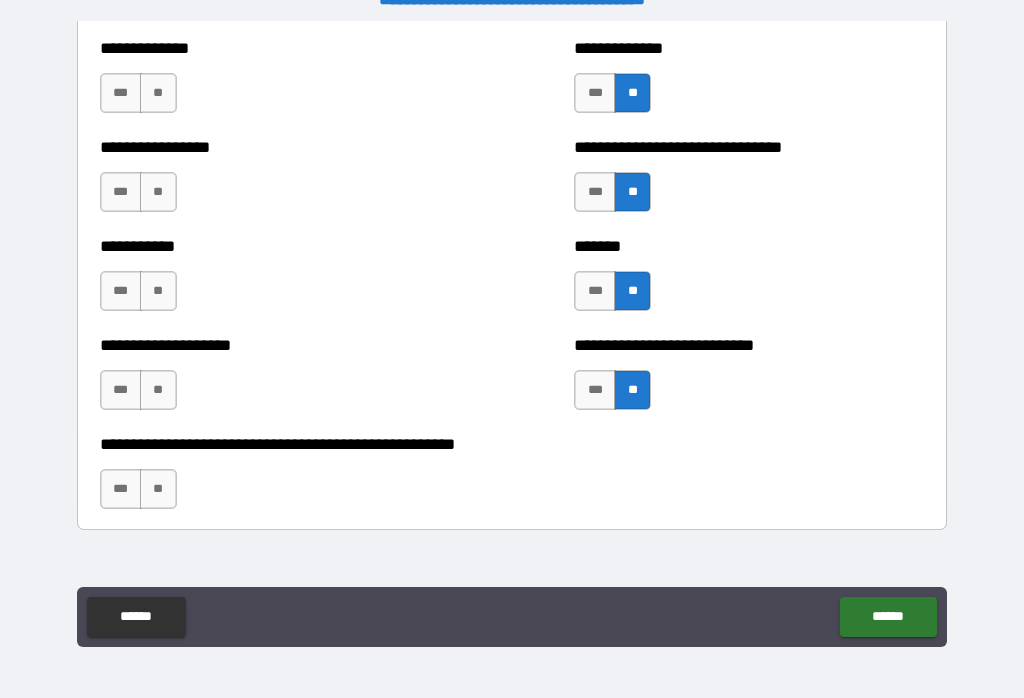 scroll, scrollTop: 7864, scrollLeft: 0, axis: vertical 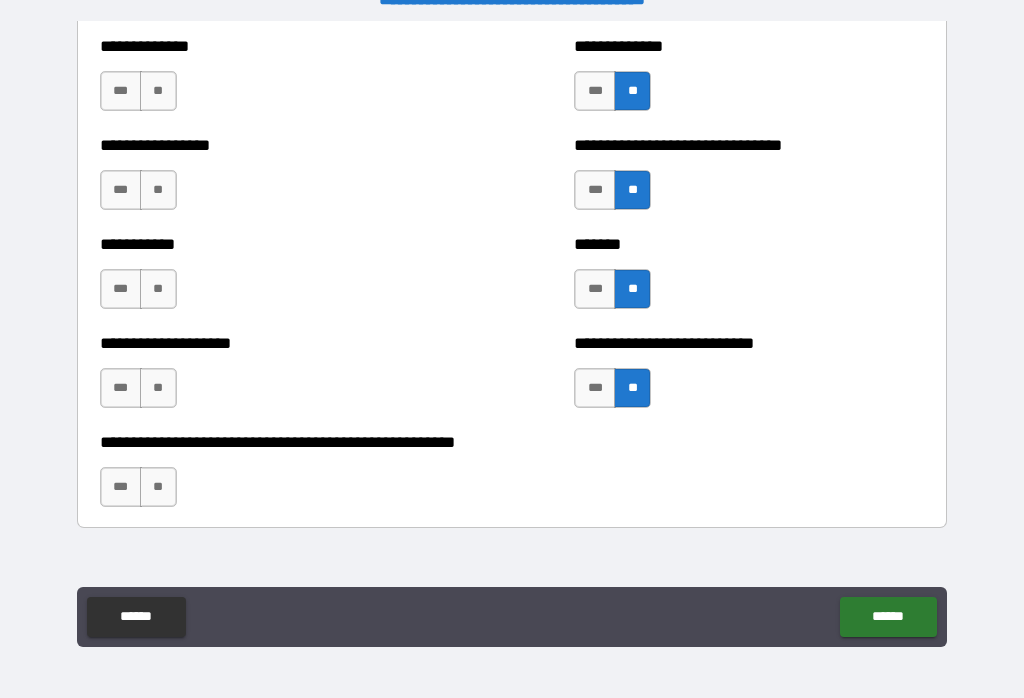 click on "**" at bounding box center [158, 388] 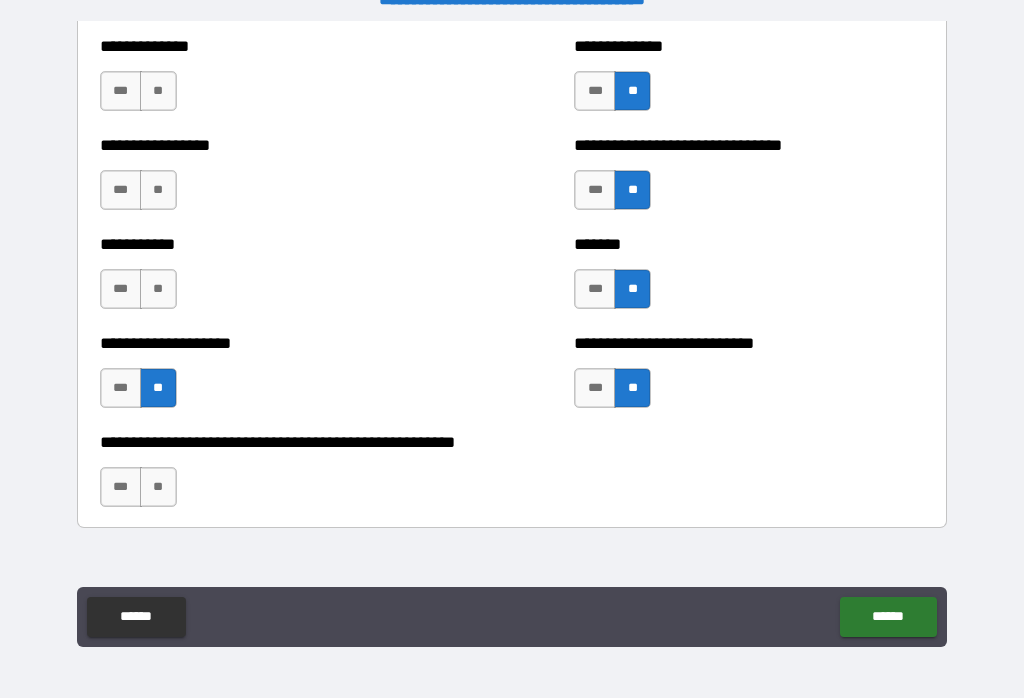 click on "**" at bounding box center (158, 487) 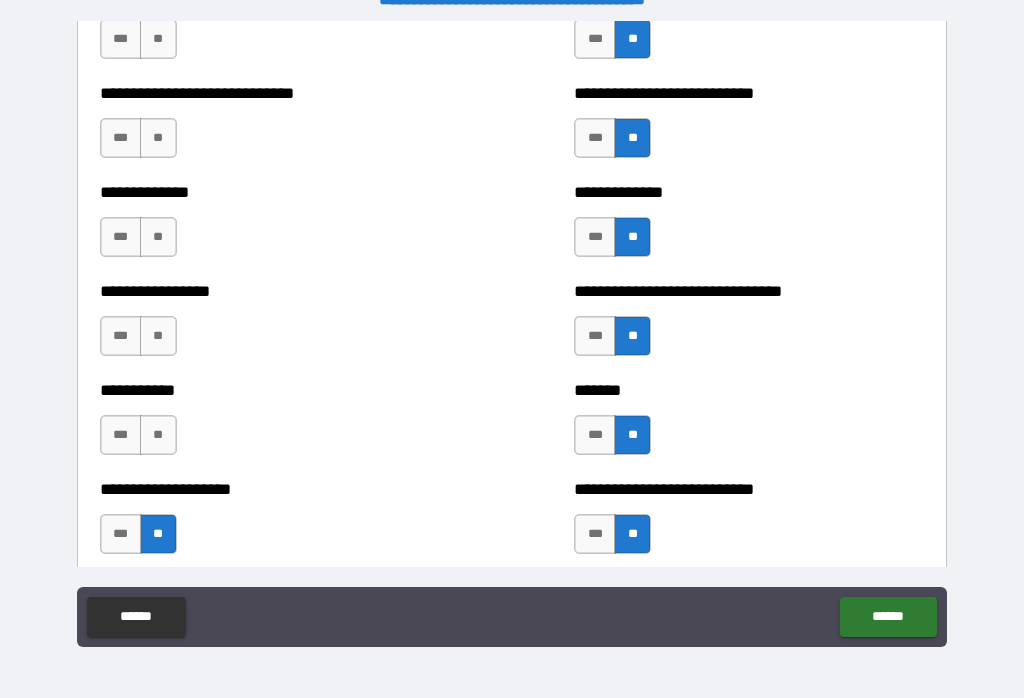 scroll, scrollTop: 7710, scrollLeft: 0, axis: vertical 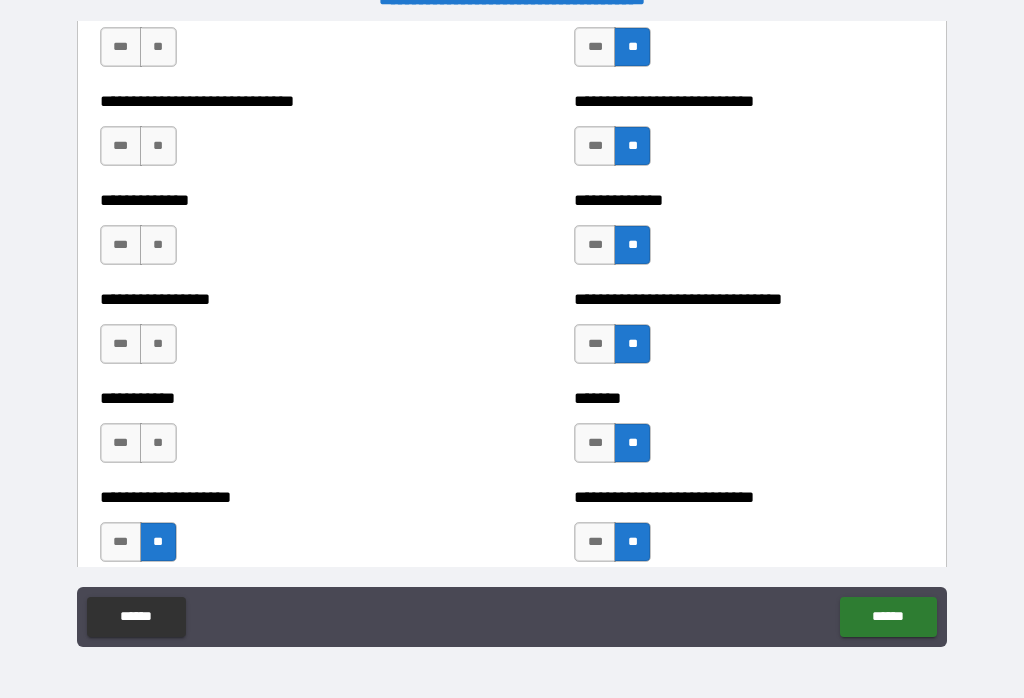 click on "**" at bounding box center (158, 443) 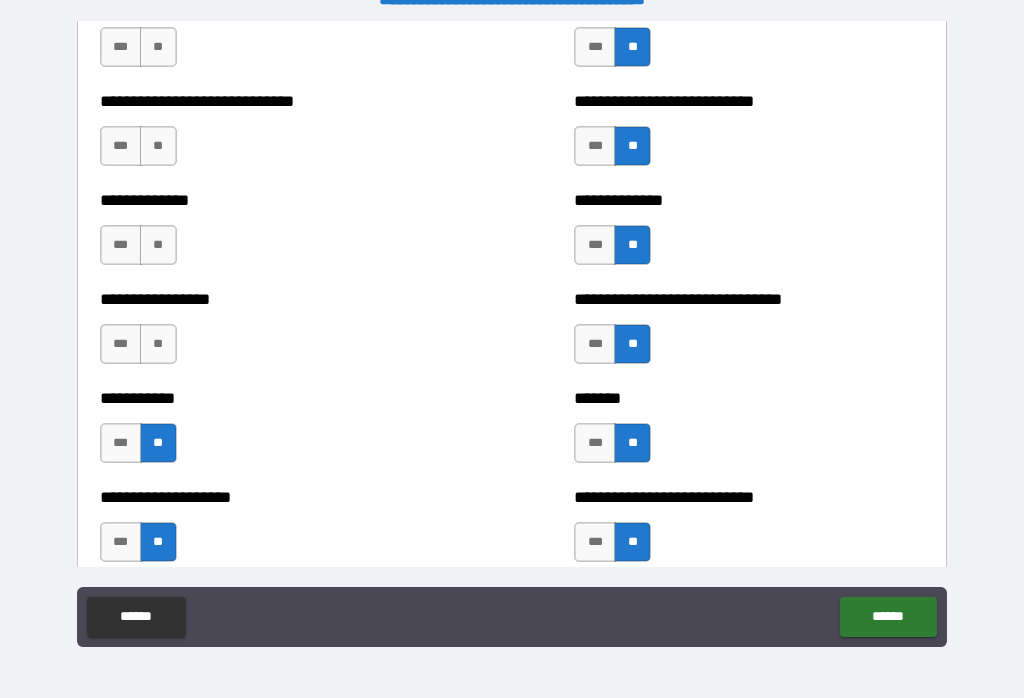 click on "**" at bounding box center [158, 344] 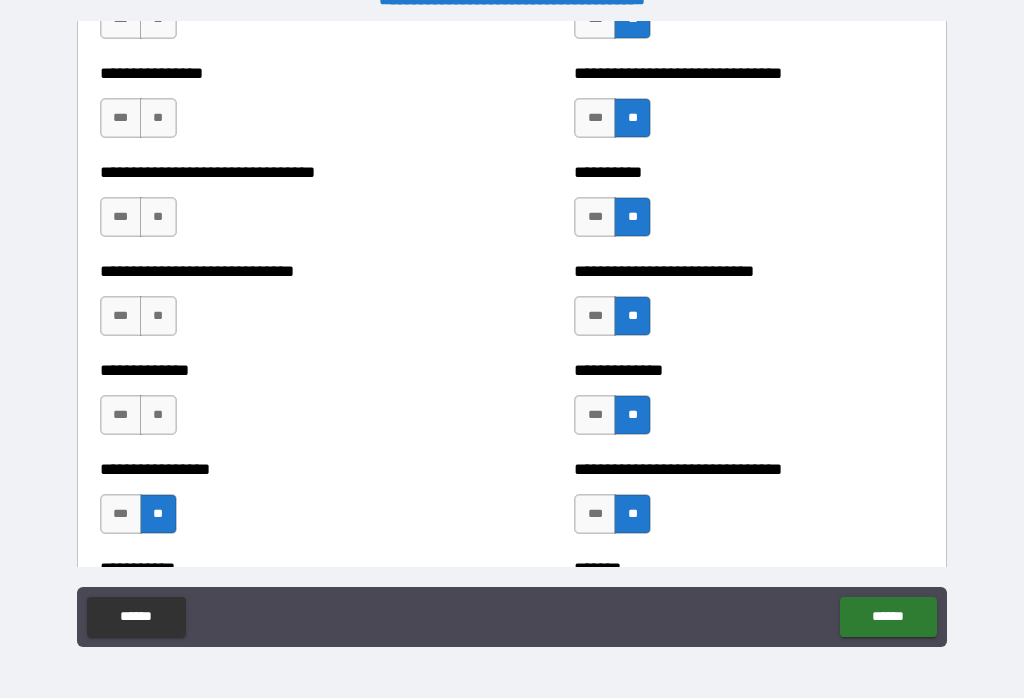 click on "**" at bounding box center [158, 415] 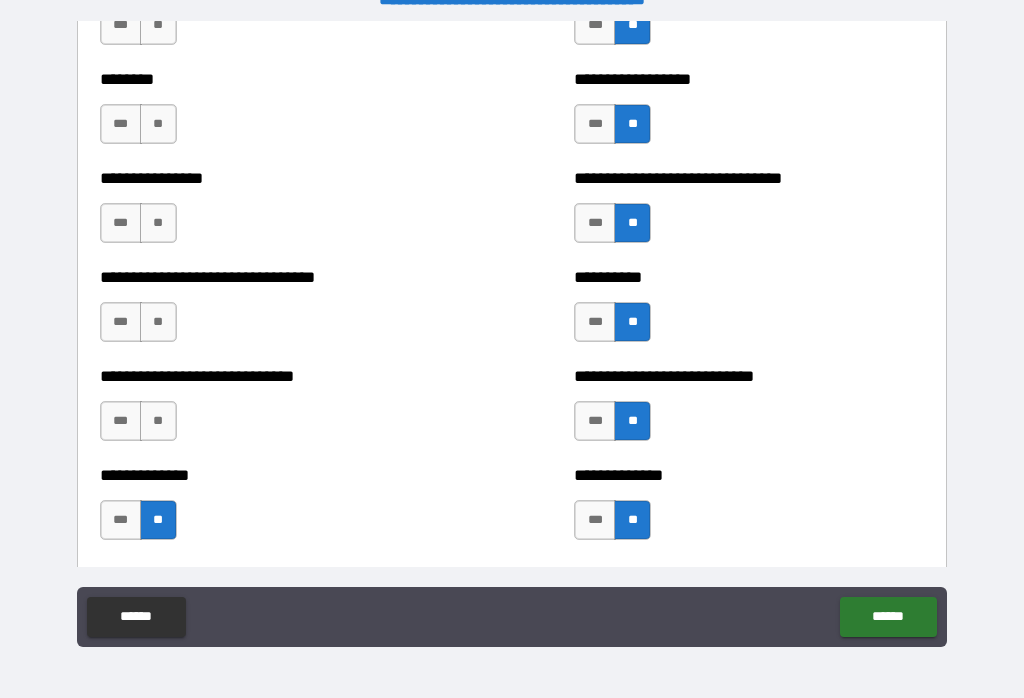 scroll, scrollTop: 7432, scrollLeft: 0, axis: vertical 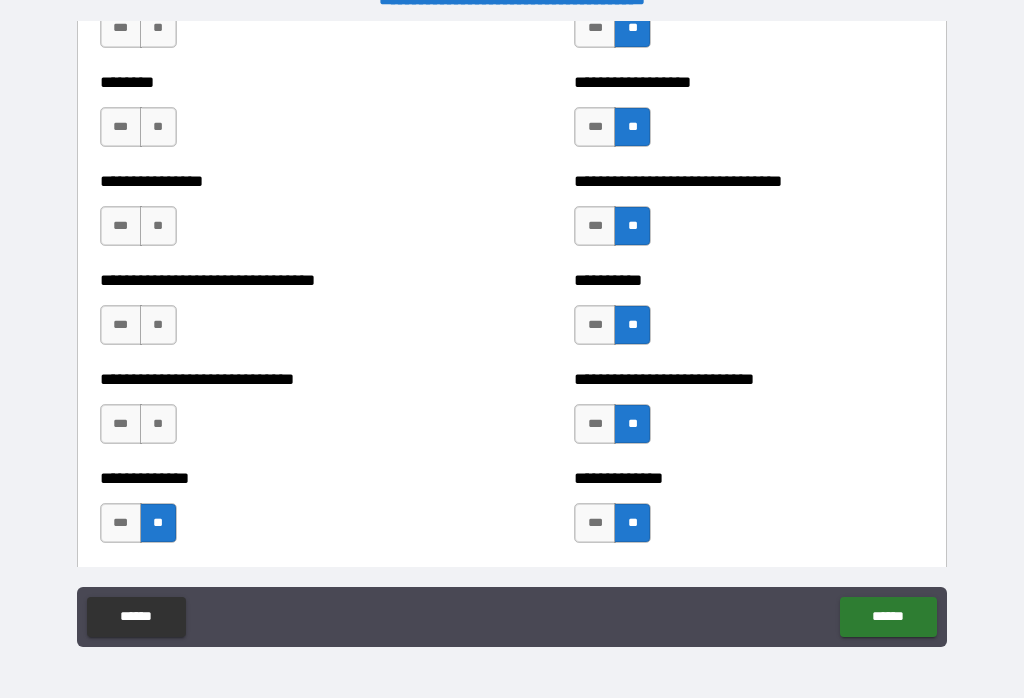 click on "**" at bounding box center [158, 424] 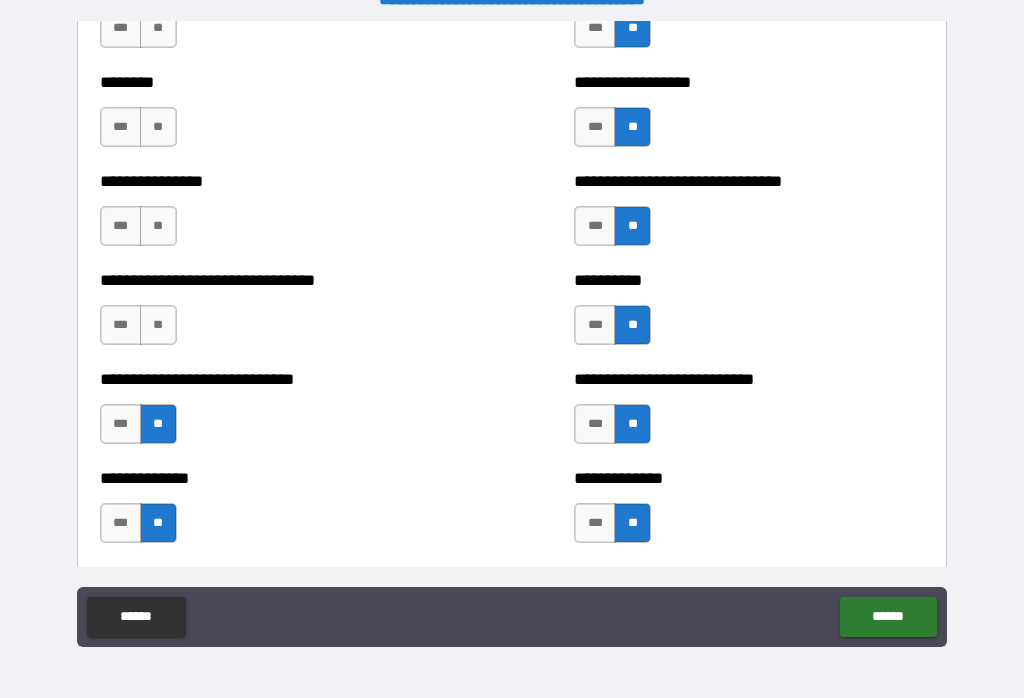 click on "**" at bounding box center (158, 325) 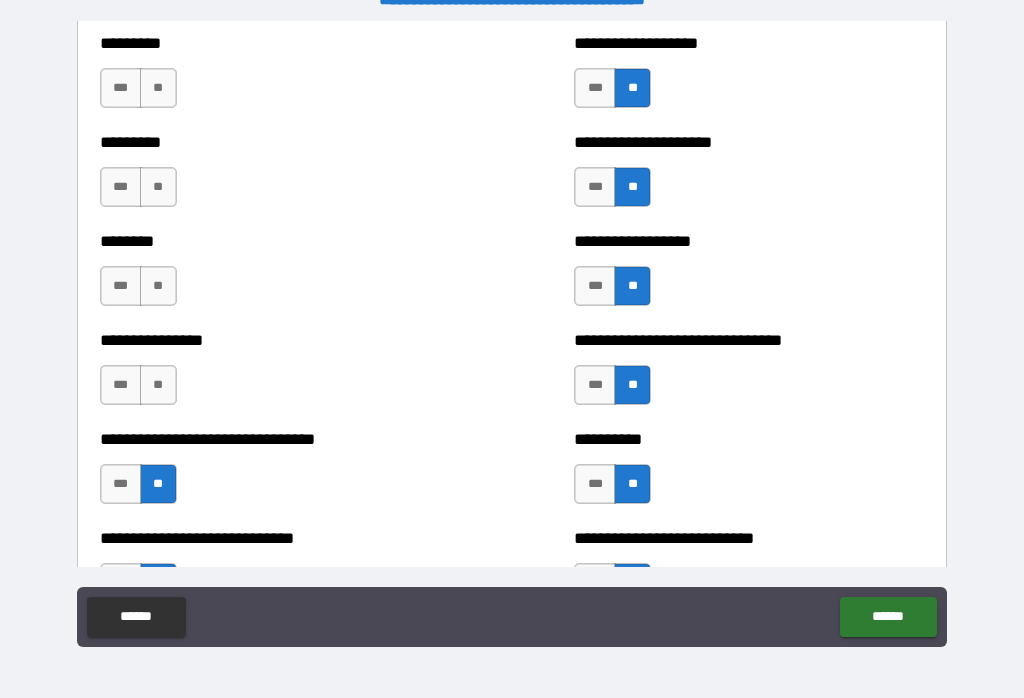 scroll, scrollTop: 7256, scrollLeft: 0, axis: vertical 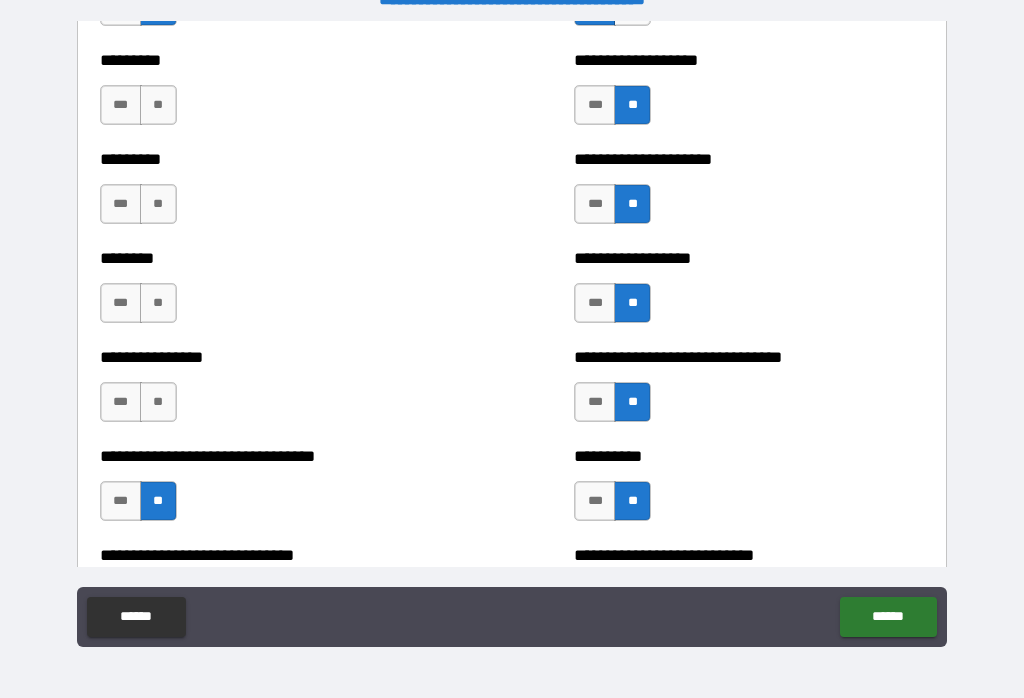 click on "**" at bounding box center (158, 402) 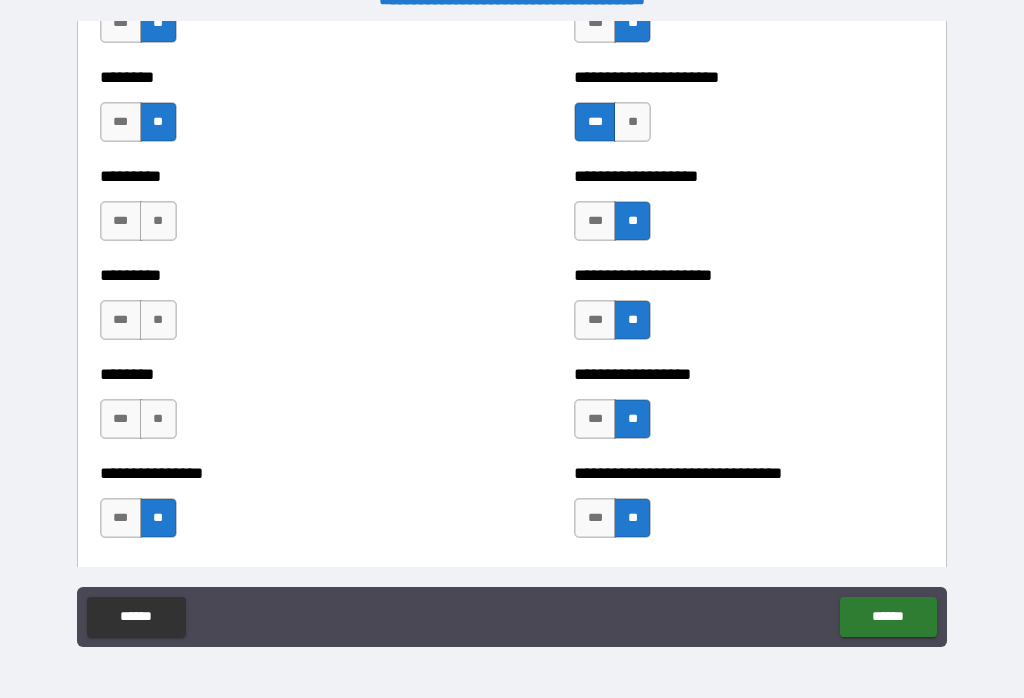 scroll, scrollTop: 7135, scrollLeft: 0, axis: vertical 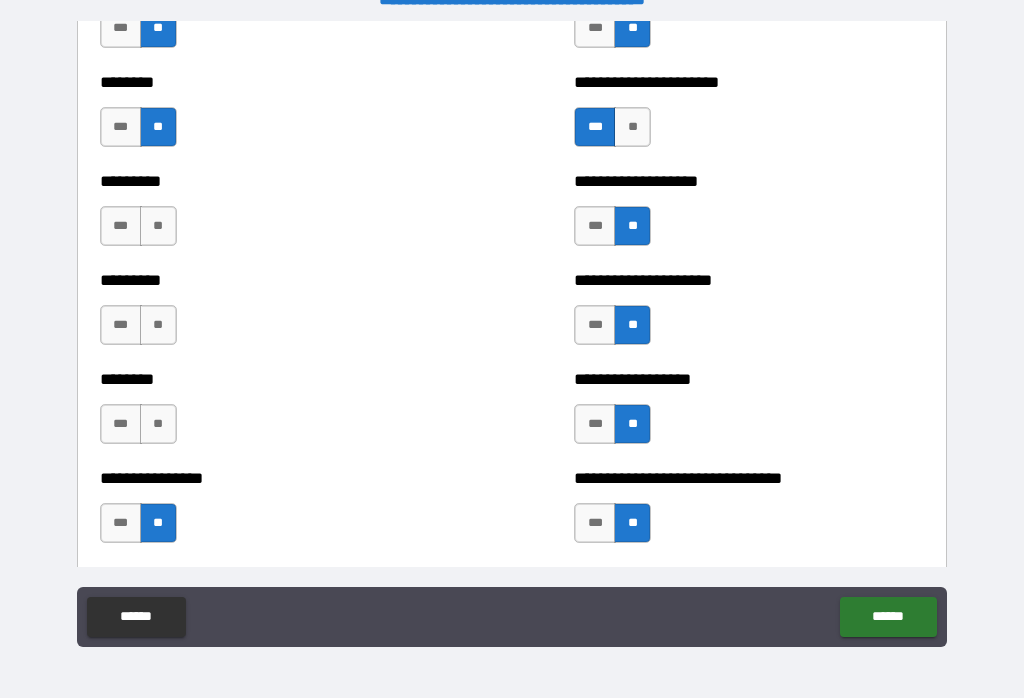 click on "**" at bounding box center [158, 424] 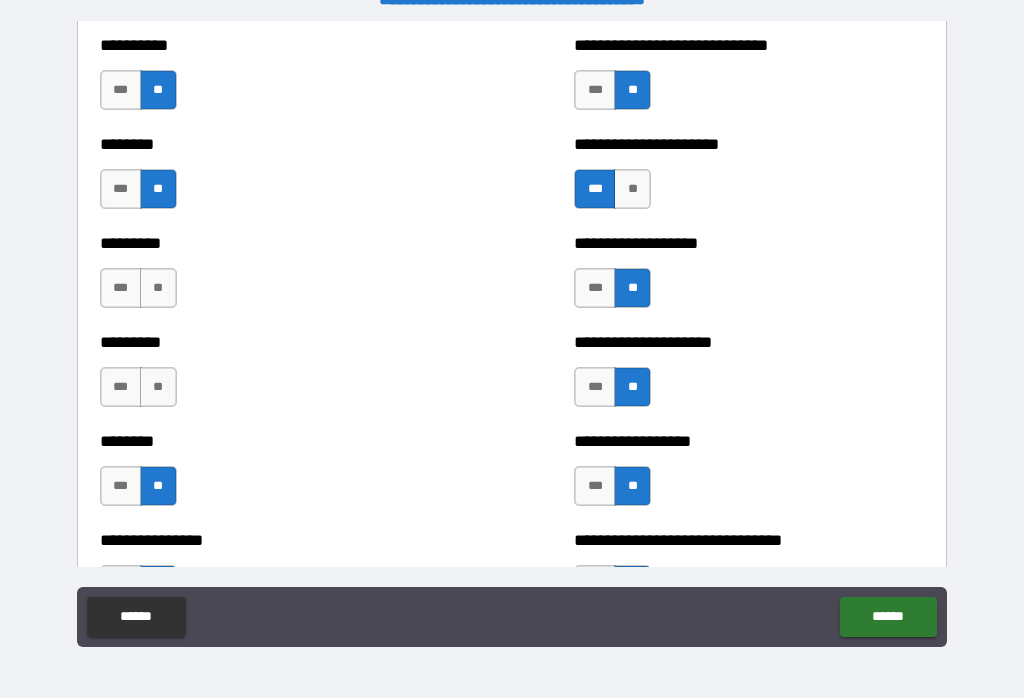 scroll, scrollTop: 7070, scrollLeft: 0, axis: vertical 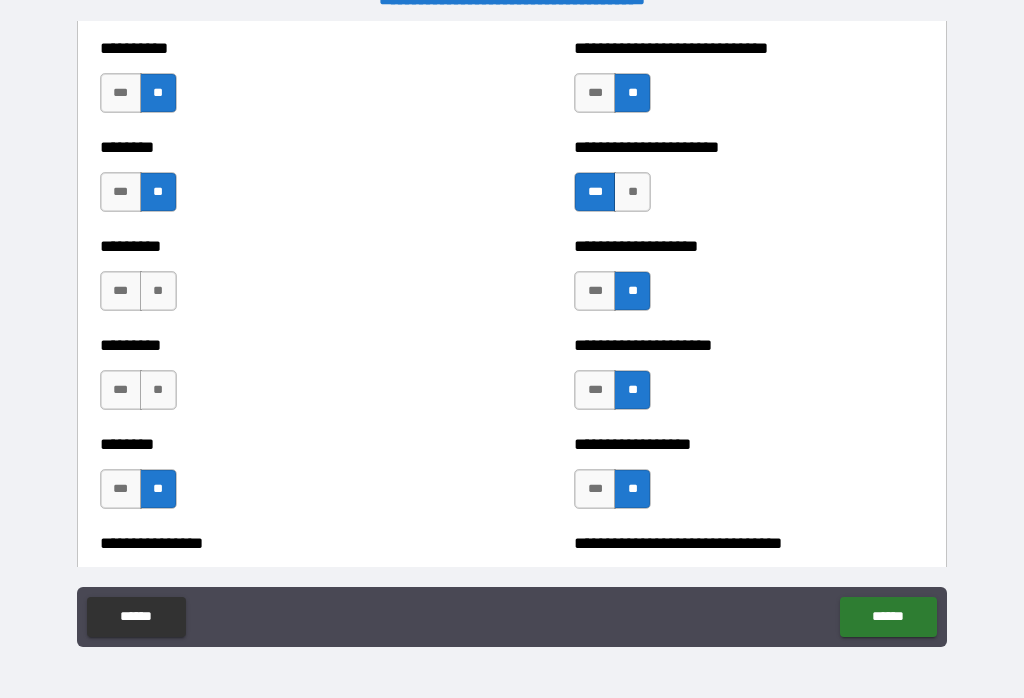 click on "**" at bounding box center (158, 390) 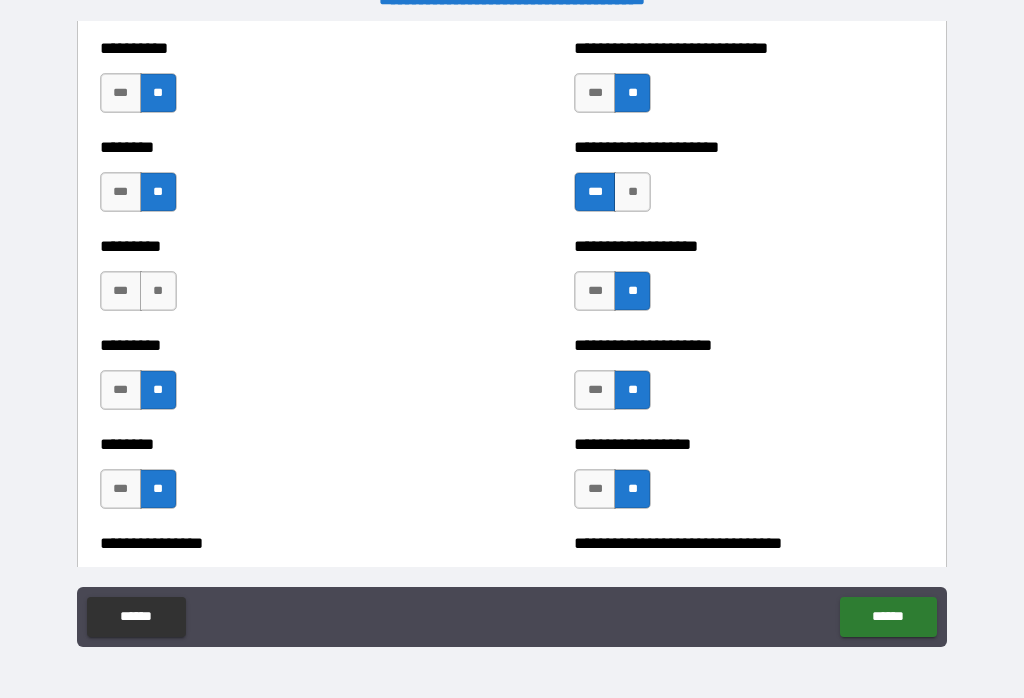 click on "**" at bounding box center (158, 291) 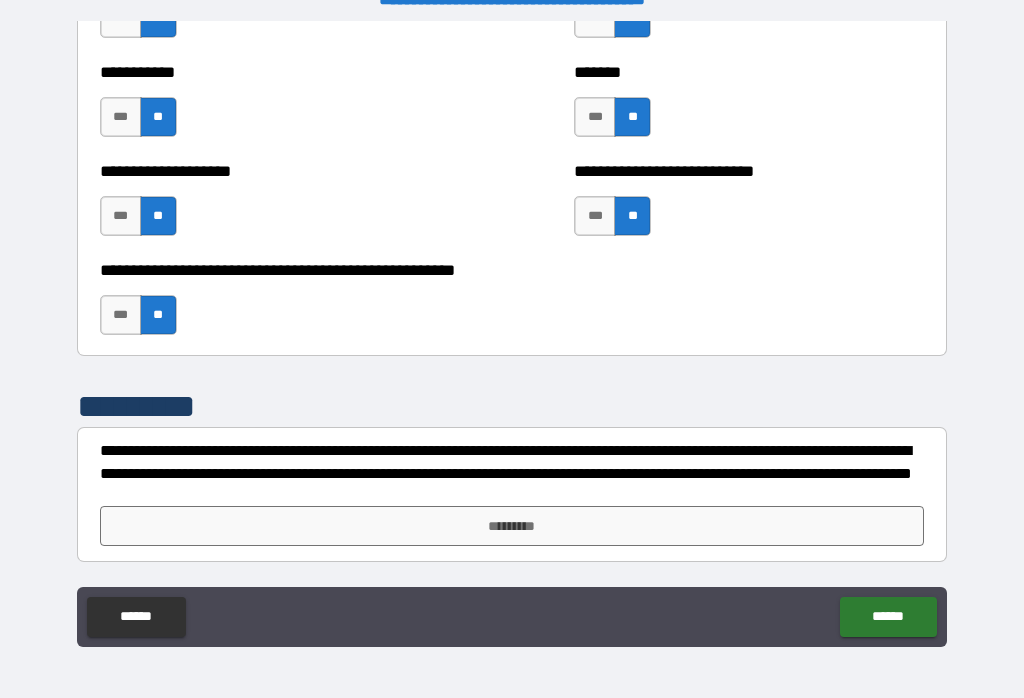 scroll, scrollTop: 8036, scrollLeft: 0, axis: vertical 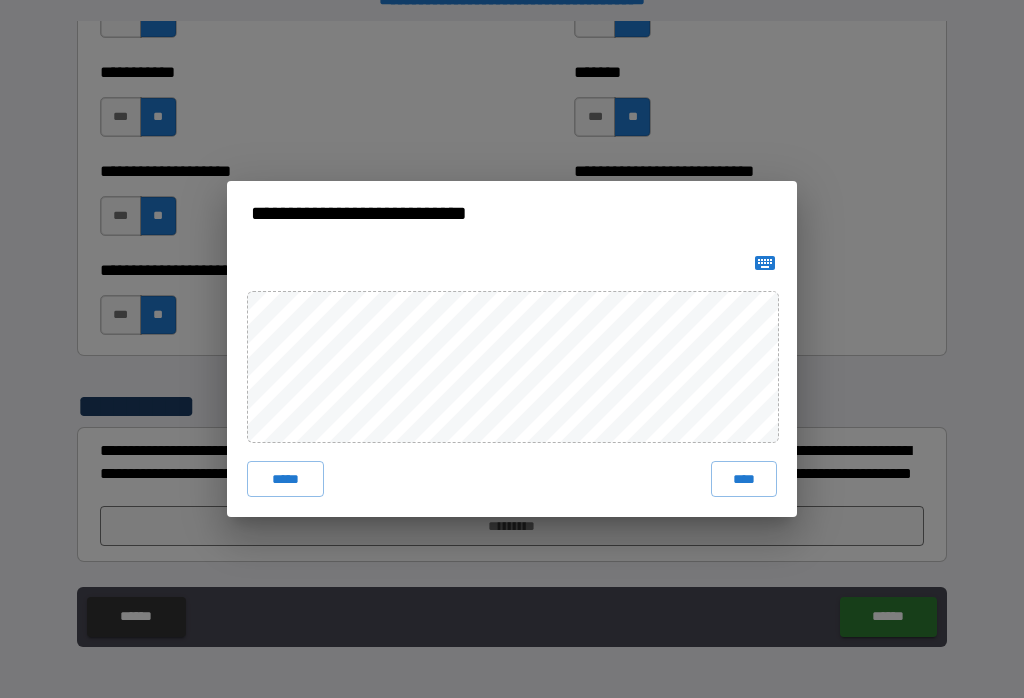click on "****" at bounding box center [744, 479] 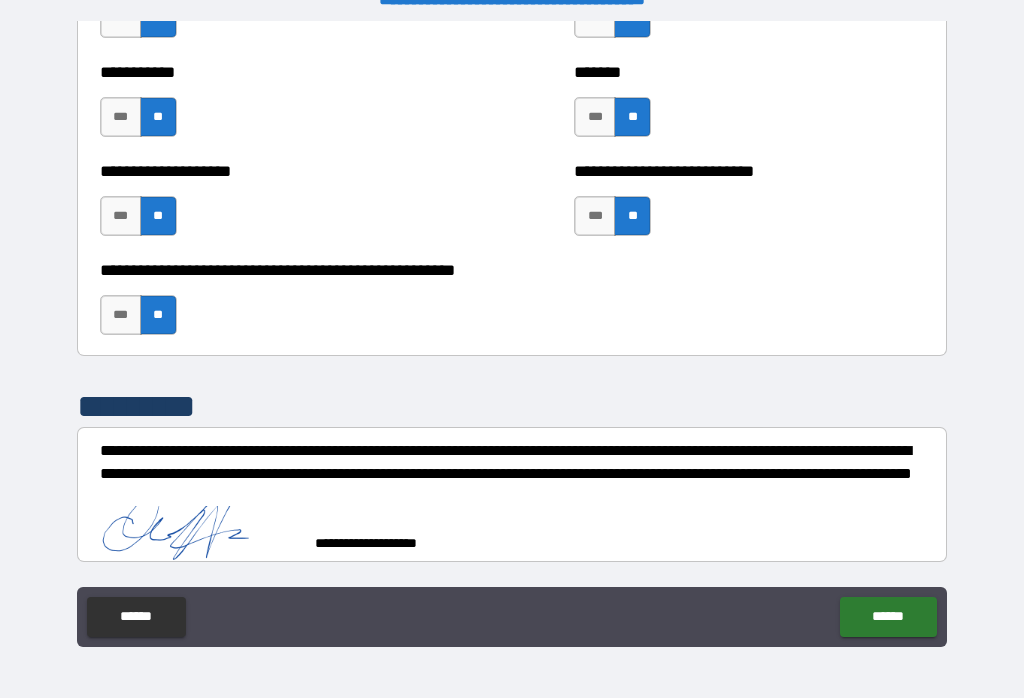 scroll, scrollTop: 8026, scrollLeft: 0, axis: vertical 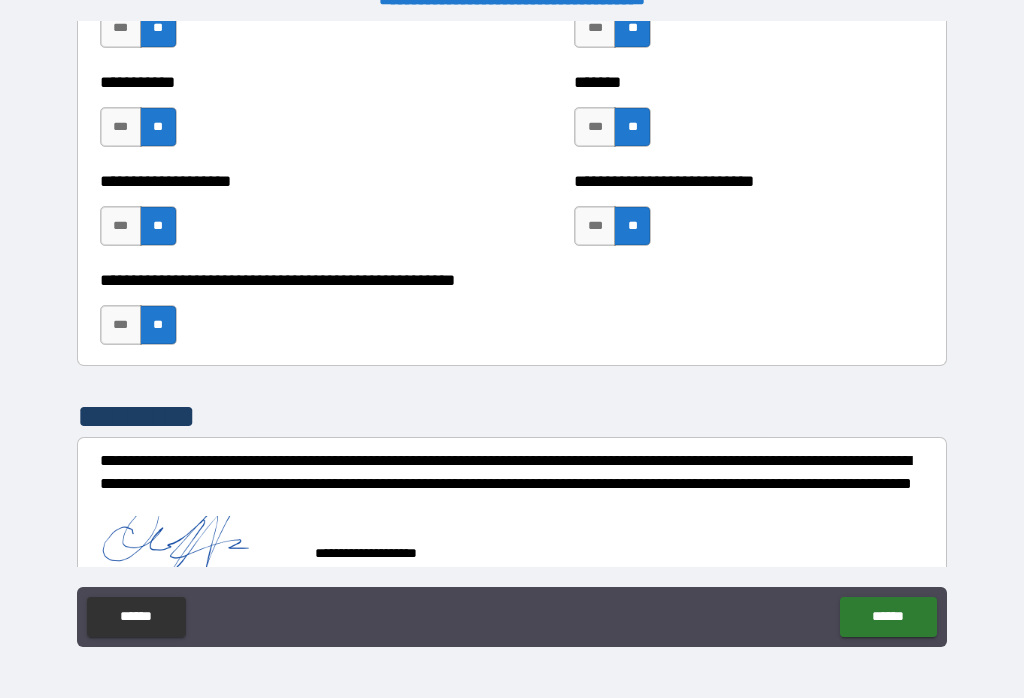 click on "******" at bounding box center (888, 617) 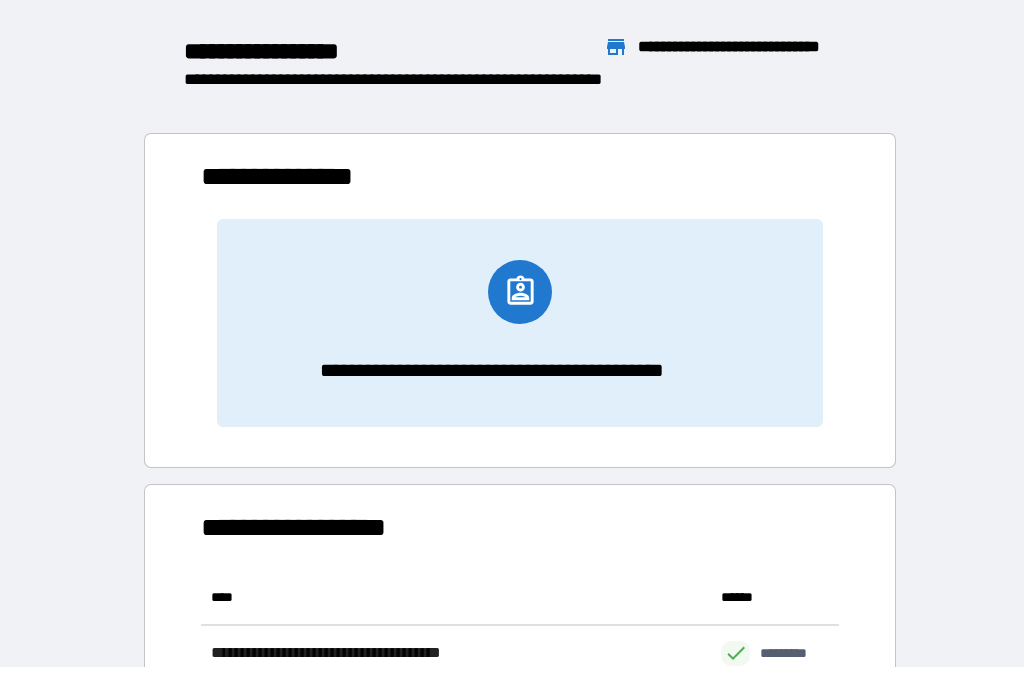 scroll, scrollTop: 1, scrollLeft: 1, axis: both 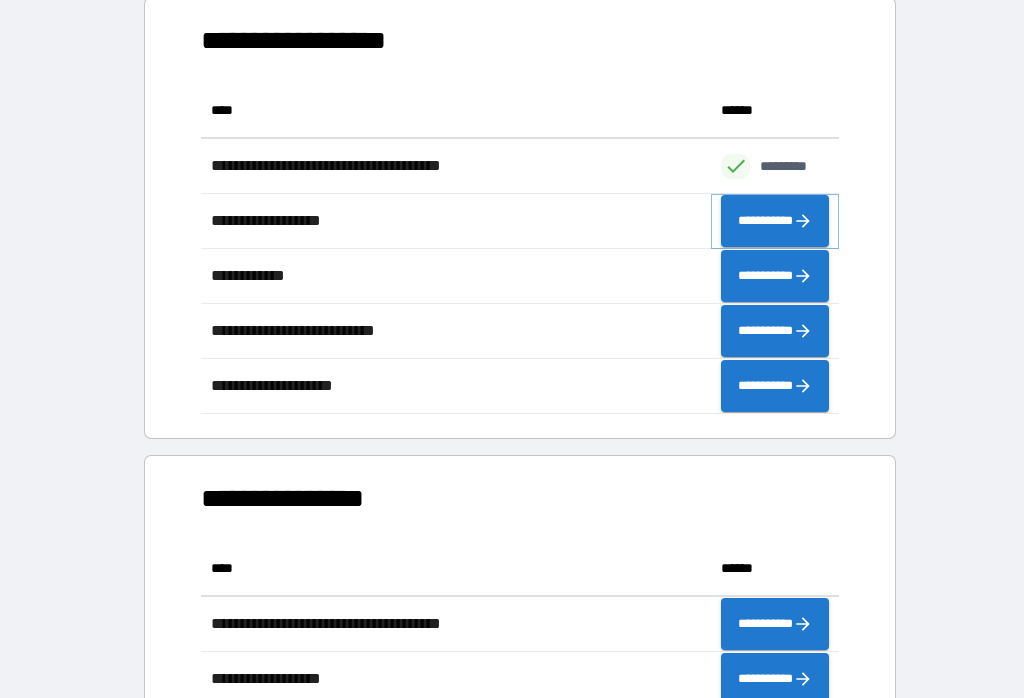 click on "**********" at bounding box center (775, 221) 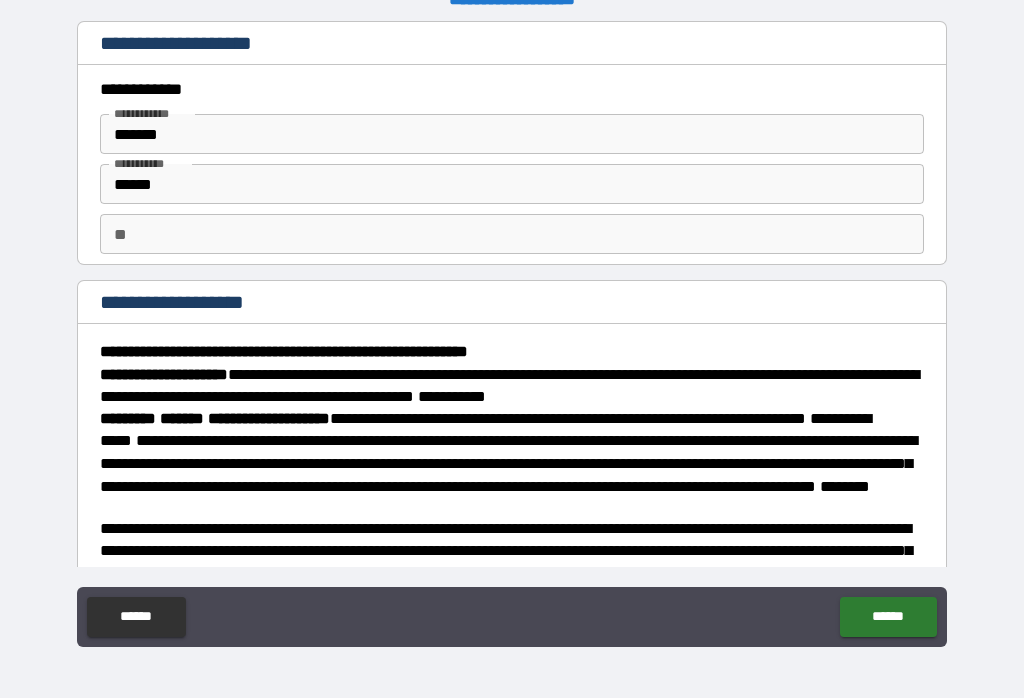 scroll, scrollTop: 0, scrollLeft: 0, axis: both 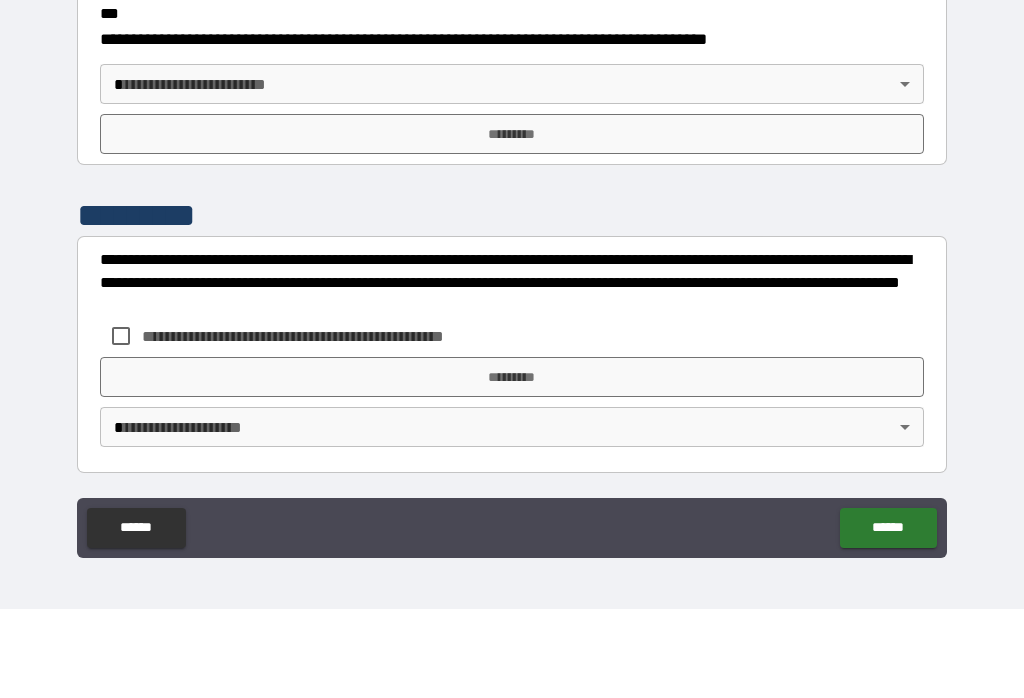type on "****" 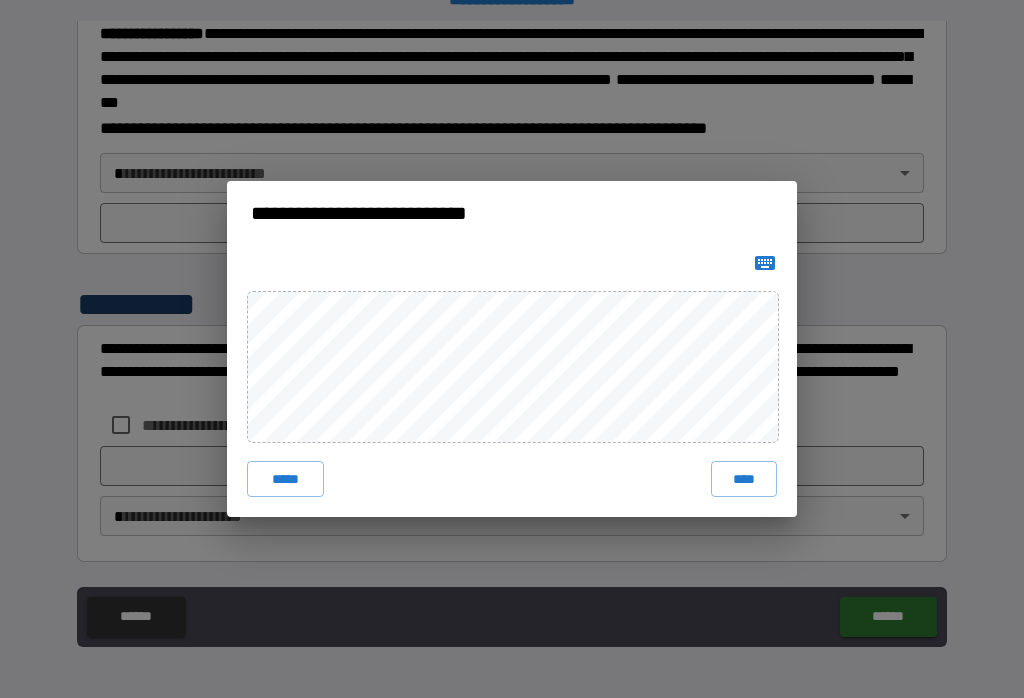 click on "****" at bounding box center [744, 479] 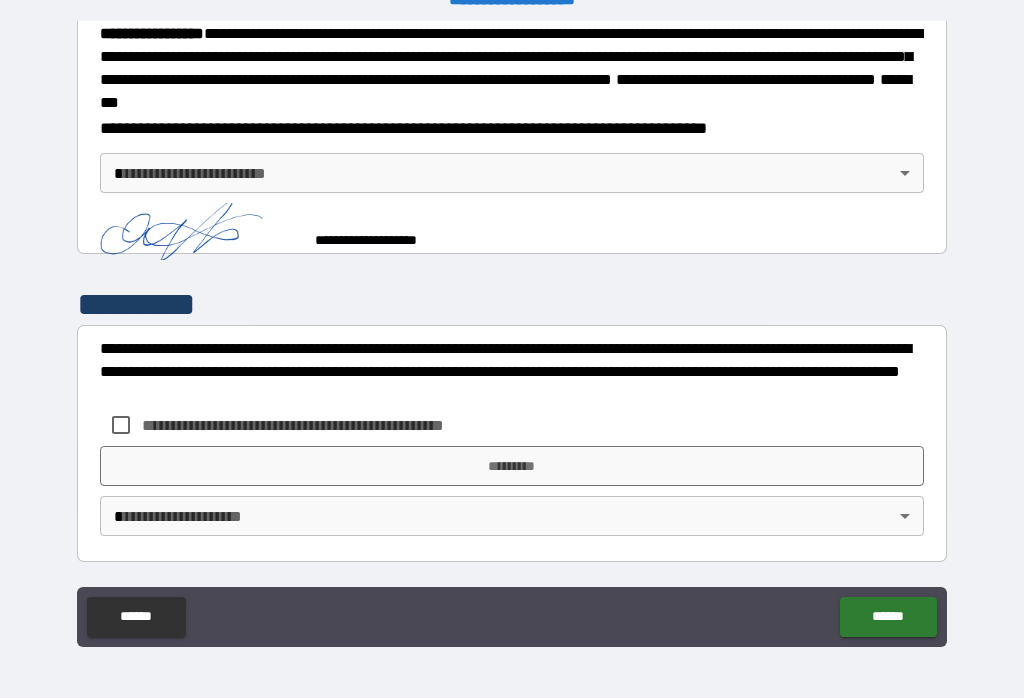 scroll, scrollTop: 2223, scrollLeft: 0, axis: vertical 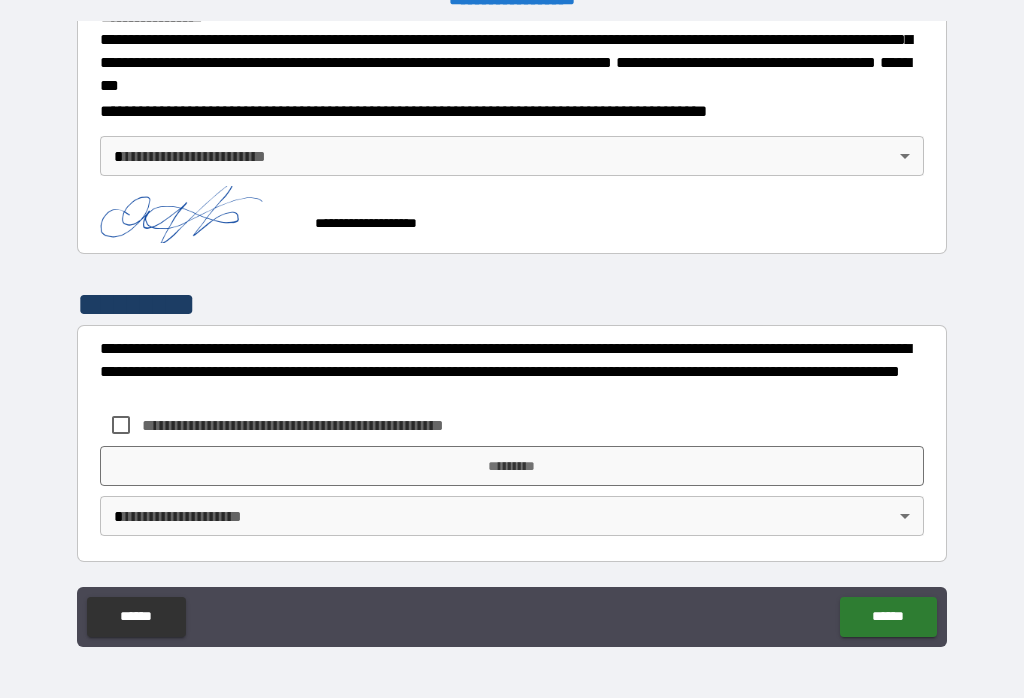click on "**********" at bounding box center (512, 333) 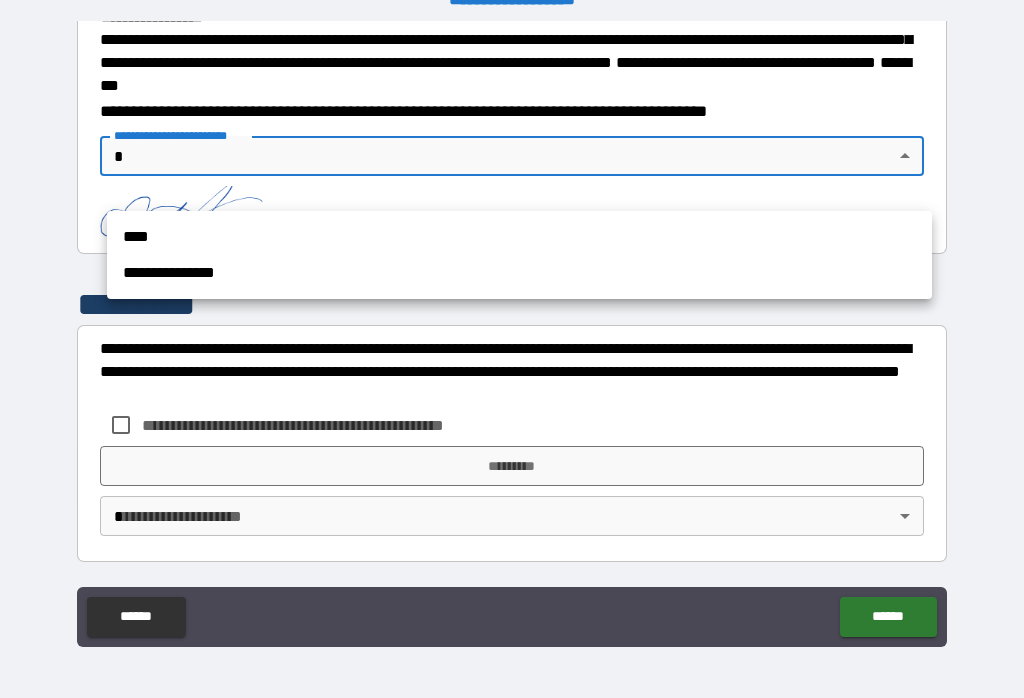 click on "**********" at bounding box center [519, 273] 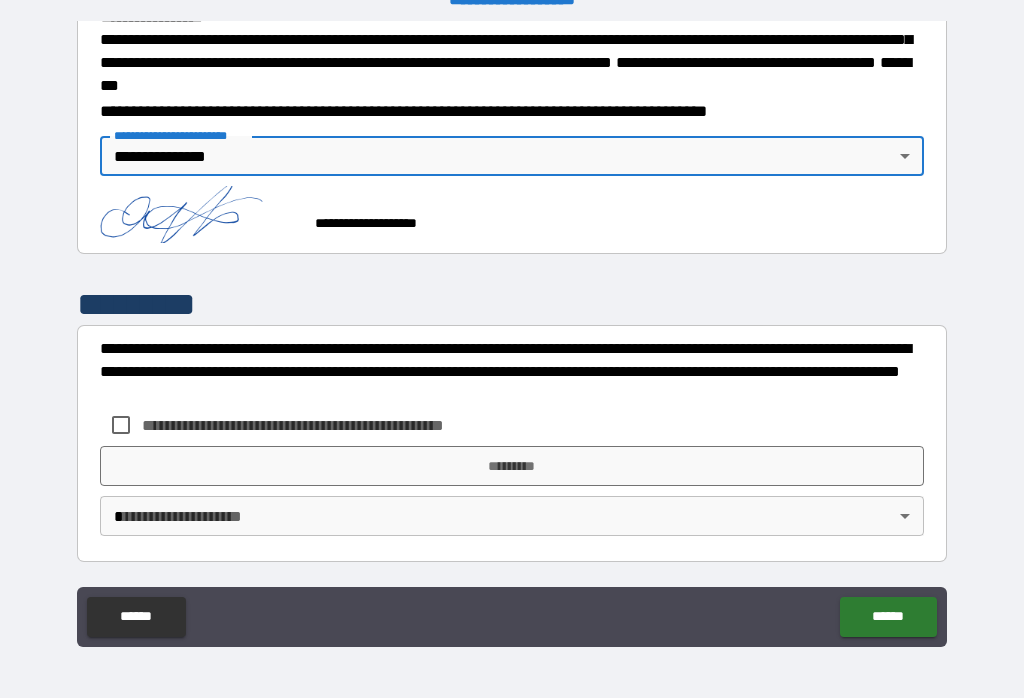 scroll, scrollTop: 2250, scrollLeft: 0, axis: vertical 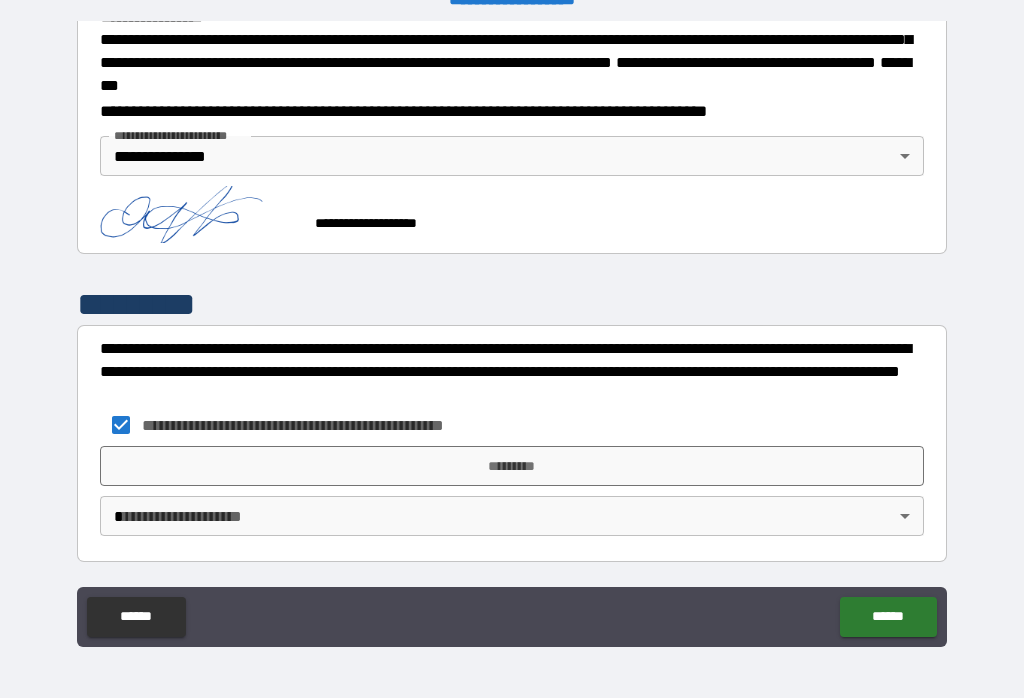 click on "*********" at bounding box center [512, 466] 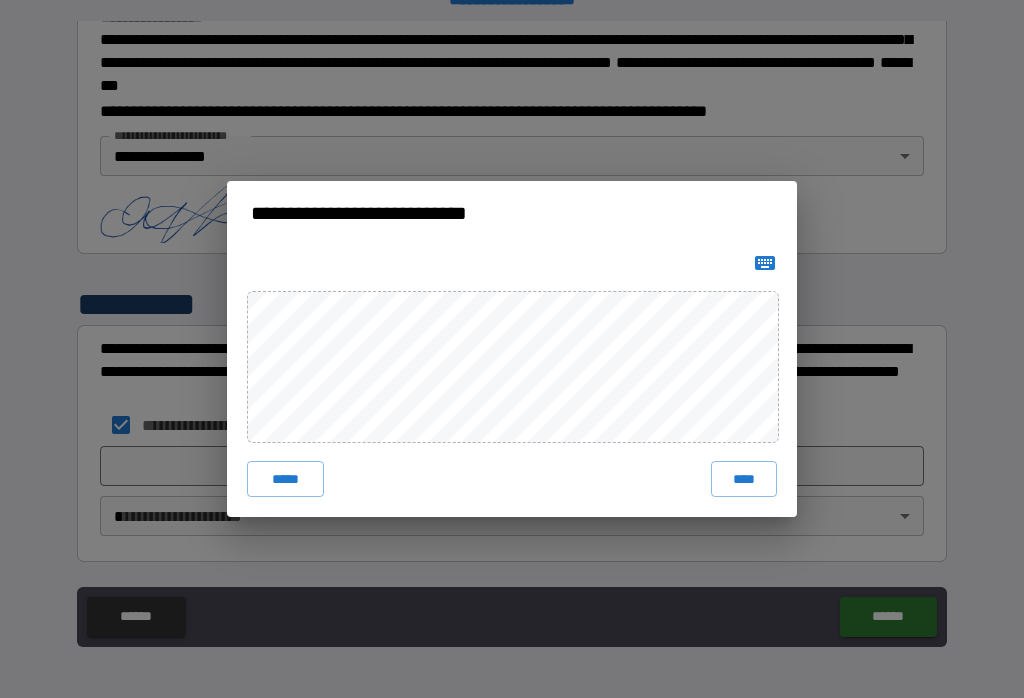 click on "****" at bounding box center (744, 479) 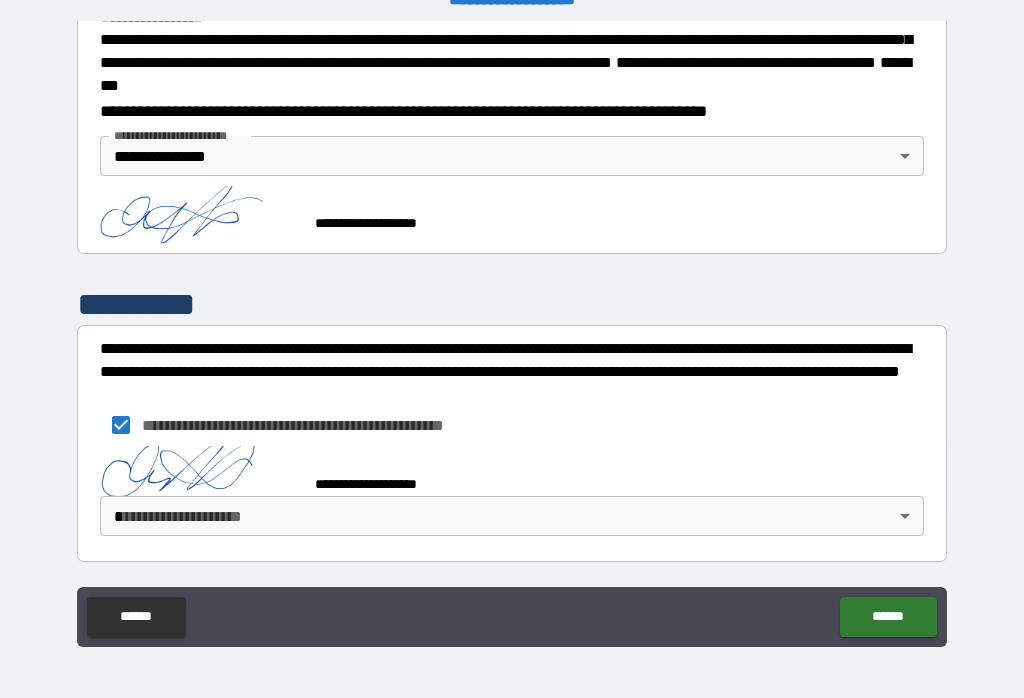scroll, scrollTop: 2240, scrollLeft: 0, axis: vertical 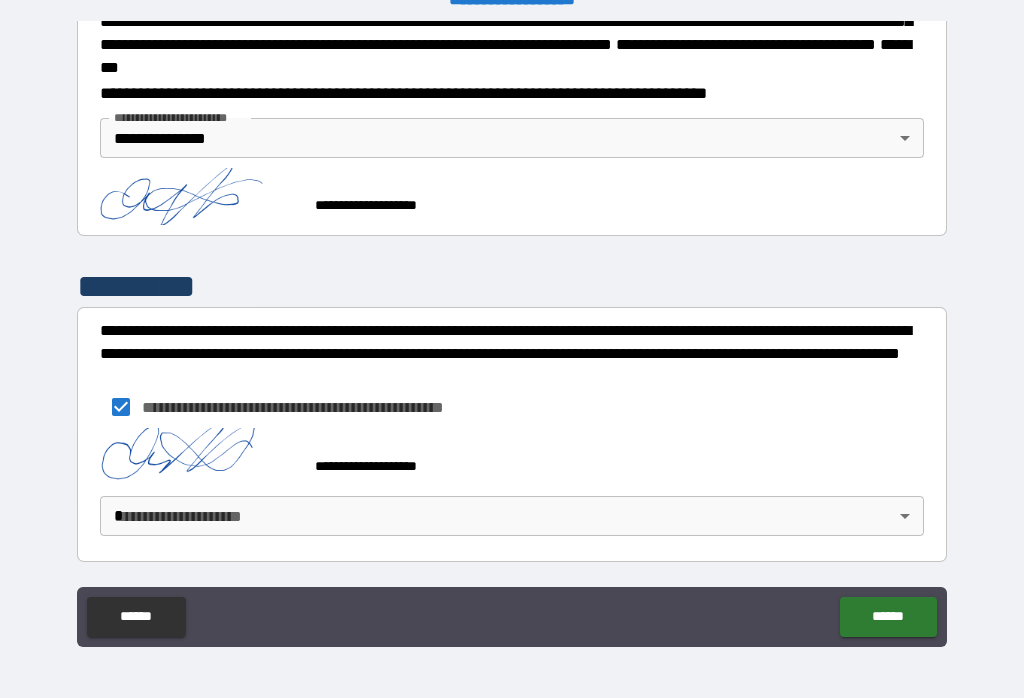 click on "**********" at bounding box center [512, 333] 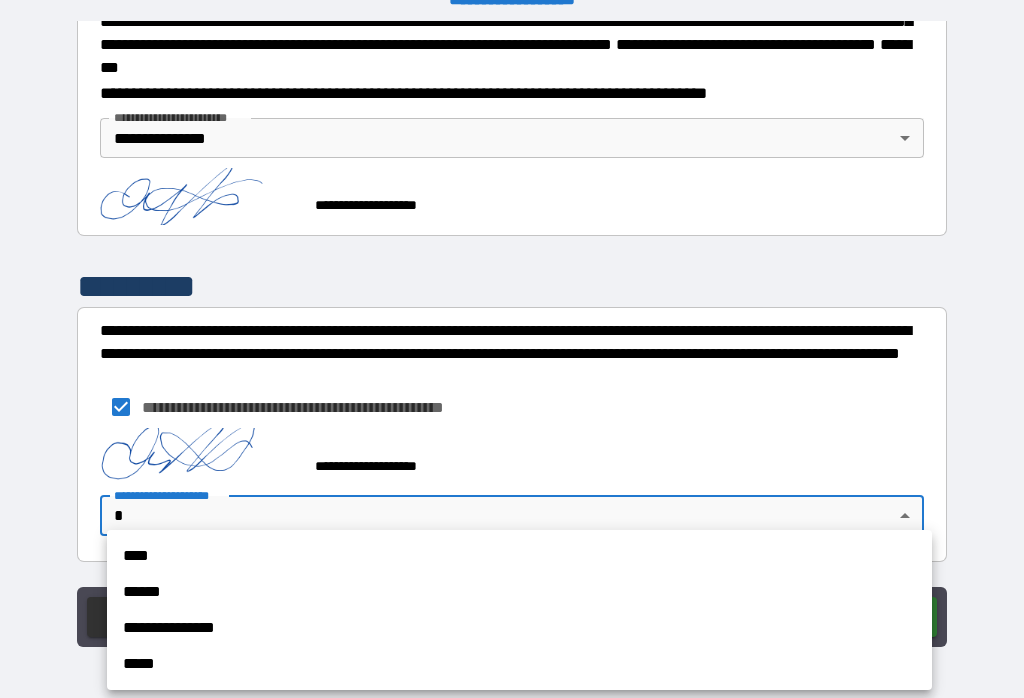 click on "**********" at bounding box center (519, 628) 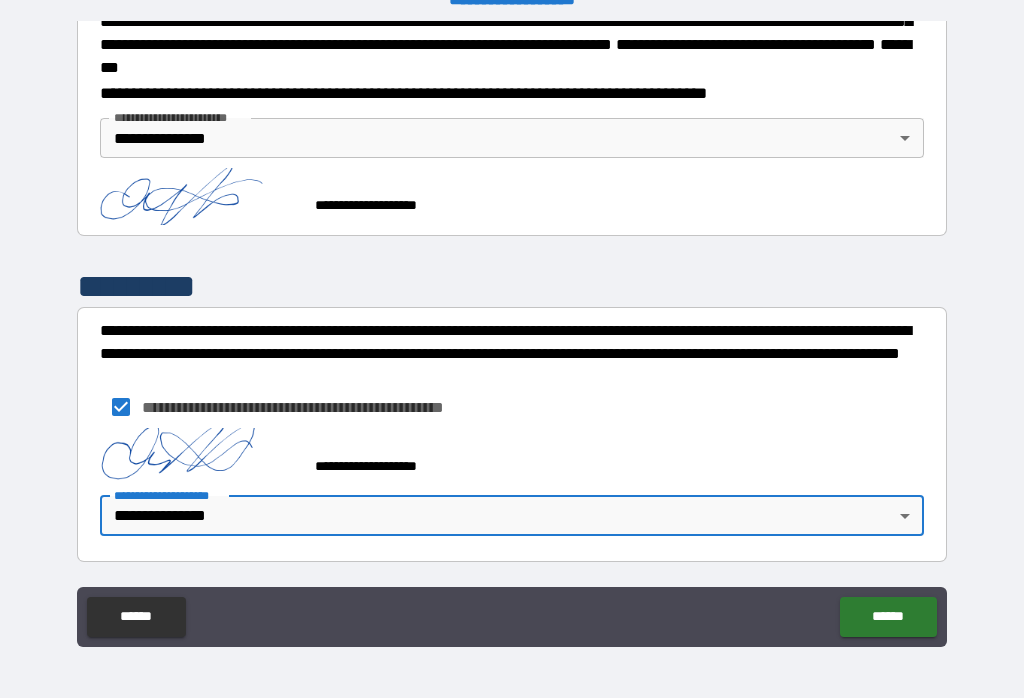 scroll, scrollTop: 2267, scrollLeft: 0, axis: vertical 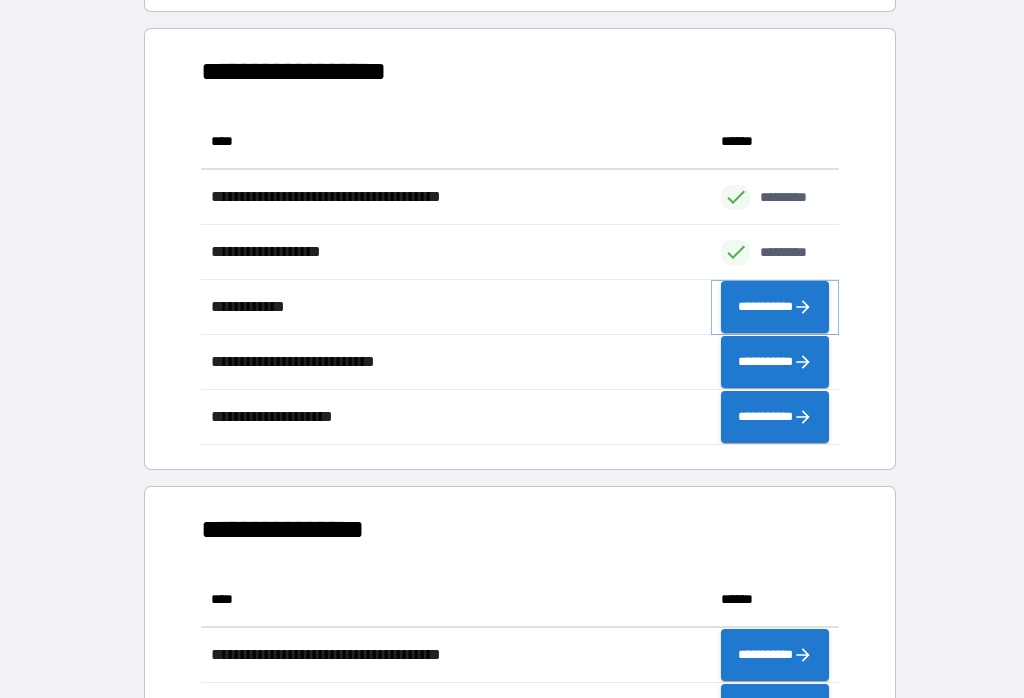 click on "**********" at bounding box center [775, 307] 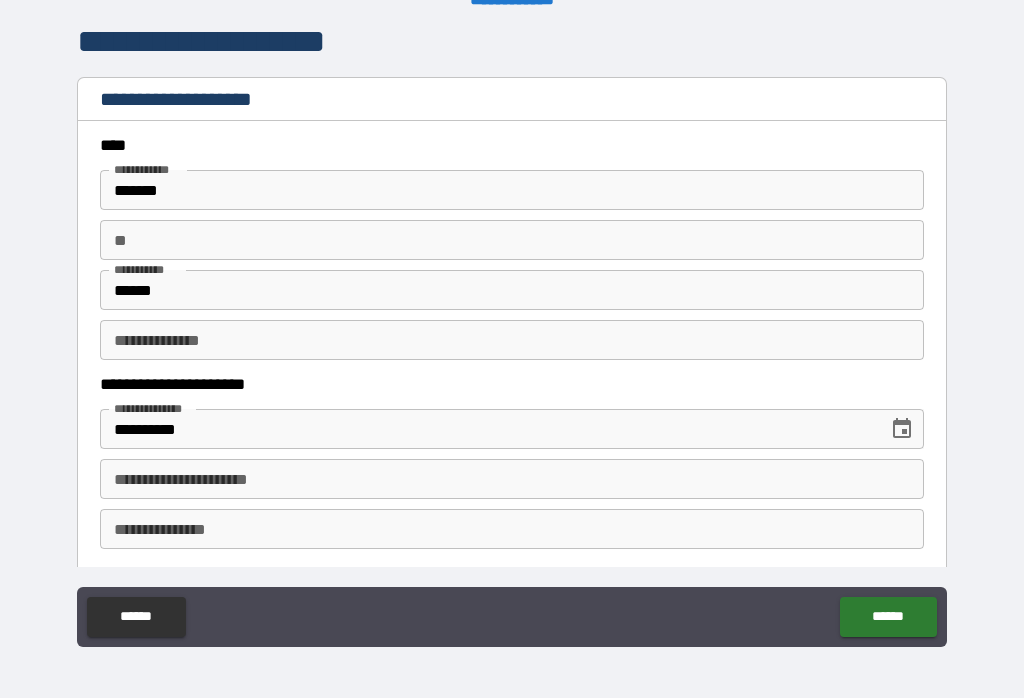 click on "**" at bounding box center [512, 240] 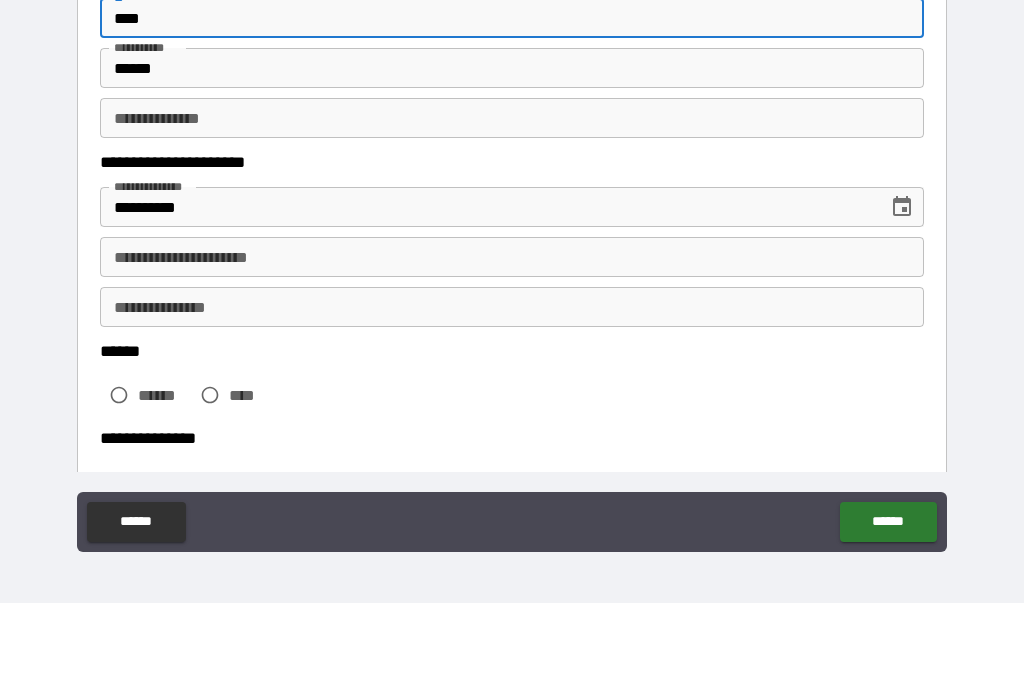 scroll, scrollTop: 129, scrollLeft: 0, axis: vertical 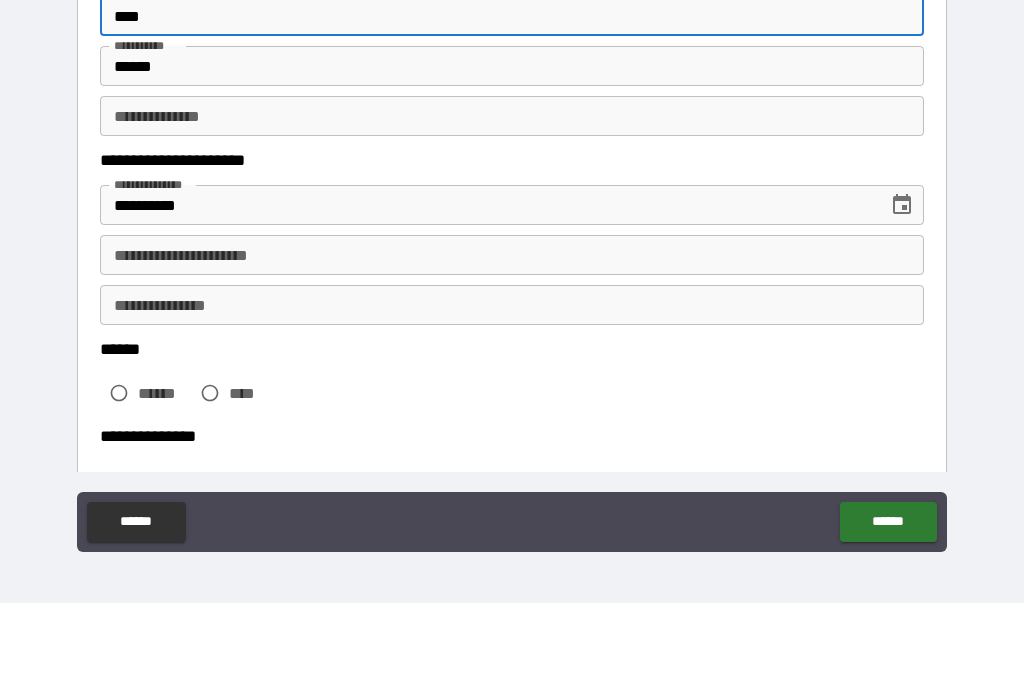 type on "****" 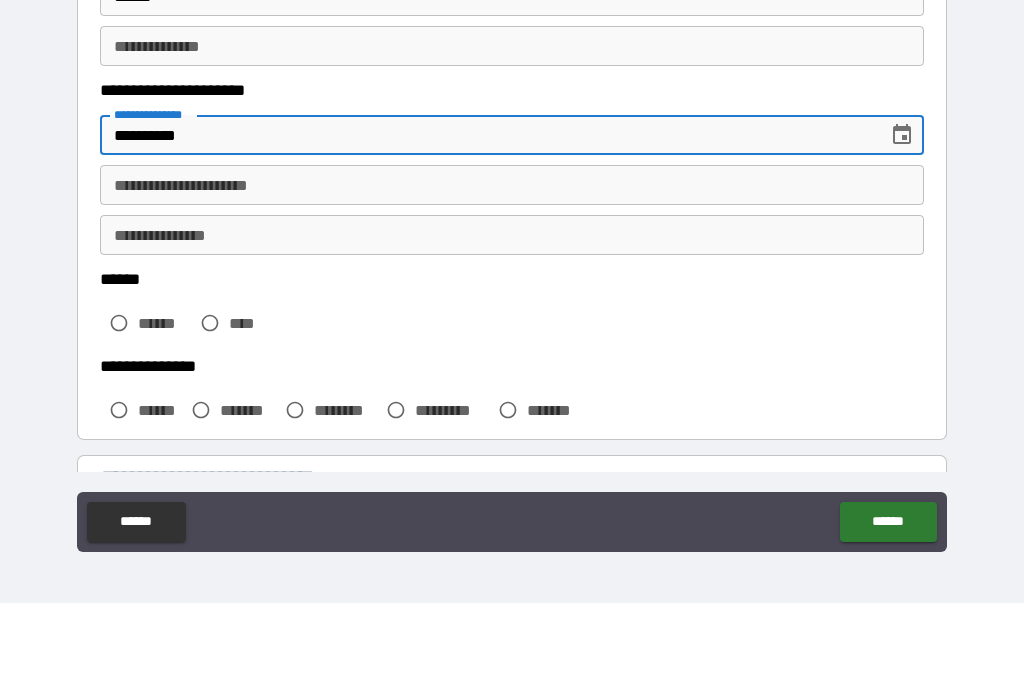 scroll, scrollTop: 223, scrollLeft: 0, axis: vertical 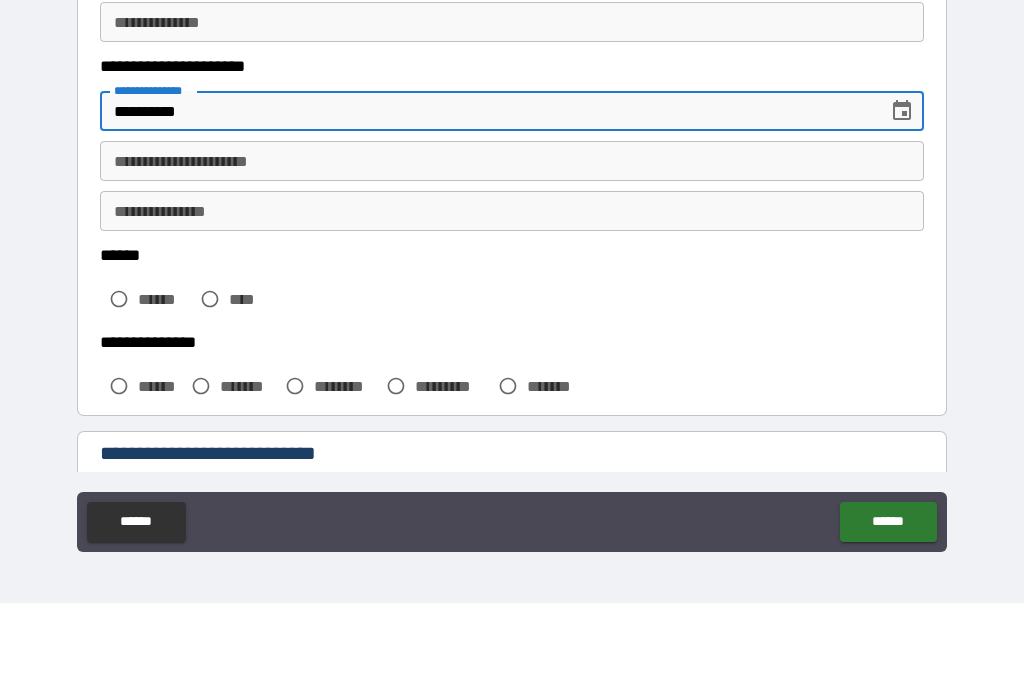 click on "**********" at bounding box center [512, 256] 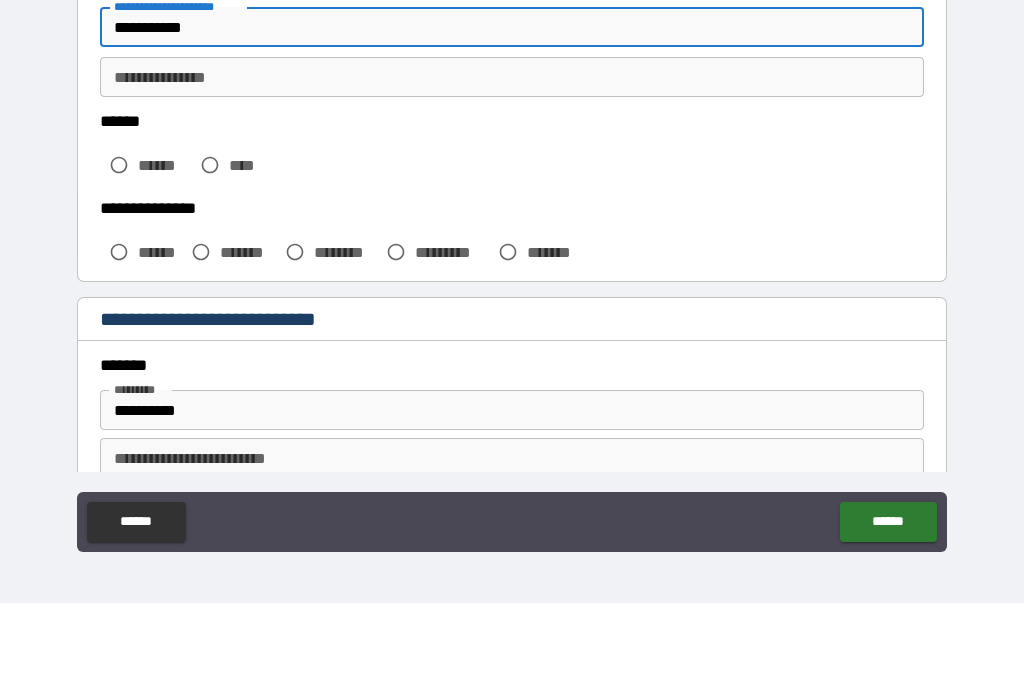 scroll, scrollTop: 360, scrollLeft: 0, axis: vertical 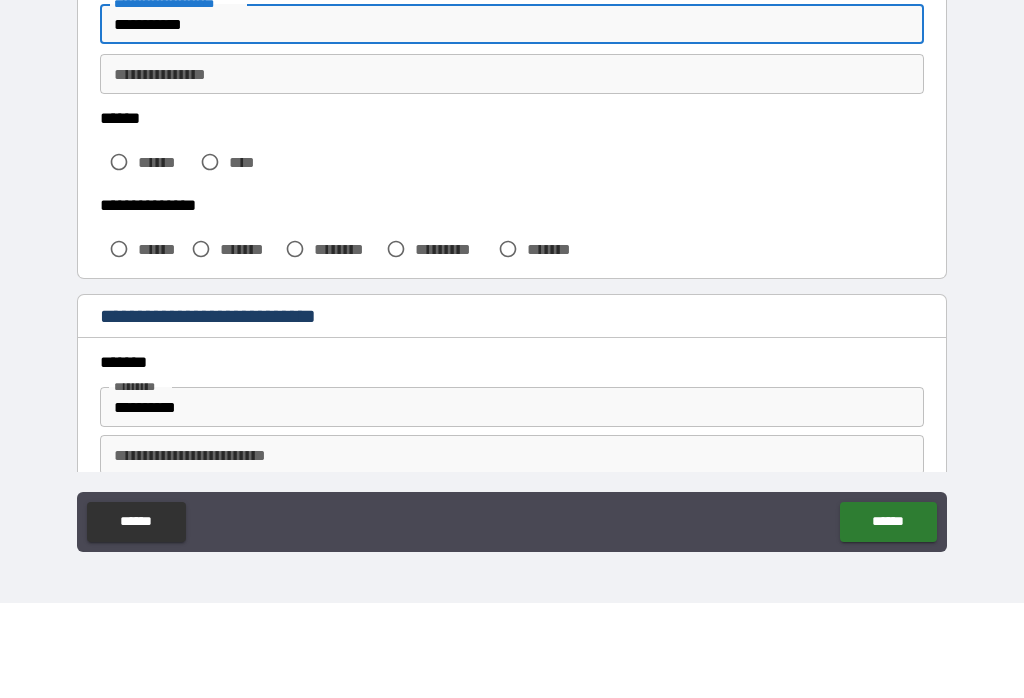 type on "**********" 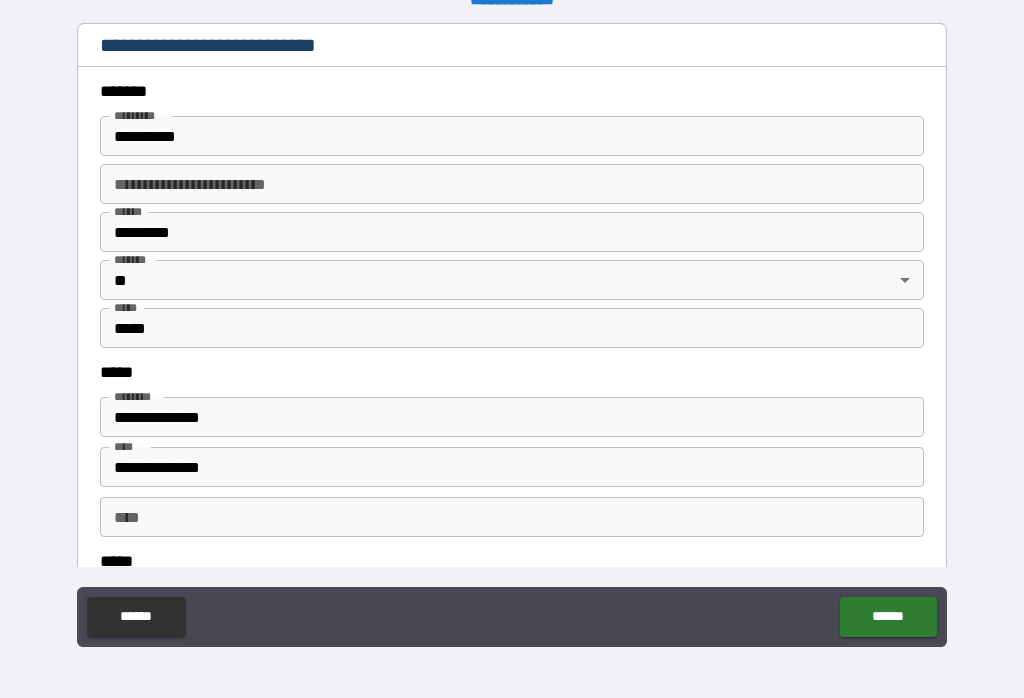 scroll, scrollTop: 730, scrollLeft: 0, axis: vertical 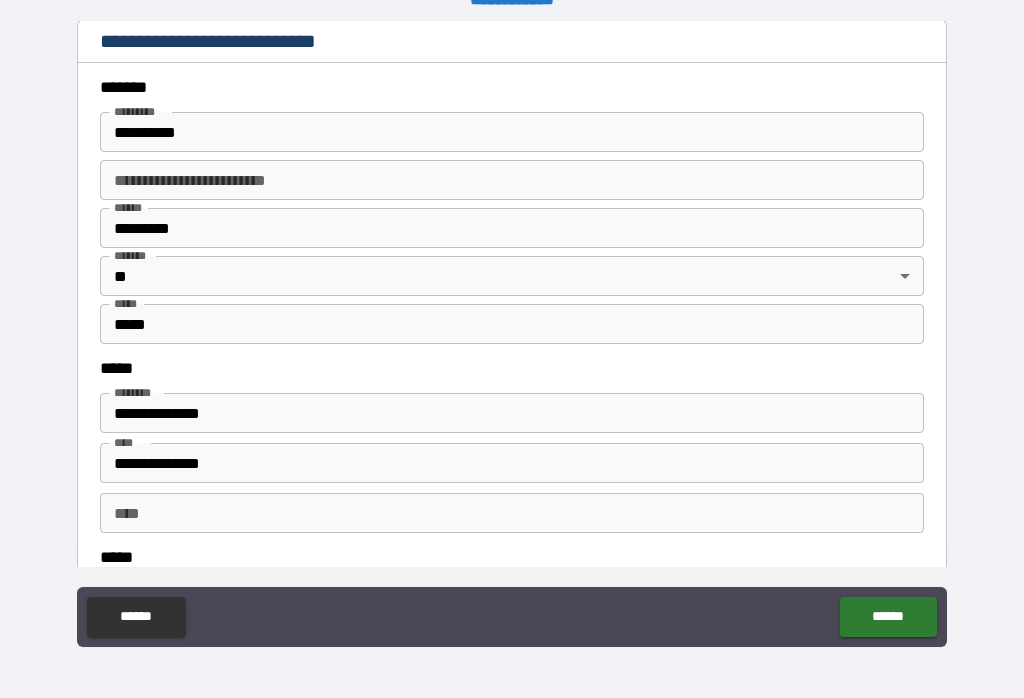 click on "*****" at bounding box center (512, 324) 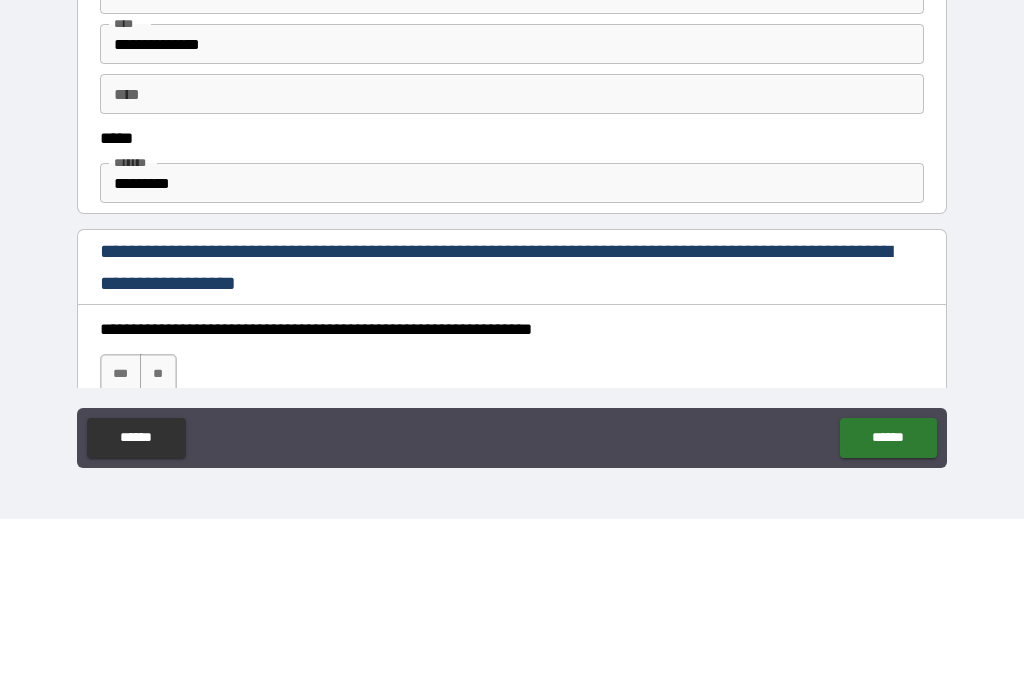 scroll, scrollTop: 973, scrollLeft: 0, axis: vertical 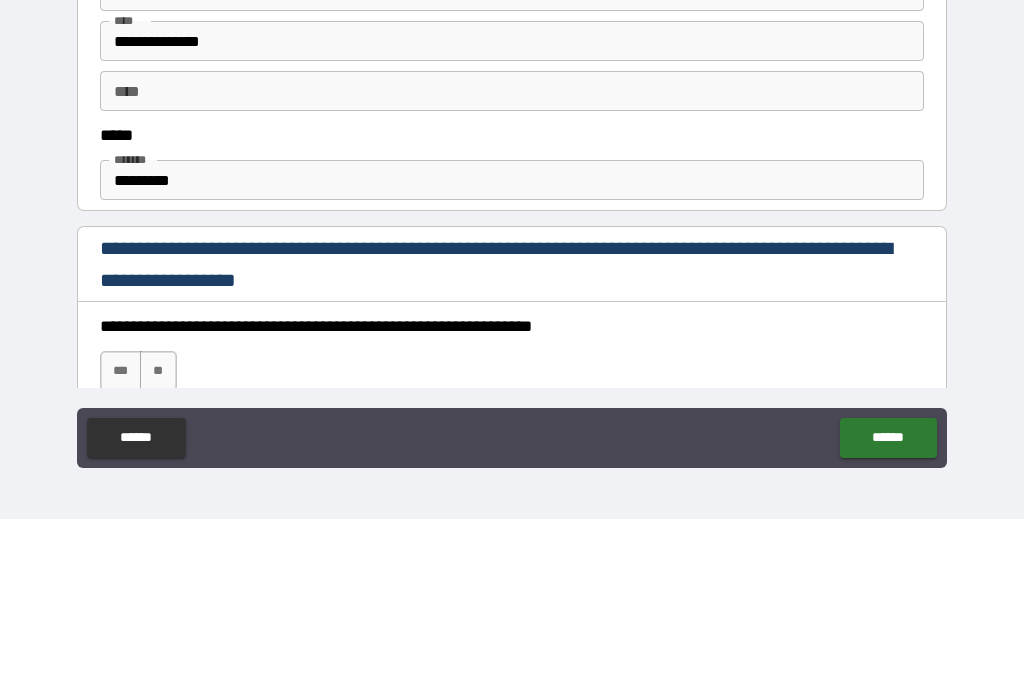 type on "*****" 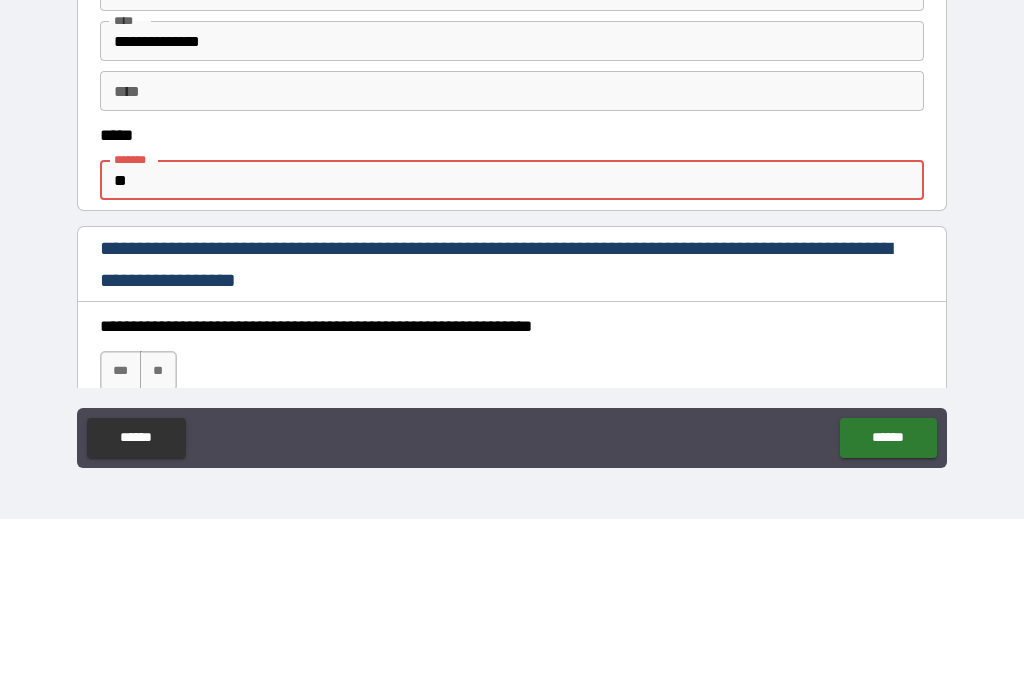 type on "*" 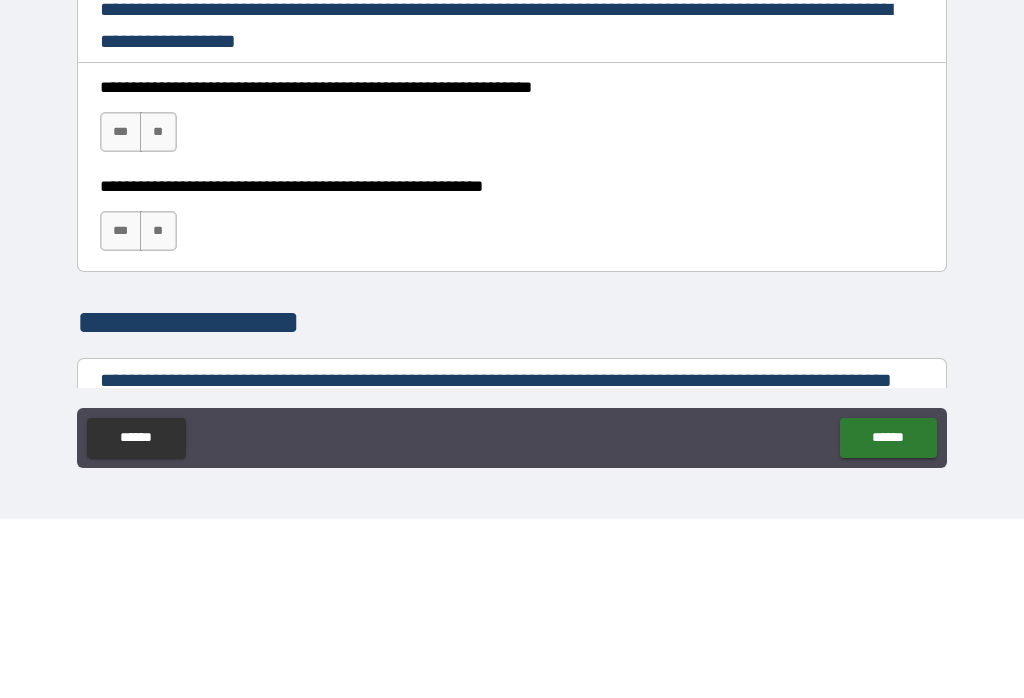 scroll, scrollTop: 1212, scrollLeft: 0, axis: vertical 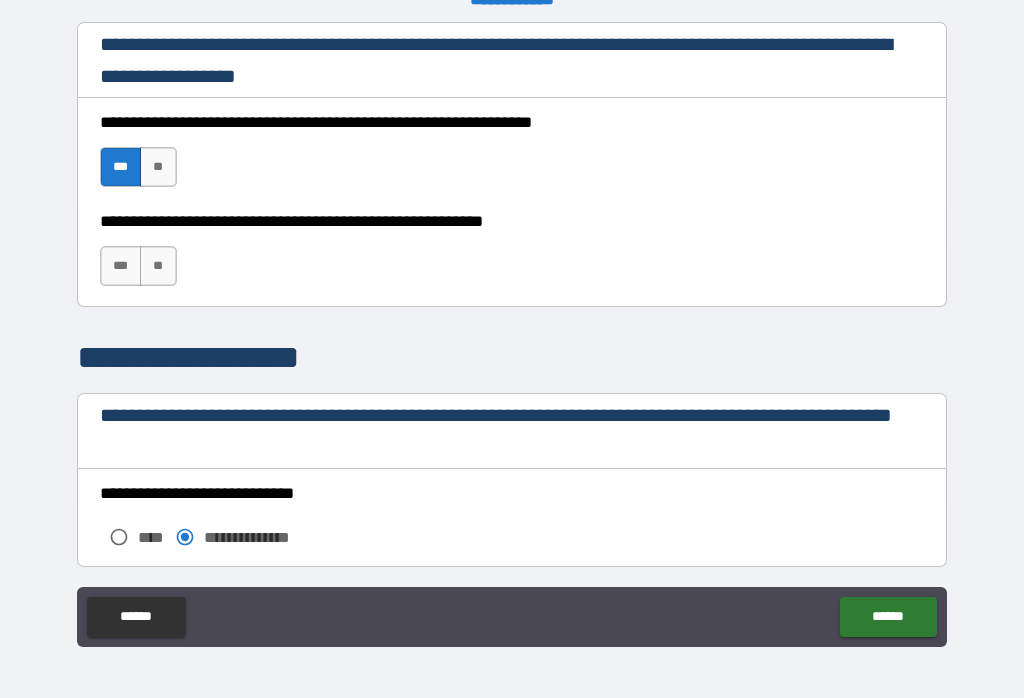 click on "***" at bounding box center [121, 266] 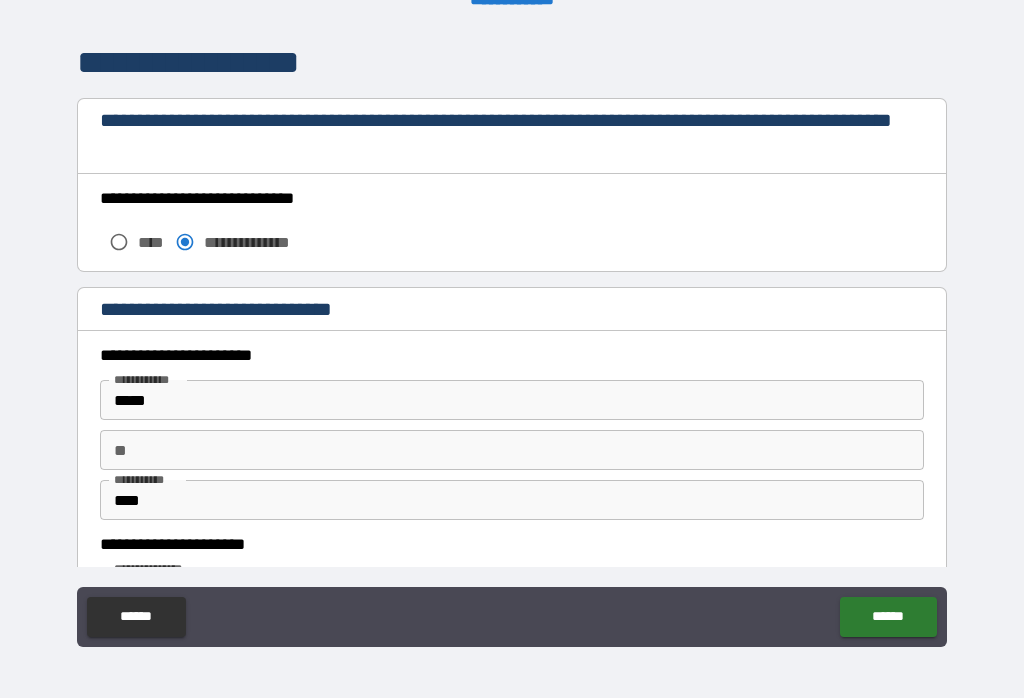scroll, scrollTop: 1653, scrollLeft: 0, axis: vertical 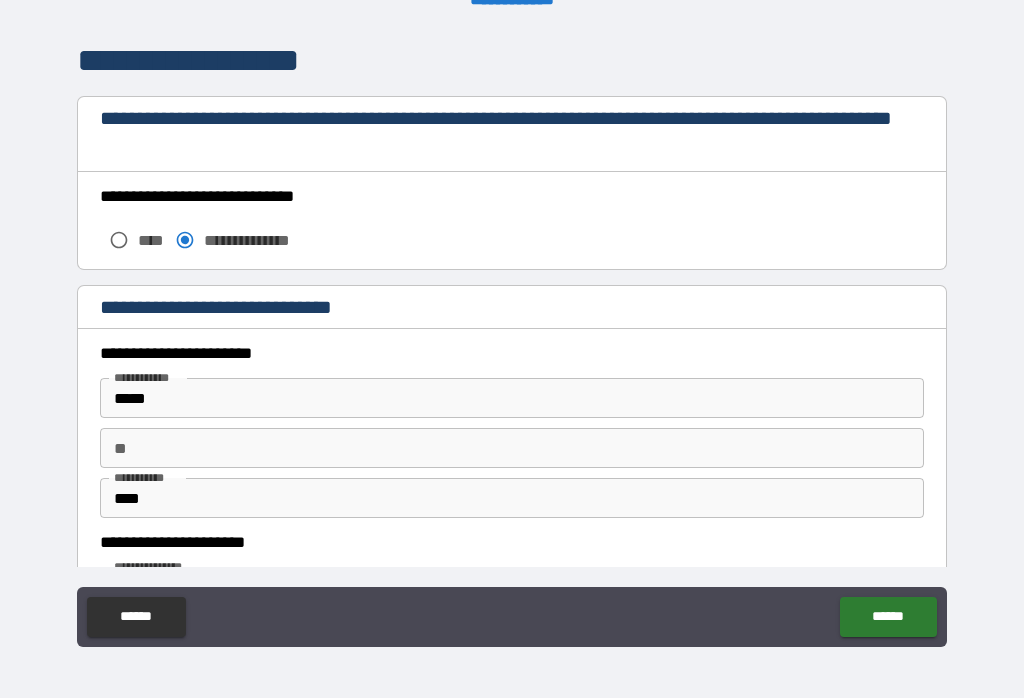 click on "*****" at bounding box center [512, 398] 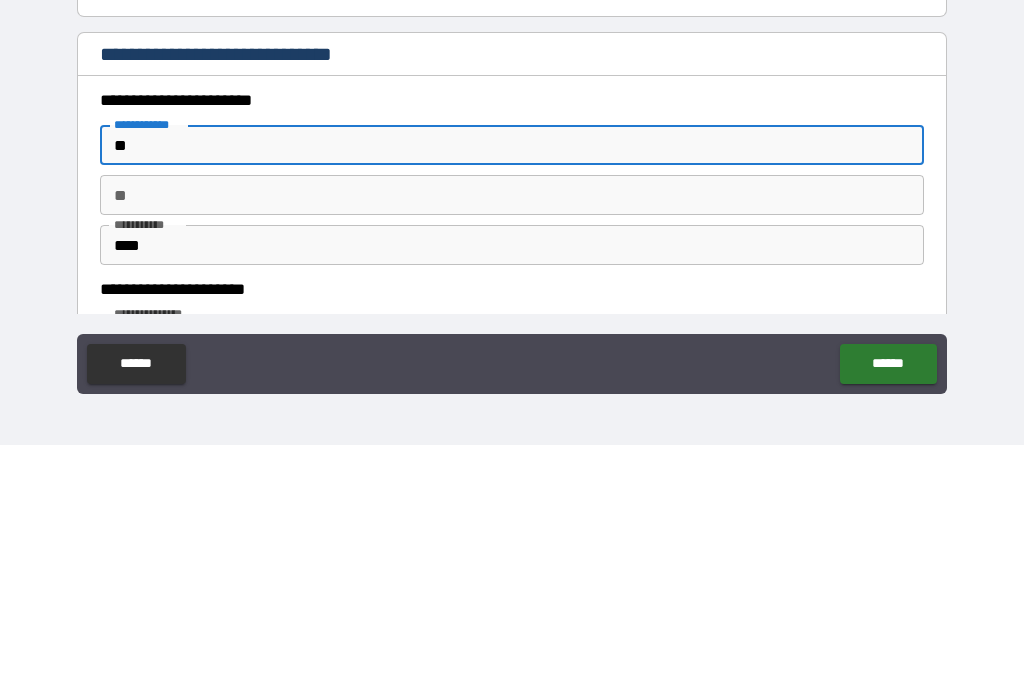 type on "*" 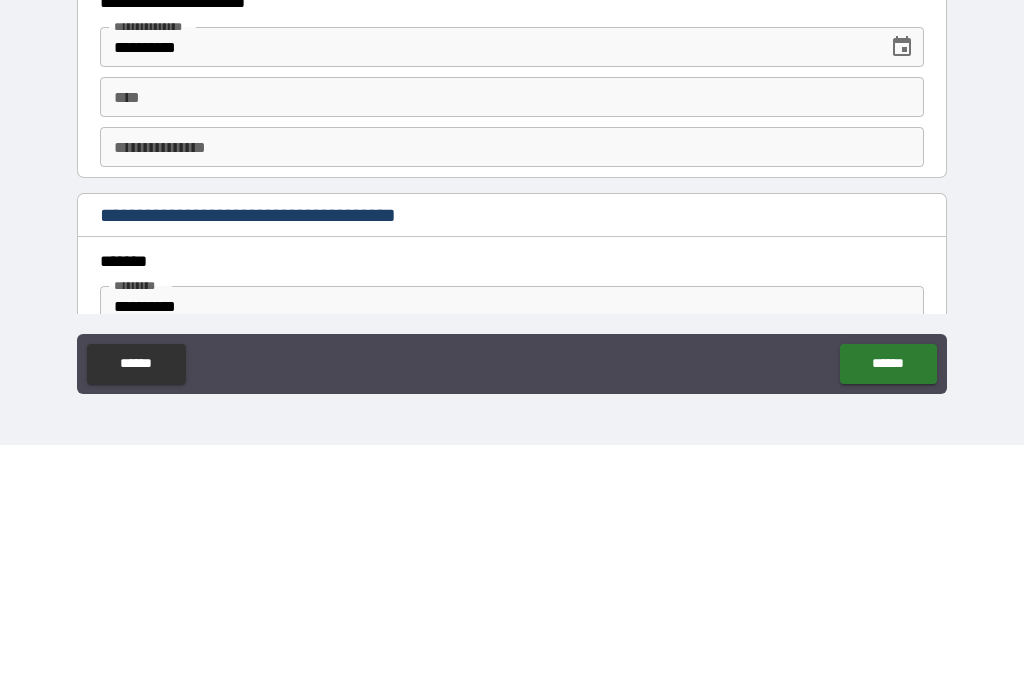 scroll, scrollTop: 1948, scrollLeft: 0, axis: vertical 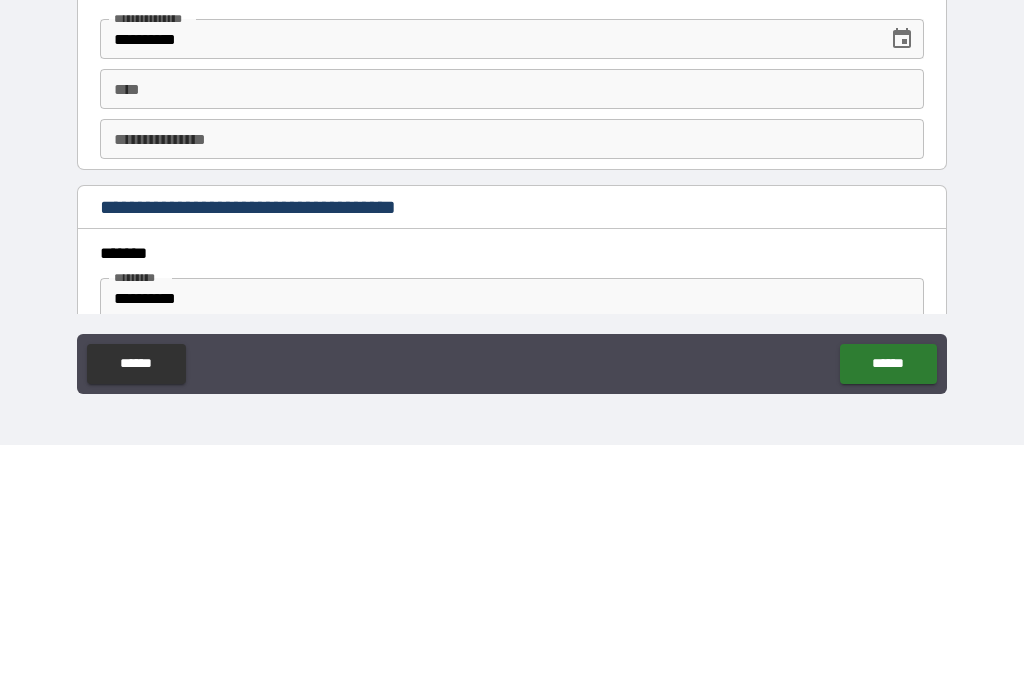 type on "*****" 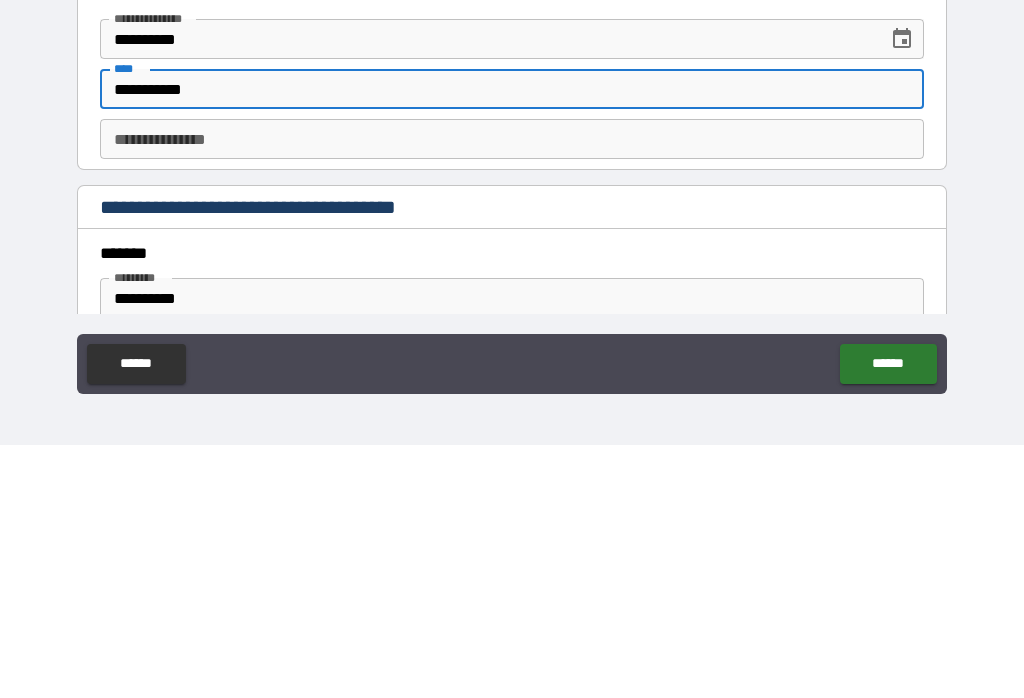 type on "**********" 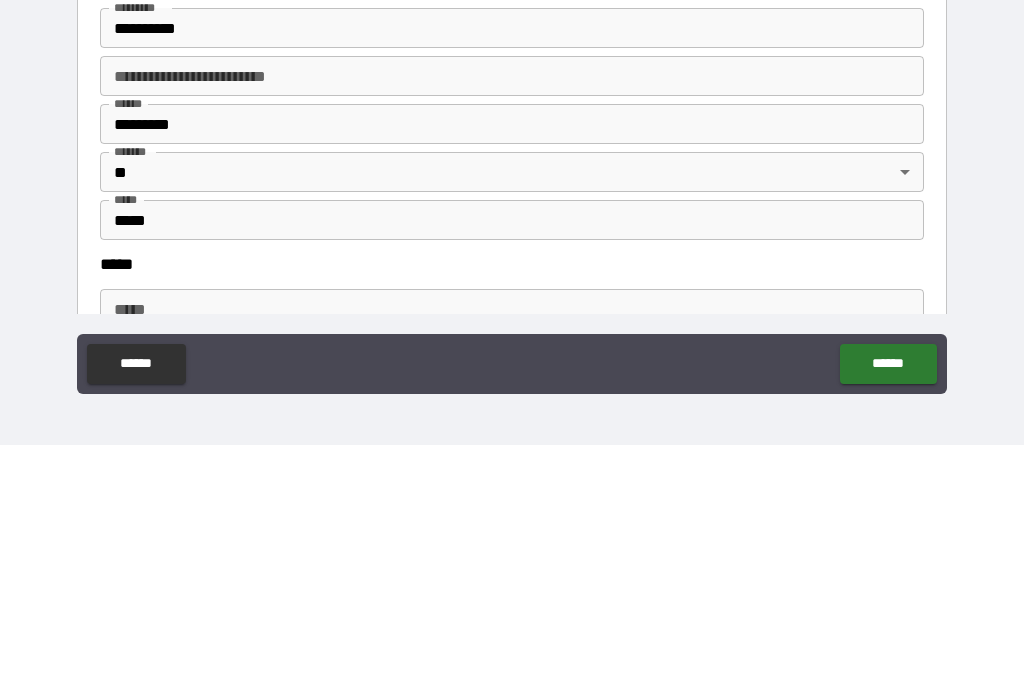 scroll, scrollTop: 2219, scrollLeft: 0, axis: vertical 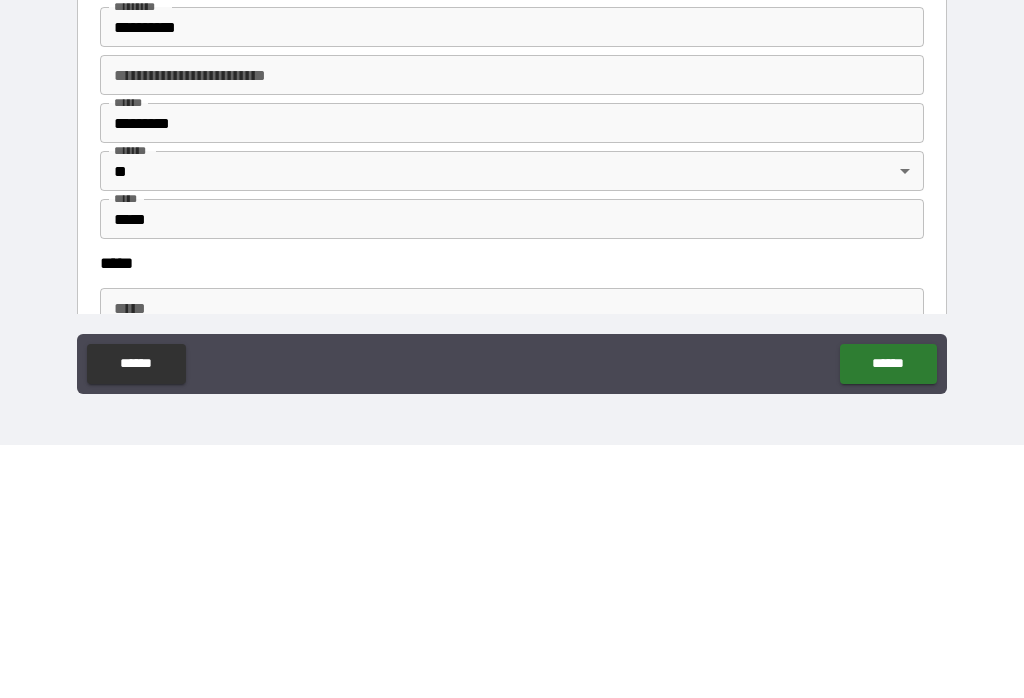 type on "**********" 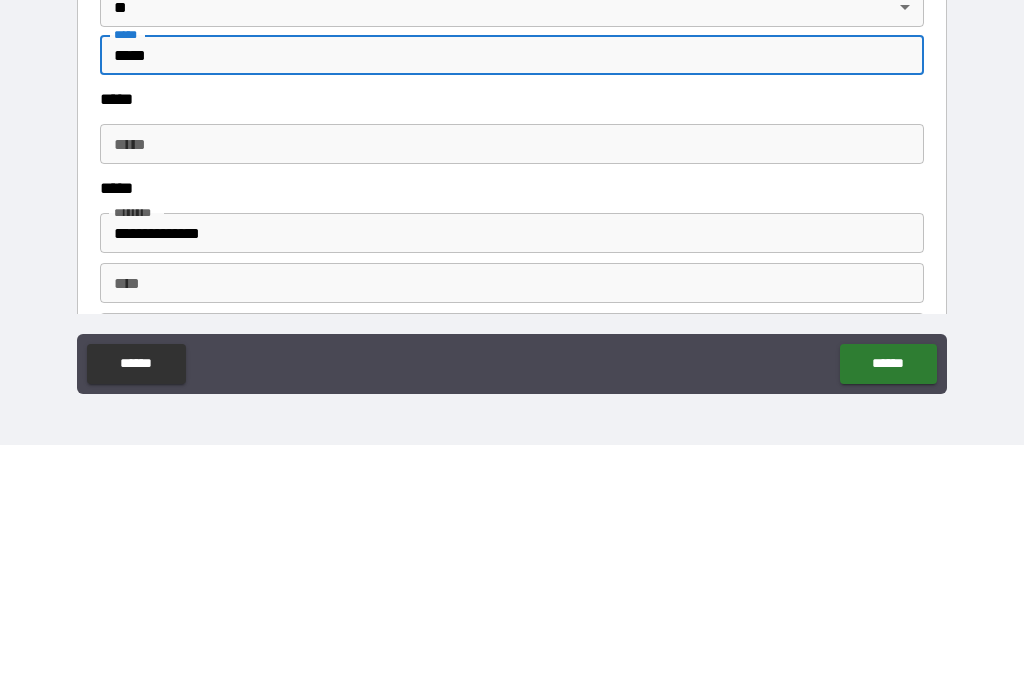 scroll, scrollTop: 2385, scrollLeft: 0, axis: vertical 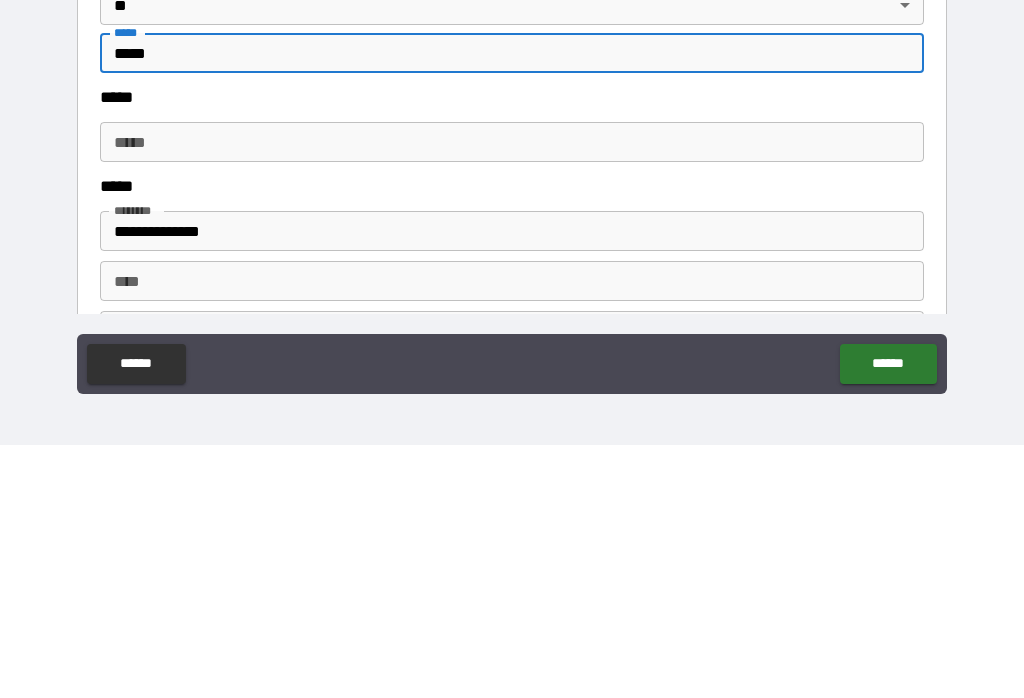 type on "*****" 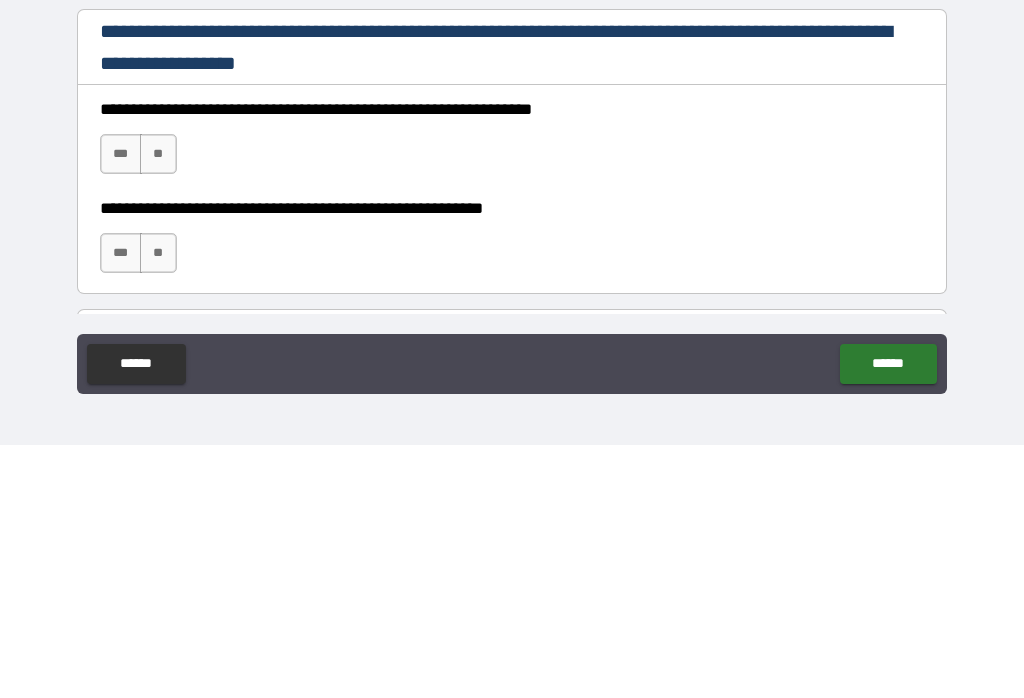 scroll, scrollTop: 2758, scrollLeft: 0, axis: vertical 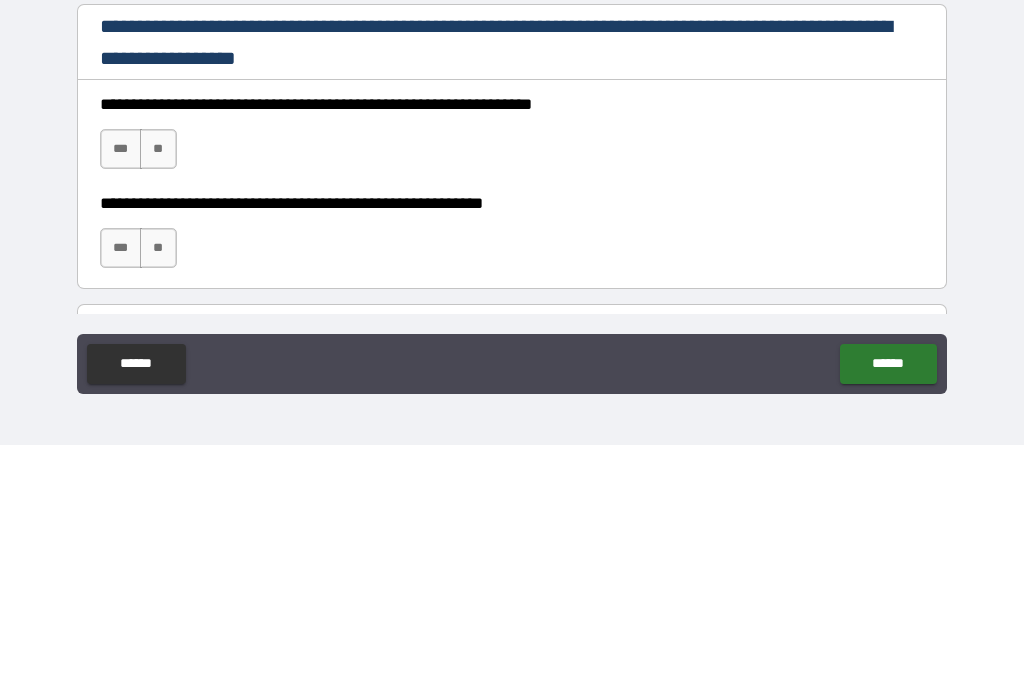 type on "**********" 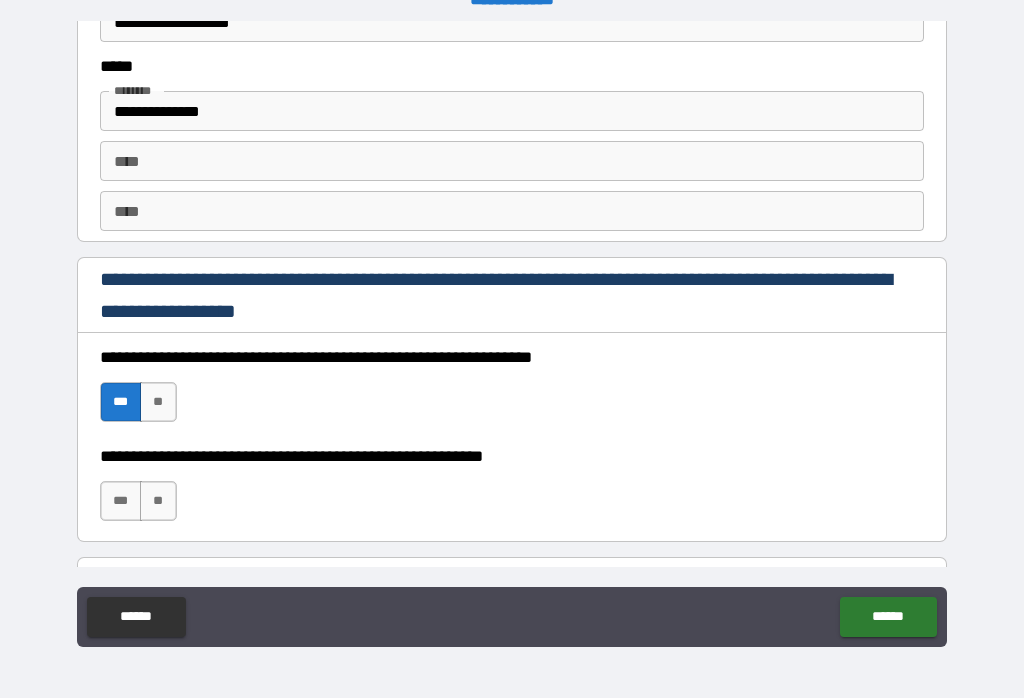 scroll, scrollTop: 2866, scrollLeft: 0, axis: vertical 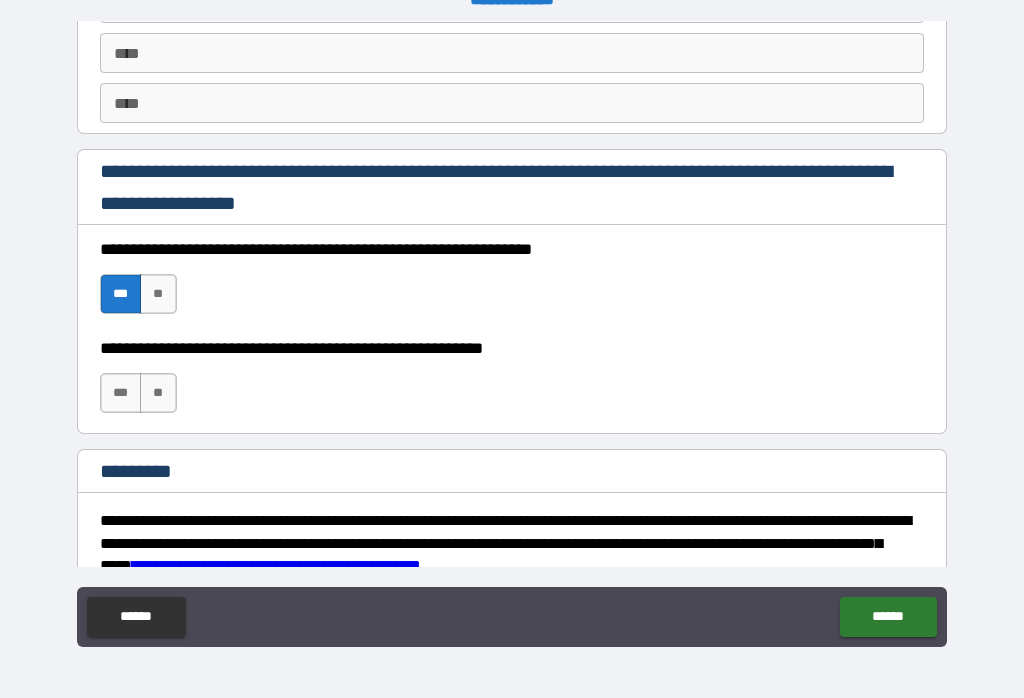click on "***" at bounding box center (121, 393) 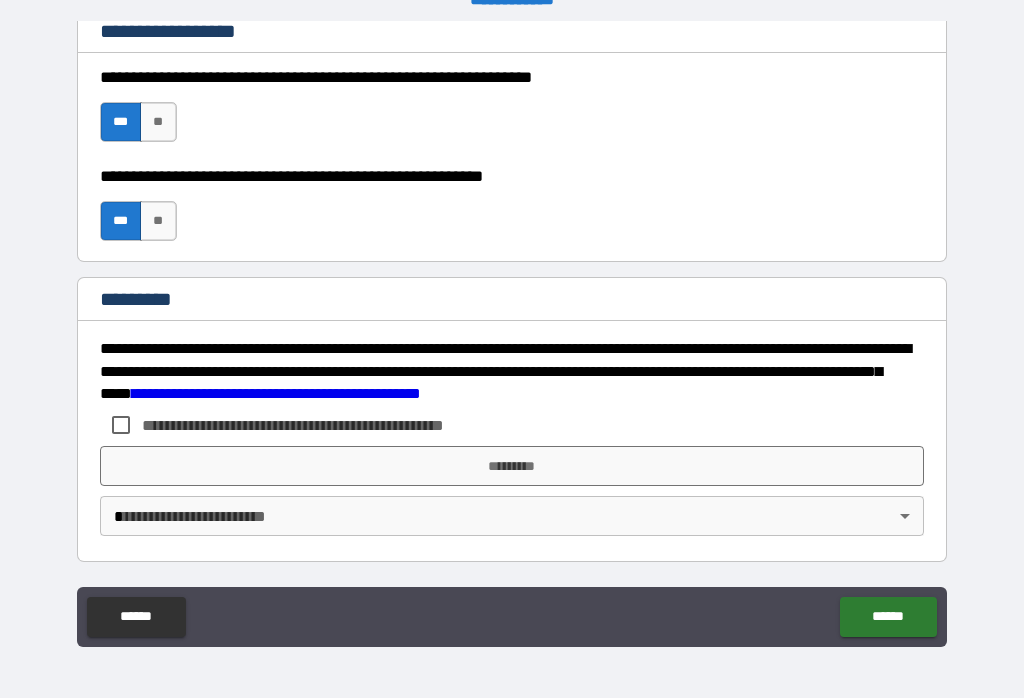 scroll, scrollTop: 3038, scrollLeft: 0, axis: vertical 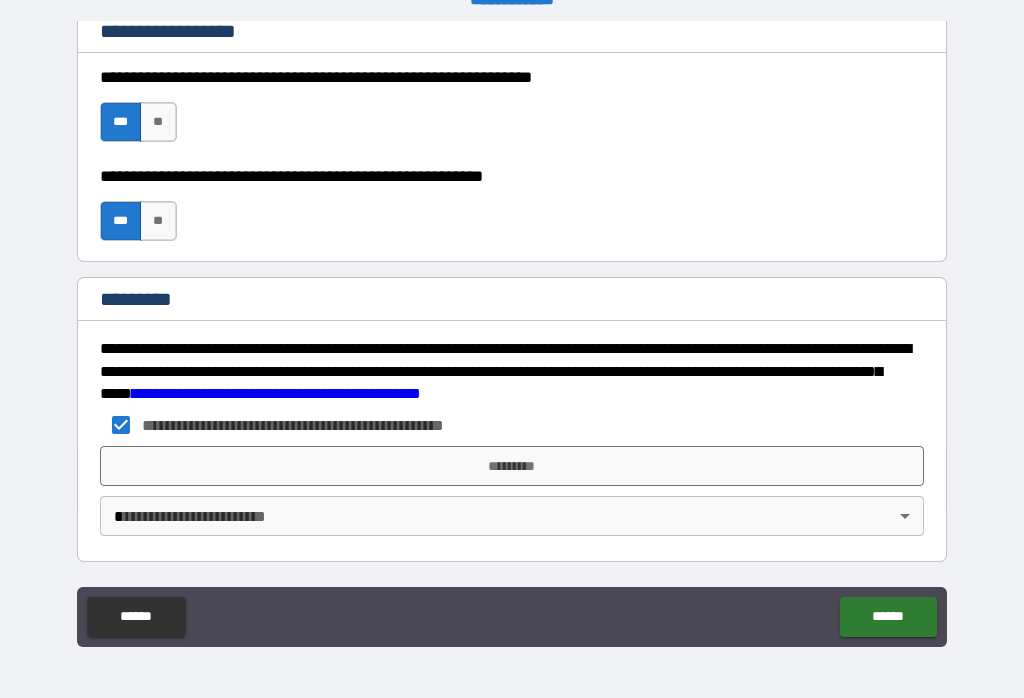click on "*********" at bounding box center (512, 466) 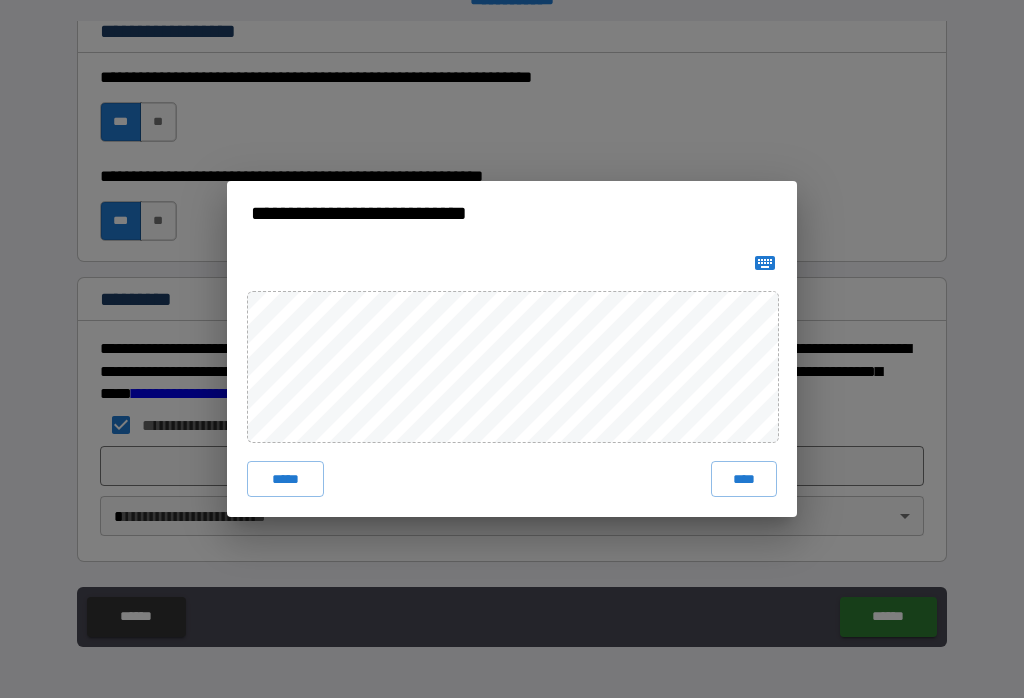 click on "****" at bounding box center [744, 479] 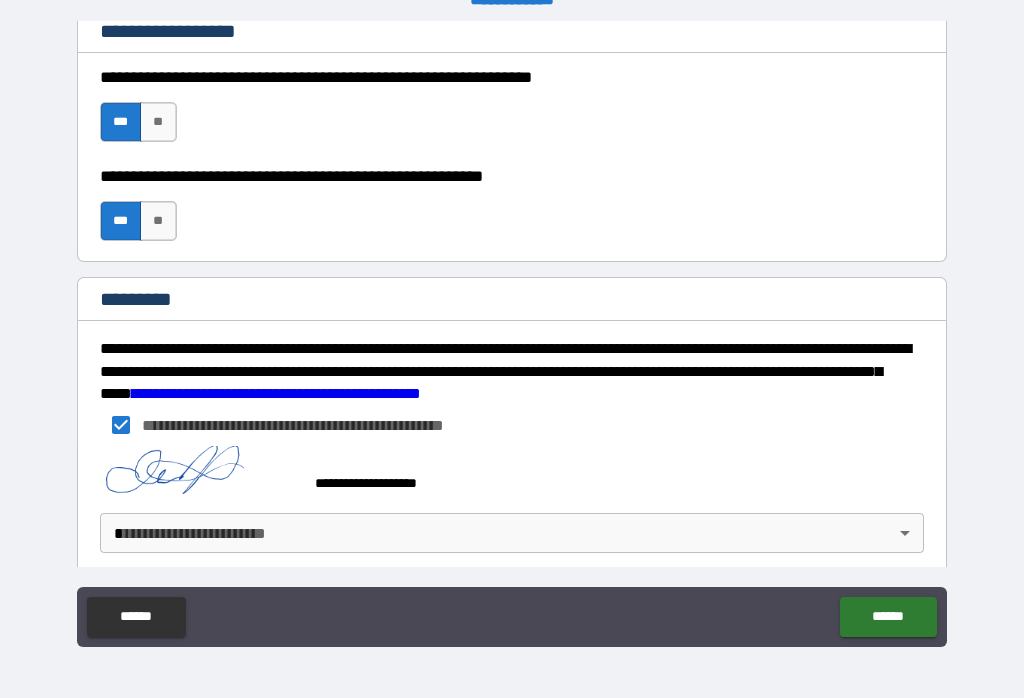 click on "**********" at bounding box center [512, 333] 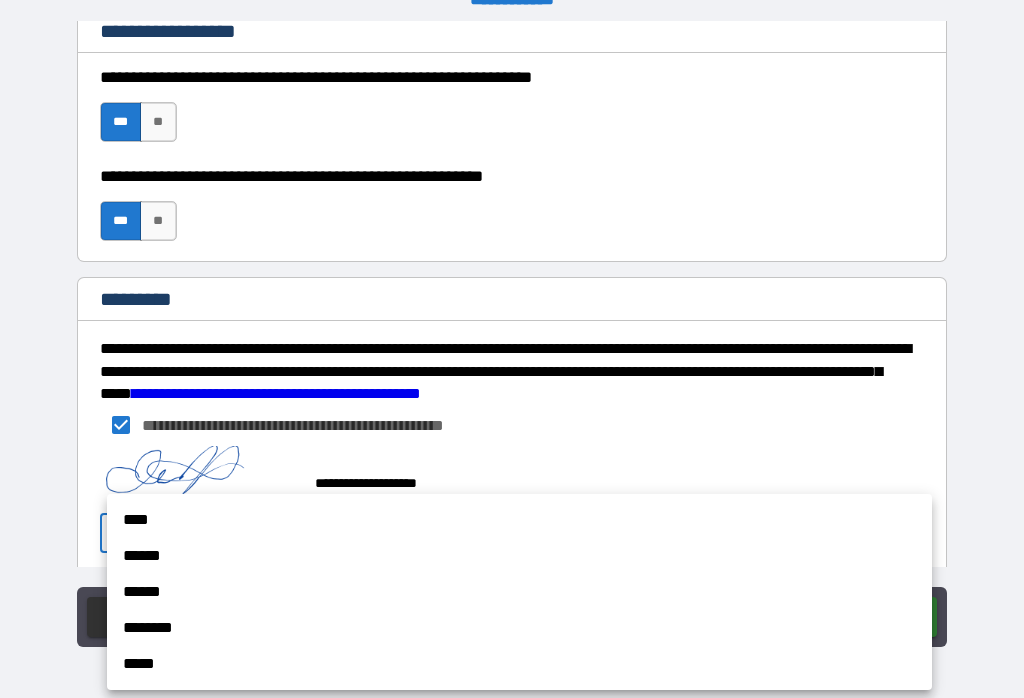 click on "******" at bounding box center (519, 556) 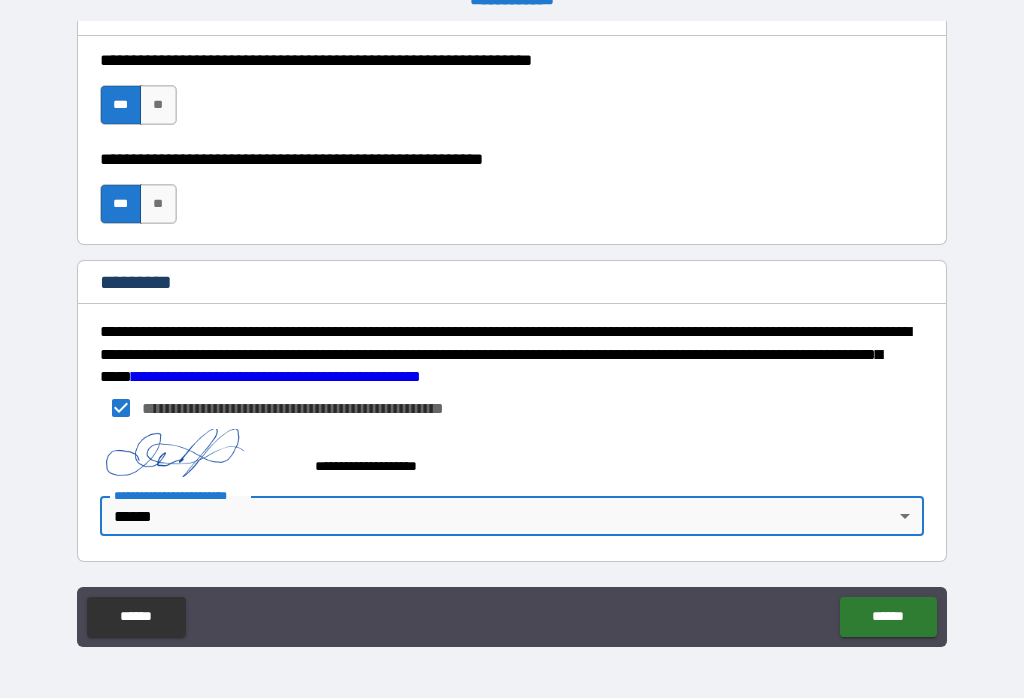 scroll, scrollTop: 3056, scrollLeft: 0, axis: vertical 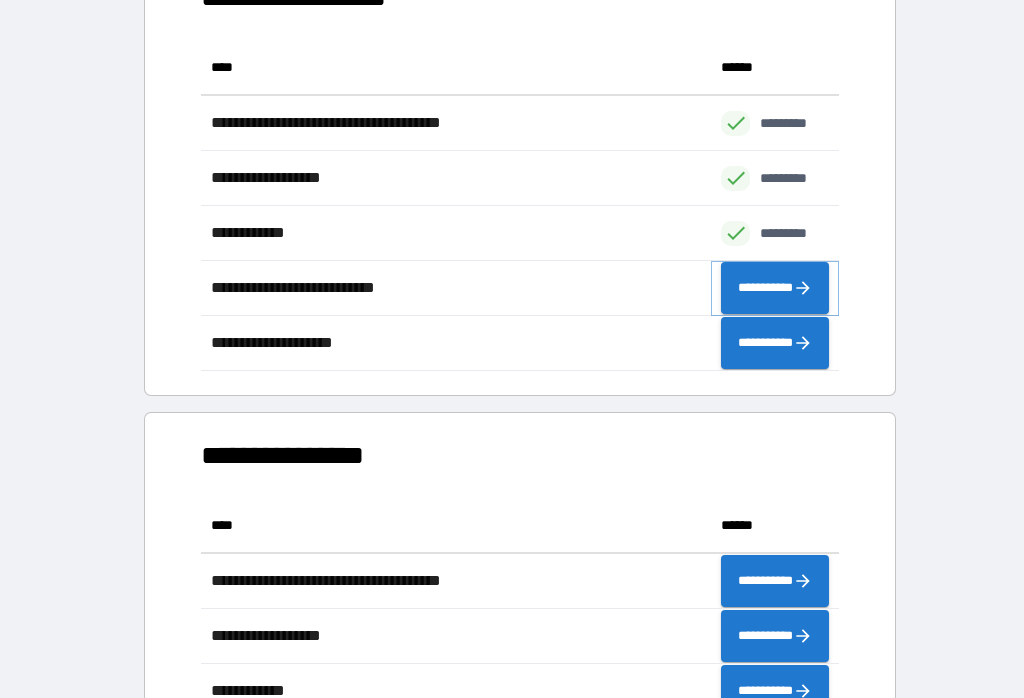 click 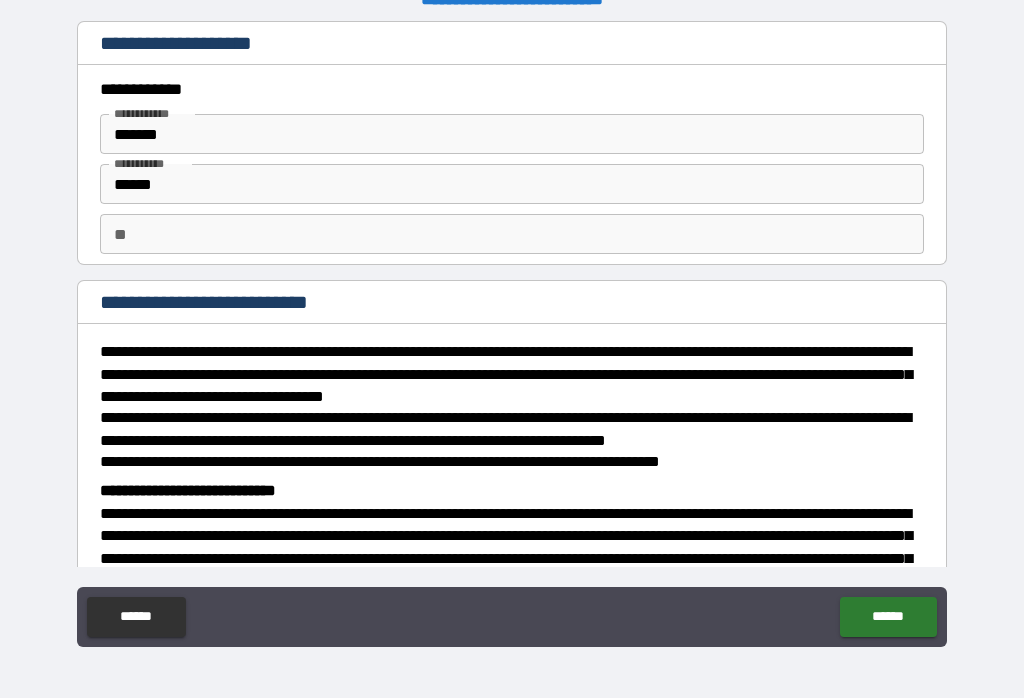 click on "**" at bounding box center (512, 234) 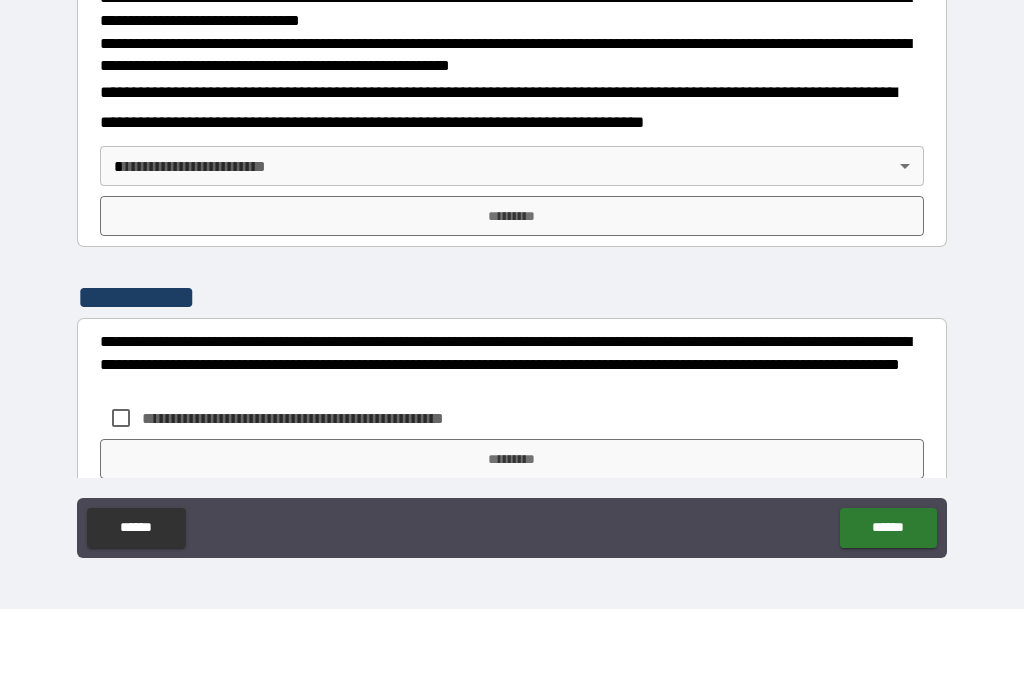 scroll, scrollTop: 651, scrollLeft: 0, axis: vertical 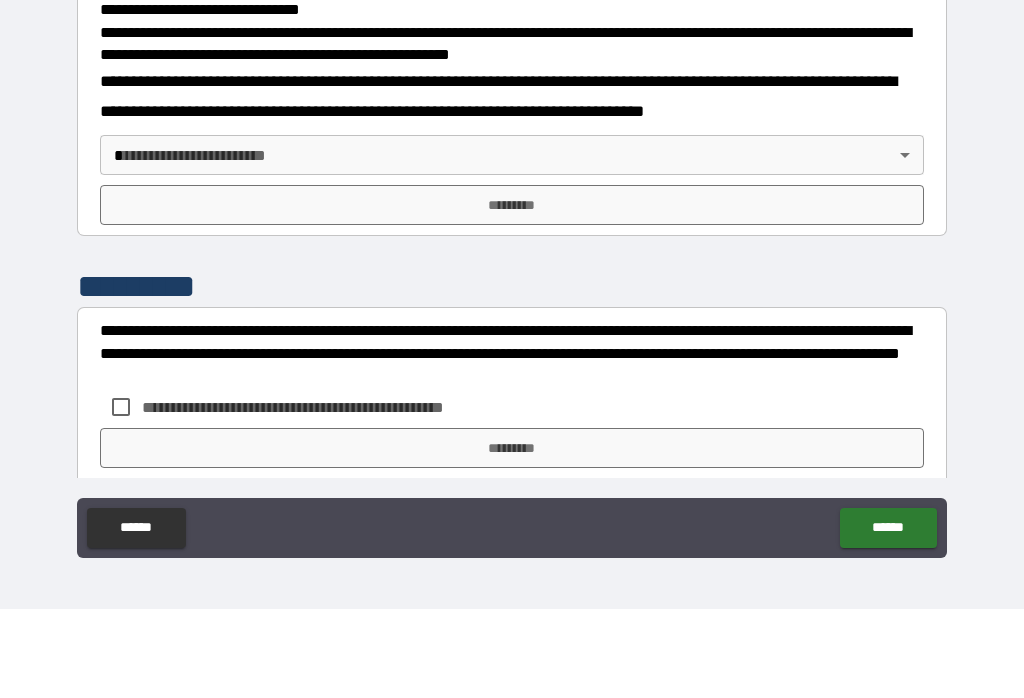 type on "****" 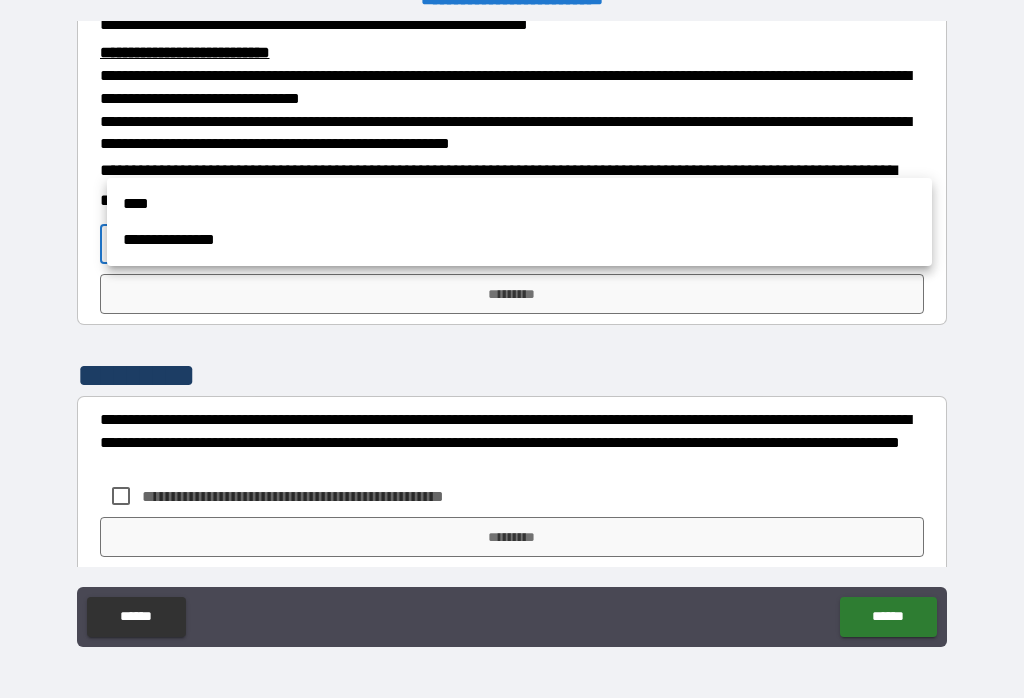 click on "**********" at bounding box center [519, 240] 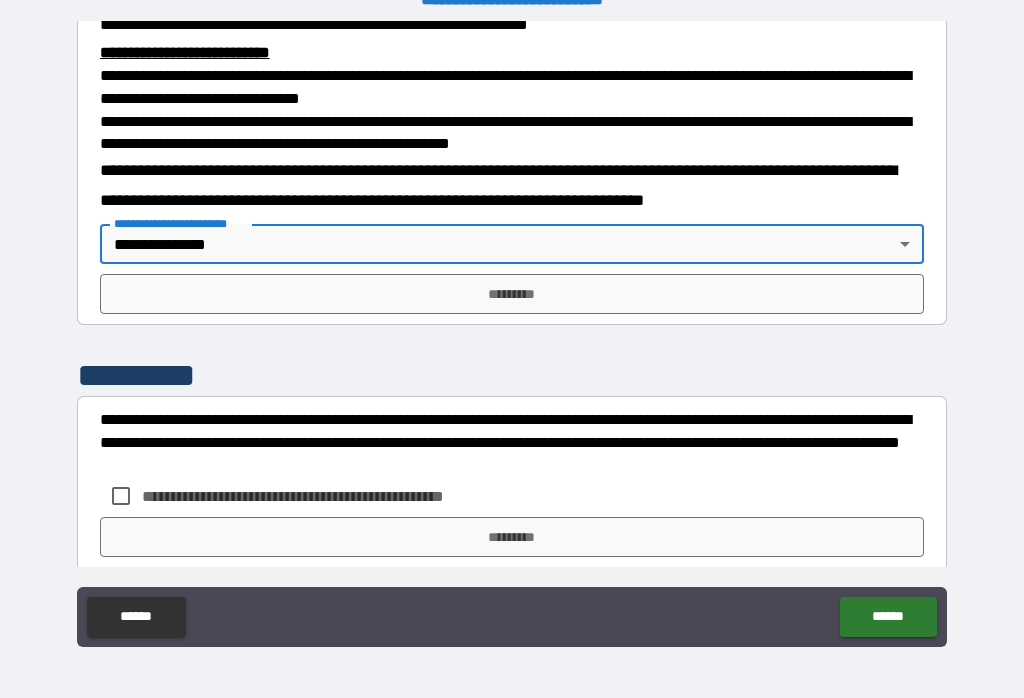 click on "*********" at bounding box center (512, 294) 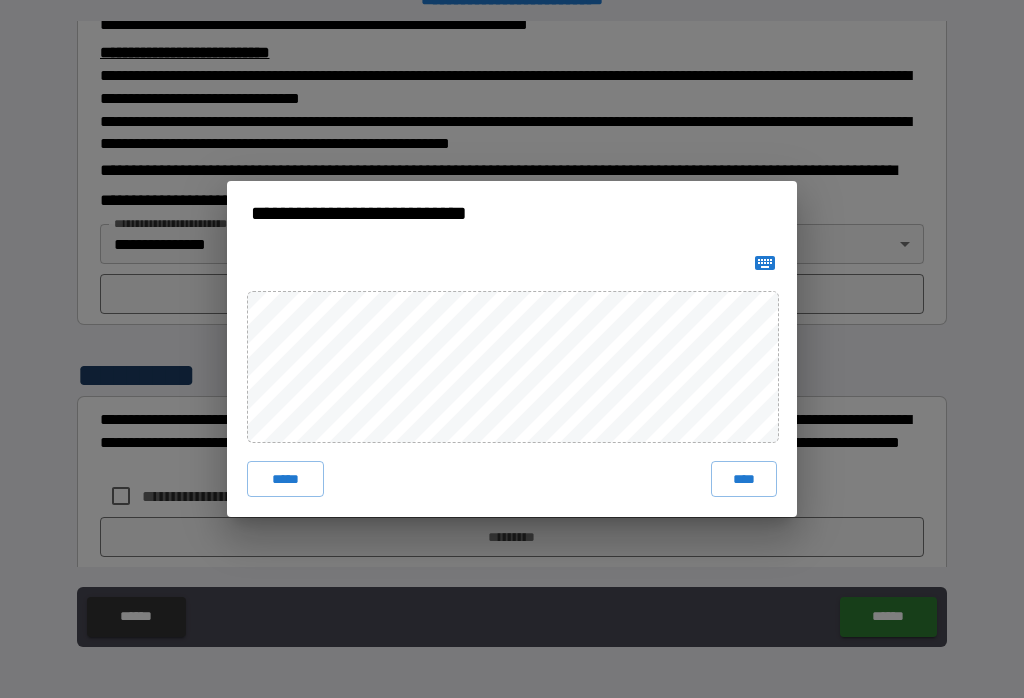 click on "****" at bounding box center [744, 479] 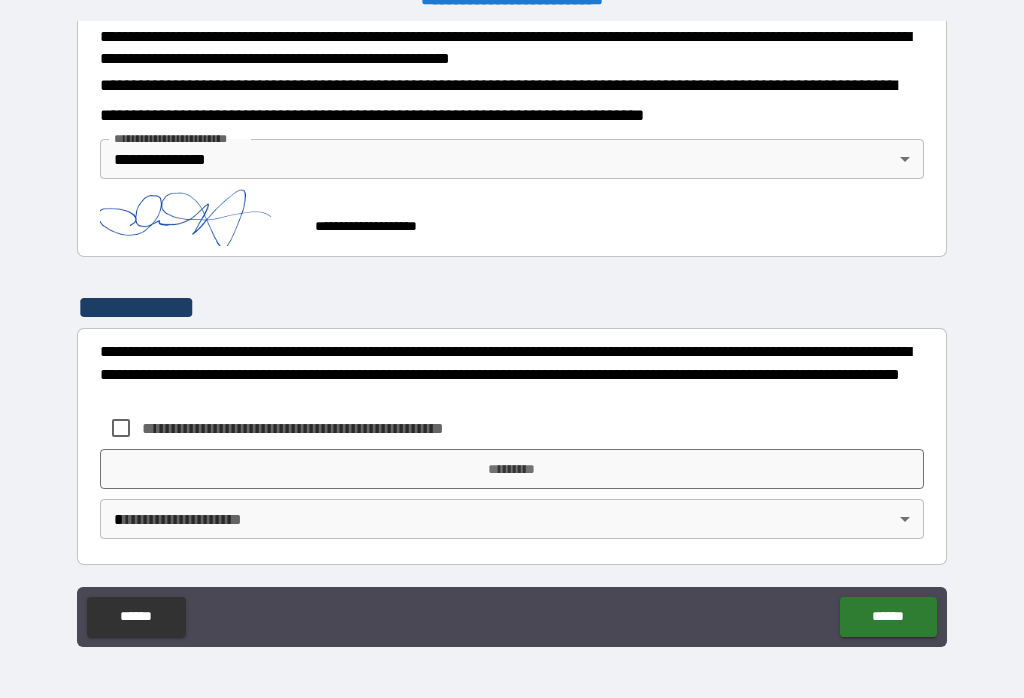 scroll, scrollTop: 734, scrollLeft: 0, axis: vertical 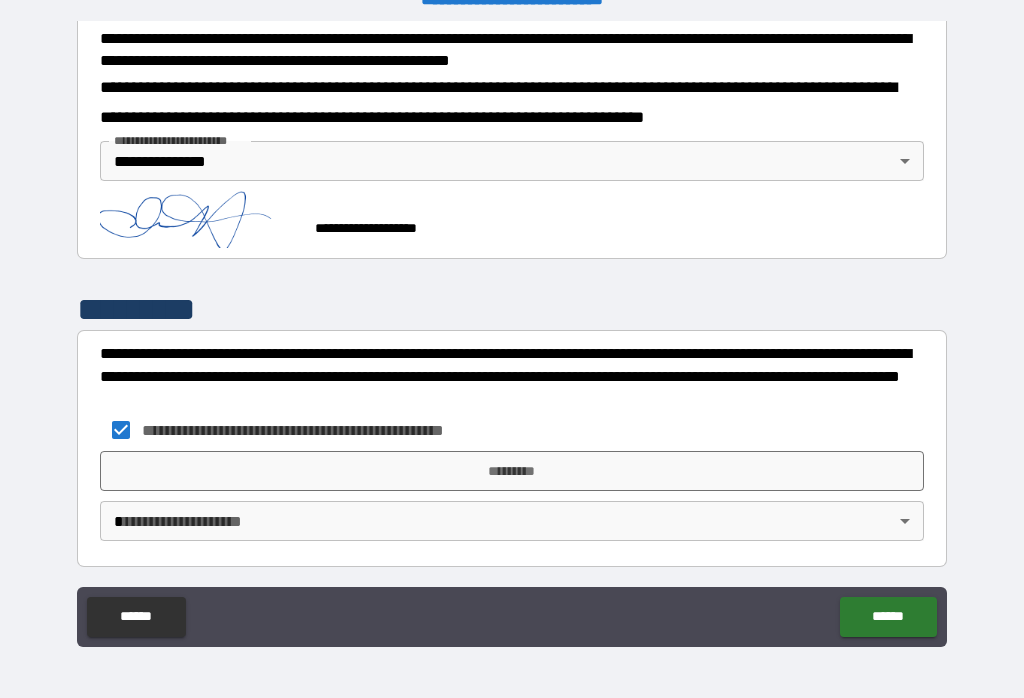 click on "*********" at bounding box center (512, 471) 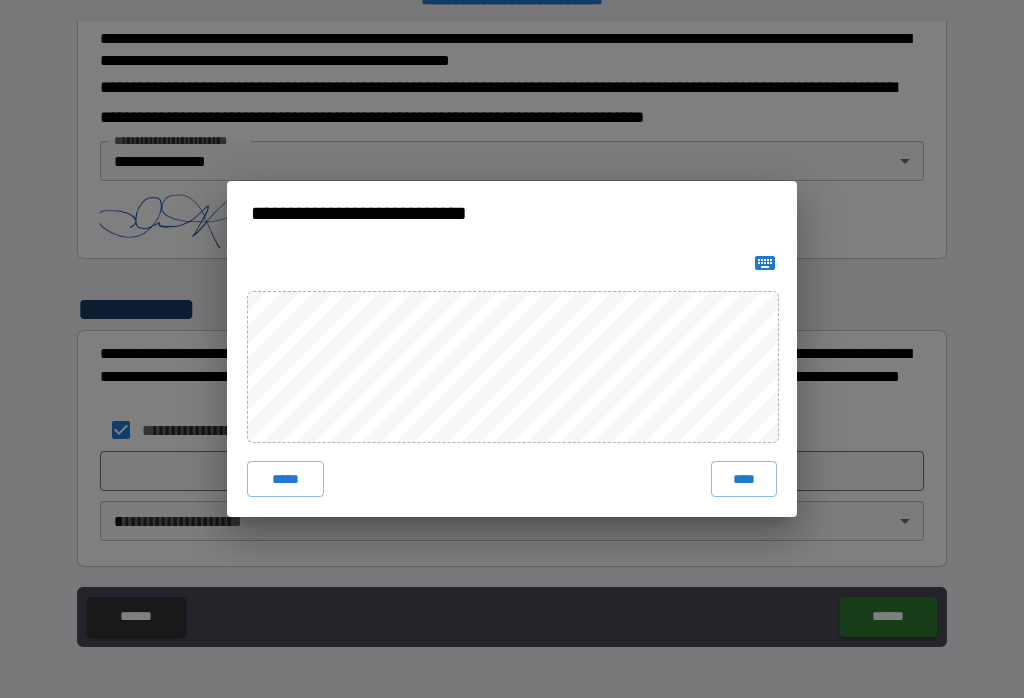 click on "****" at bounding box center [744, 479] 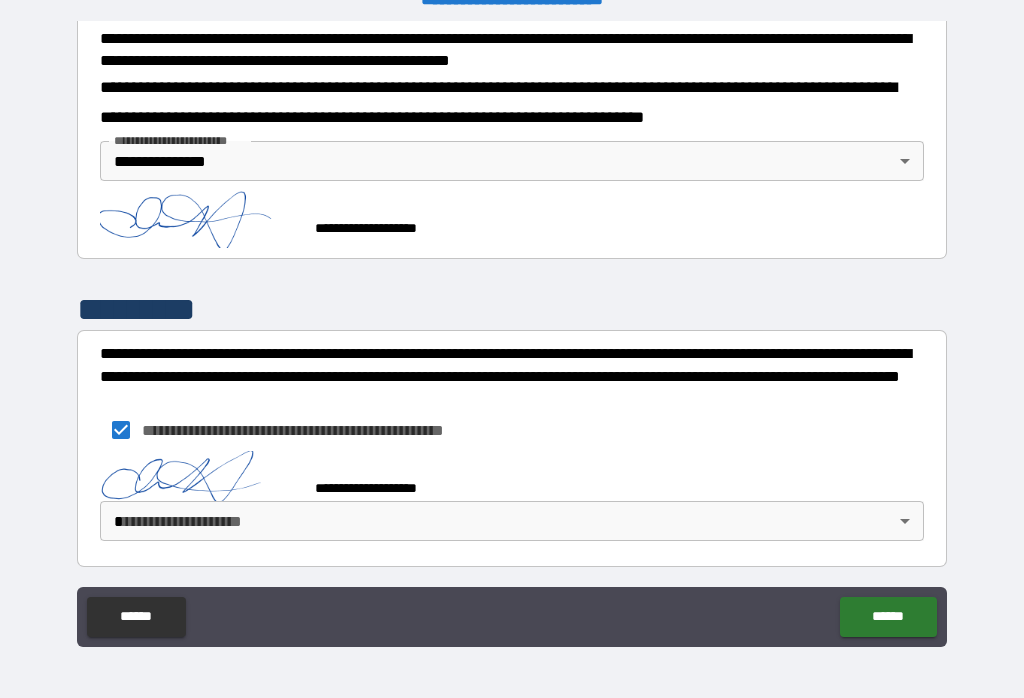 scroll, scrollTop: 724, scrollLeft: 0, axis: vertical 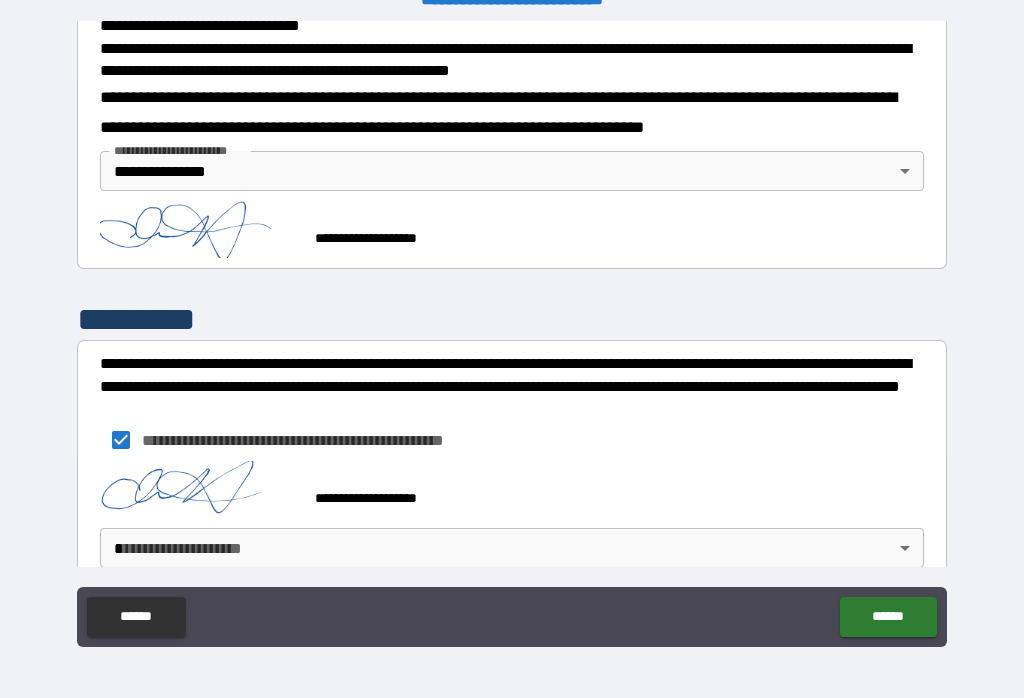 click on "**********" at bounding box center (512, 333) 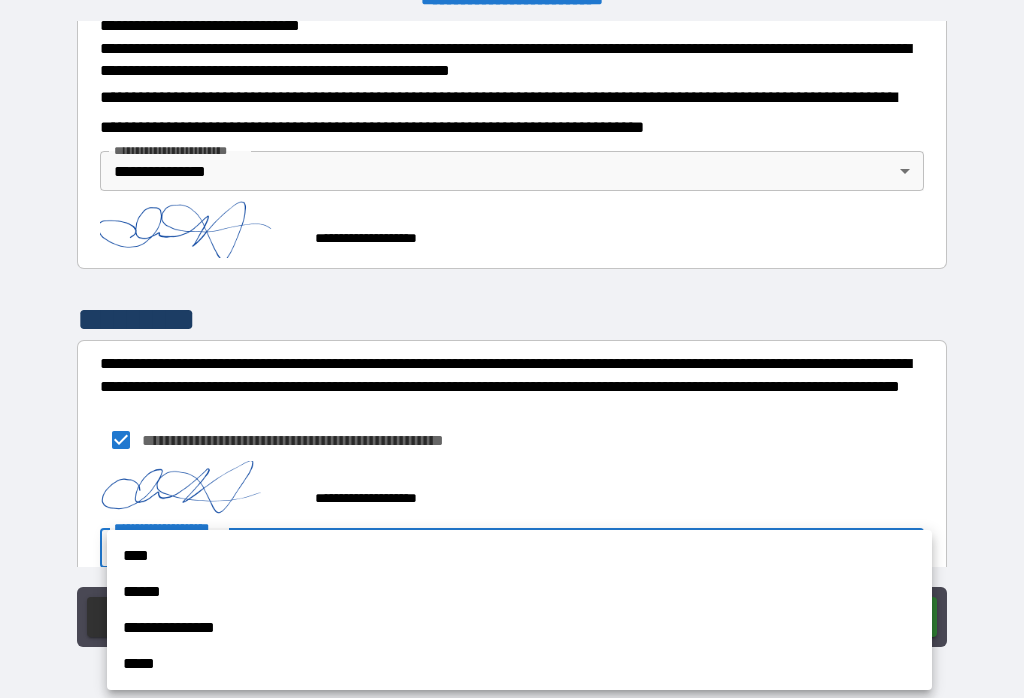click on "**********" at bounding box center [519, 628] 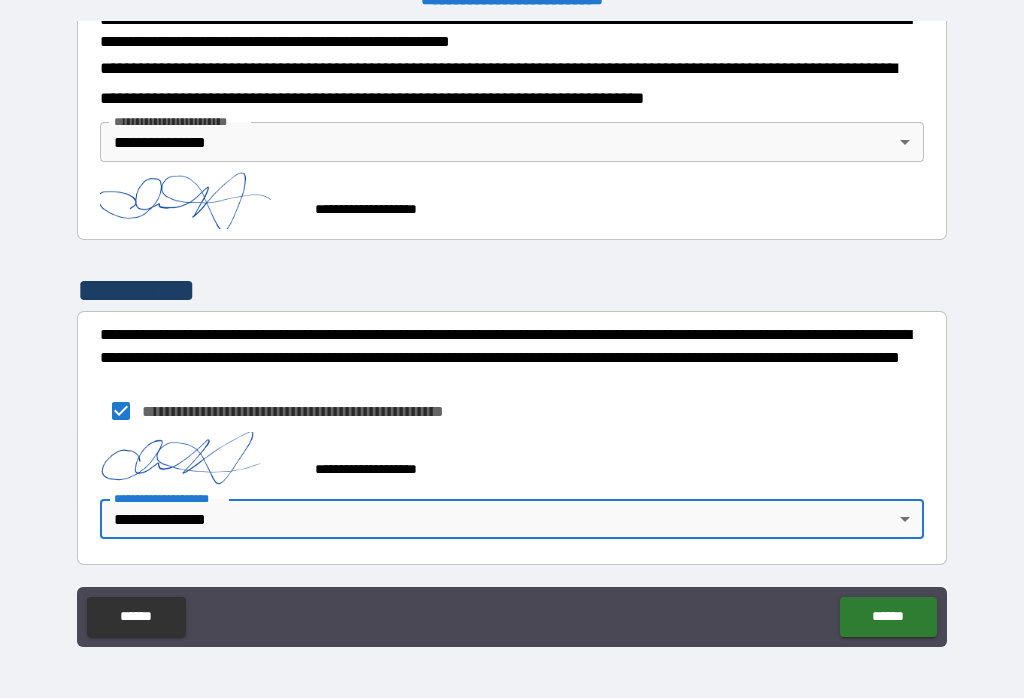 scroll, scrollTop: 0, scrollLeft: 0, axis: both 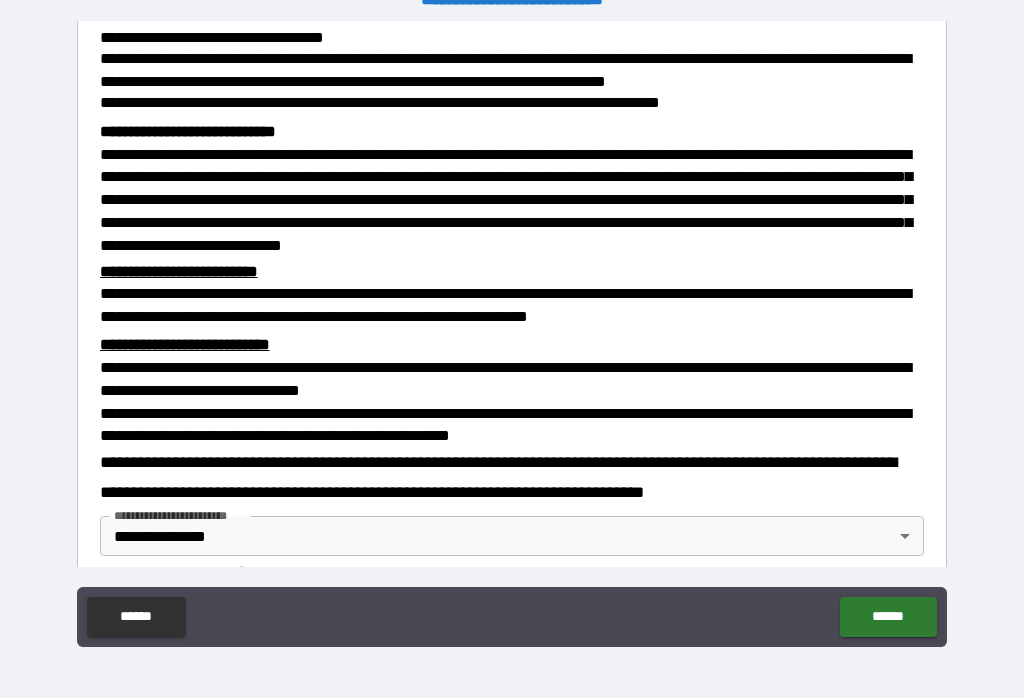 click on "******" at bounding box center (888, 617) 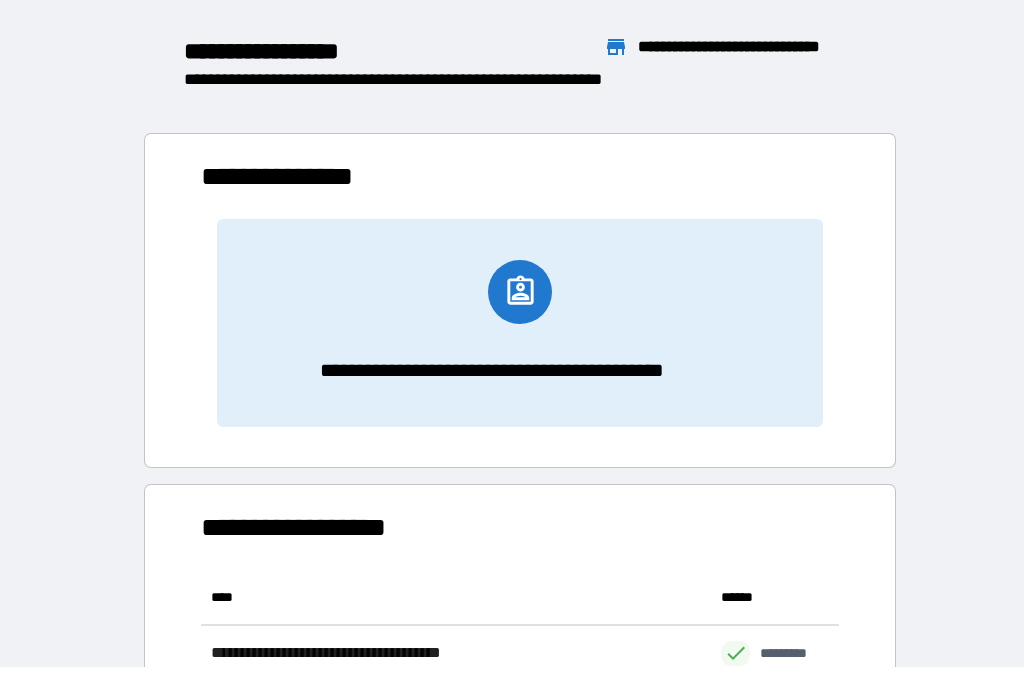scroll, scrollTop: 331, scrollLeft: 638, axis: both 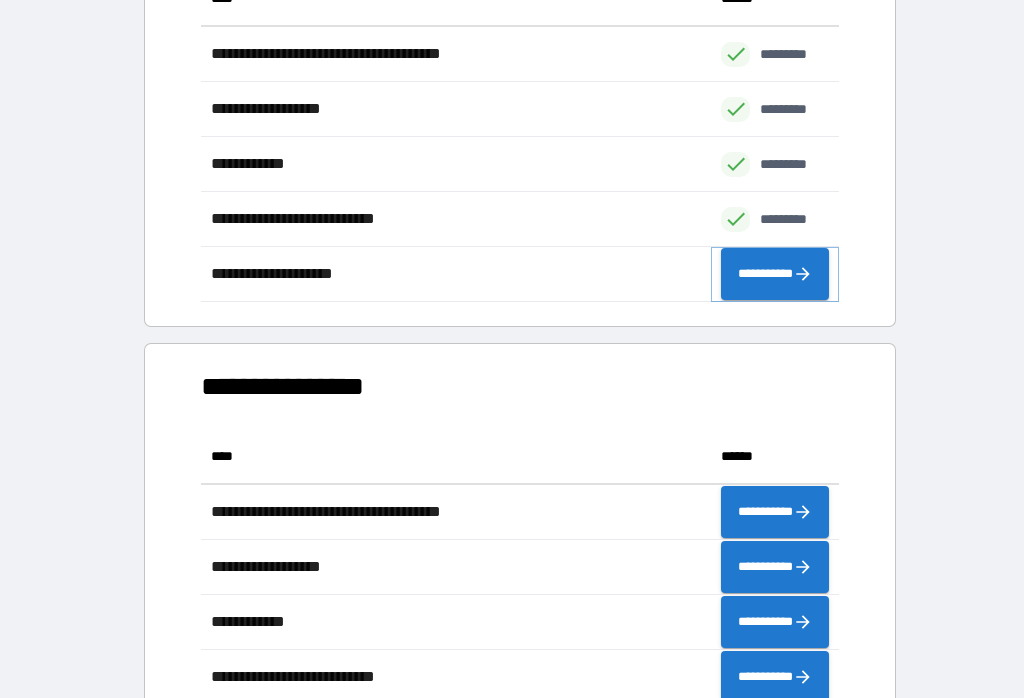 click on "**********" at bounding box center [775, 274] 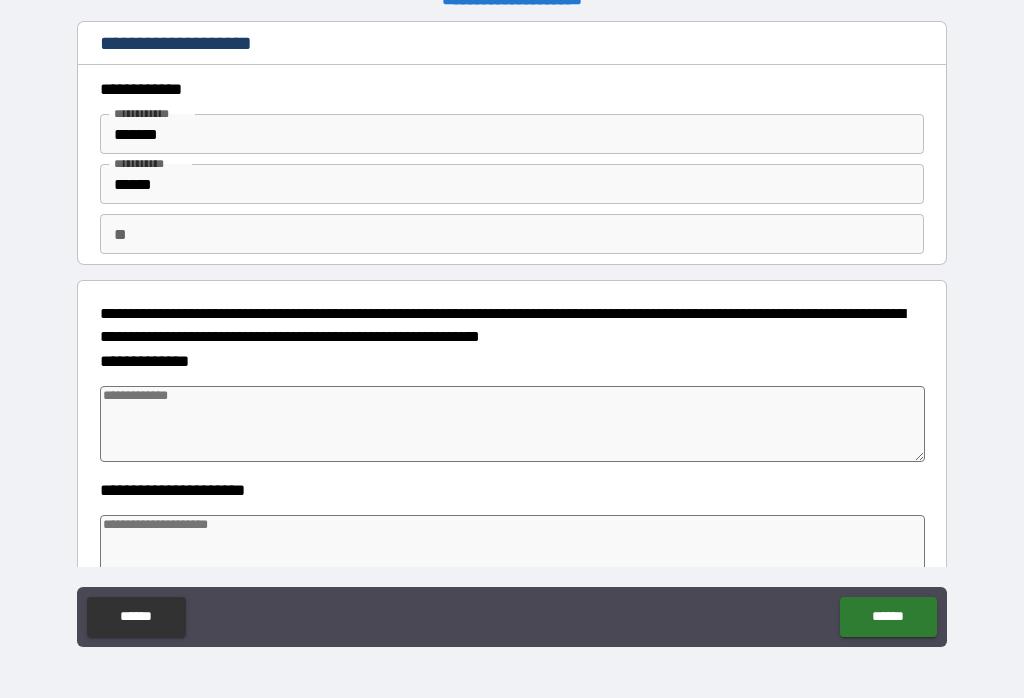 type on "*" 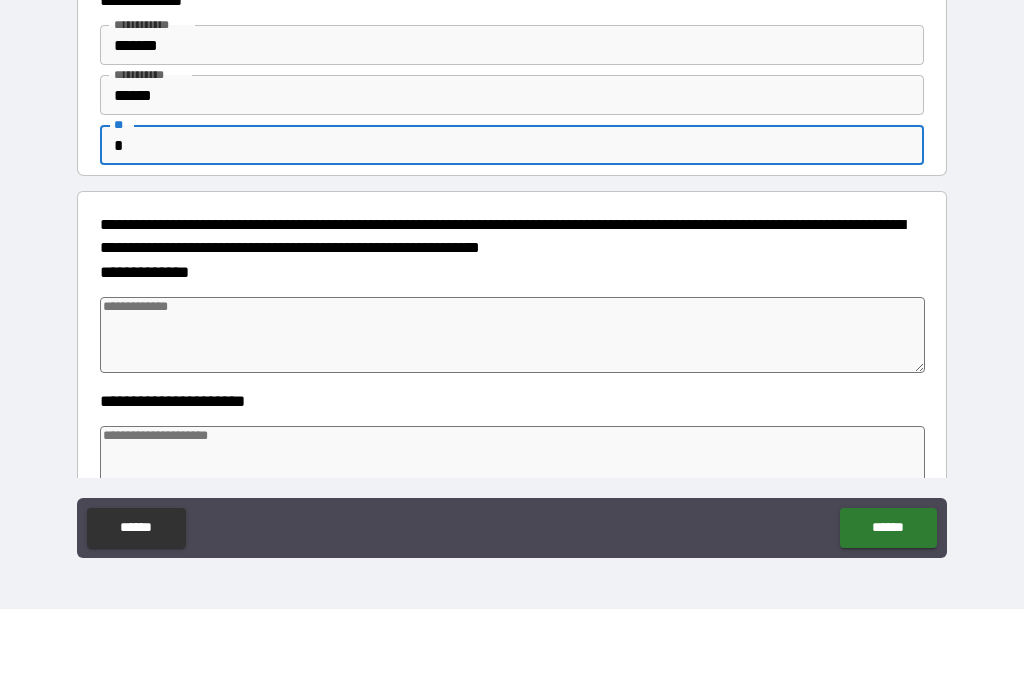 type on "*" 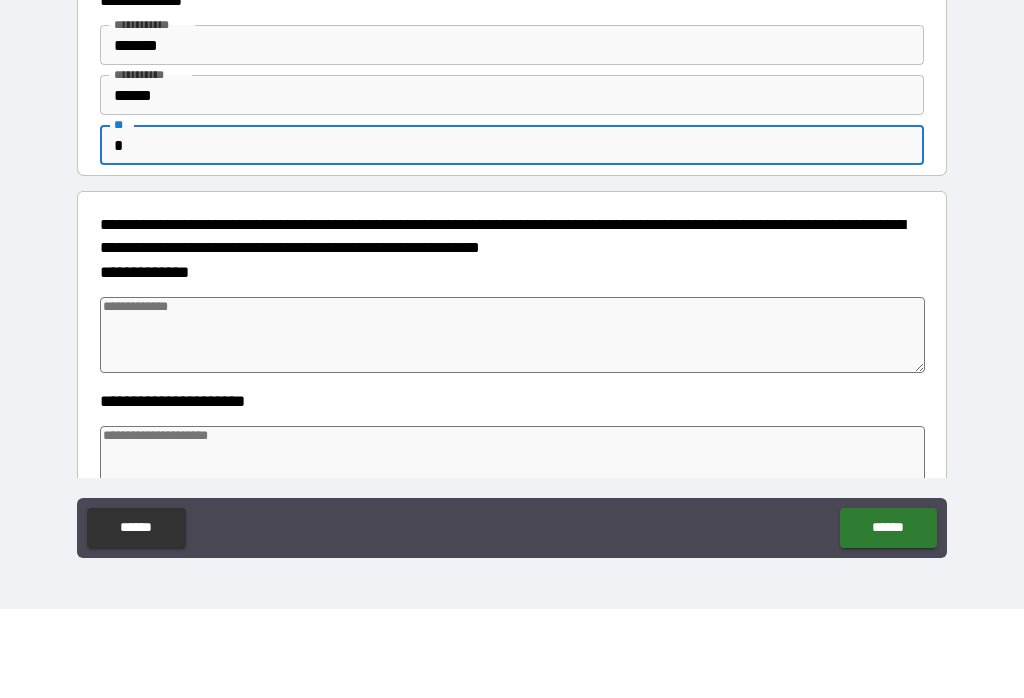 type on "*" 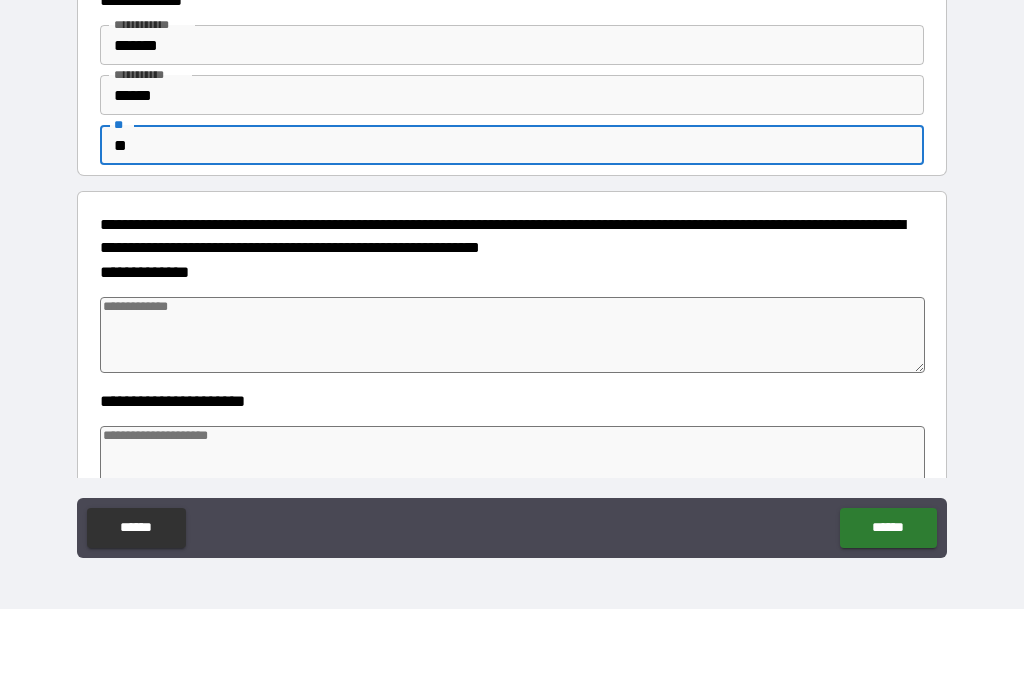 type on "*" 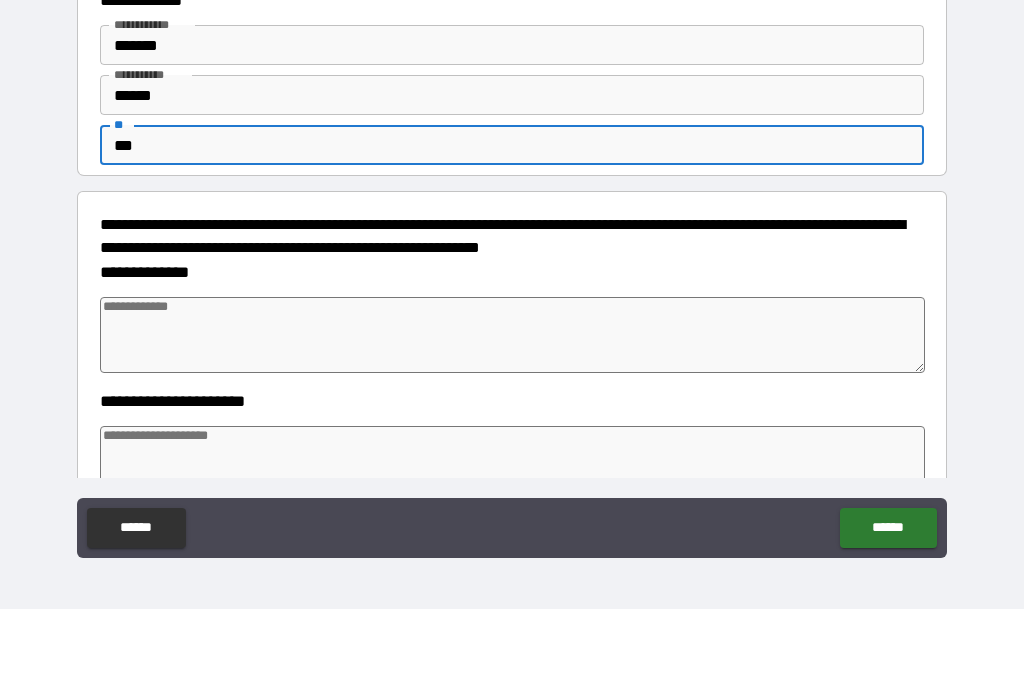 type on "*" 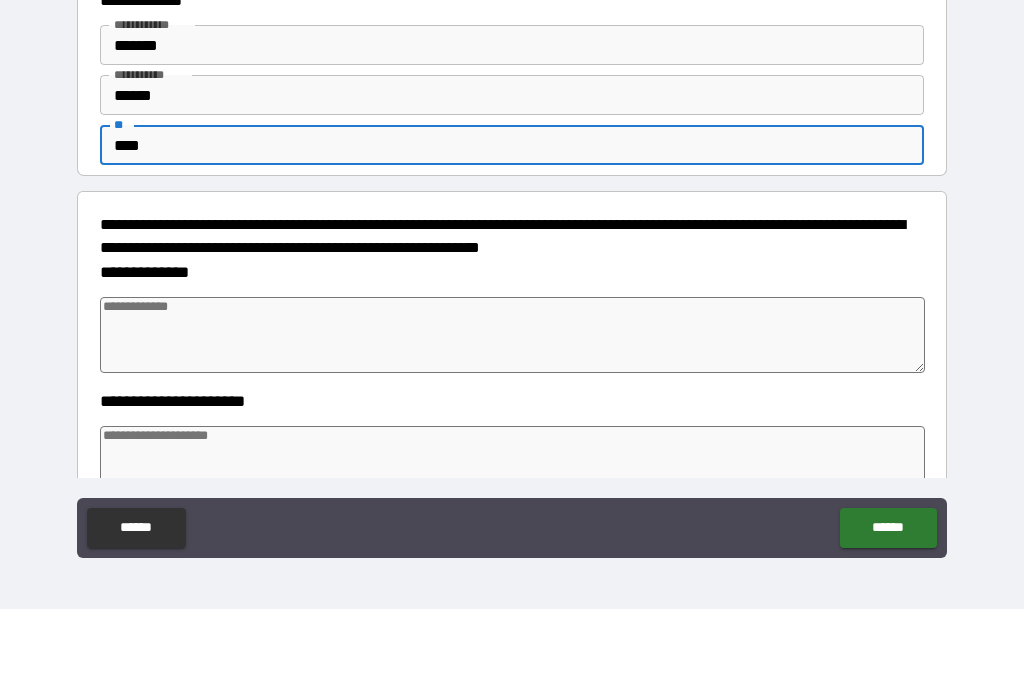 type on "*" 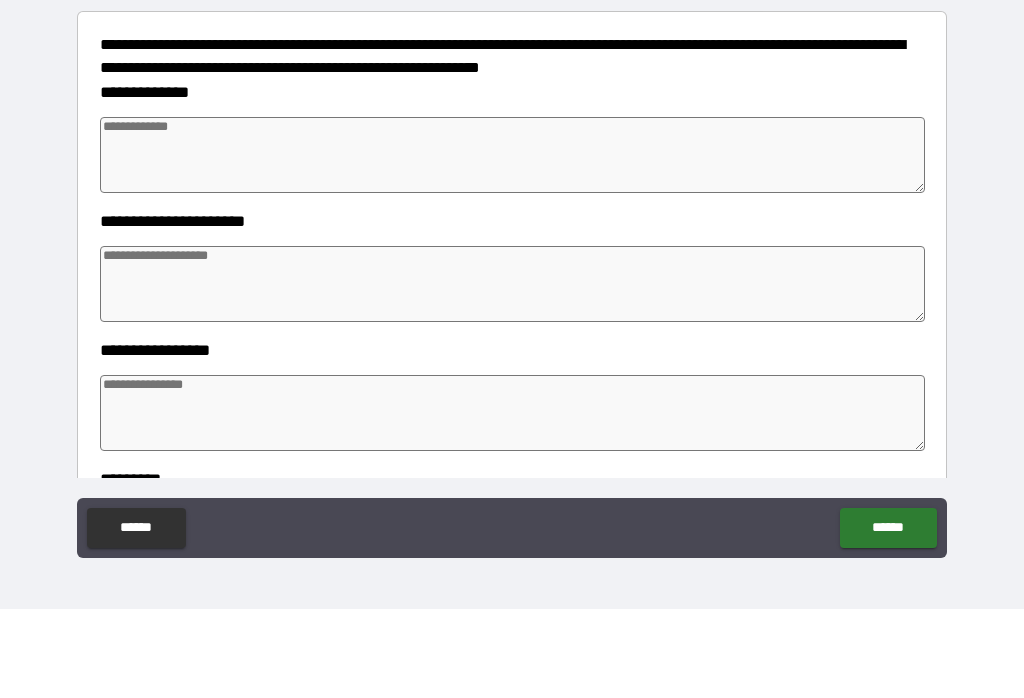 scroll, scrollTop: 184, scrollLeft: 0, axis: vertical 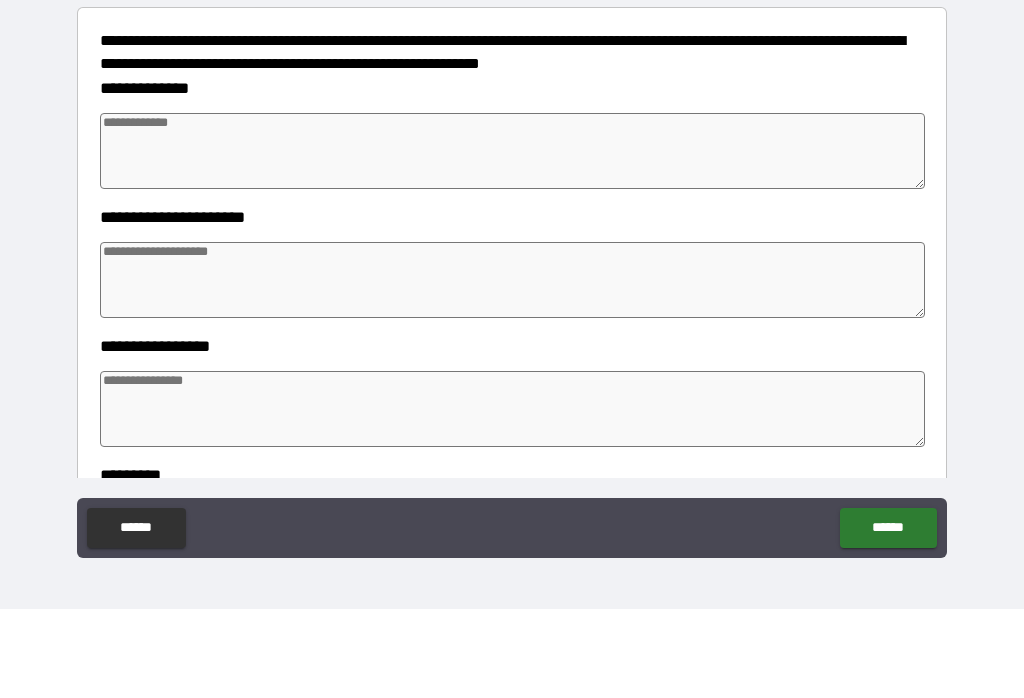 type on "****" 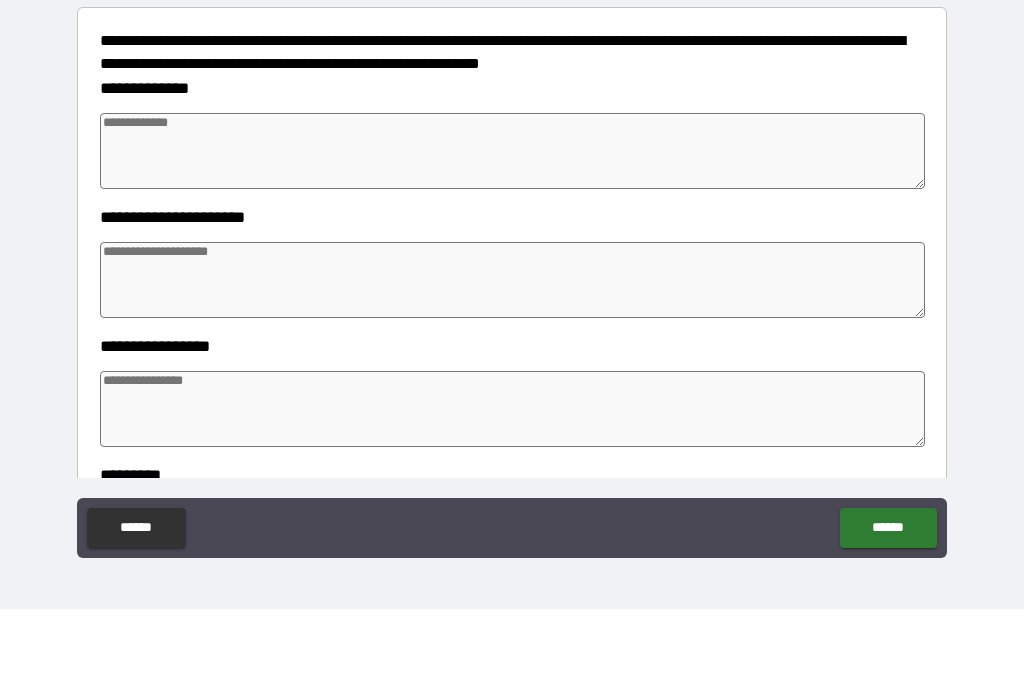 type on "*" 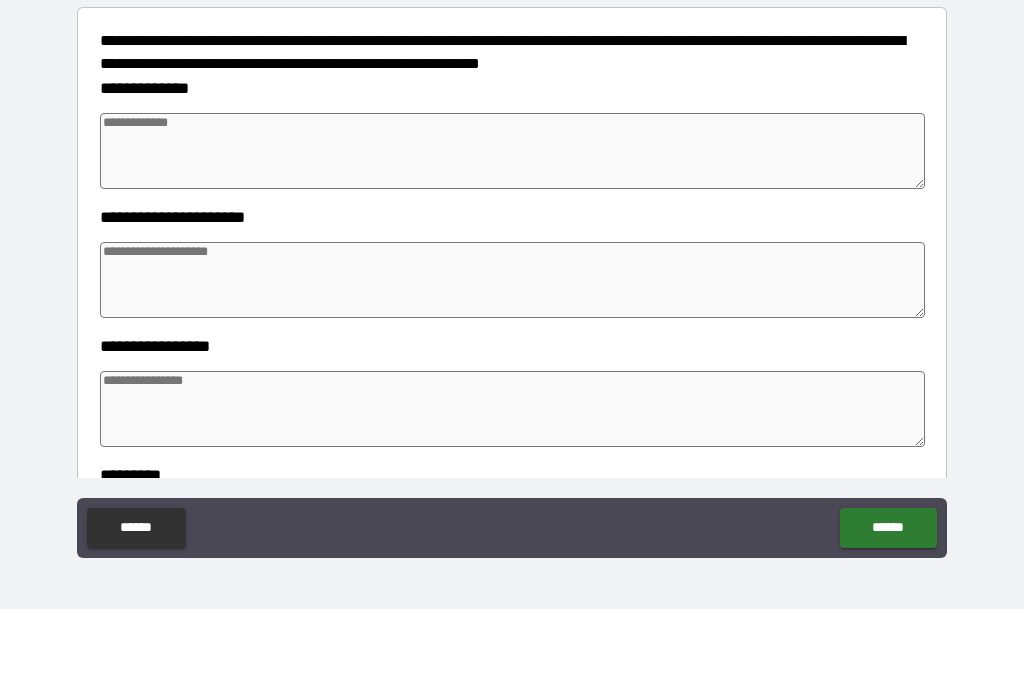 type on "*" 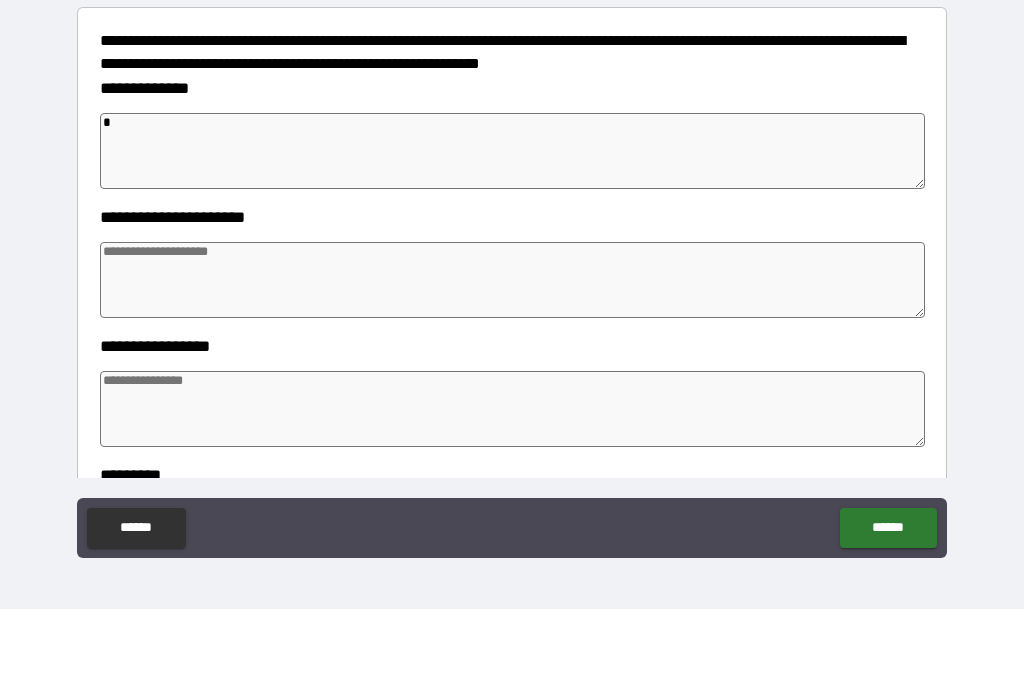 type on "**" 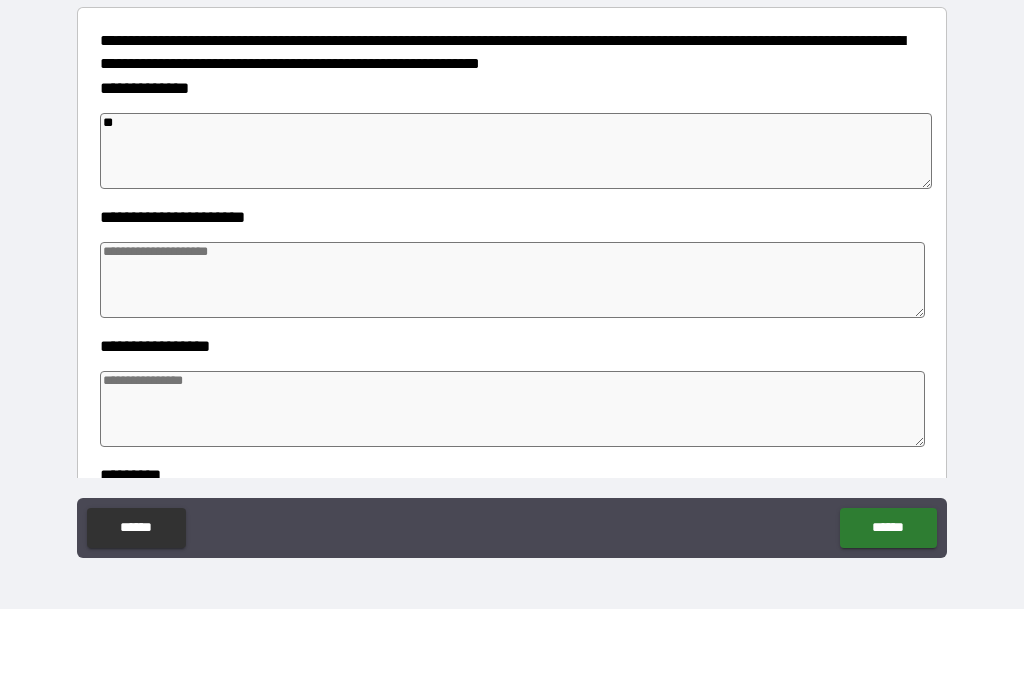 type on "*" 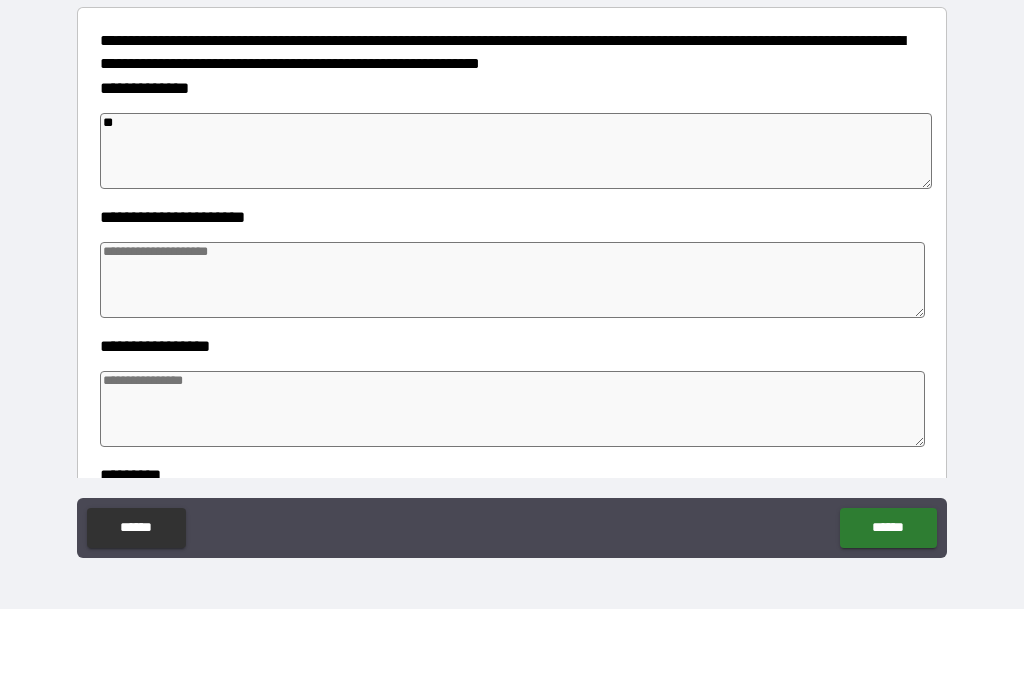 type on "*" 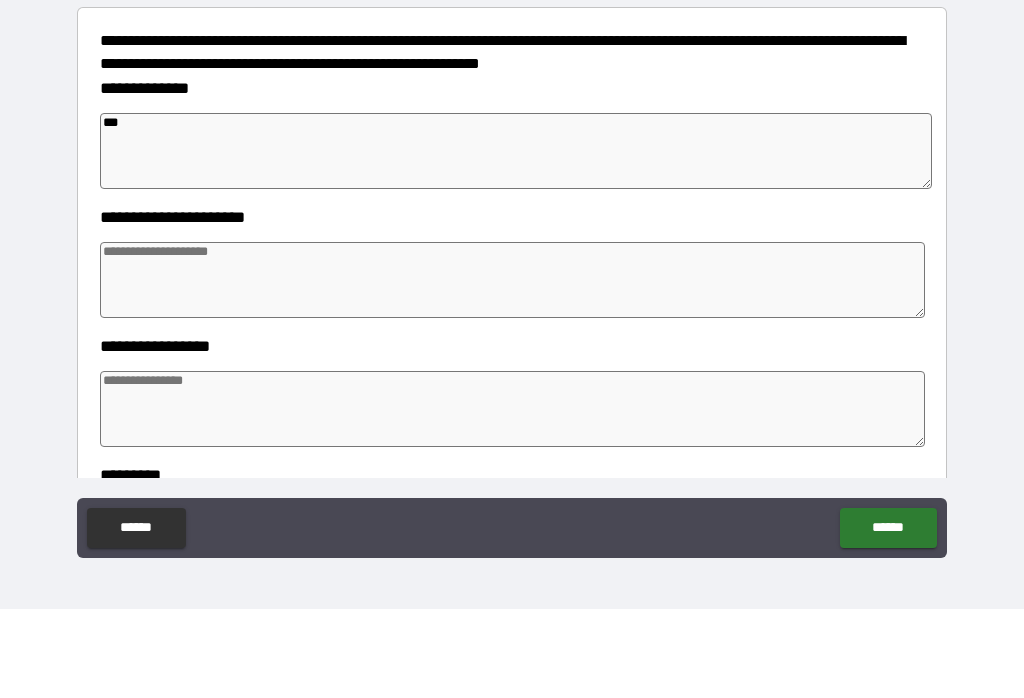 type on "*" 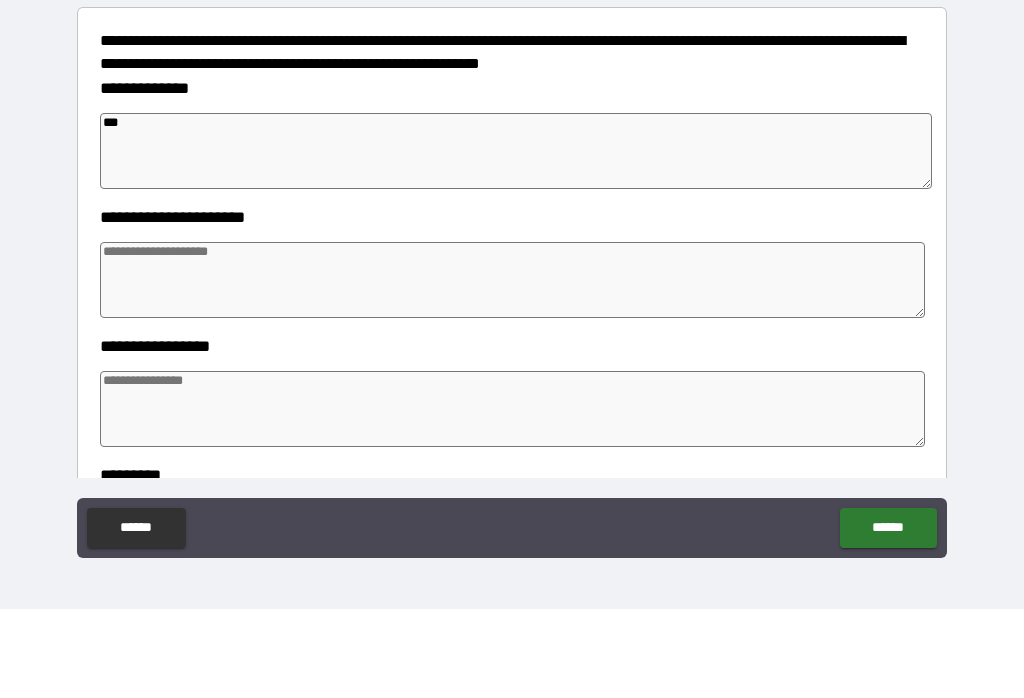 type on "*" 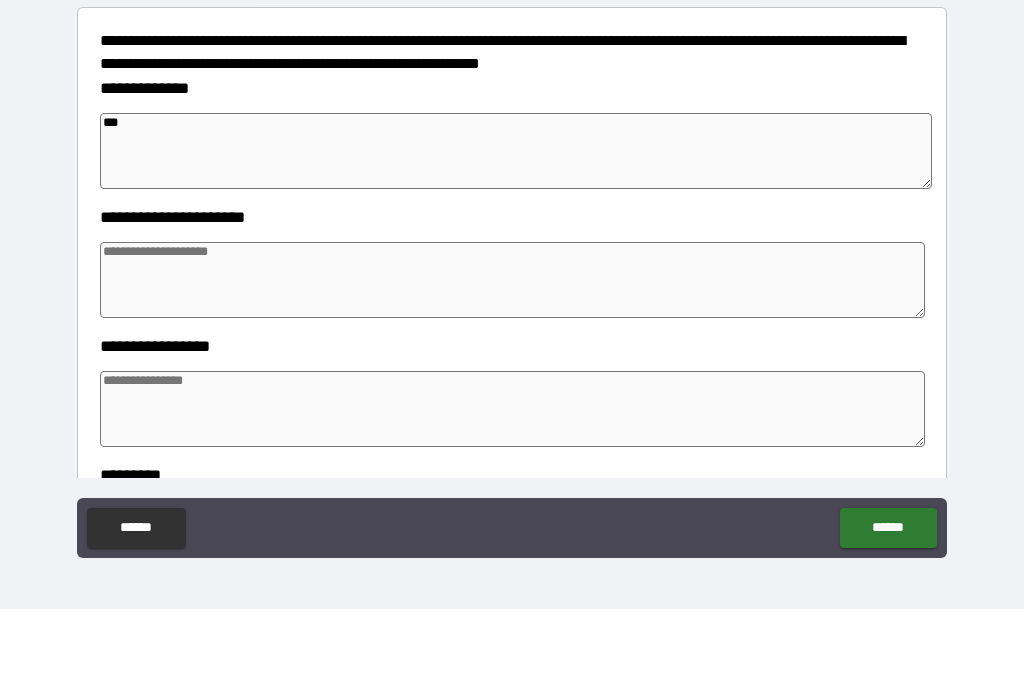 type on "*" 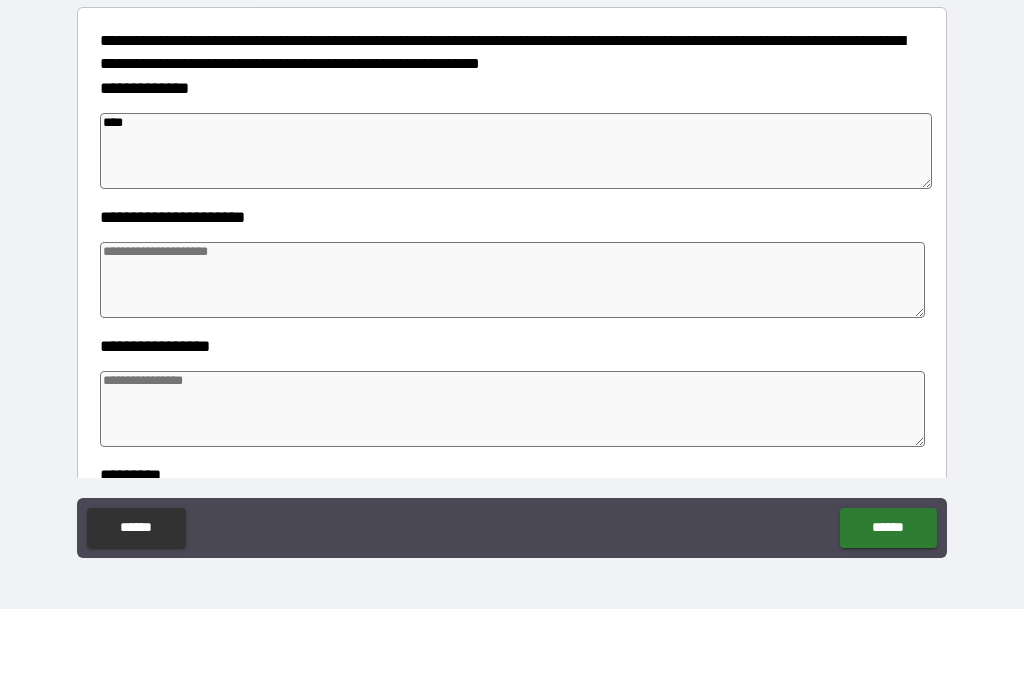 type on "*" 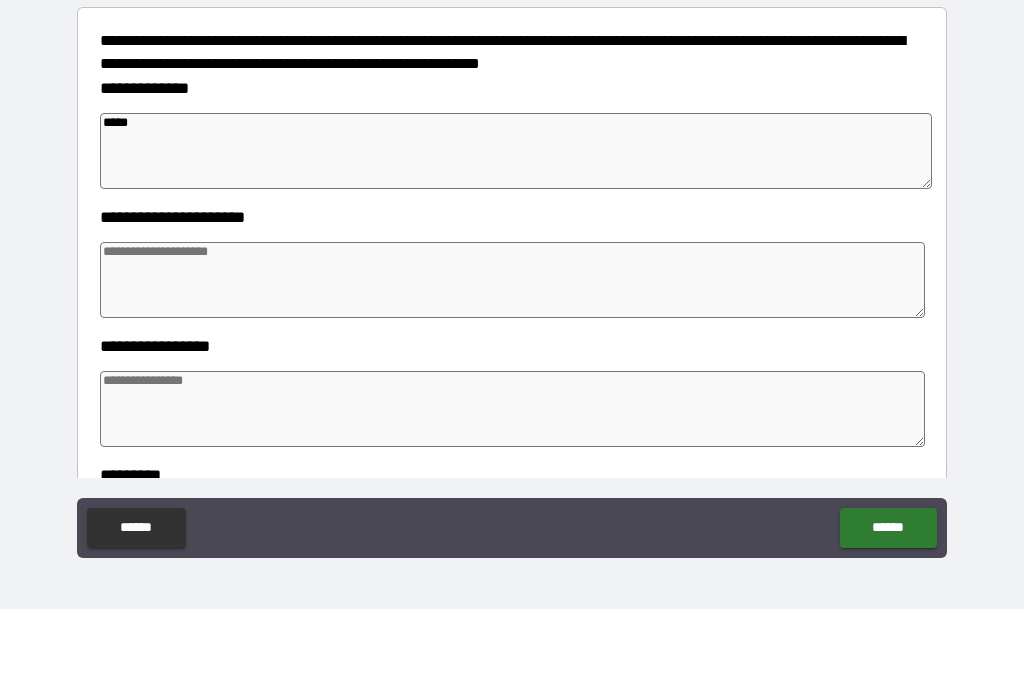 type on "*" 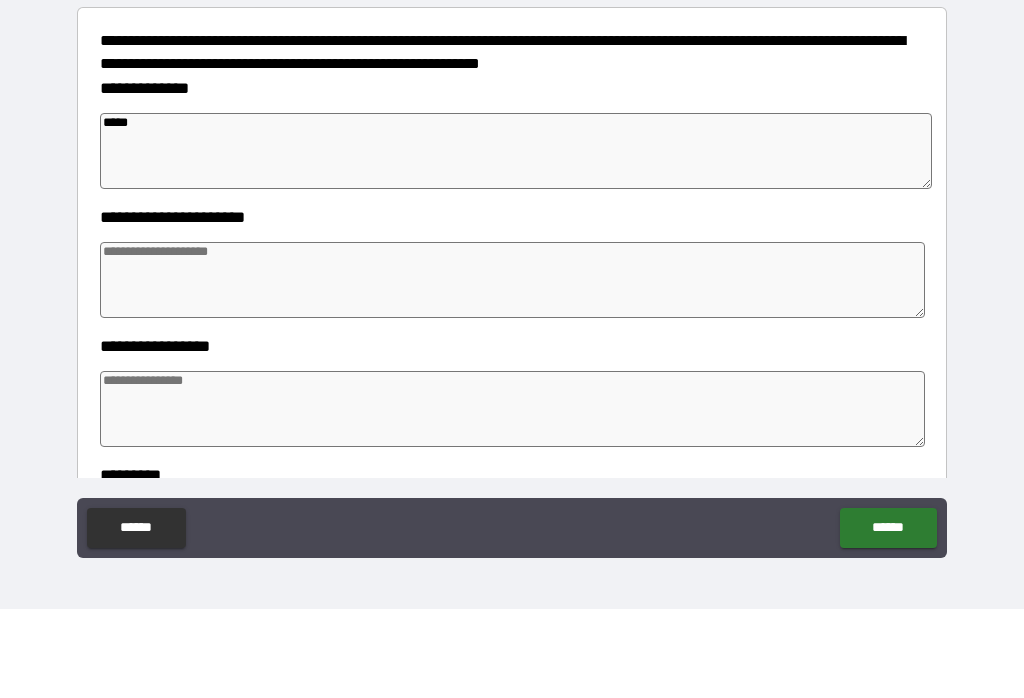 type on "******" 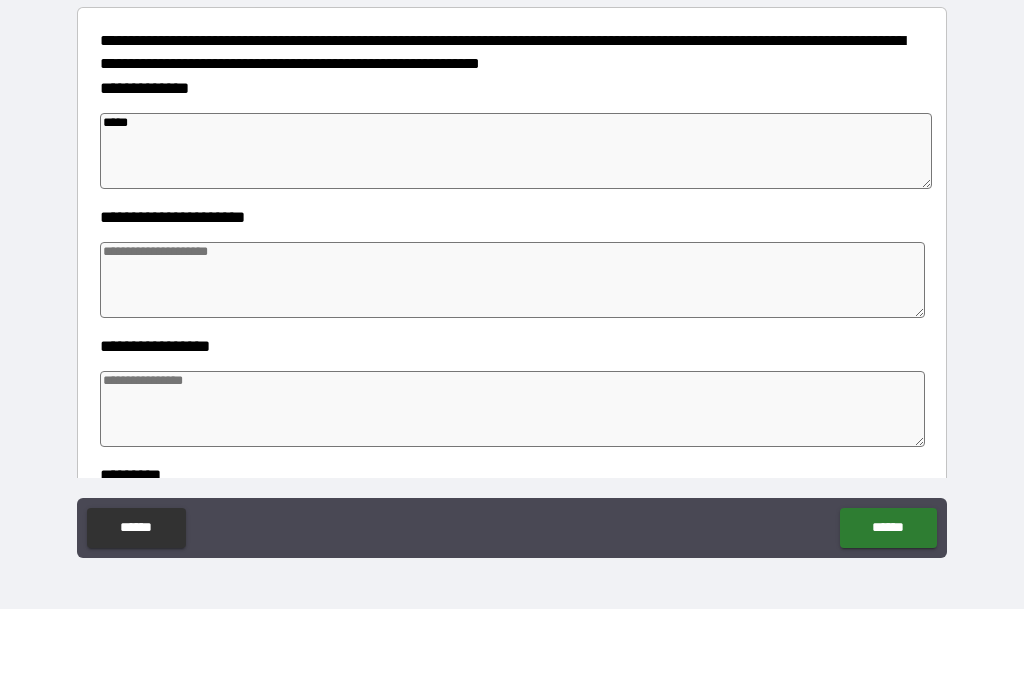 type on "*" 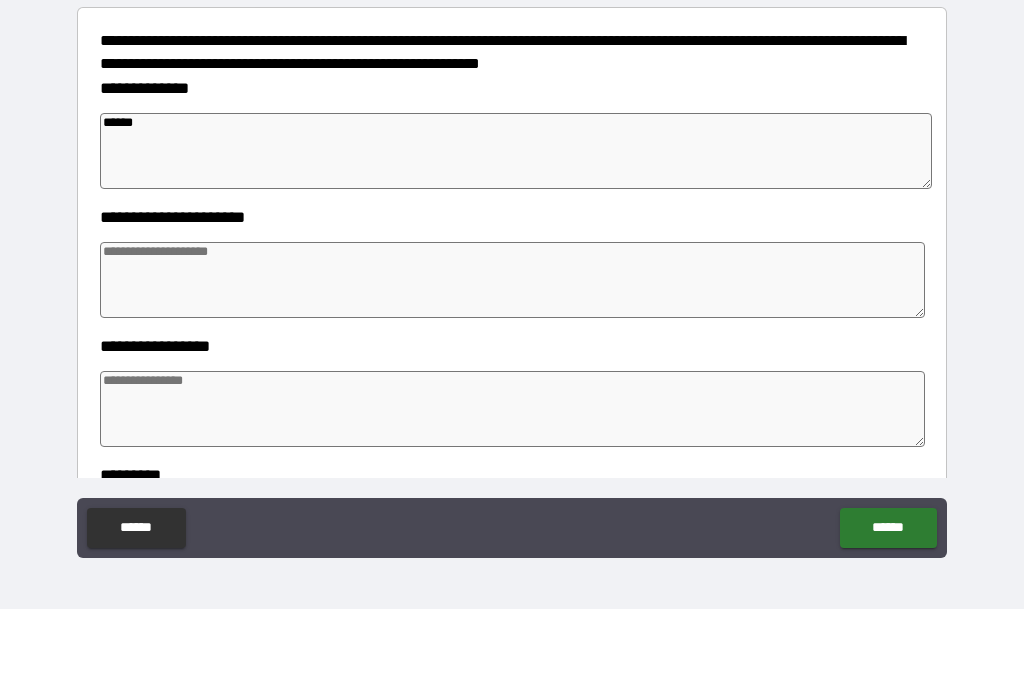 type on "*******" 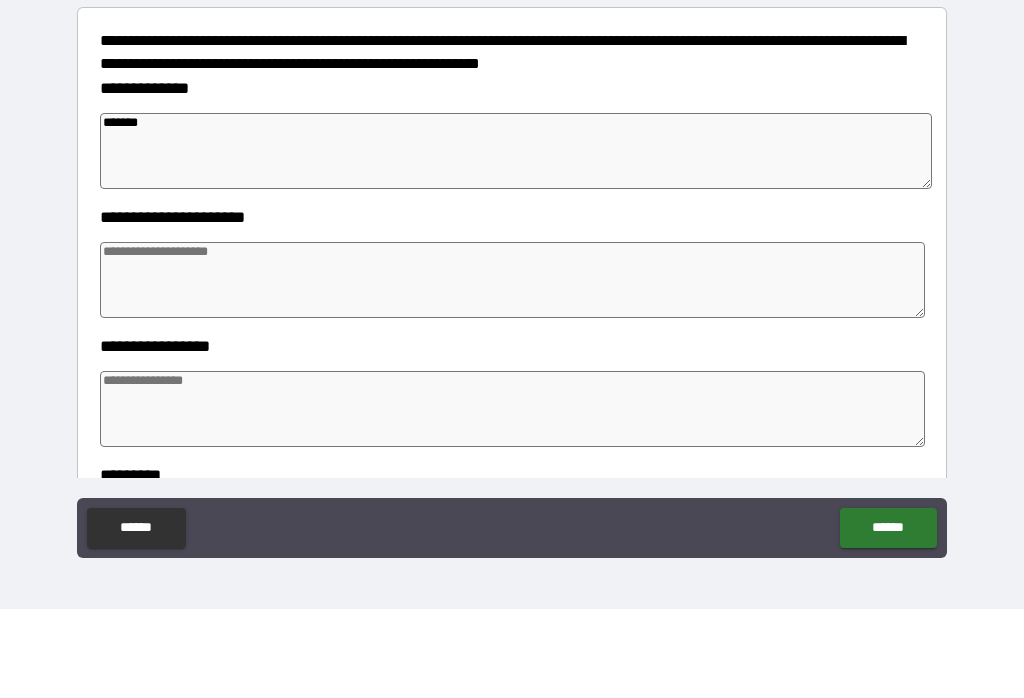type on "*" 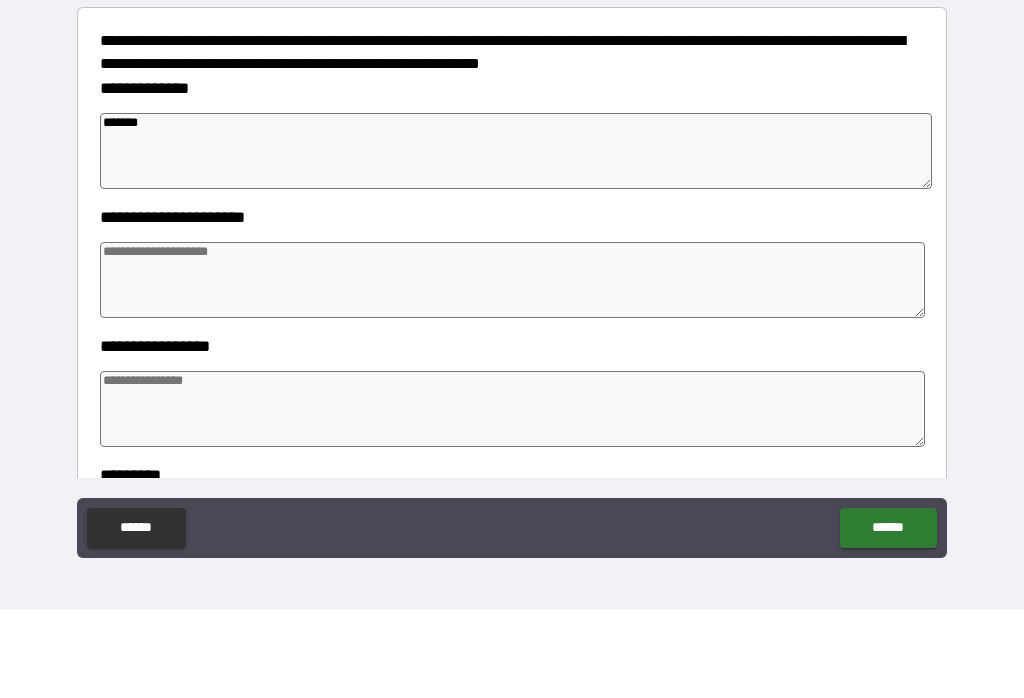 type on "*" 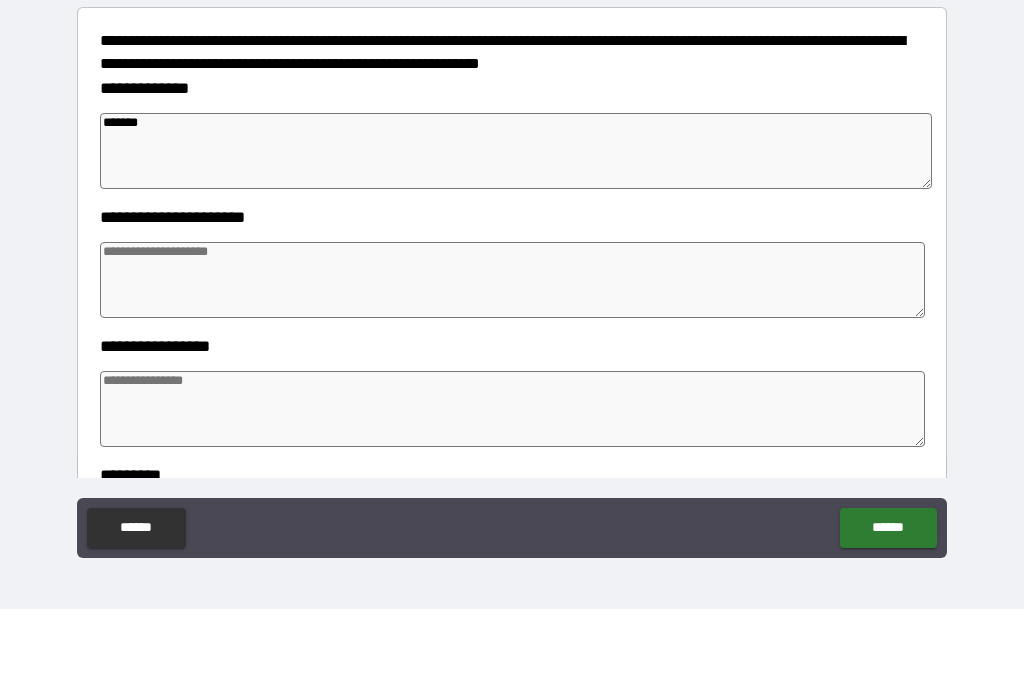 type on "*" 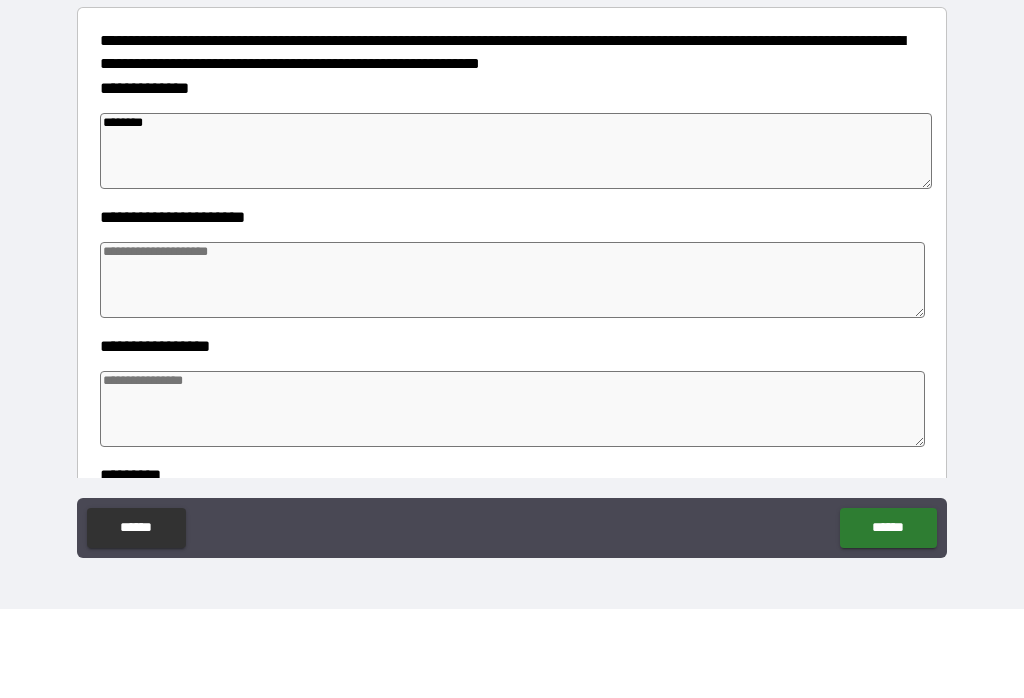 type on "*" 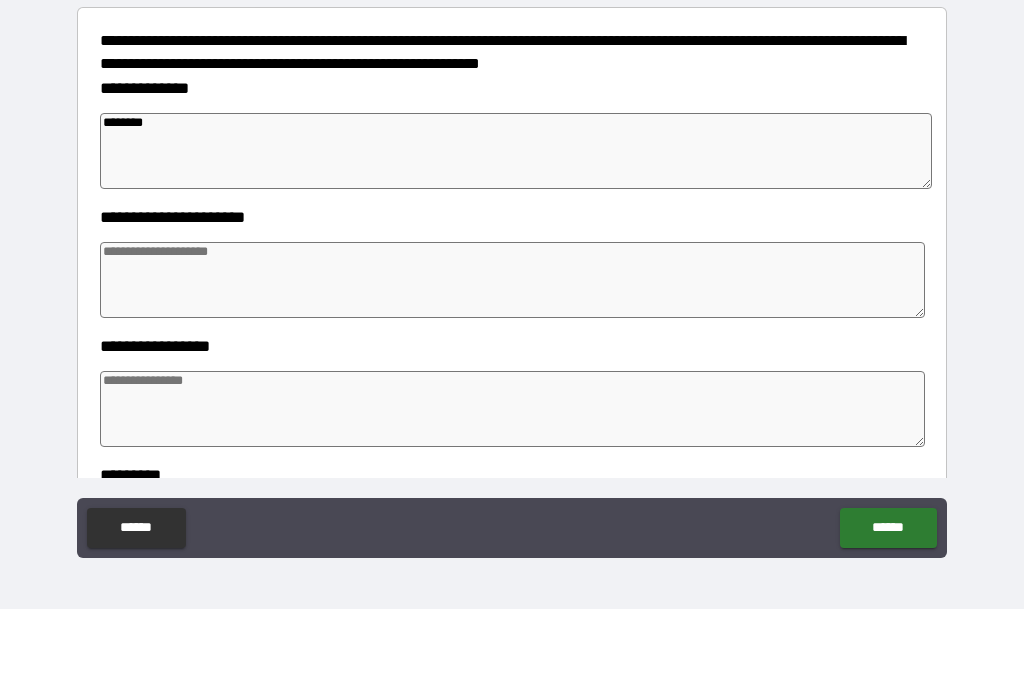 type on "*" 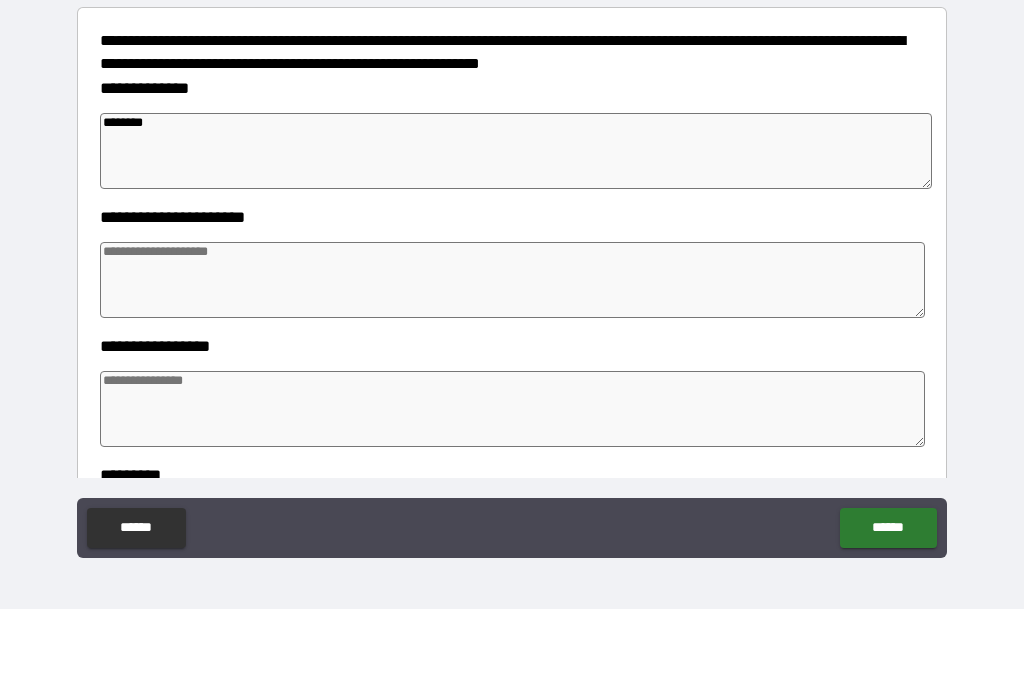 type on "*" 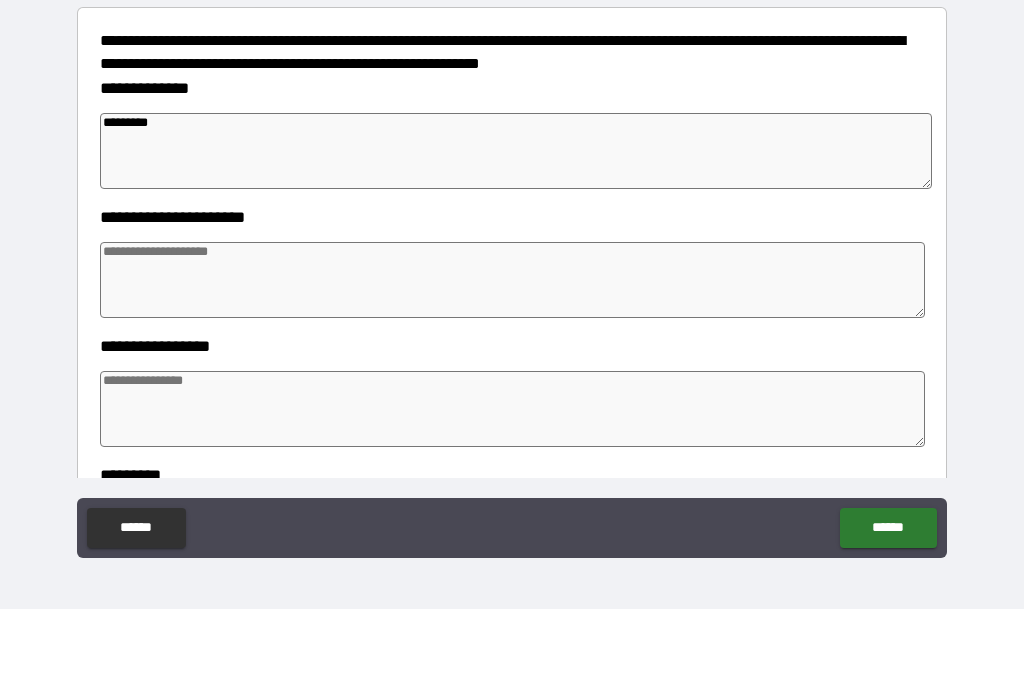 type on "*" 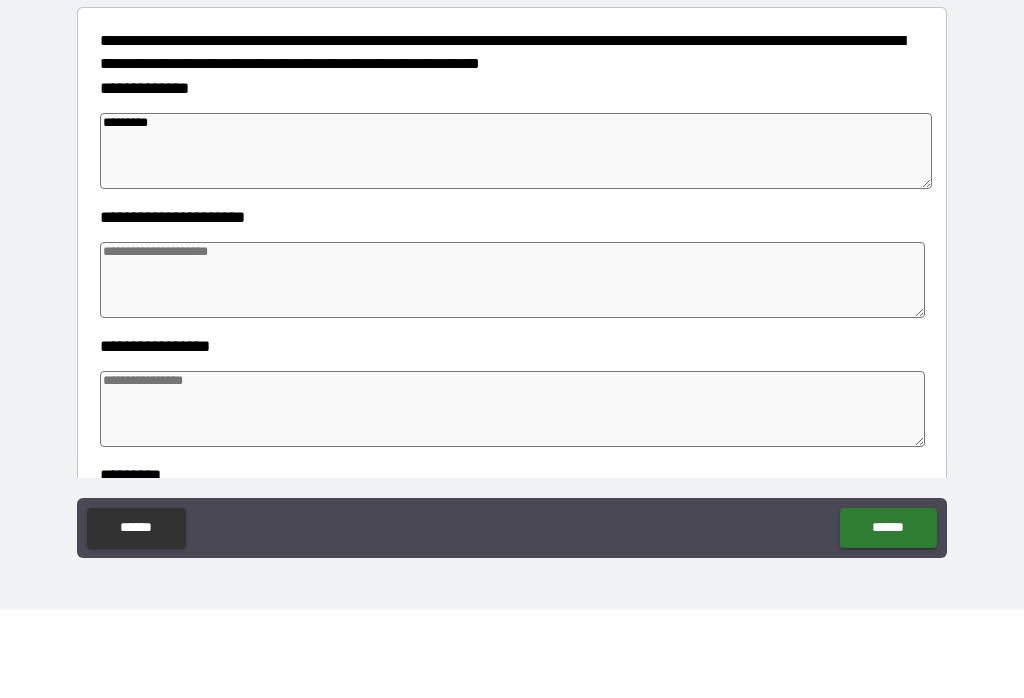 type on "*" 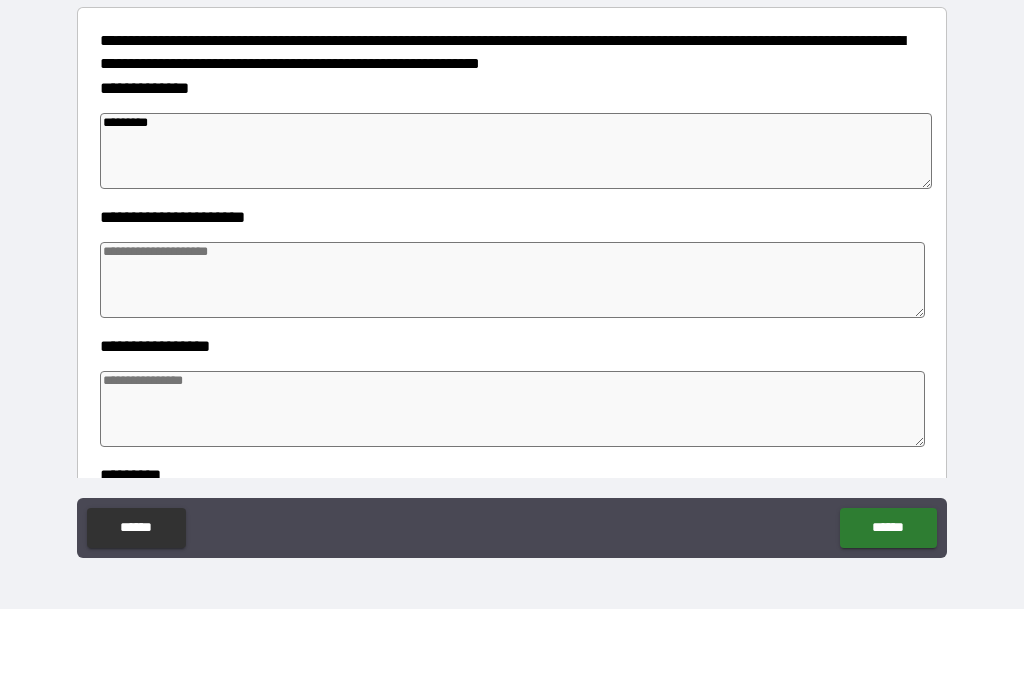 type on "*" 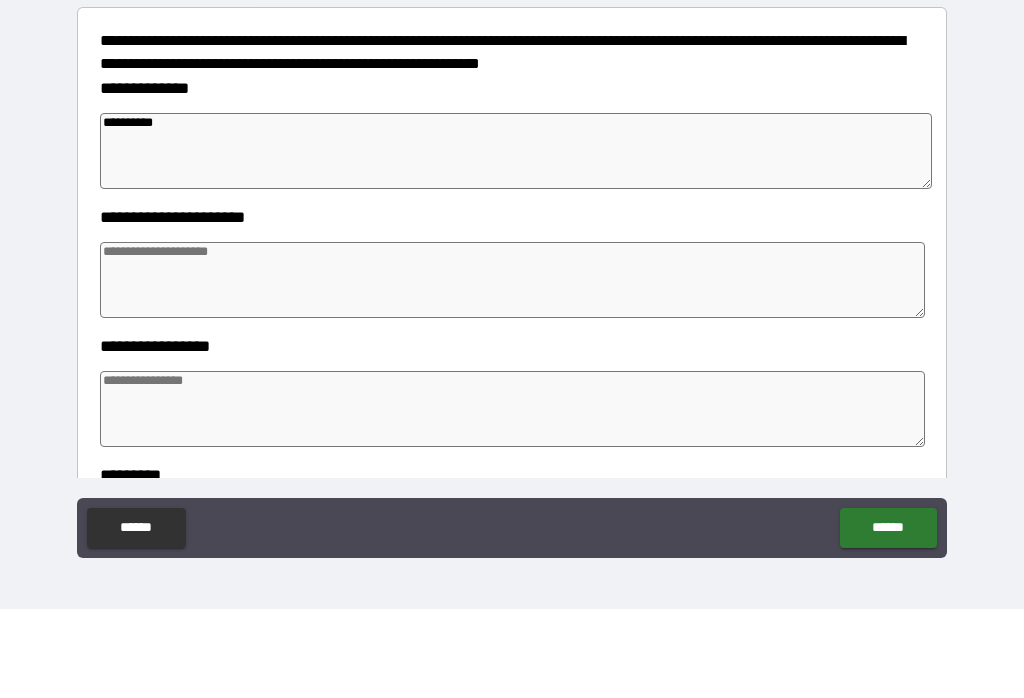 type on "*" 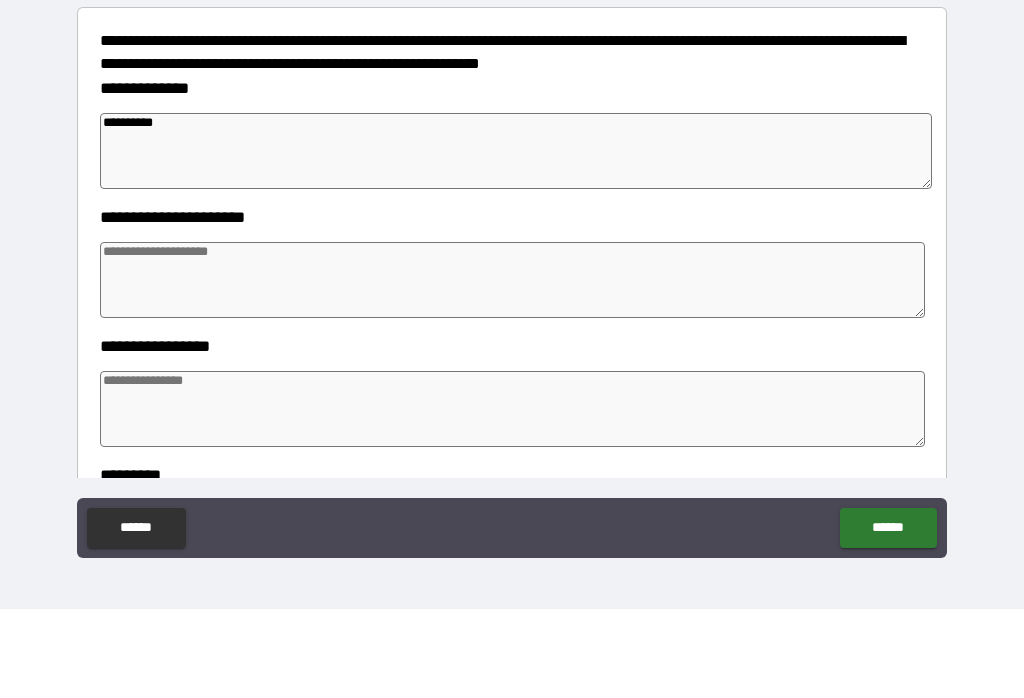 type on "*" 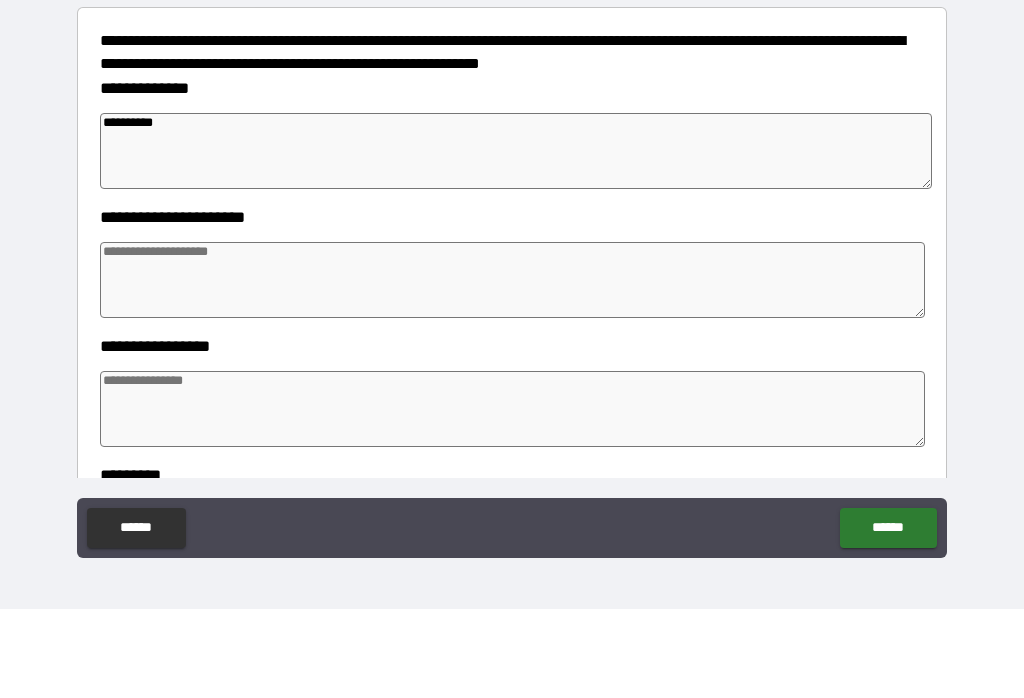 type on "*********" 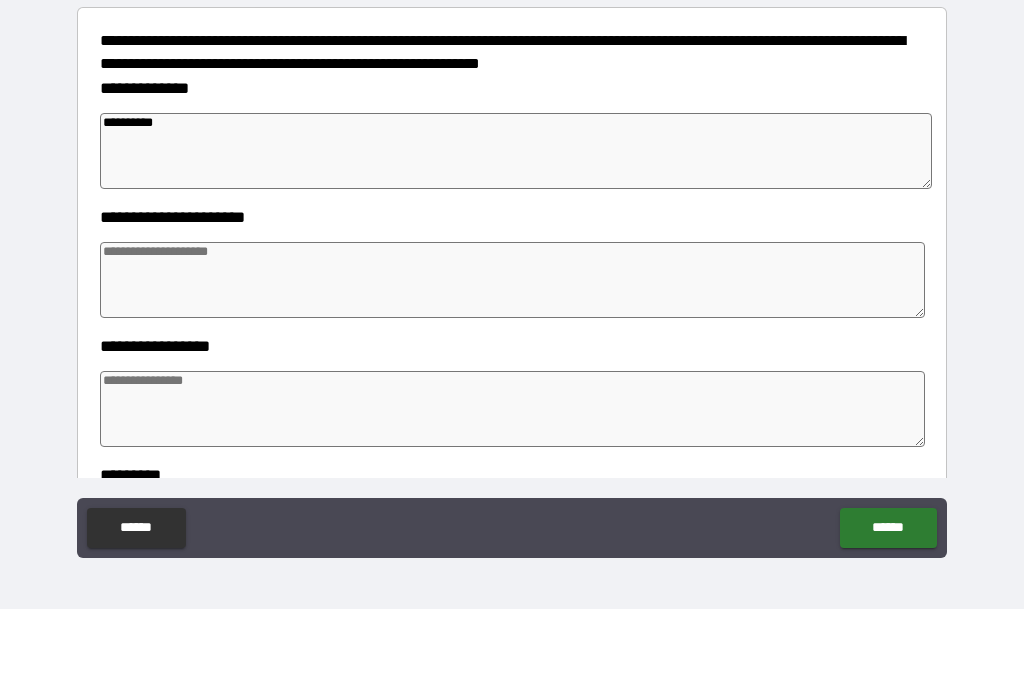 type on "*" 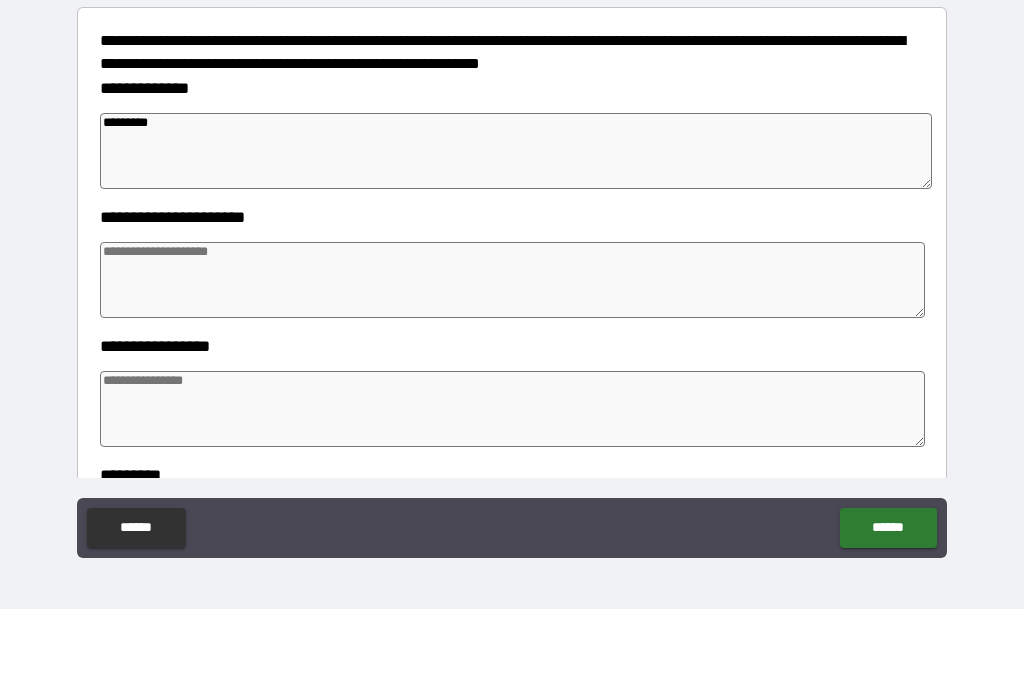 type on "*" 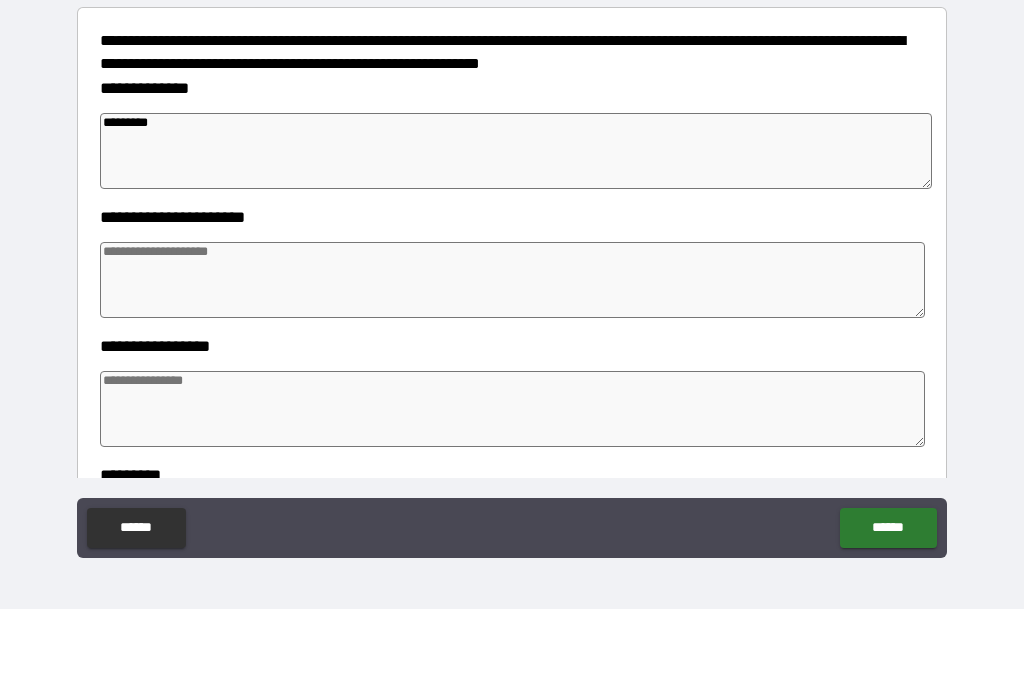 type on "*" 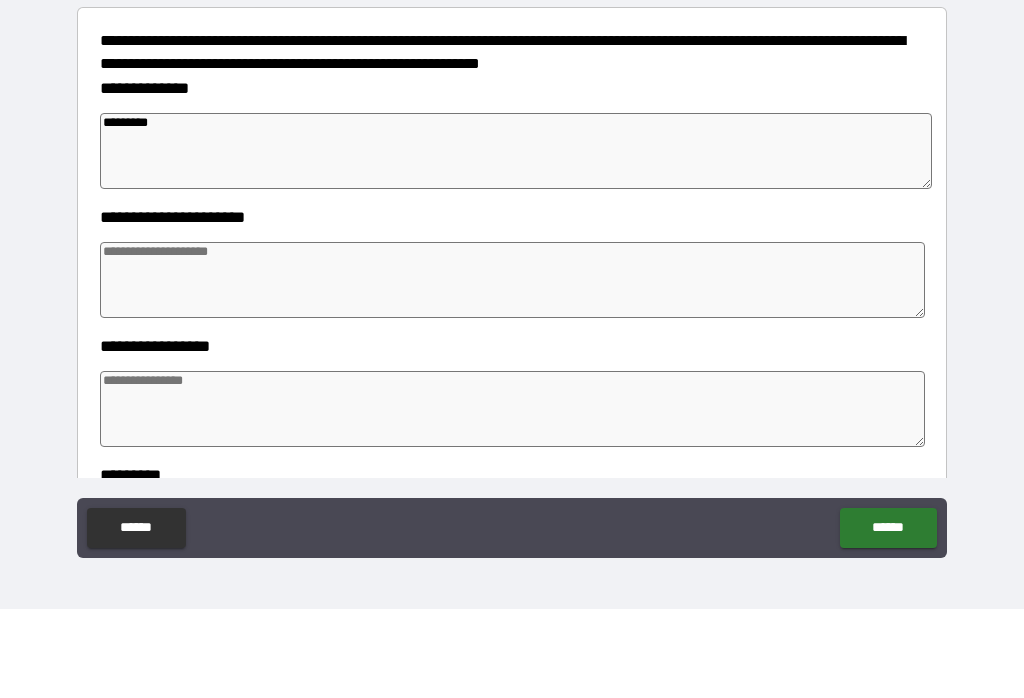 type on "**********" 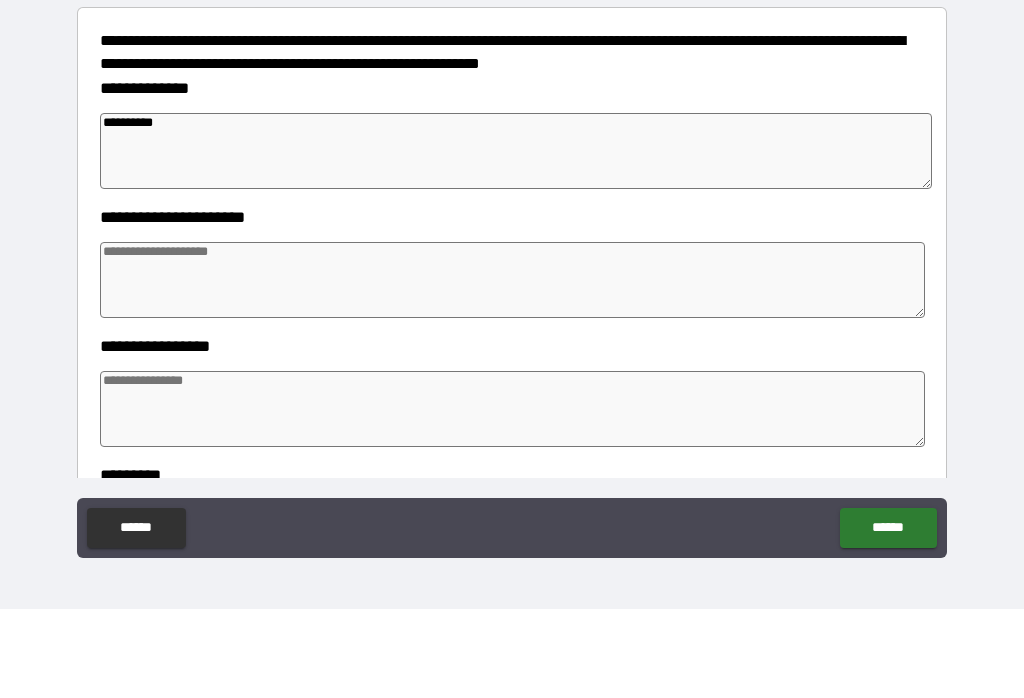 type on "*" 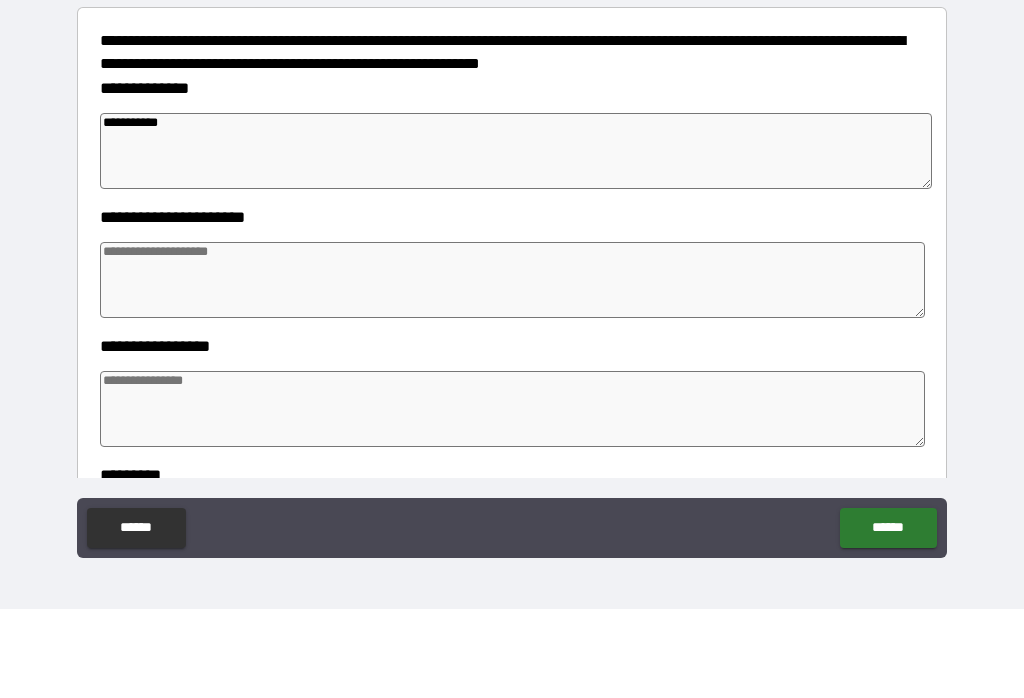 type on "*" 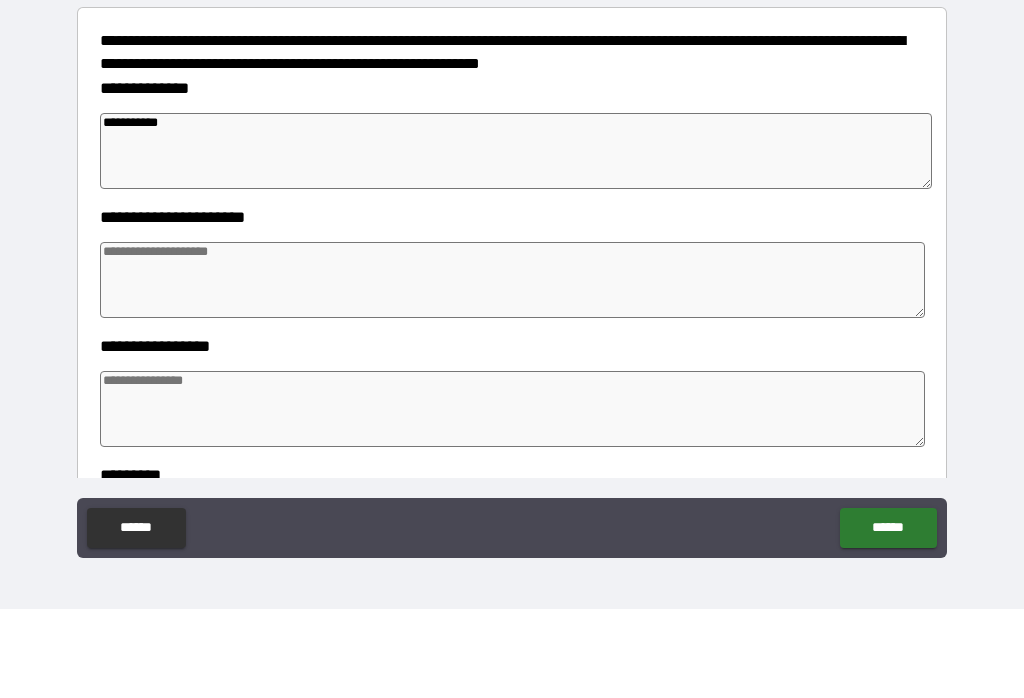type on "*" 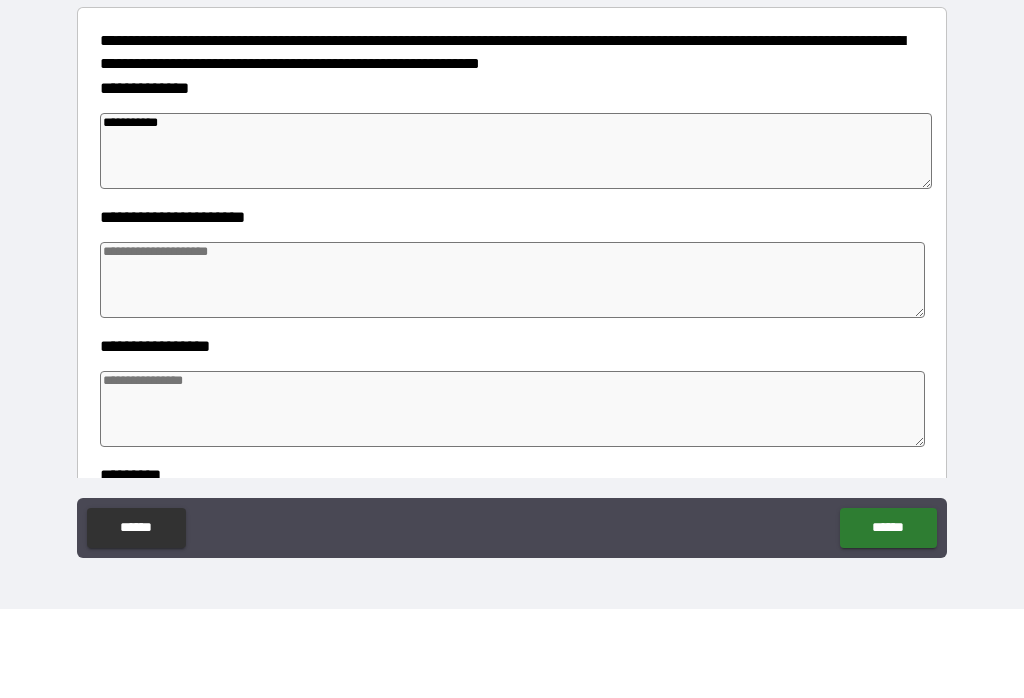 type on "*" 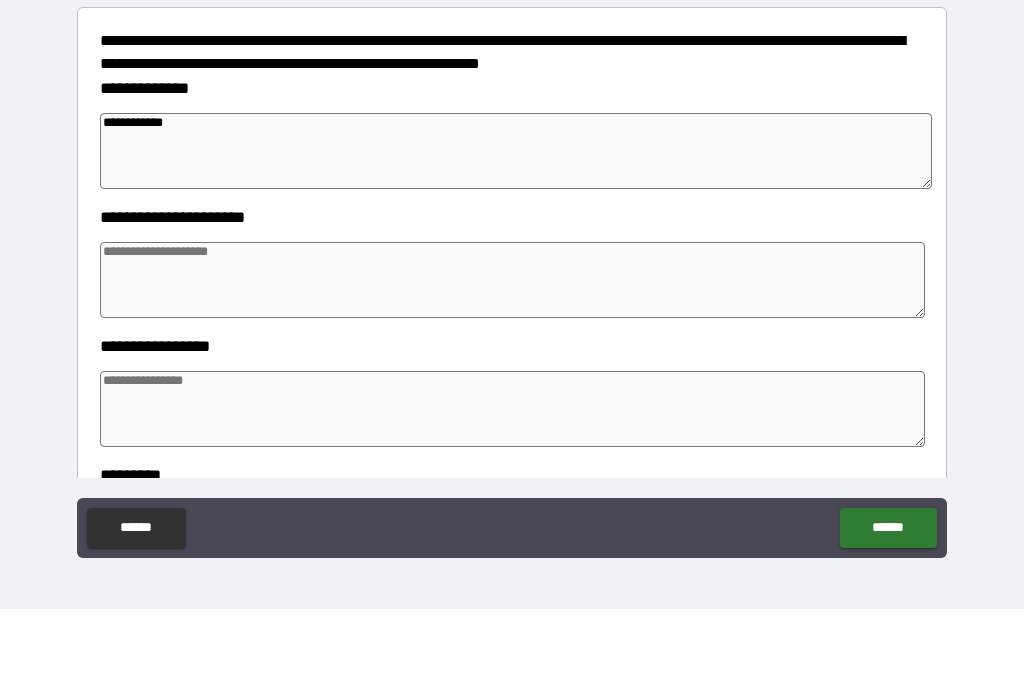type on "*" 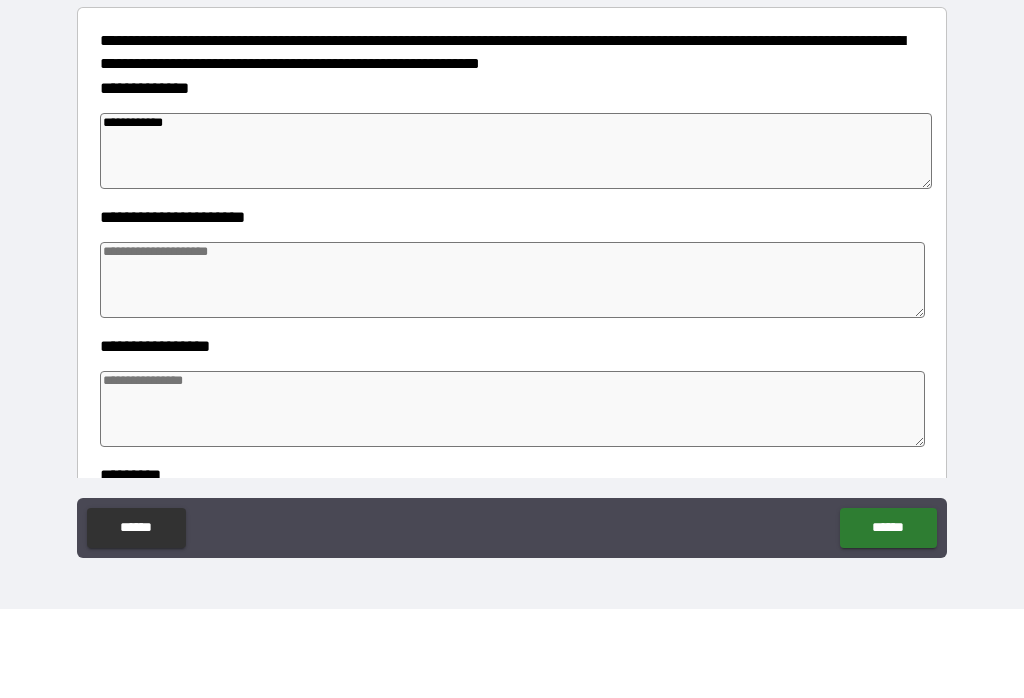 type on "*" 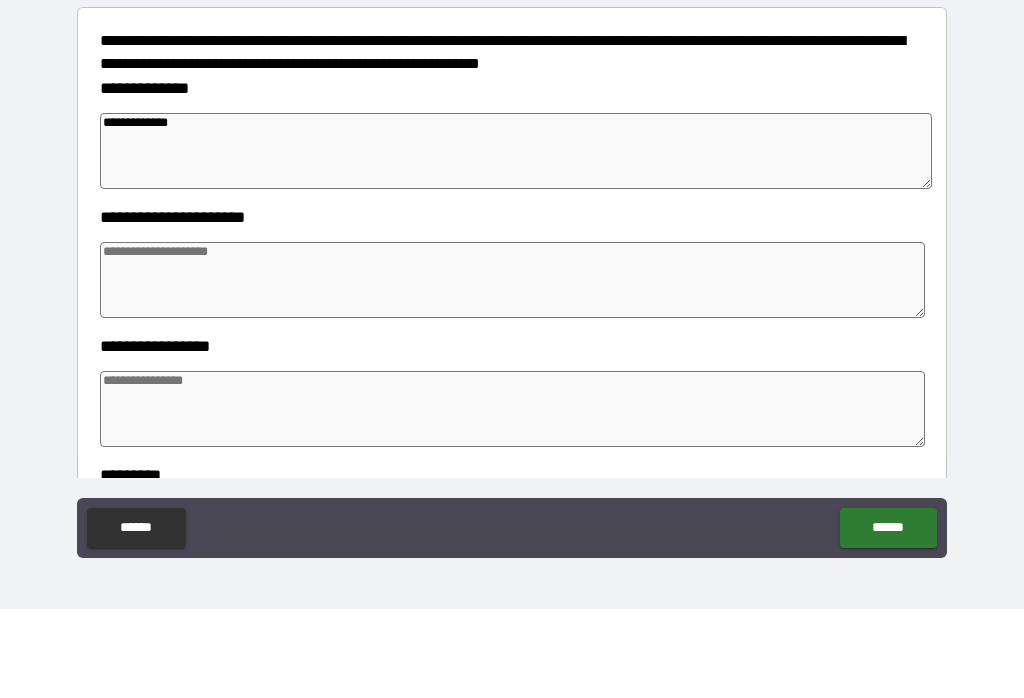 type on "*" 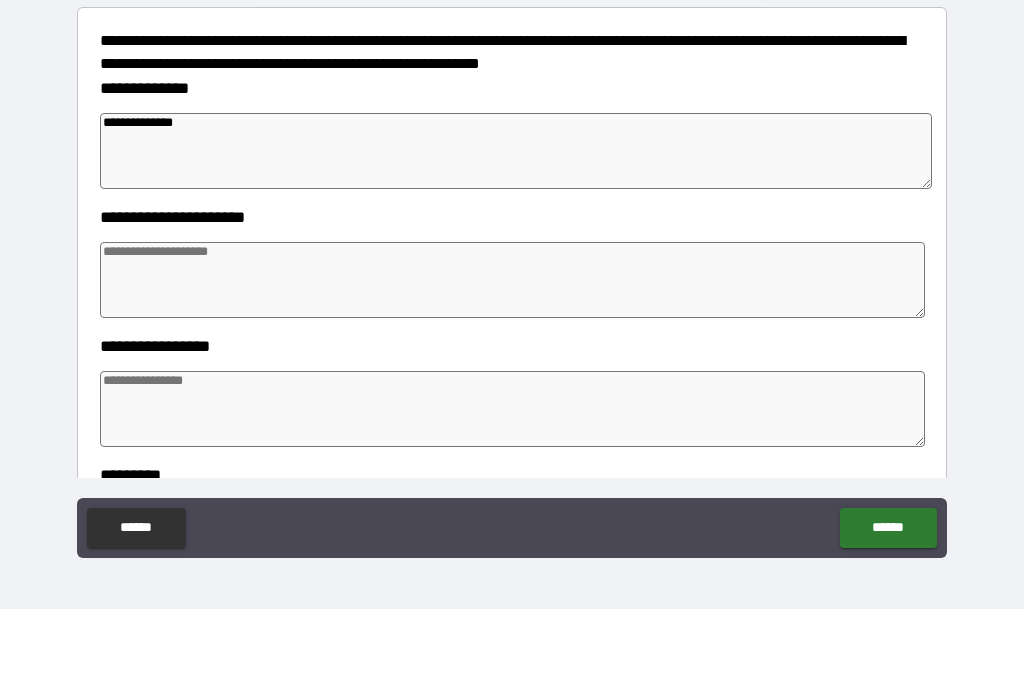 type on "*" 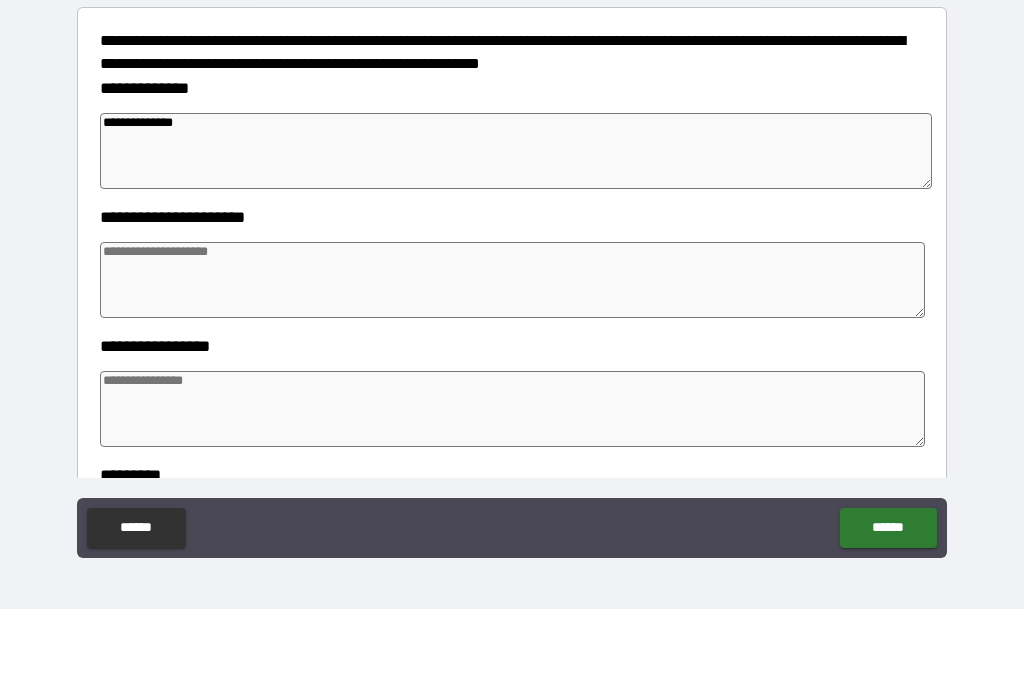 type on "*" 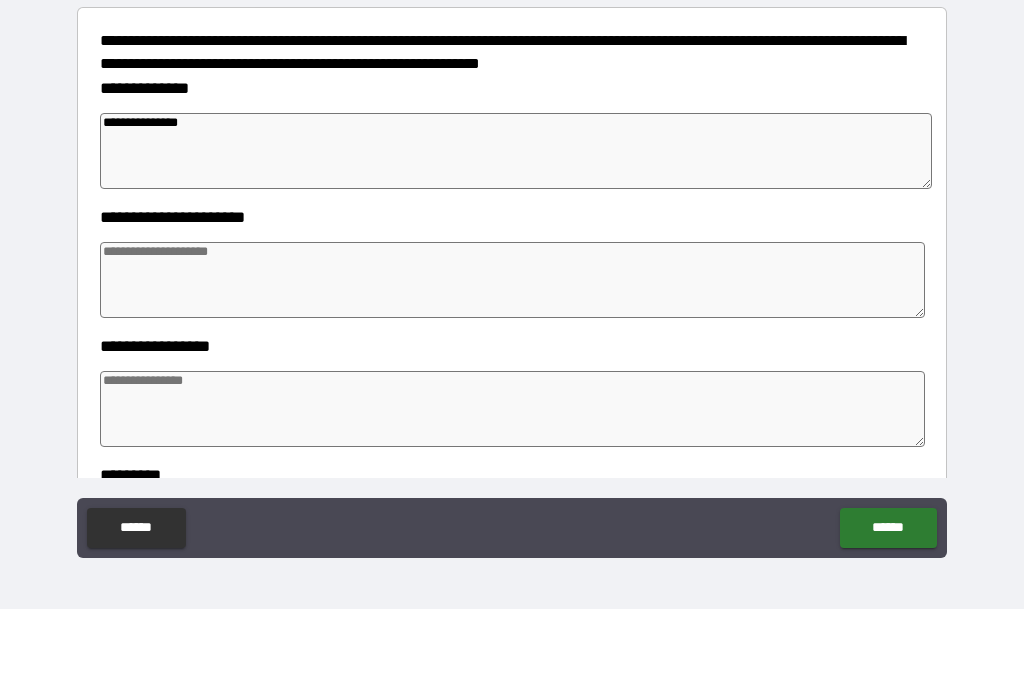 type on "*" 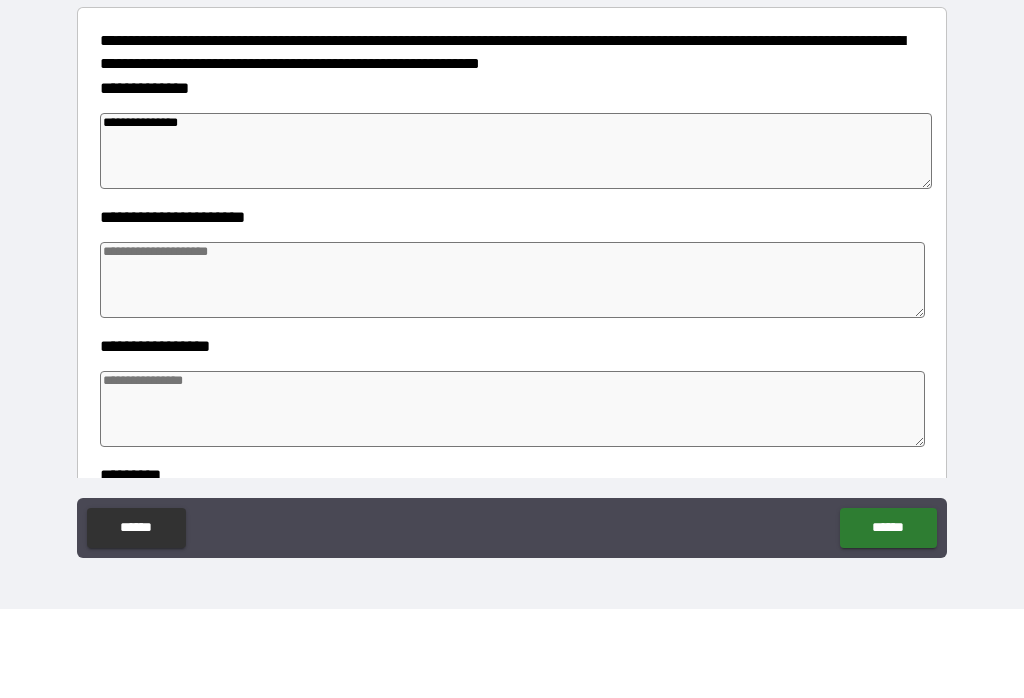 type on "*" 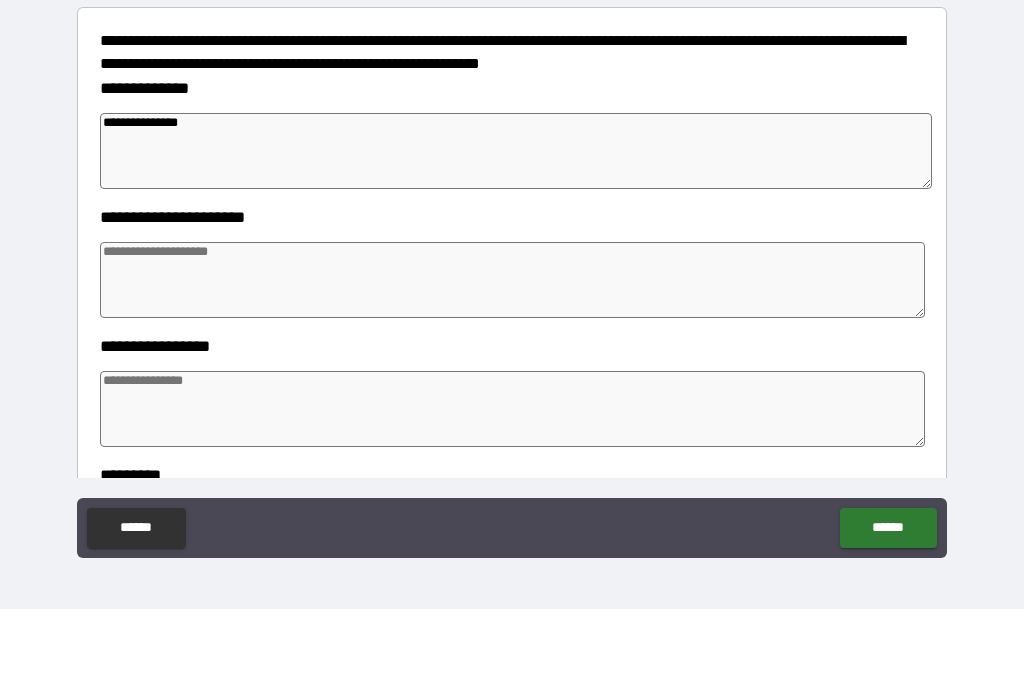 type on "*" 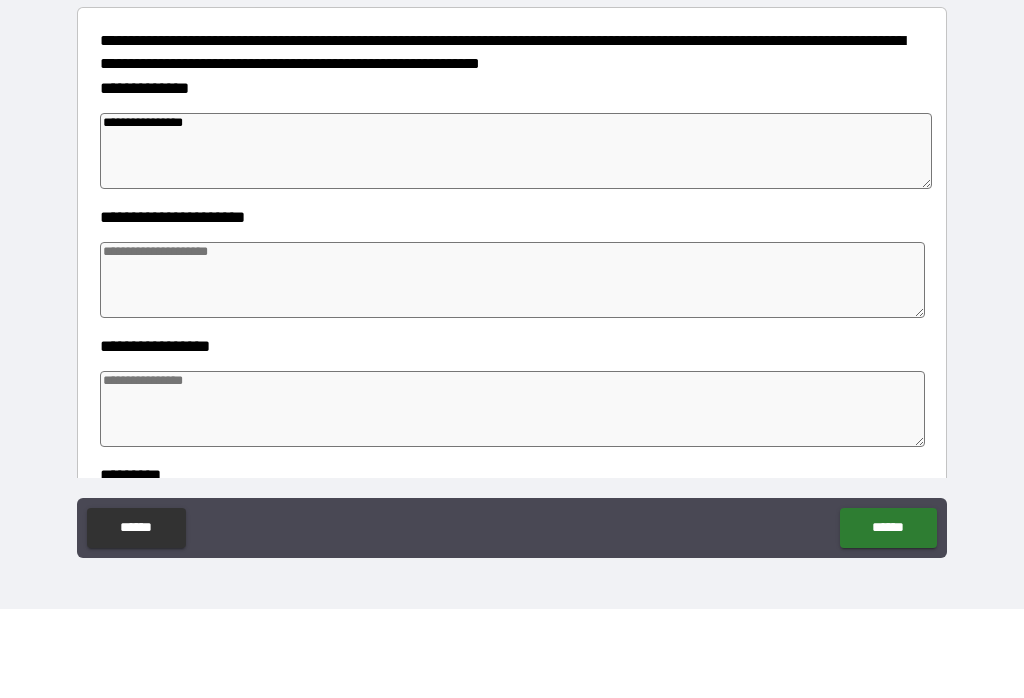 type on "*" 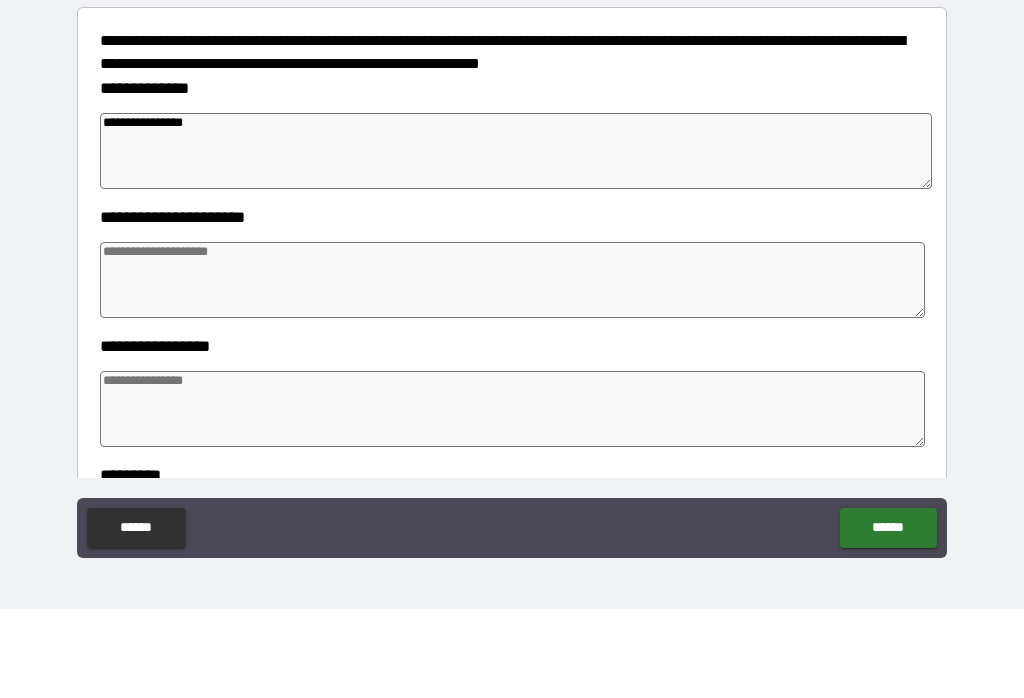 type on "*" 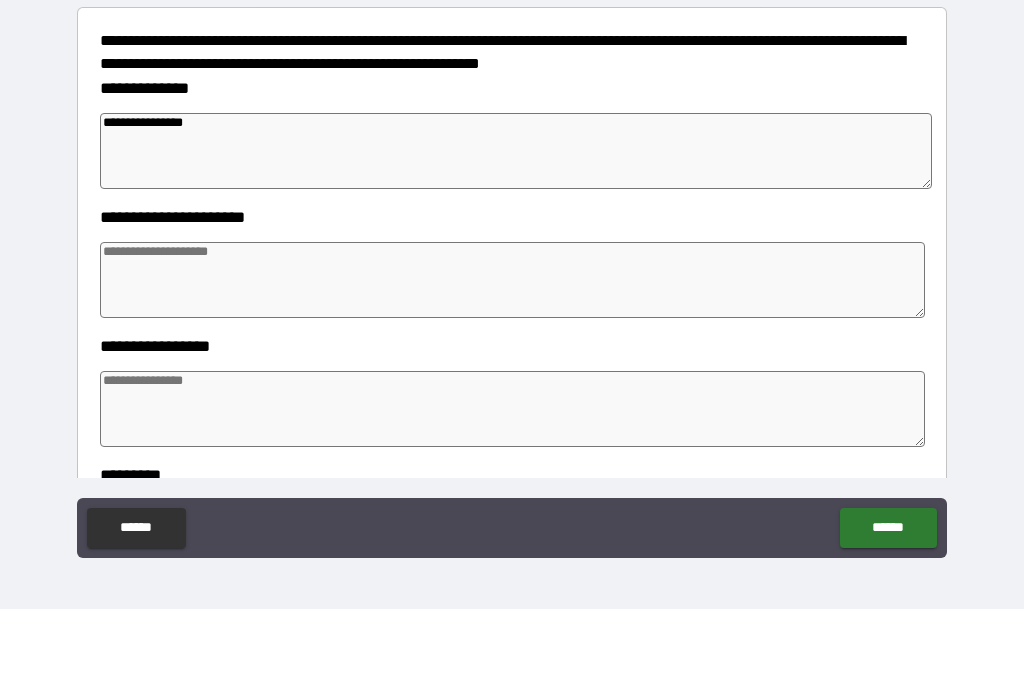 type on "*" 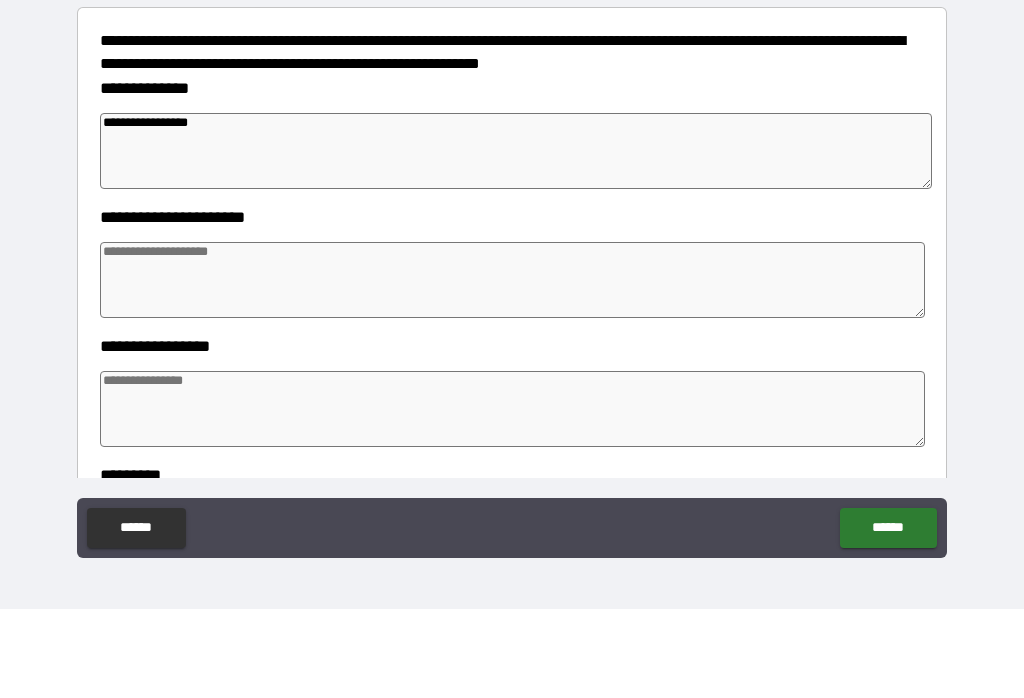 type on "*" 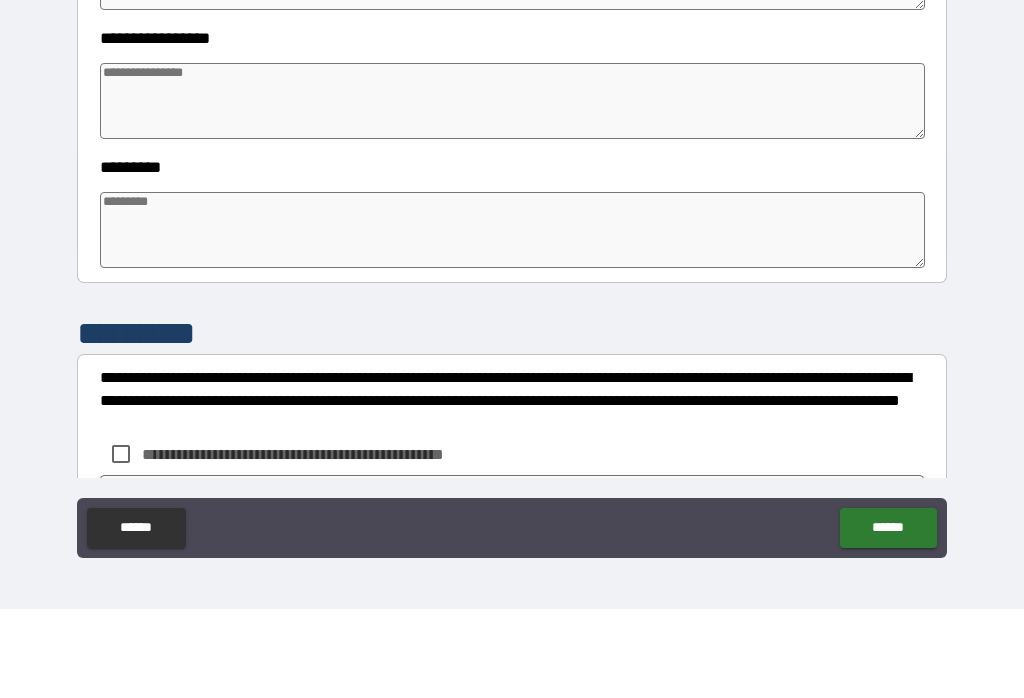 scroll, scrollTop: 496, scrollLeft: 0, axis: vertical 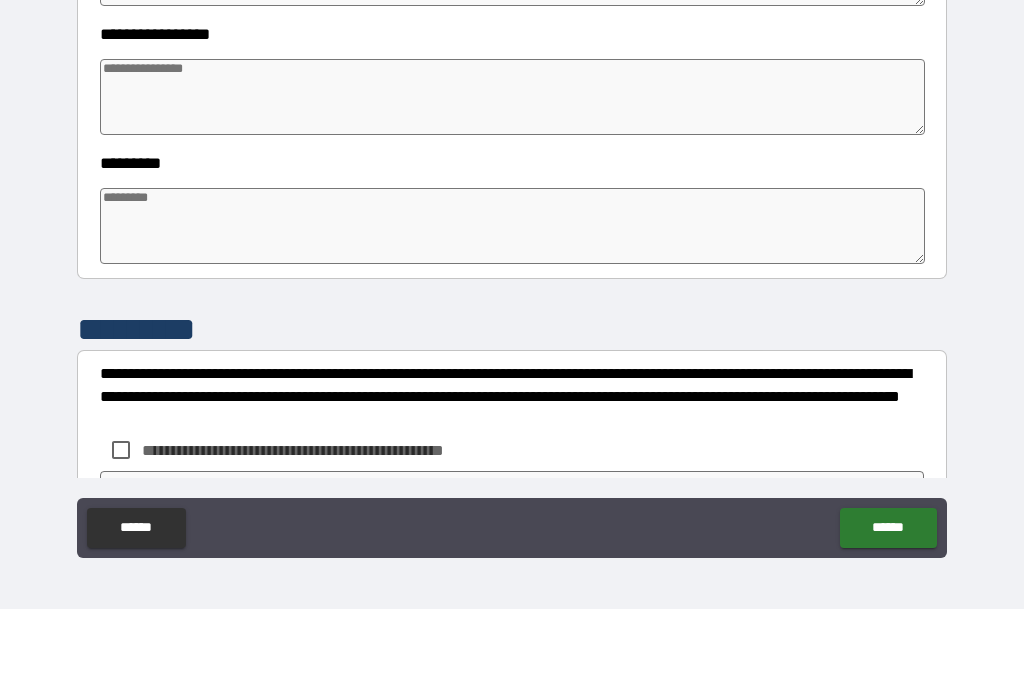 click at bounding box center (513, 186) 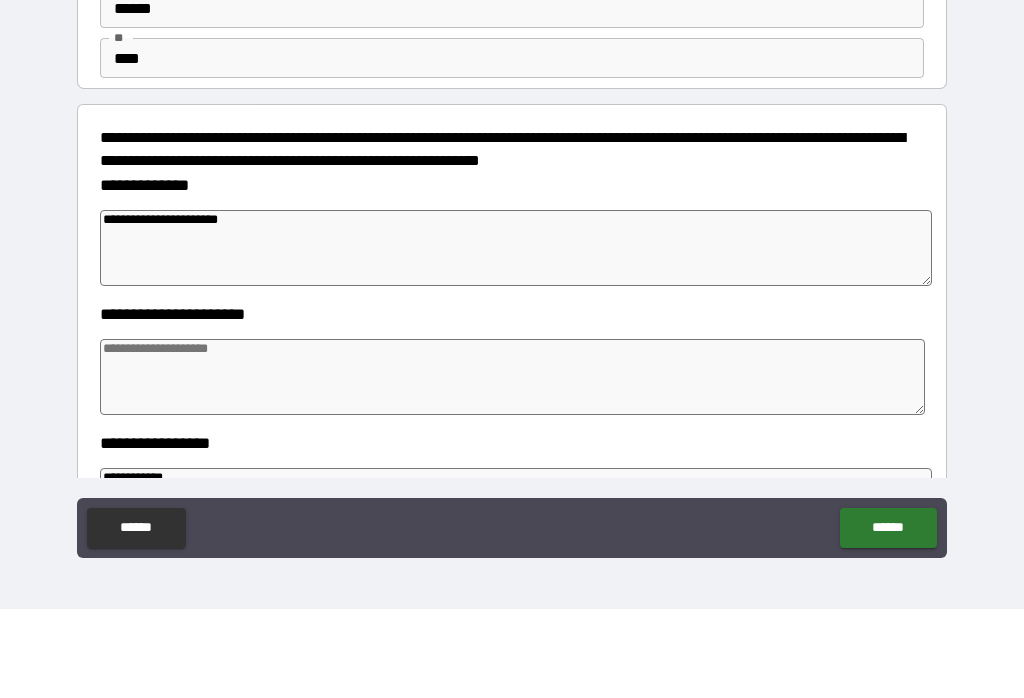 scroll, scrollTop: 97, scrollLeft: 0, axis: vertical 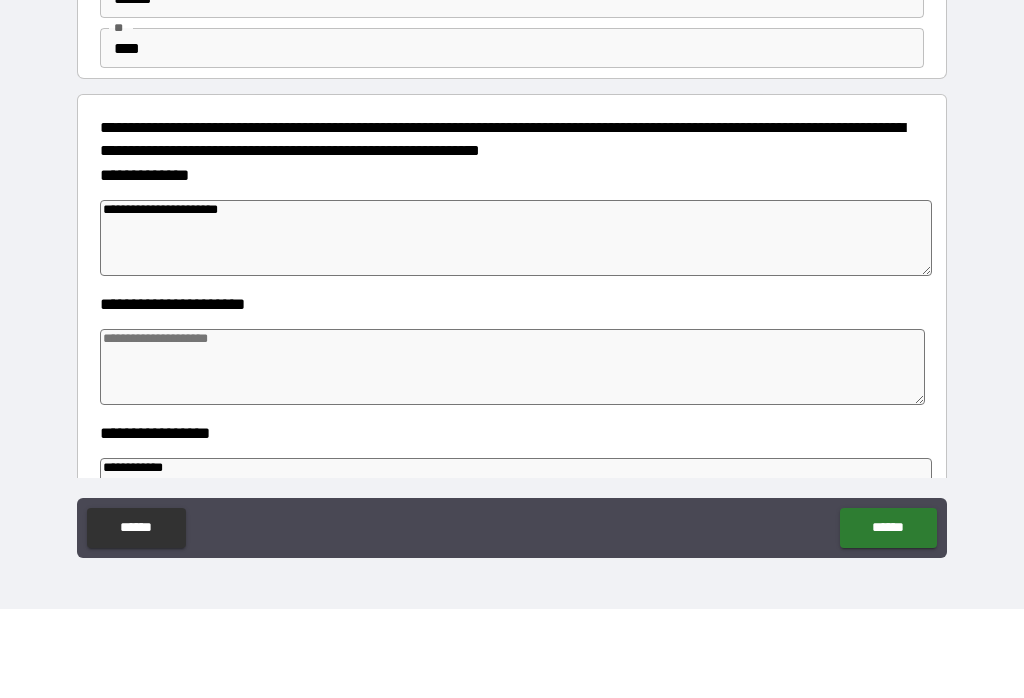 click on "**********" at bounding box center [516, 327] 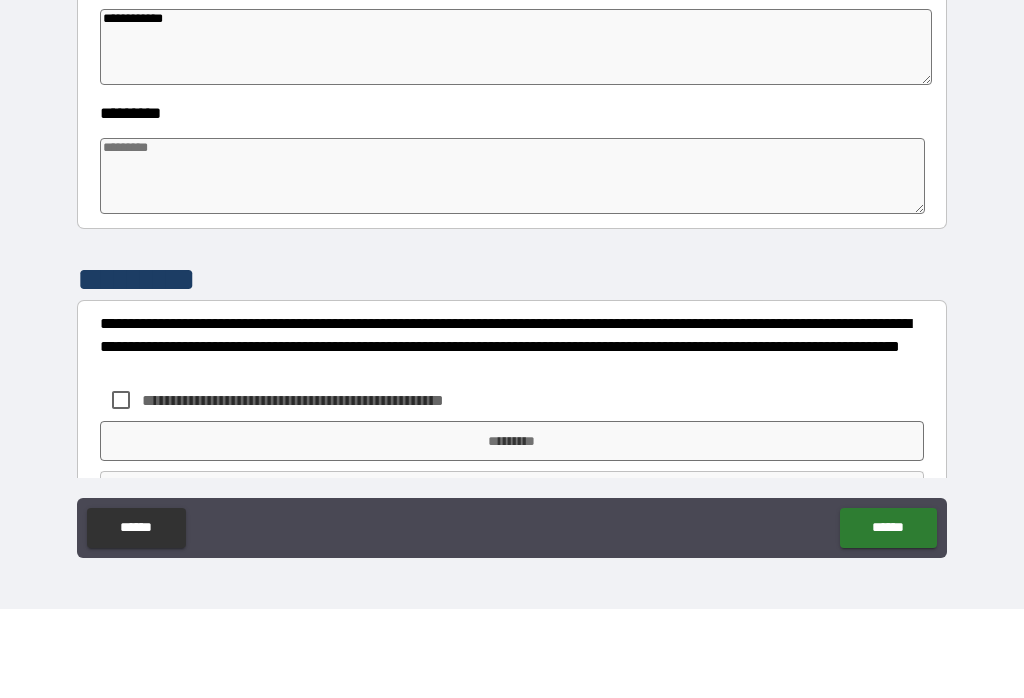 scroll, scrollTop: 590, scrollLeft: 0, axis: vertical 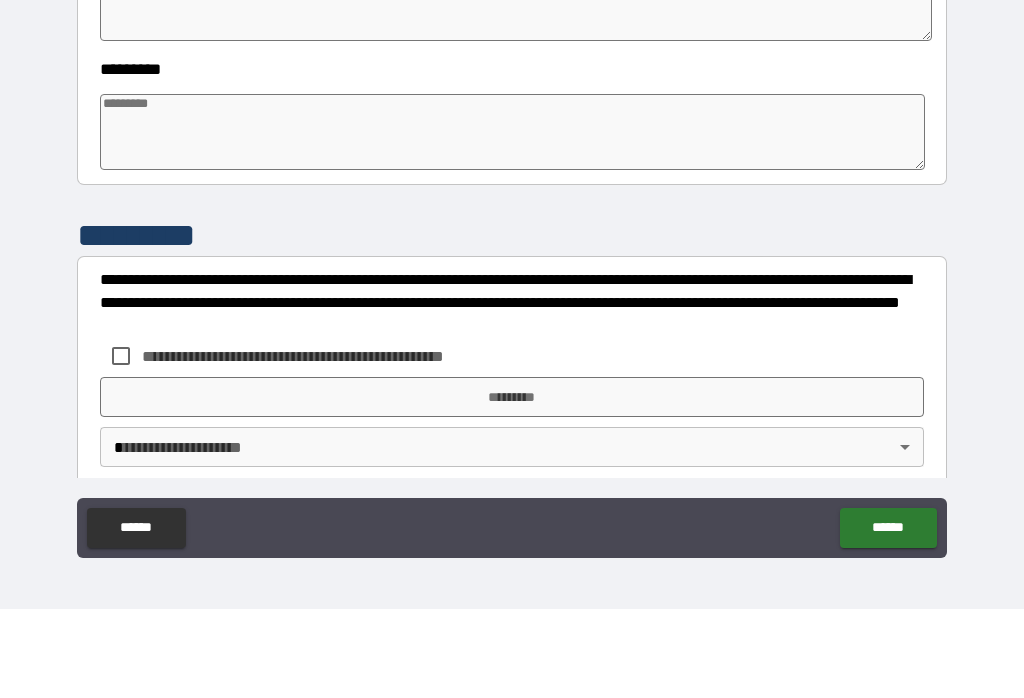 click at bounding box center [513, 221] 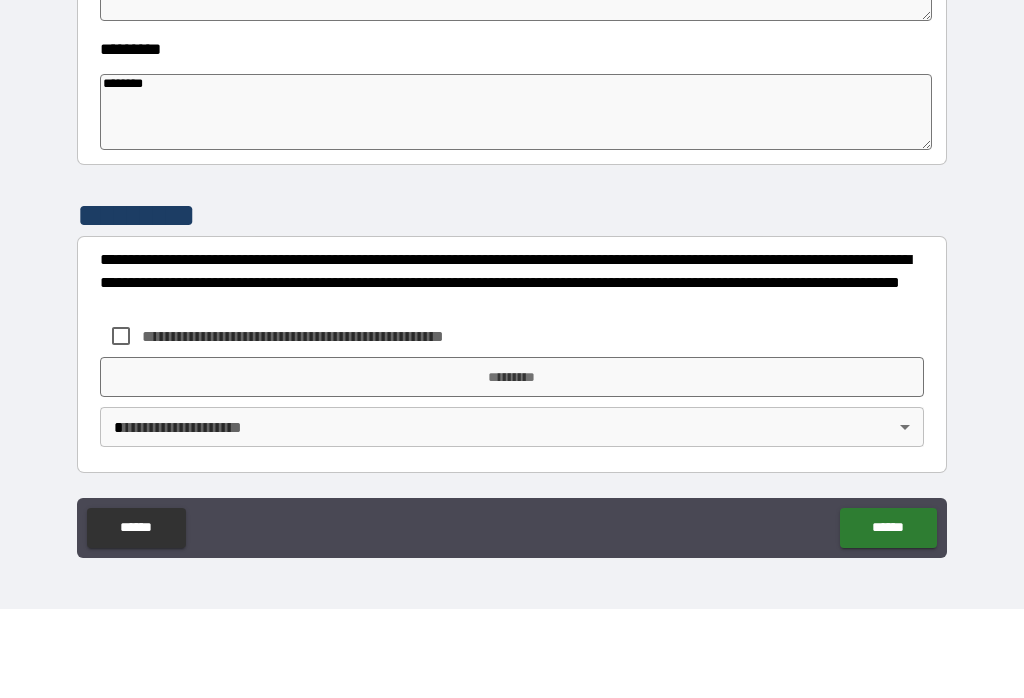 scroll, scrollTop: 610, scrollLeft: 0, axis: vertical 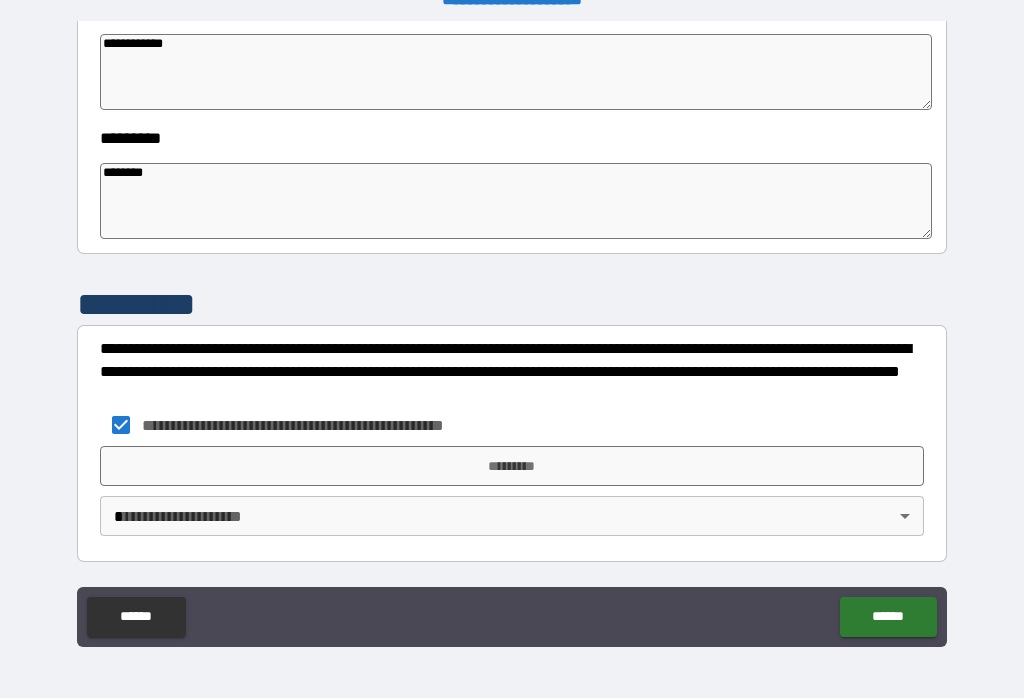 click on "*********" at bounding box center [512, 466] 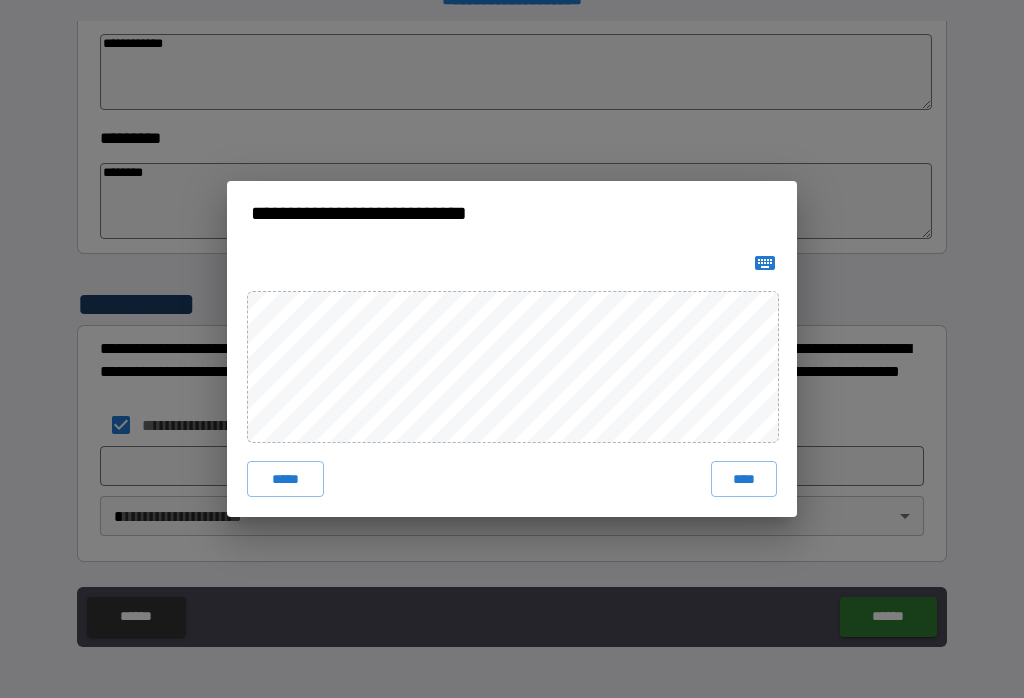 click on "****" at bounding box center (744, 479) 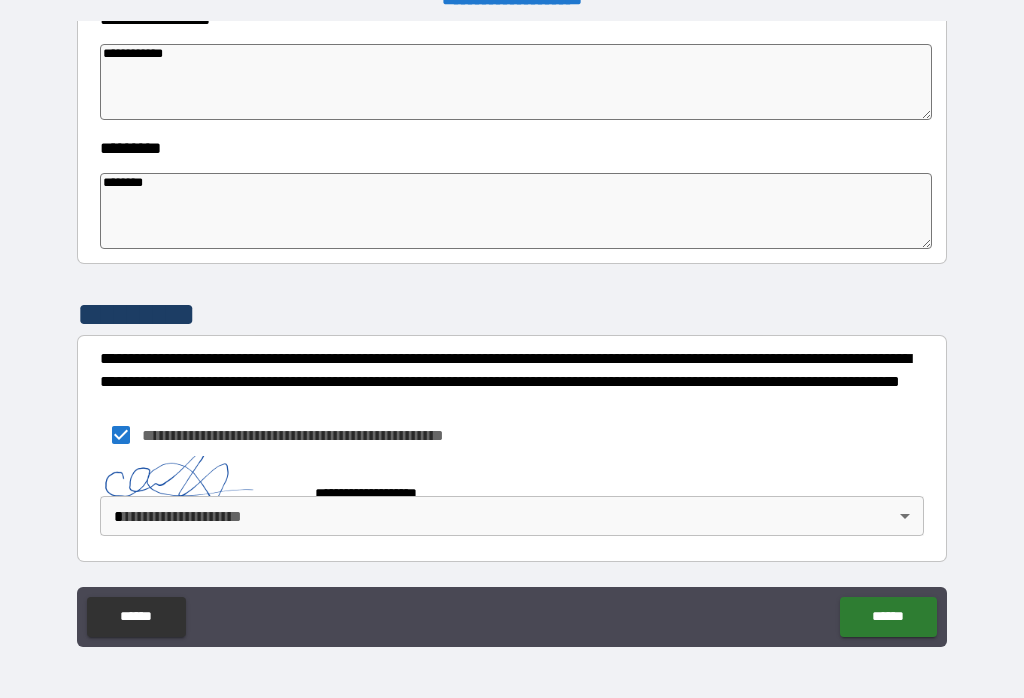 scroll, scrollTop: 600, scrollLeft: 0, axis: vertical 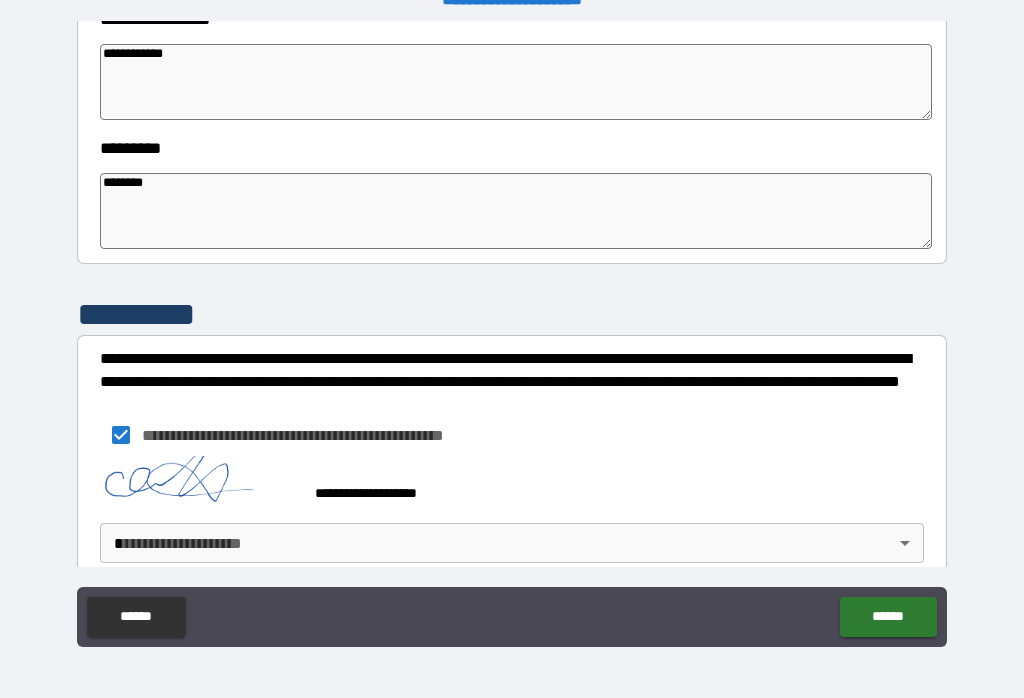 click on "**********" at bounding box center (512, 333) 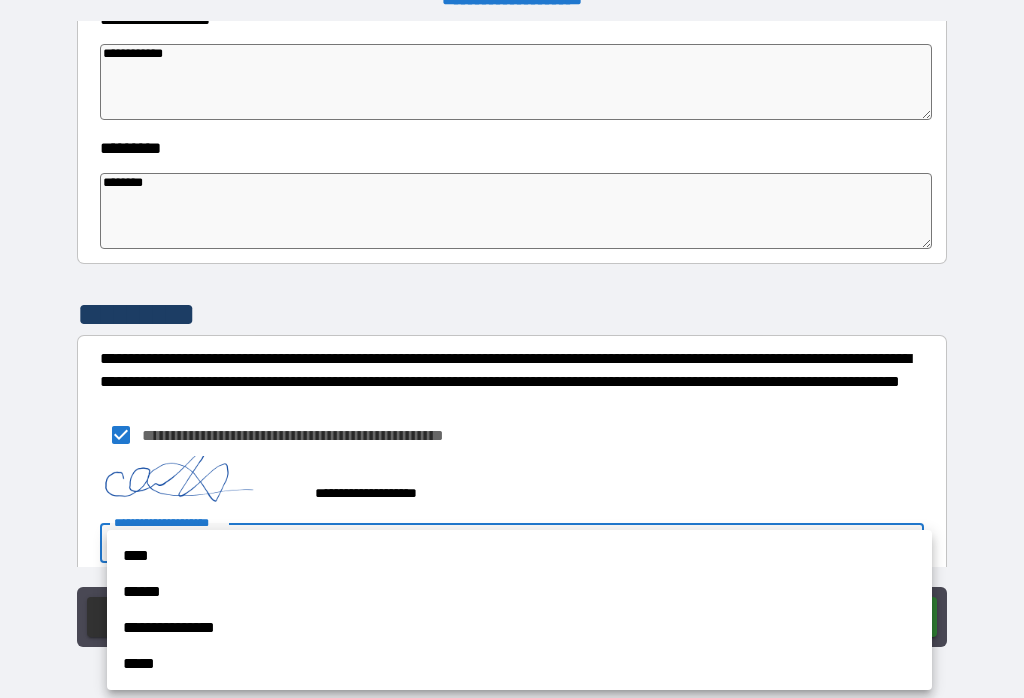 click on "**********" at bounding box center [519, 628] 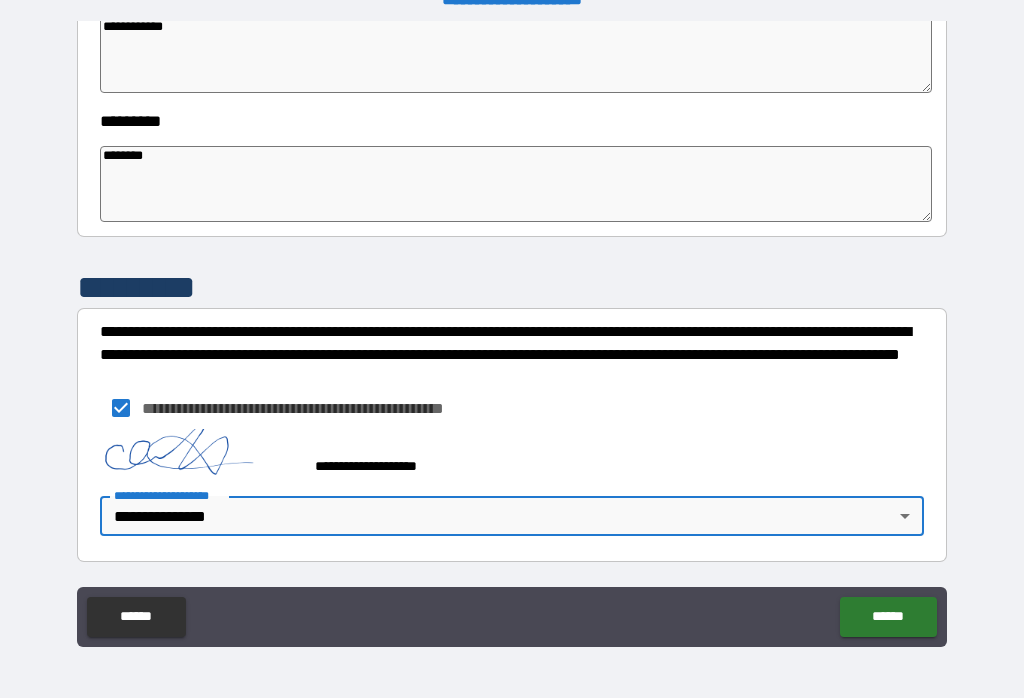 click on "******" at bounding box center (888, 617) 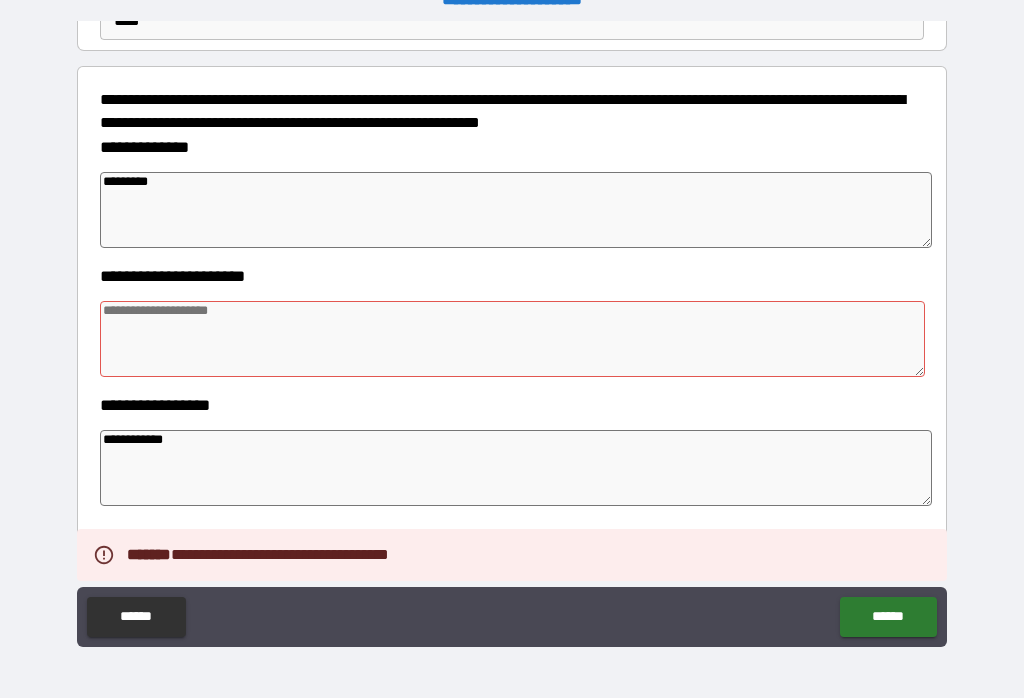scroll, scrollTop: 200, scrollLeft: 0, axis: vertical 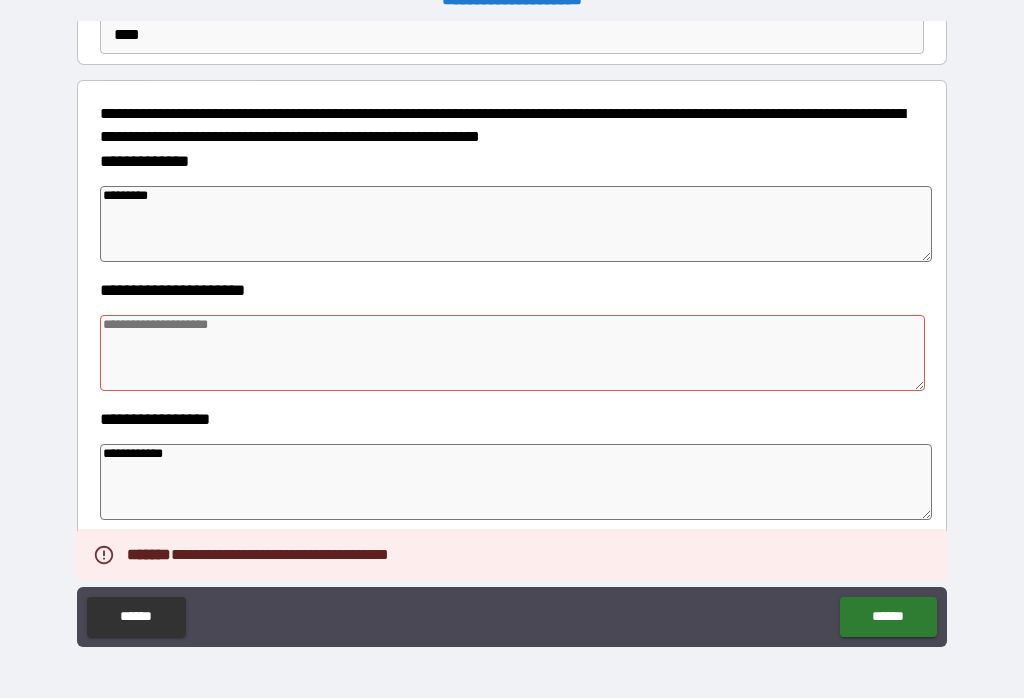 click at bounding box center [513, 353] 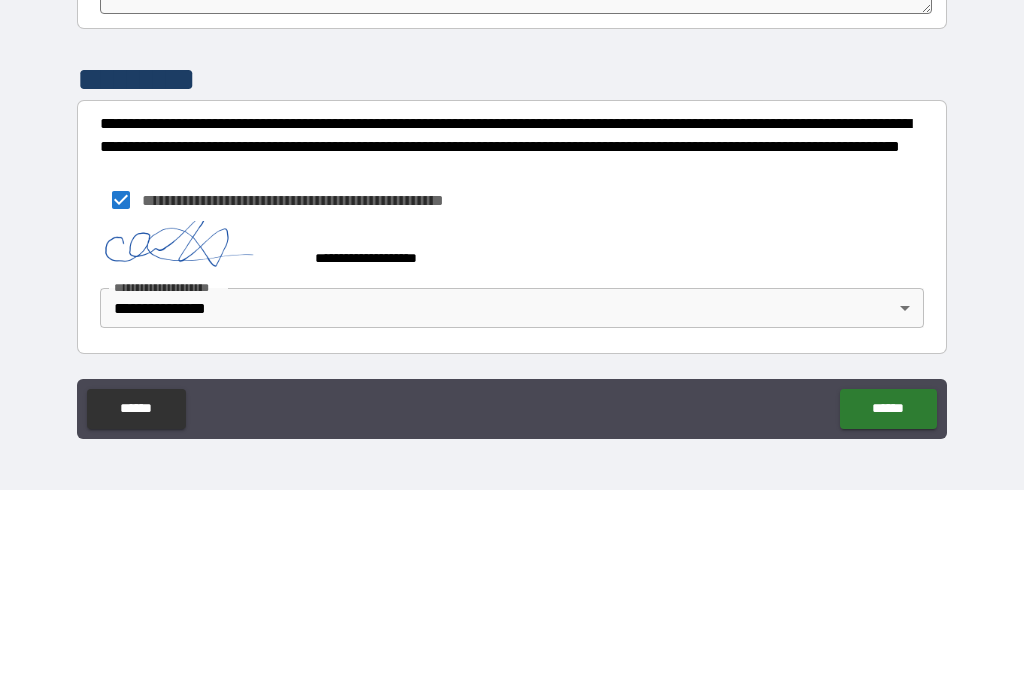 click on "**********" at bounding box center (512, 336) 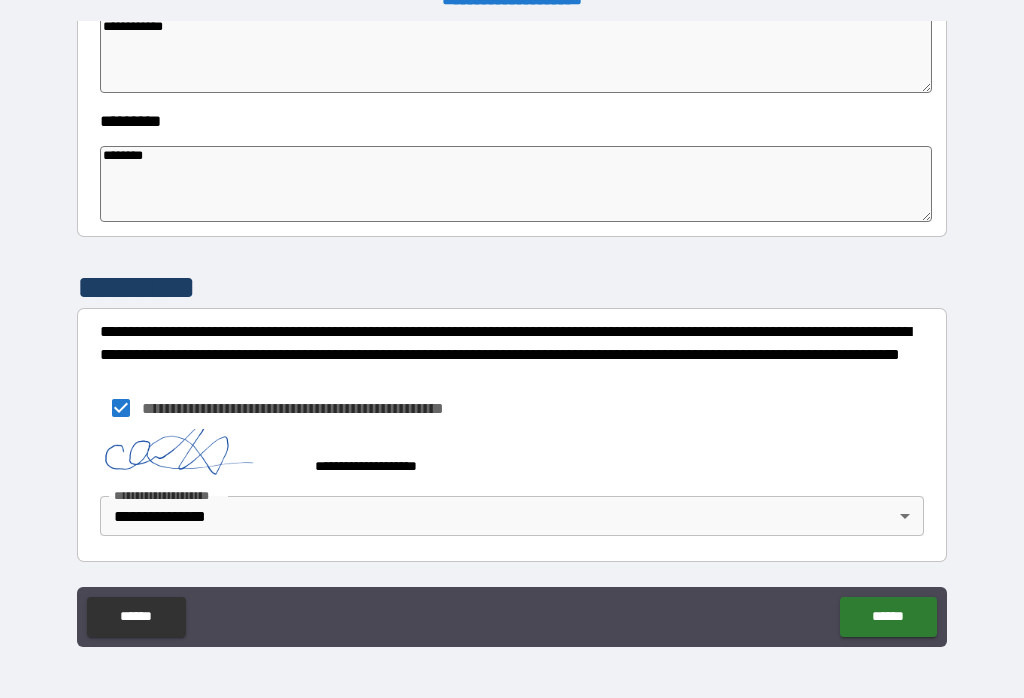 scroll, scrollTop: 628, scrollLeft: 0, axis: vertical 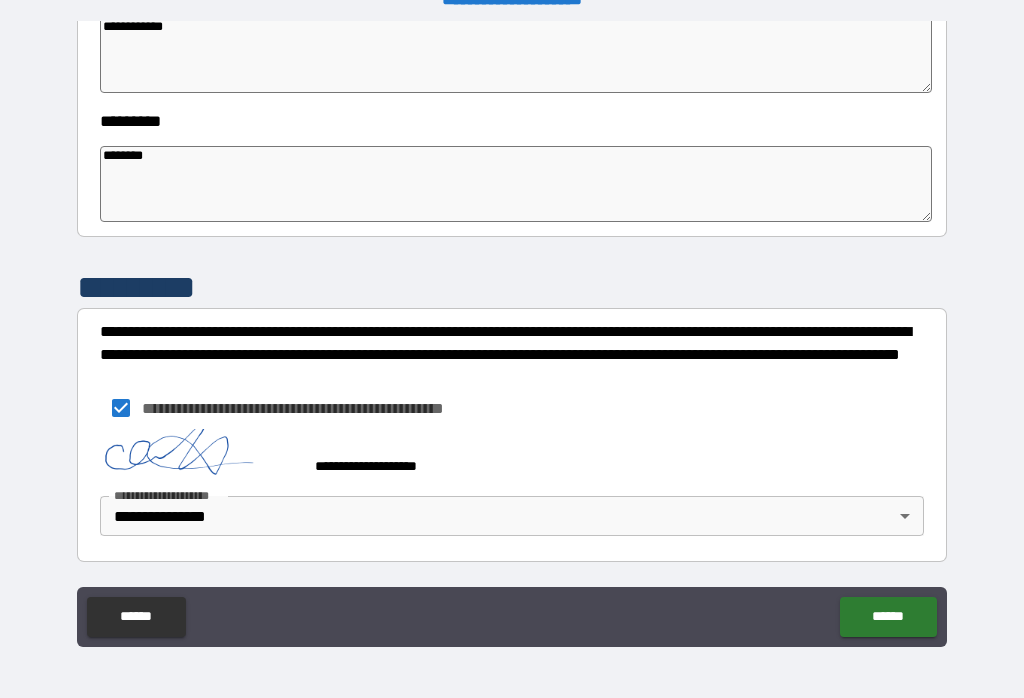 click on "******" at bounding box center (888, 617) 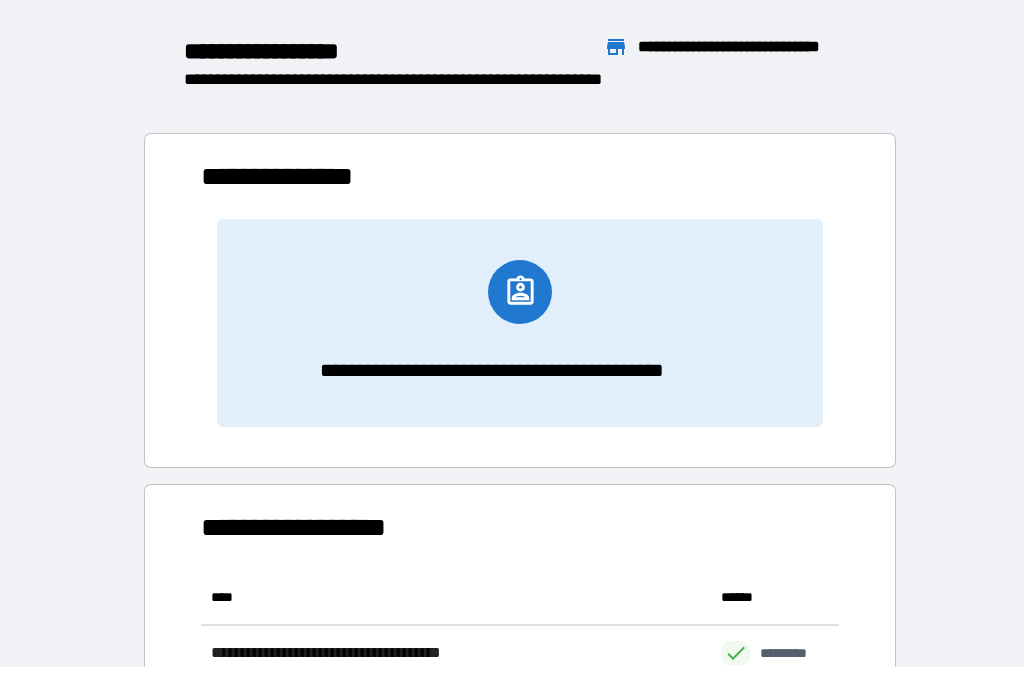 scroll, scrollTop: 1, scrollLeft: 1, axis: both 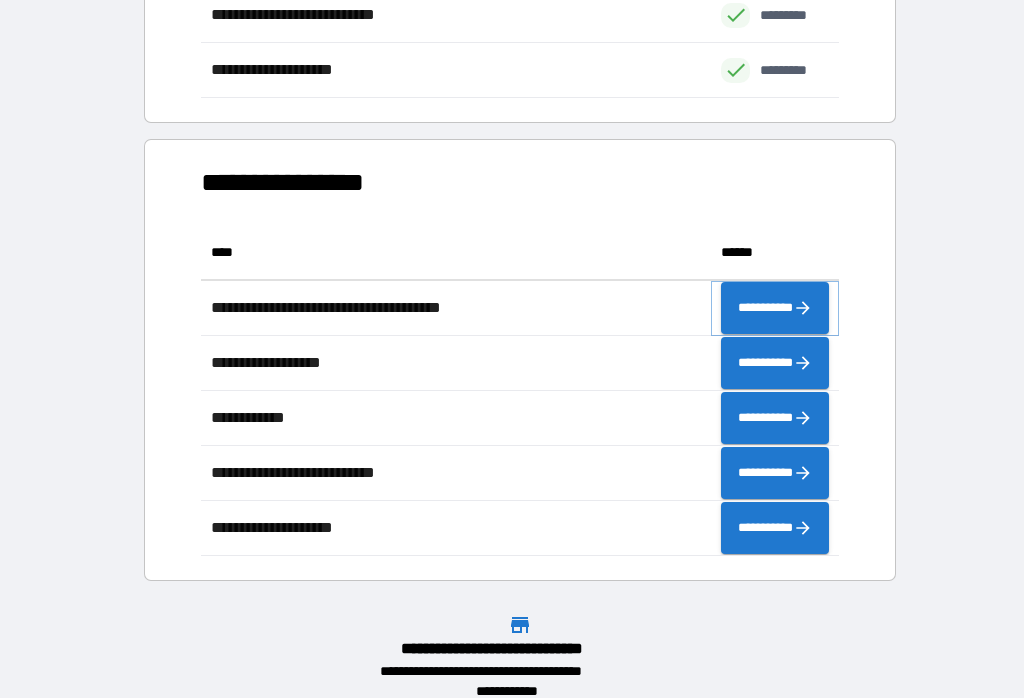 click 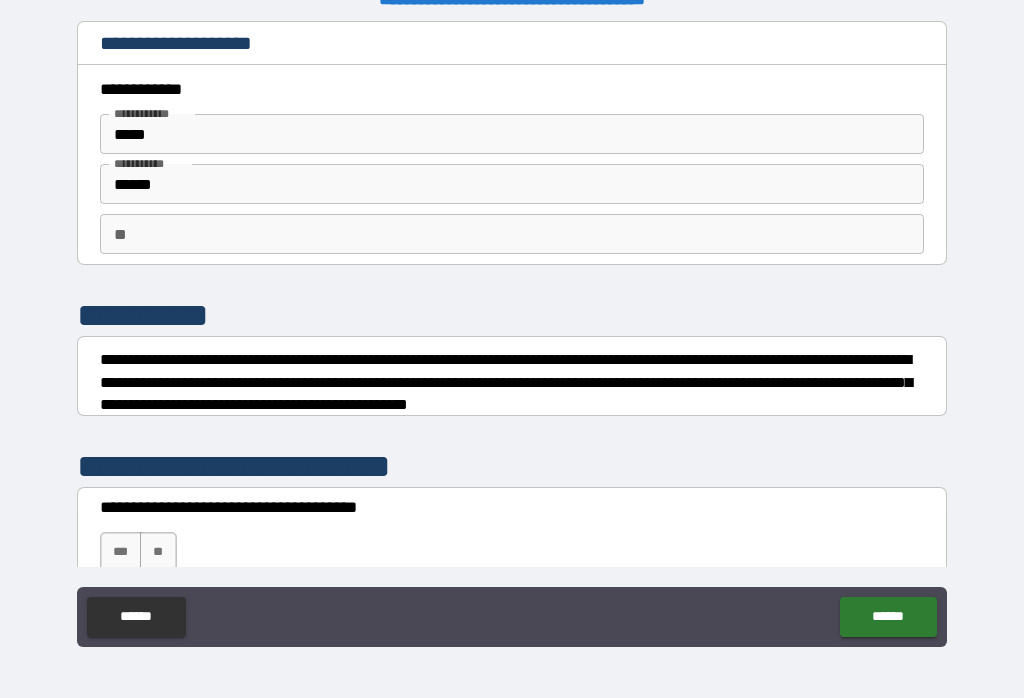 scroll, scrollTop: 0, scrollLeft: 0, axis: both 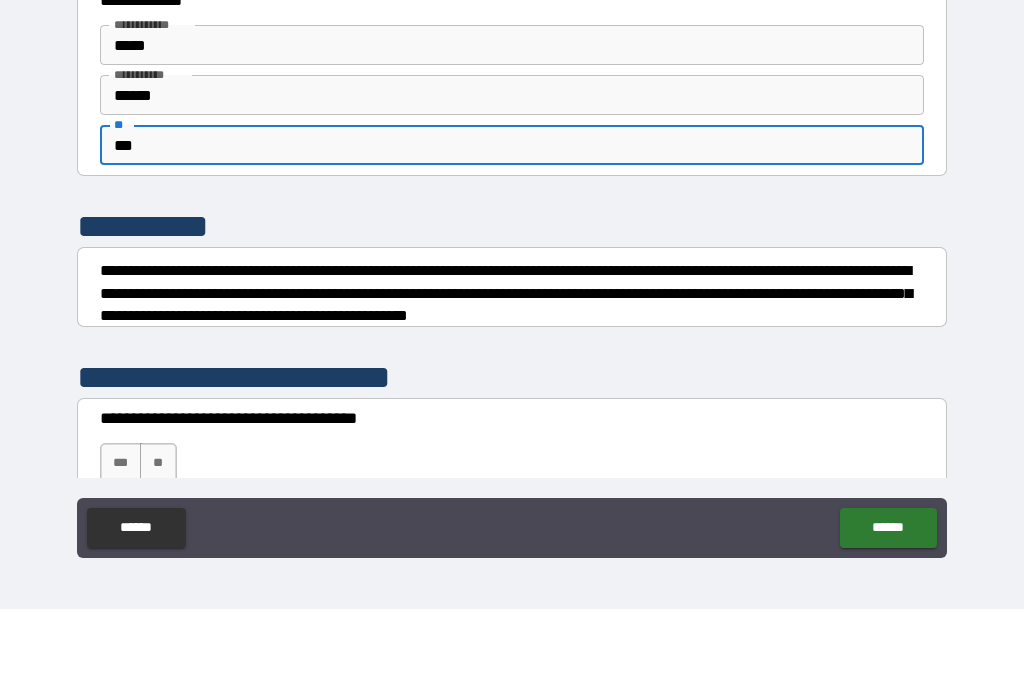 click on "**********" at bounding box center [512, 315] 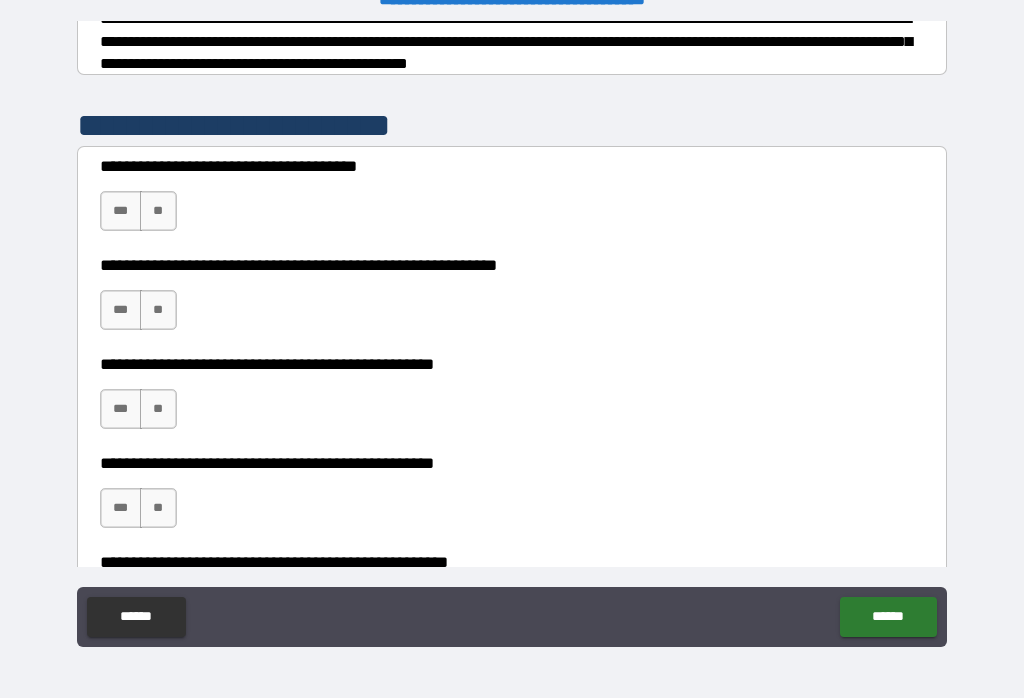 scroll, scrollTop: 343, scrollLeft: 0, axis: vertical 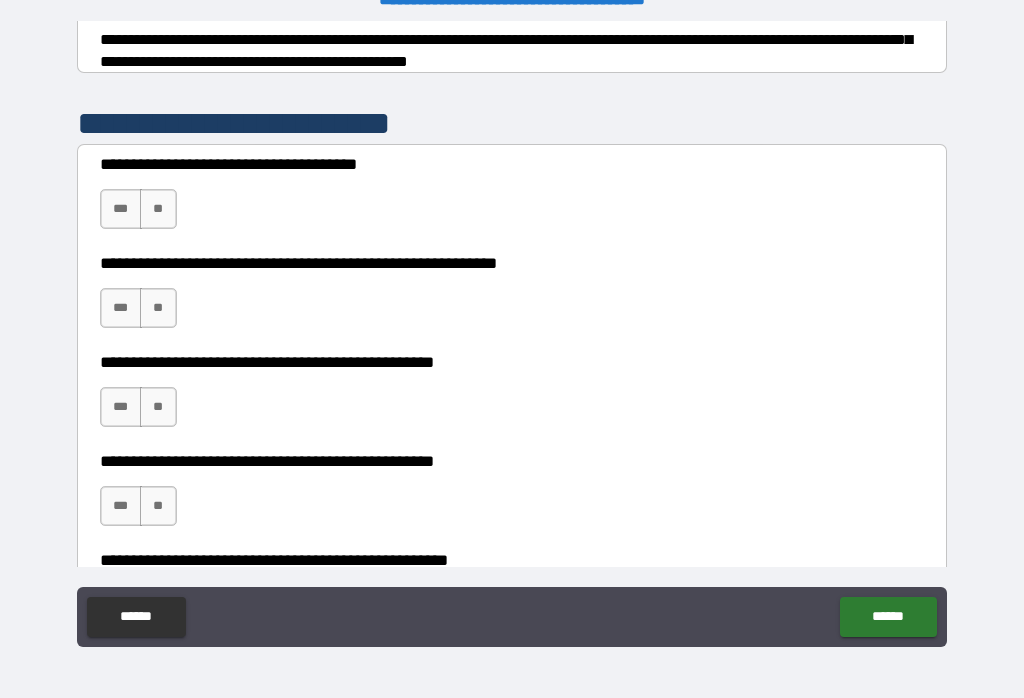 click on "***" at bounding box center [121, 209] 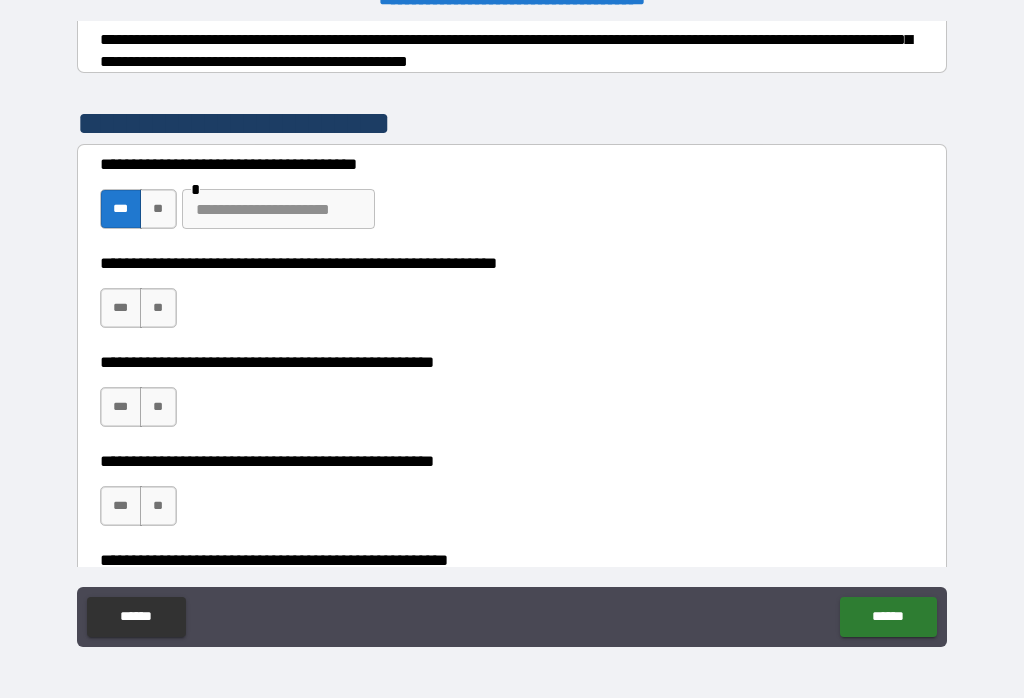 click at bounding box center [278, 209] 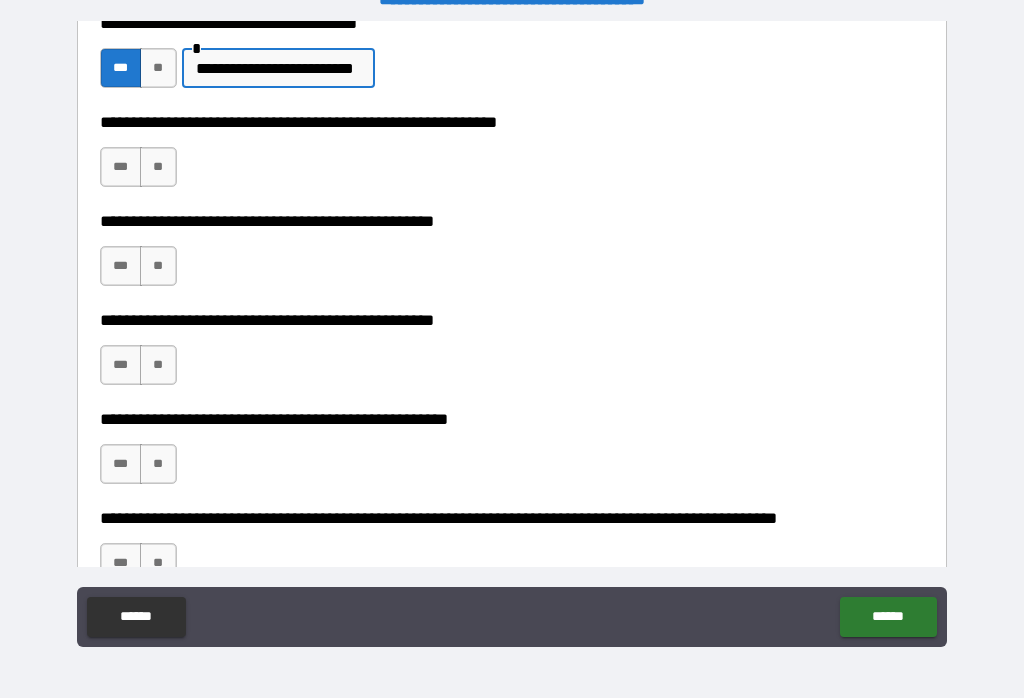 scroll, scrollTop: 488, scrollLeft: 0, axis: vertical 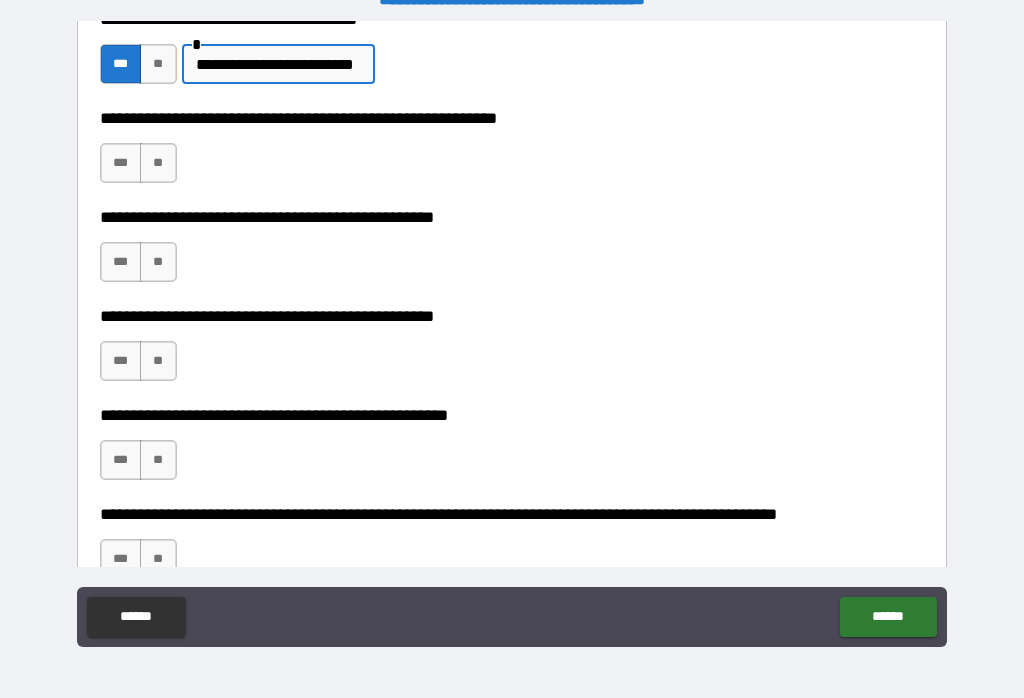 click on "**" at bounding box center [158, 163] 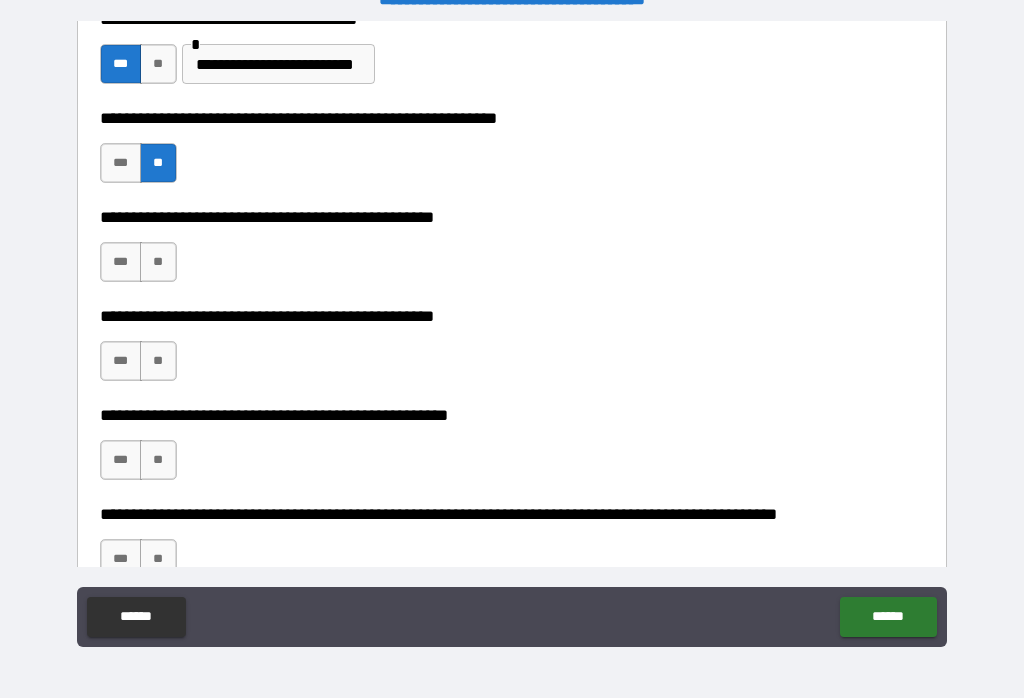 scroll, scrollTop: 550, scrollLeft: 0, axis: vertical 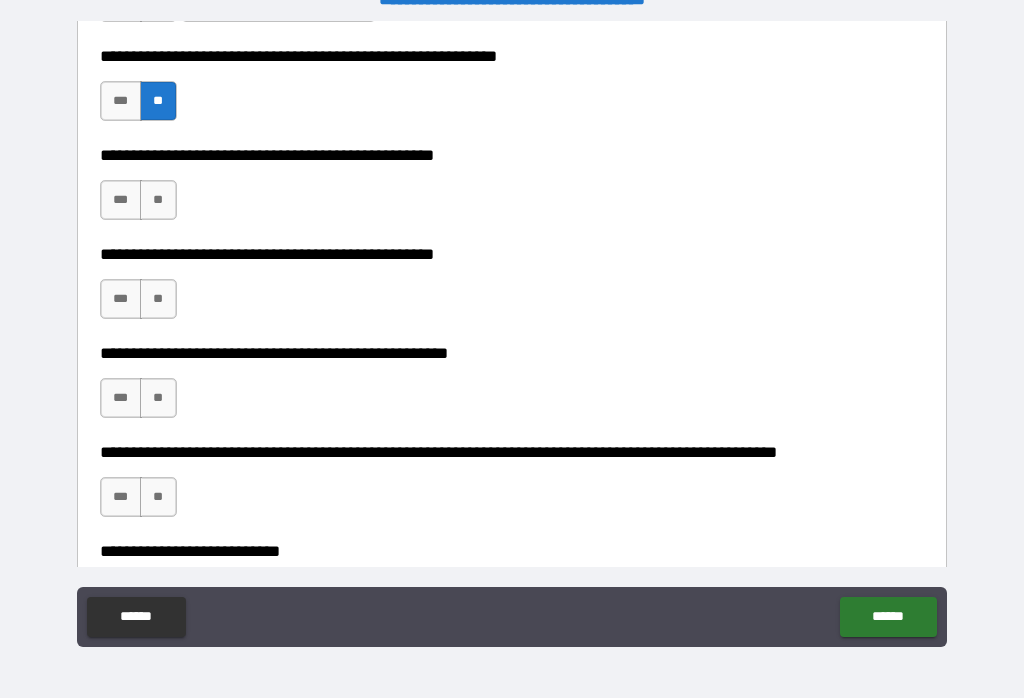 click on "**" at bounding box center (158, 200) 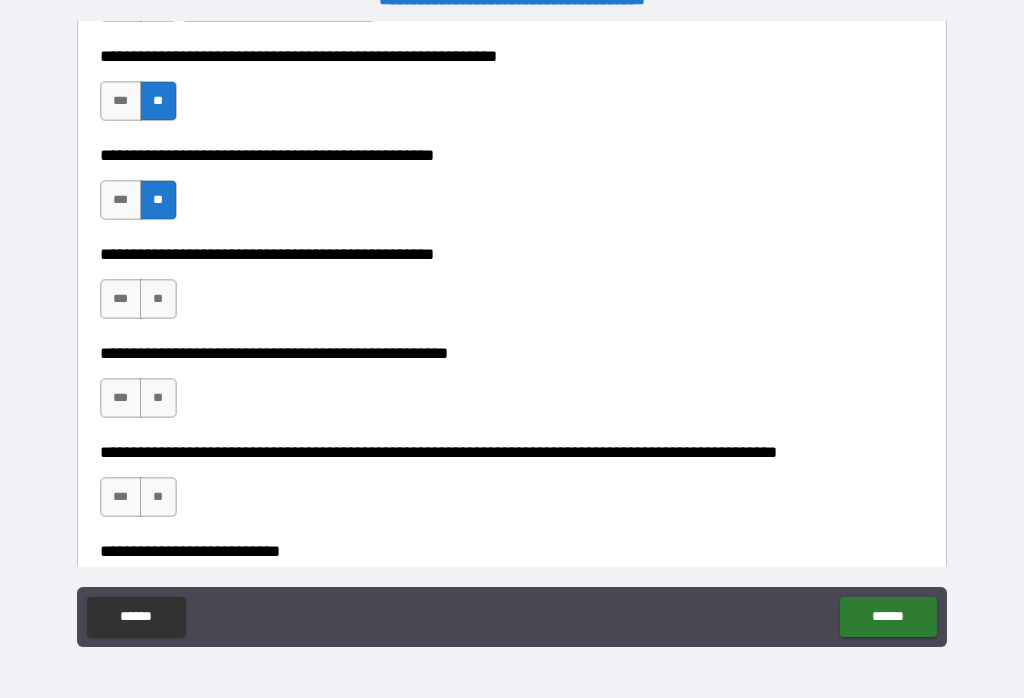 click on "**" at bounding box center [158, 299] 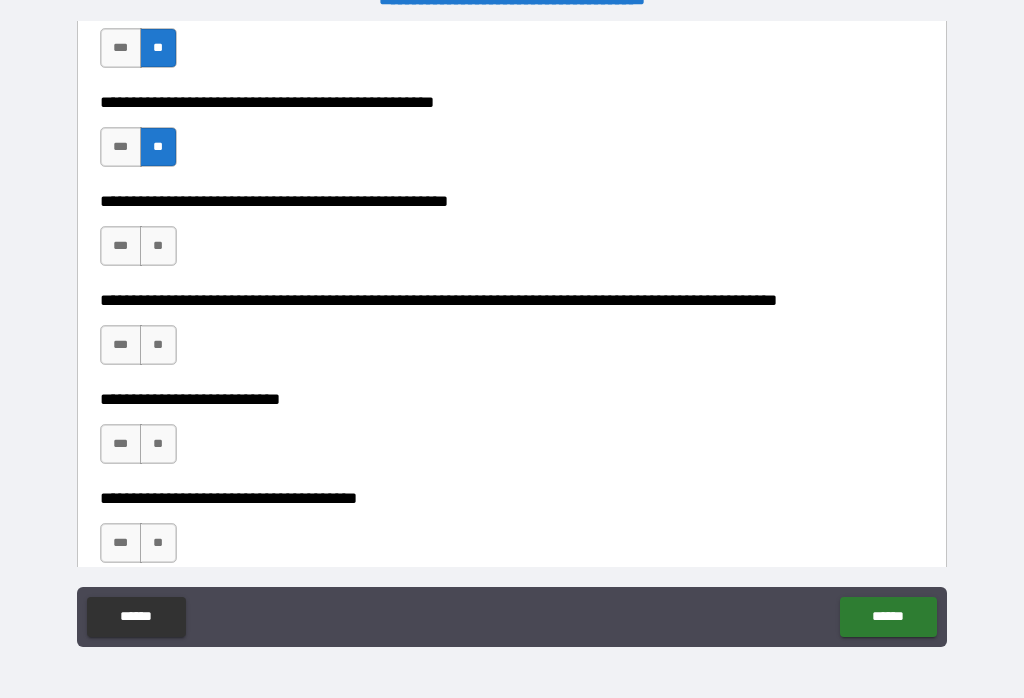scroll, scrollTop: 703, scrollLeft: 0, axis: vertical 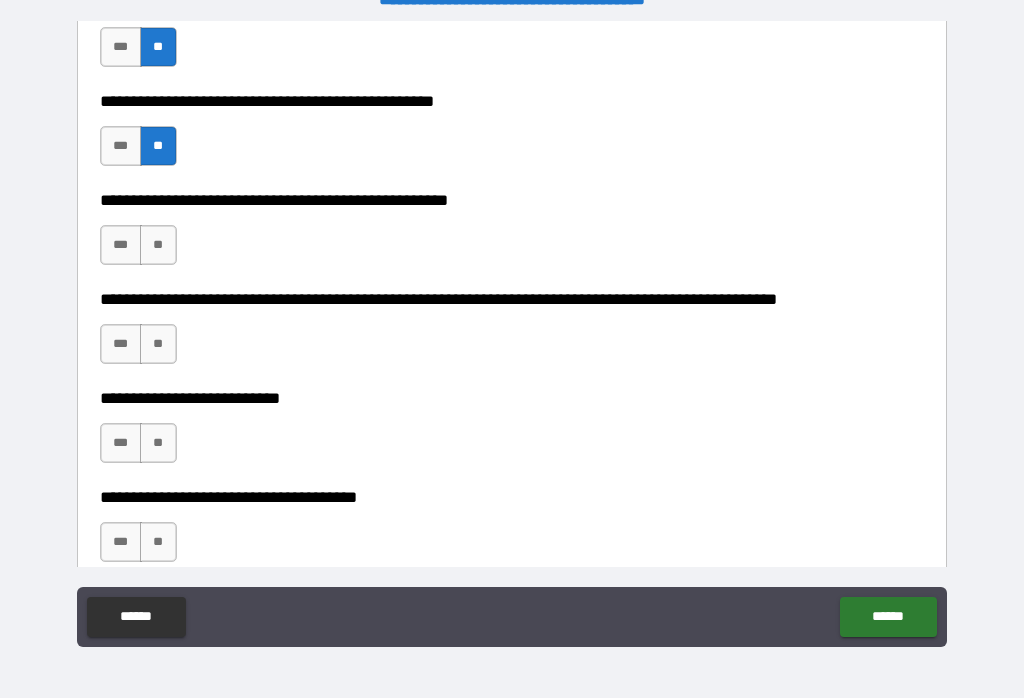 click on "**" at bounding box center [158, 245] 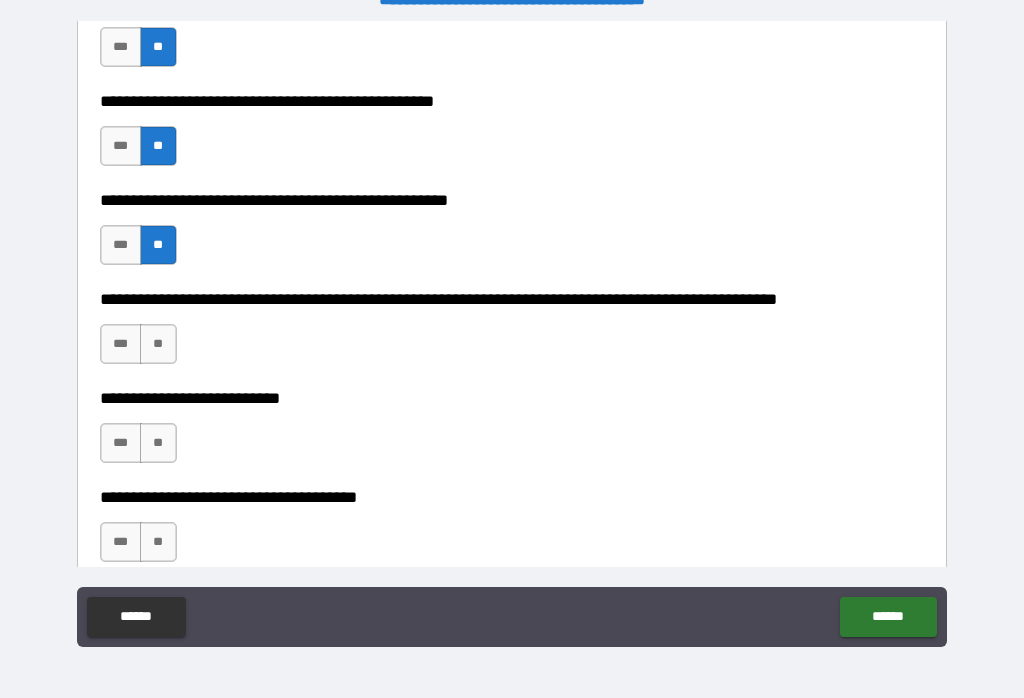 click on "**" at bounding box center [158, 344] 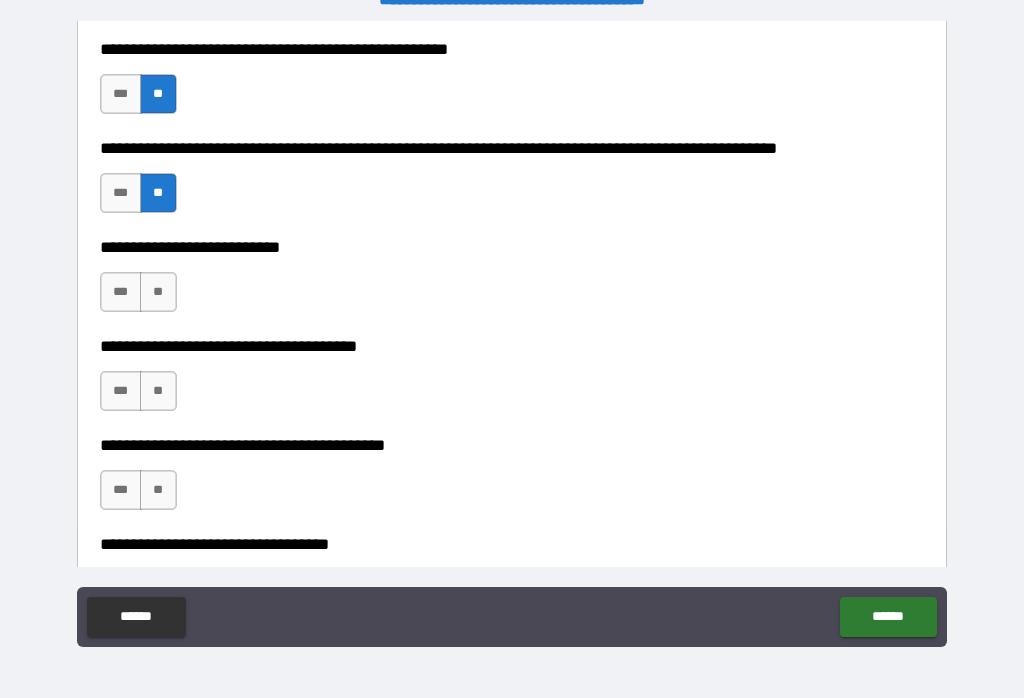 click on "**" at bounding box center (158, 292) 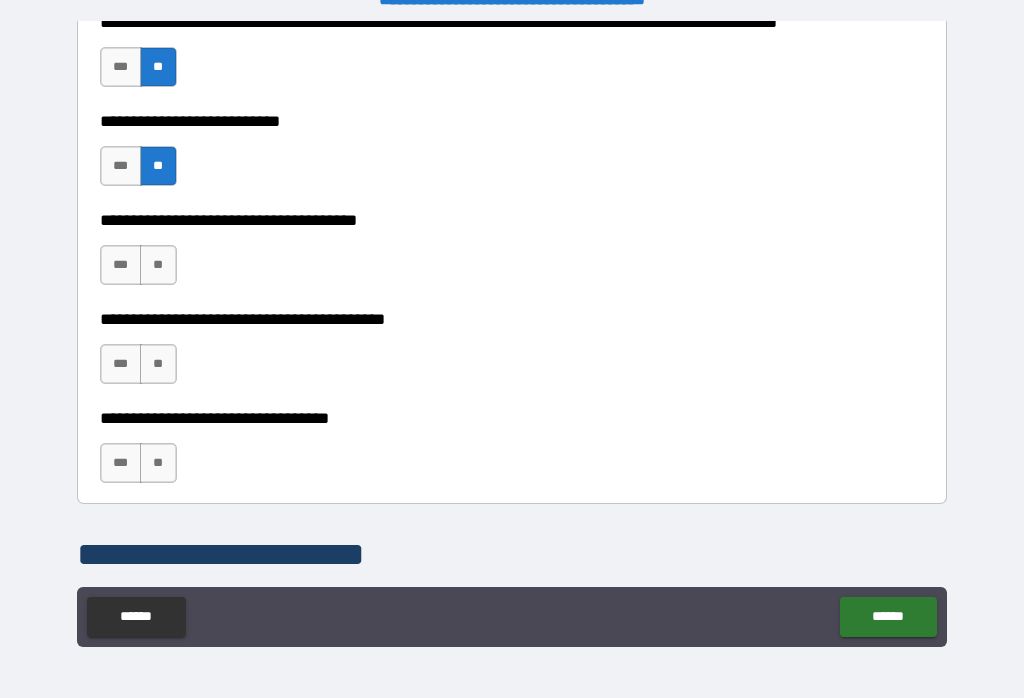 scroll, scrollTop: 990, scrollLeft: 0, axis: vertical 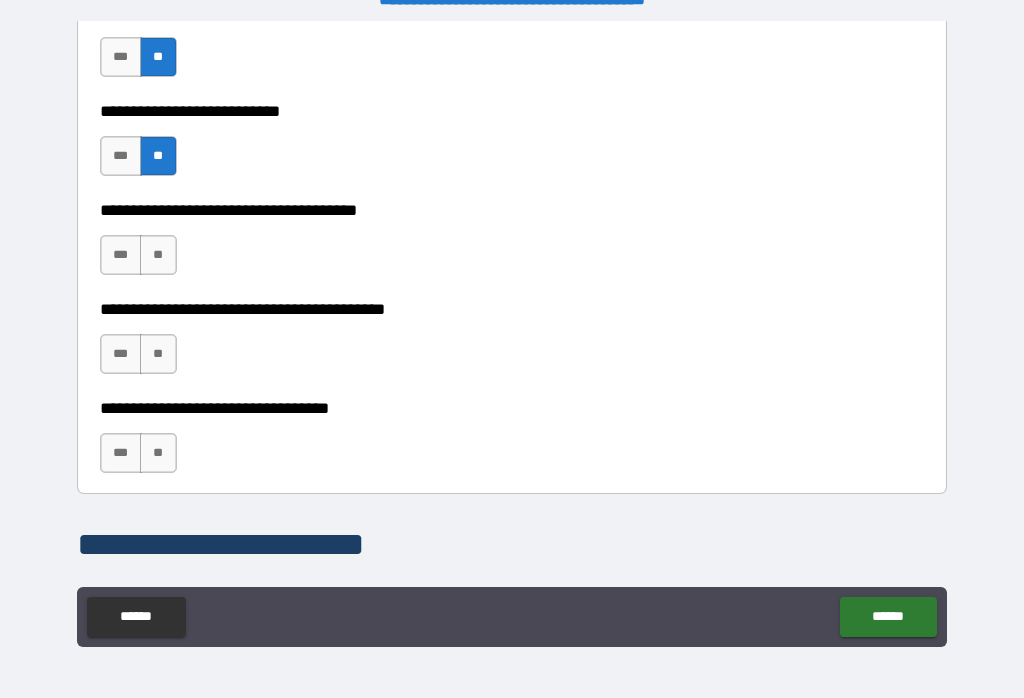 click on "**" at bounding box center (158, 255) 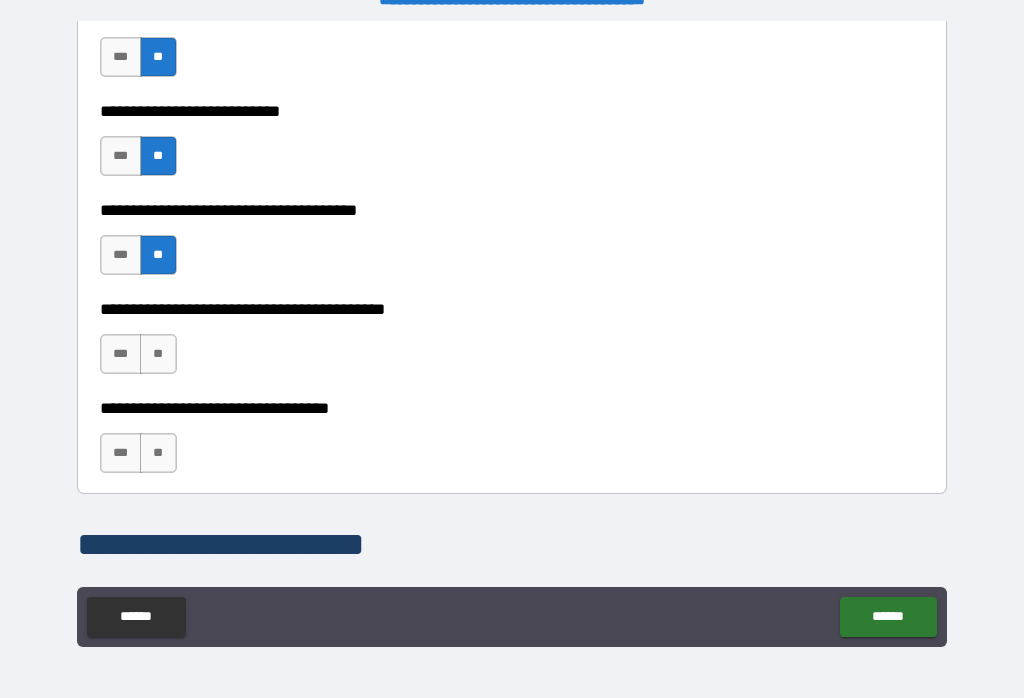 click on "**" at bounding box center [158, 354] 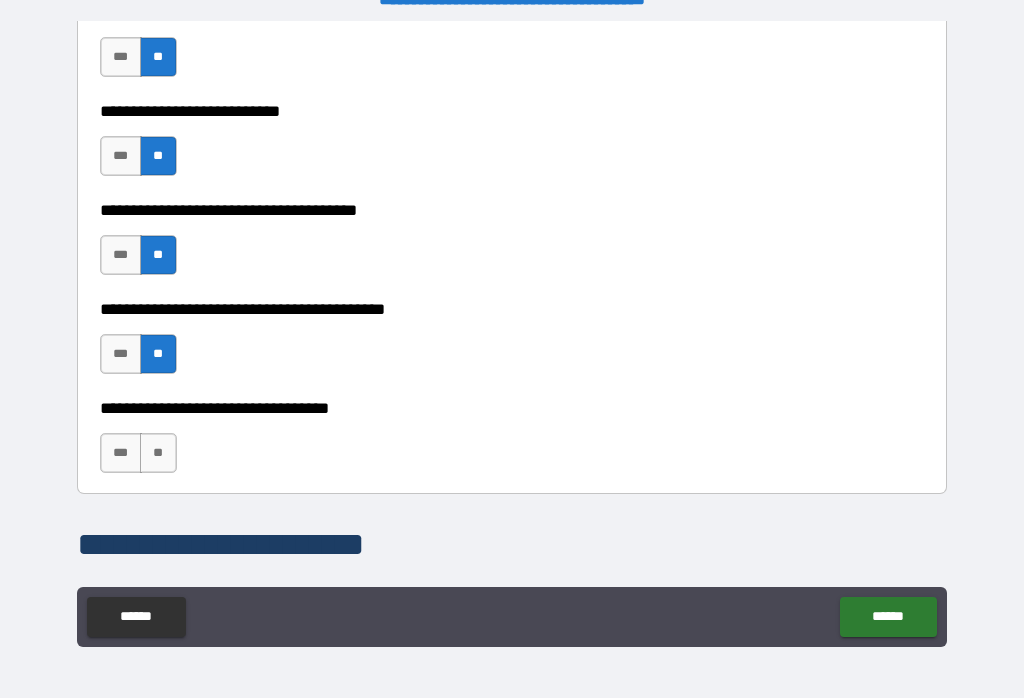 click on "**" at bounding box center (158, 453) 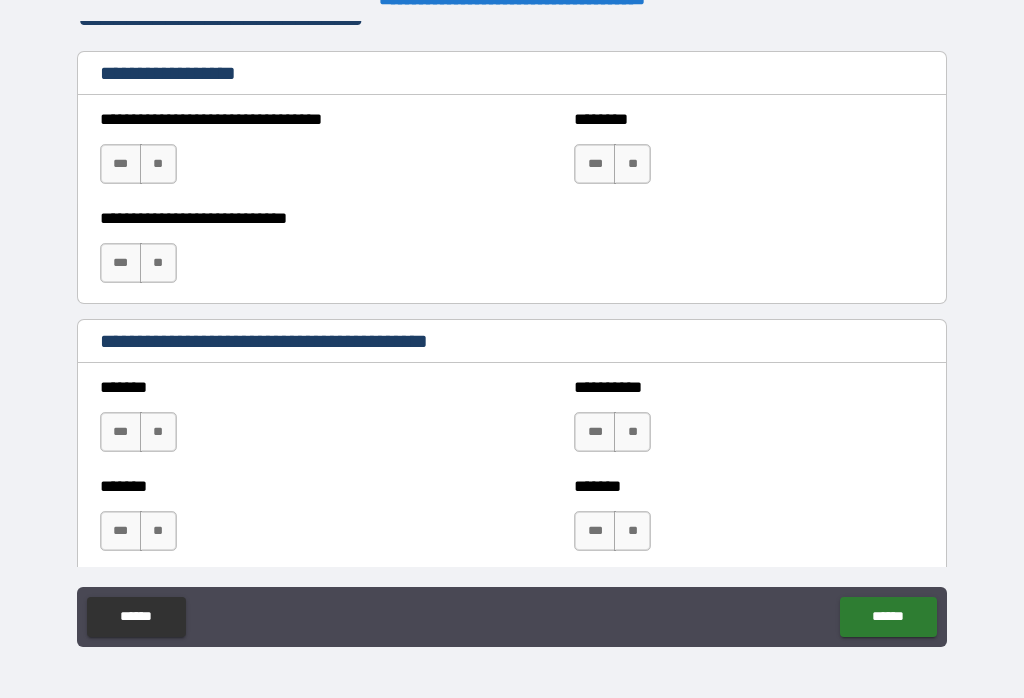 scroll, scrollTop: 1554, scrollLeft: 0, axis: vertical 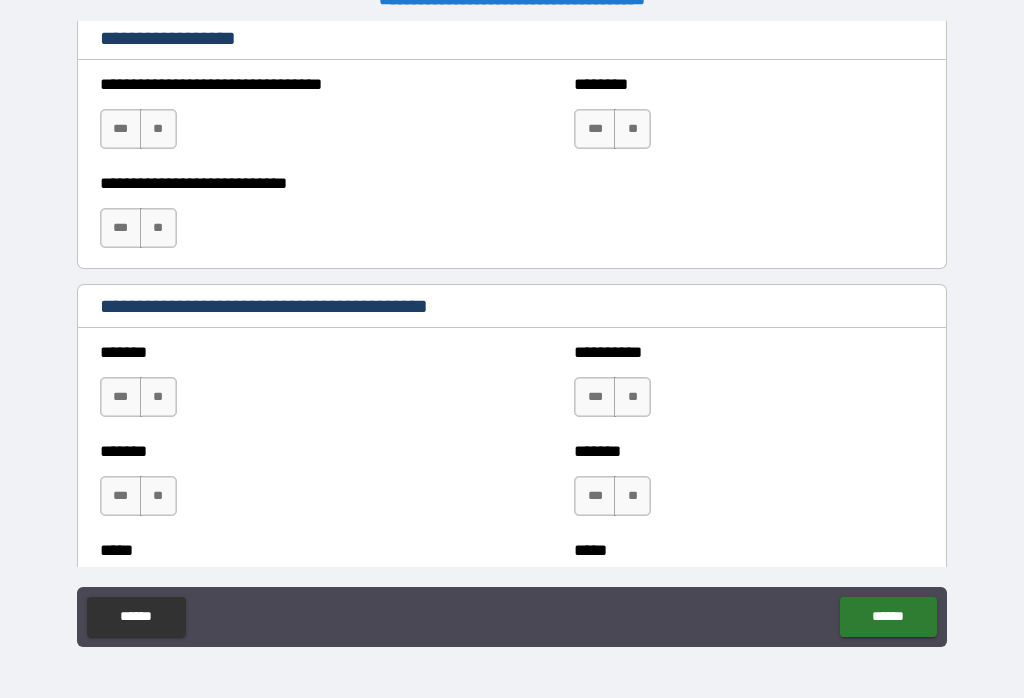 click on "**" at bounding box center (632, 129) 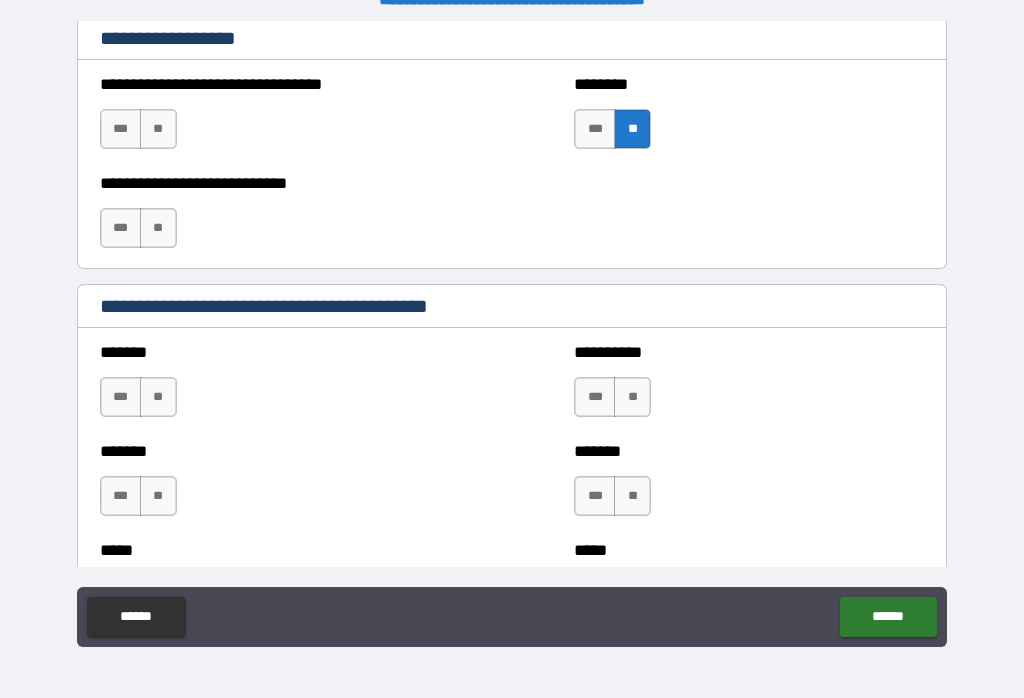 click on "**" at bounding box center [158, 129] 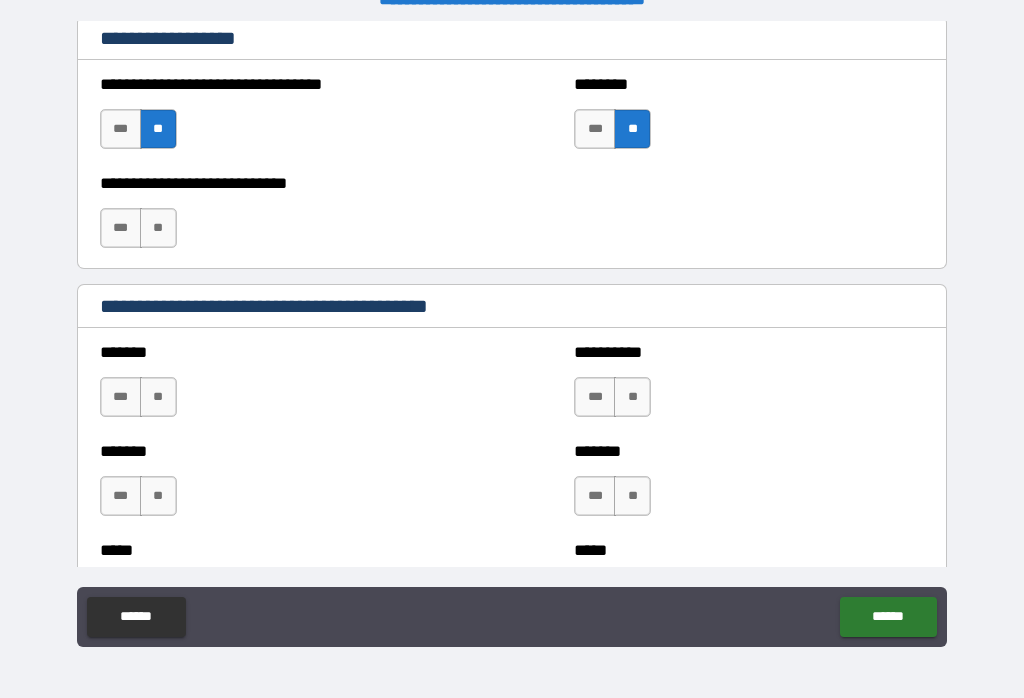 click on "**" at bounding box center (158, 228) 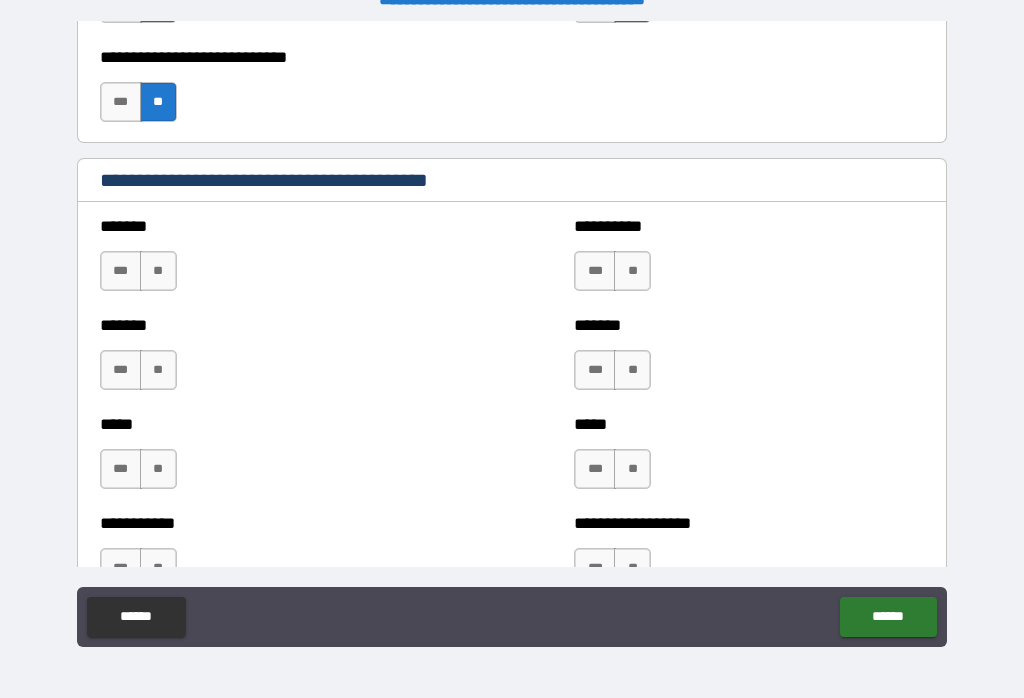 scroll, scrollTop: 1682, scrollLeft: 0, axis: vertical 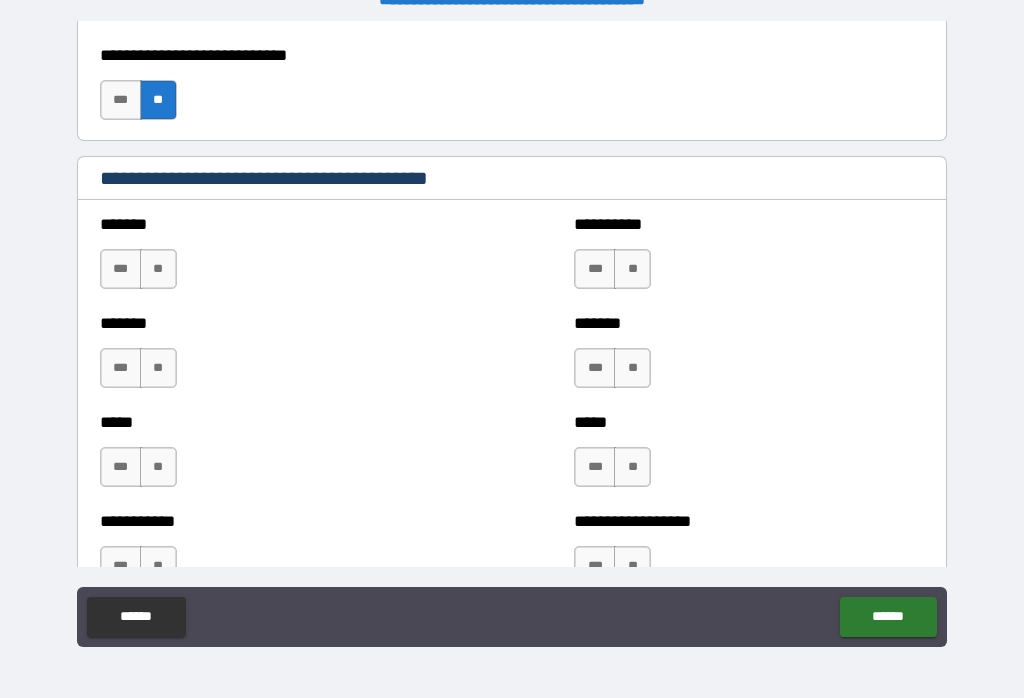 click on "**" at bounding box center (158, 269) 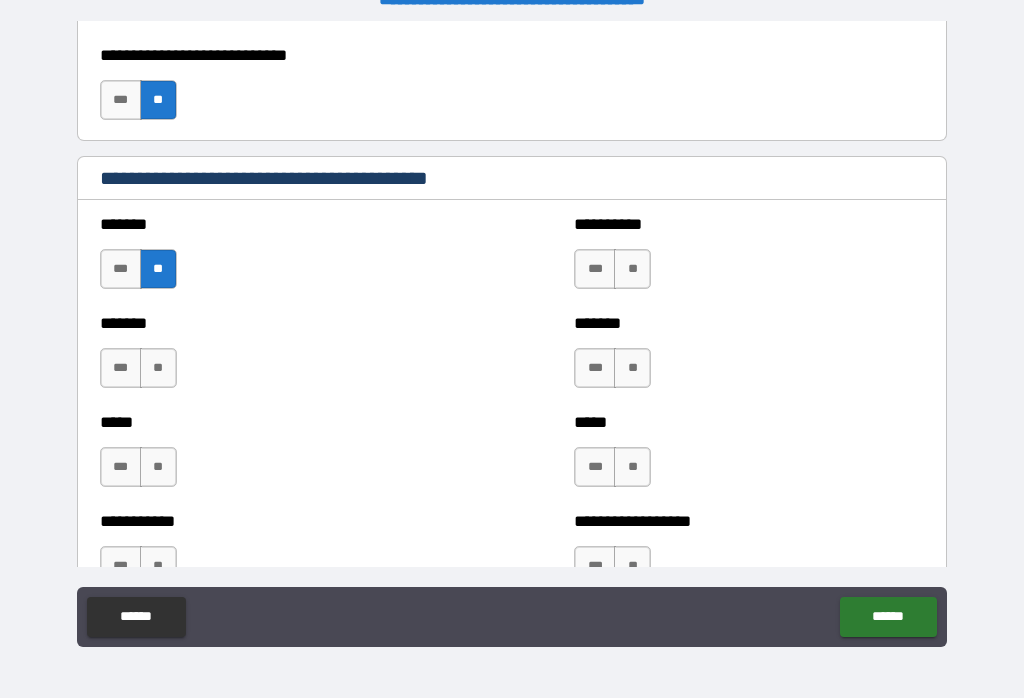 click on "**" at bounding box center (632, 269) 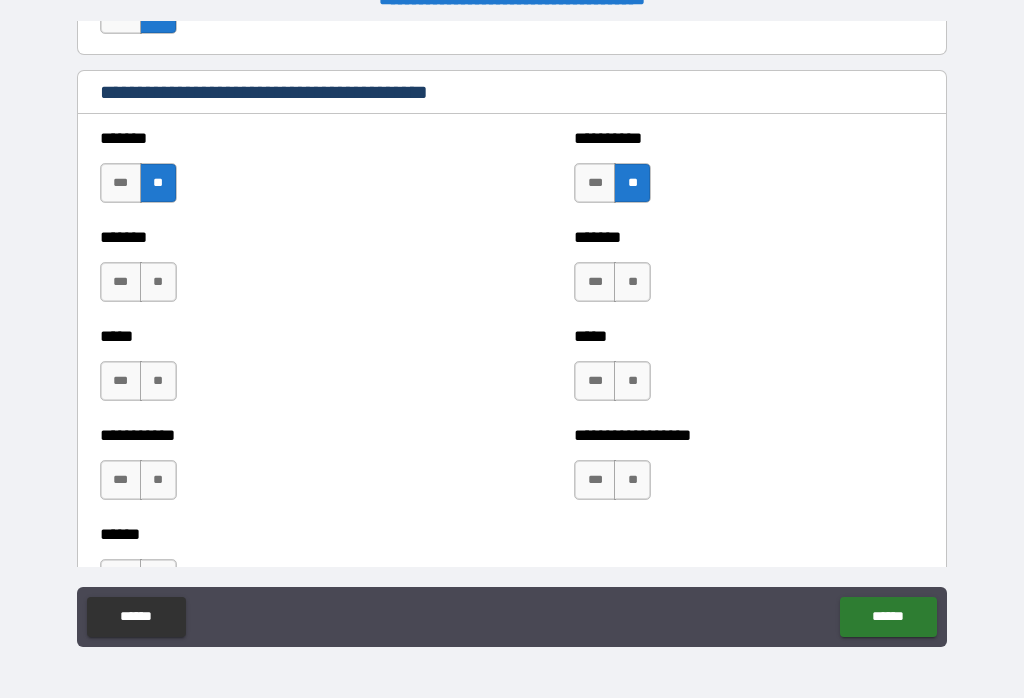 scroll, scrollTop: 1798, scrollLeft: 0, axis: vertical 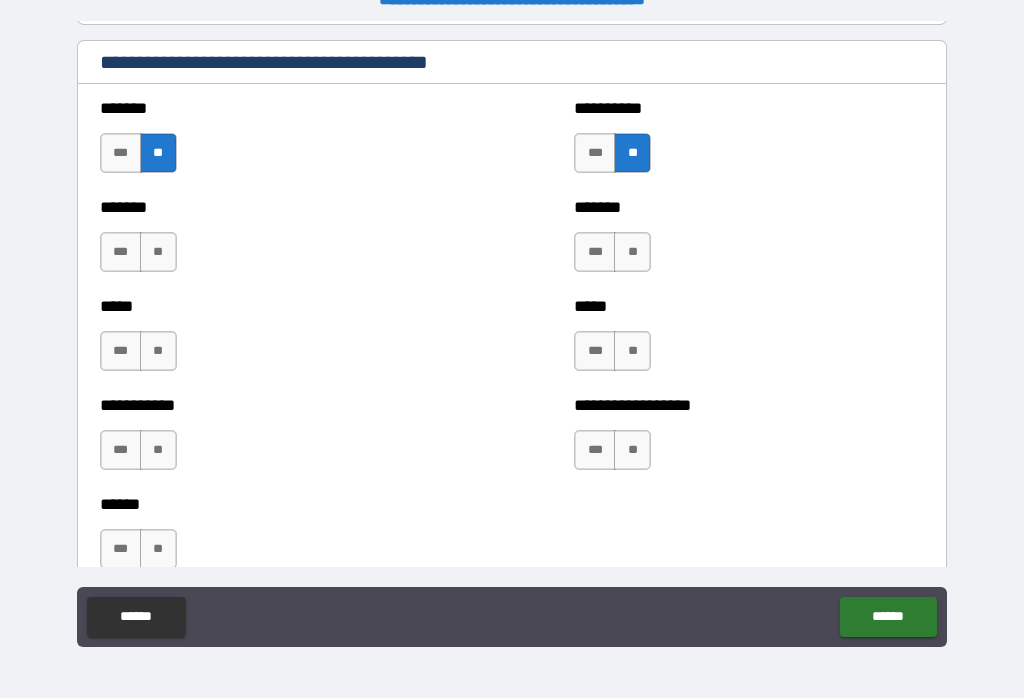 click on "**" at bounding box center [632, 252] 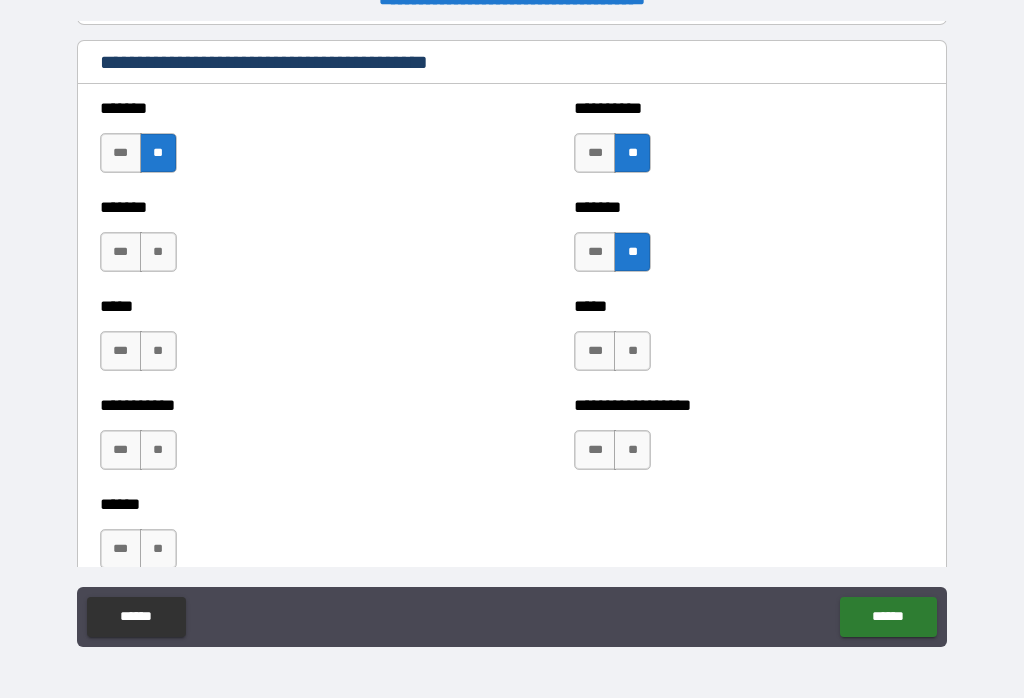 click on "**" at bounding box center (158, 252) 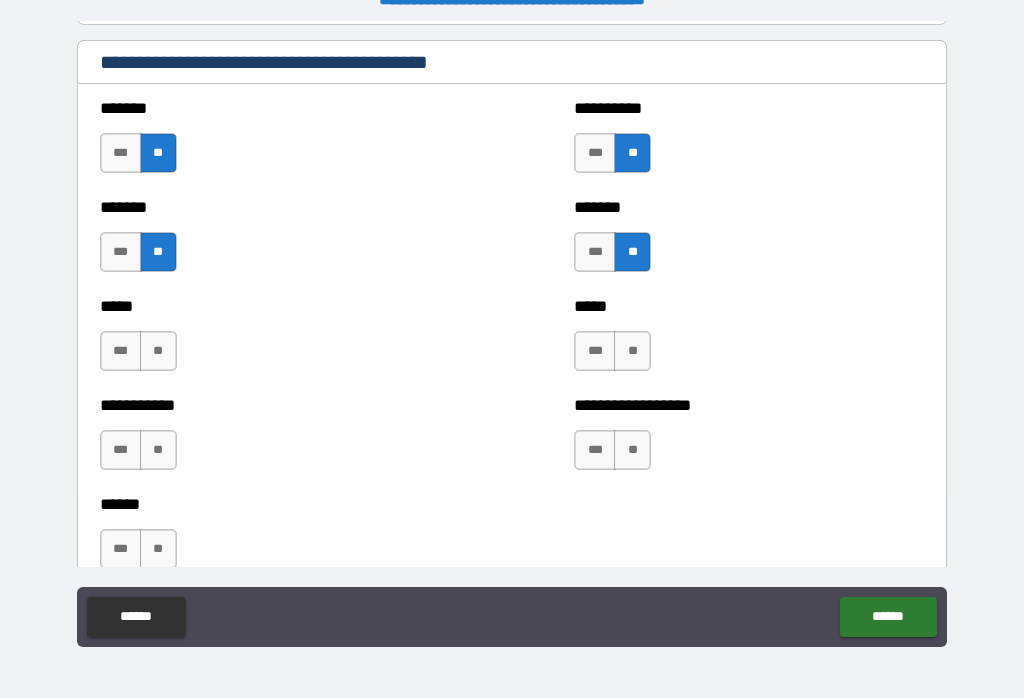 click on "**" at bounding box center (158, 351) 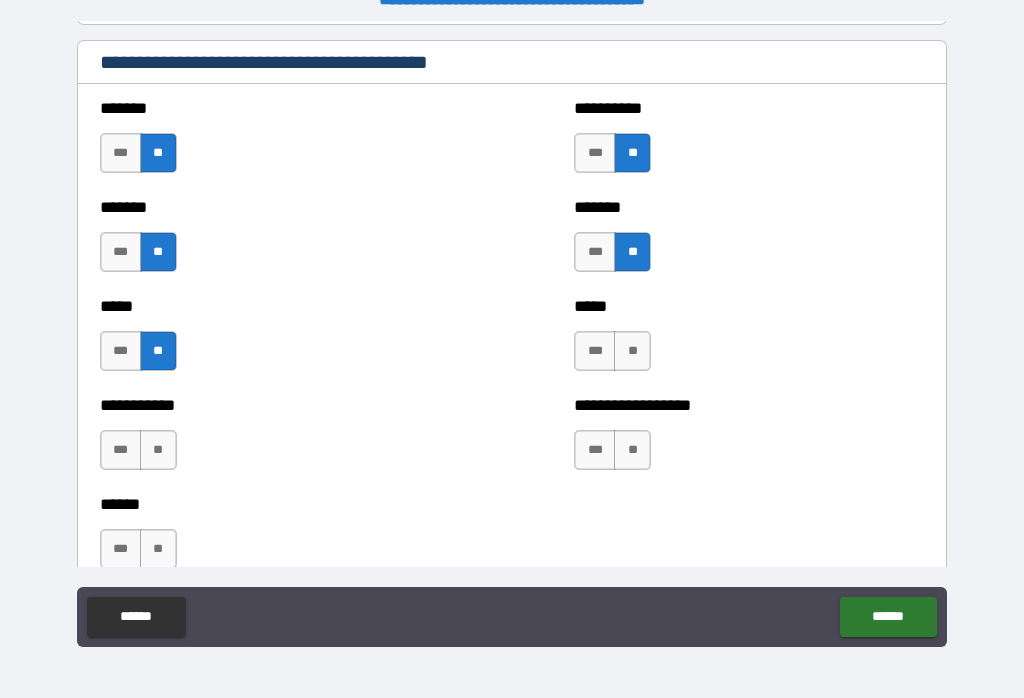 click on "**" at bounding box center (632, 351) 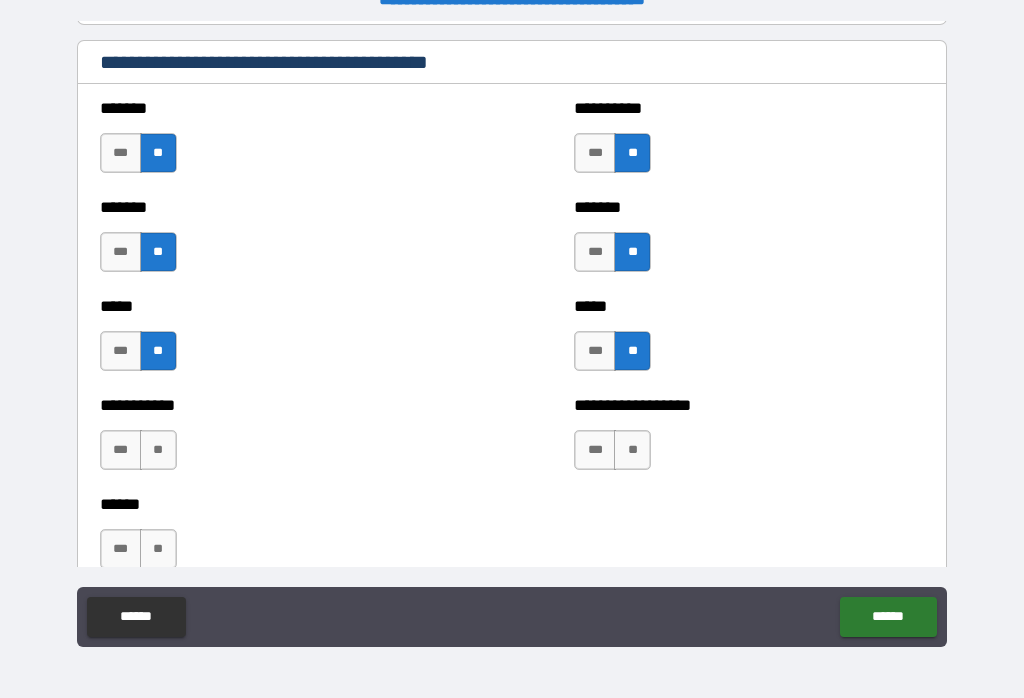 click on "**" at bounding box center (632, 450) 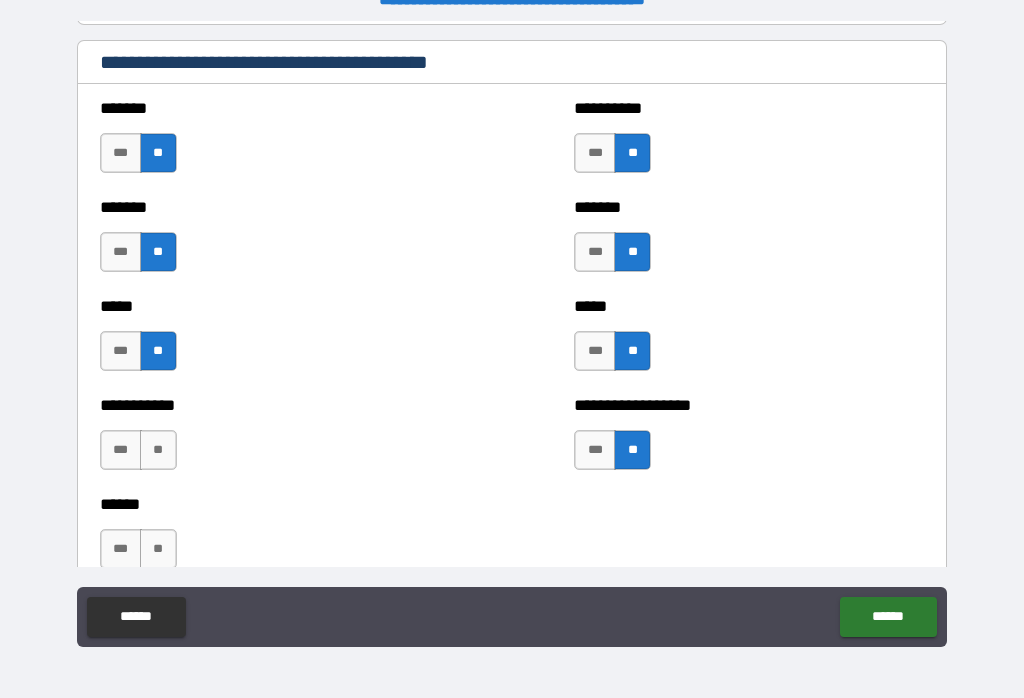 click on "**" at bounding box center (158, 450) 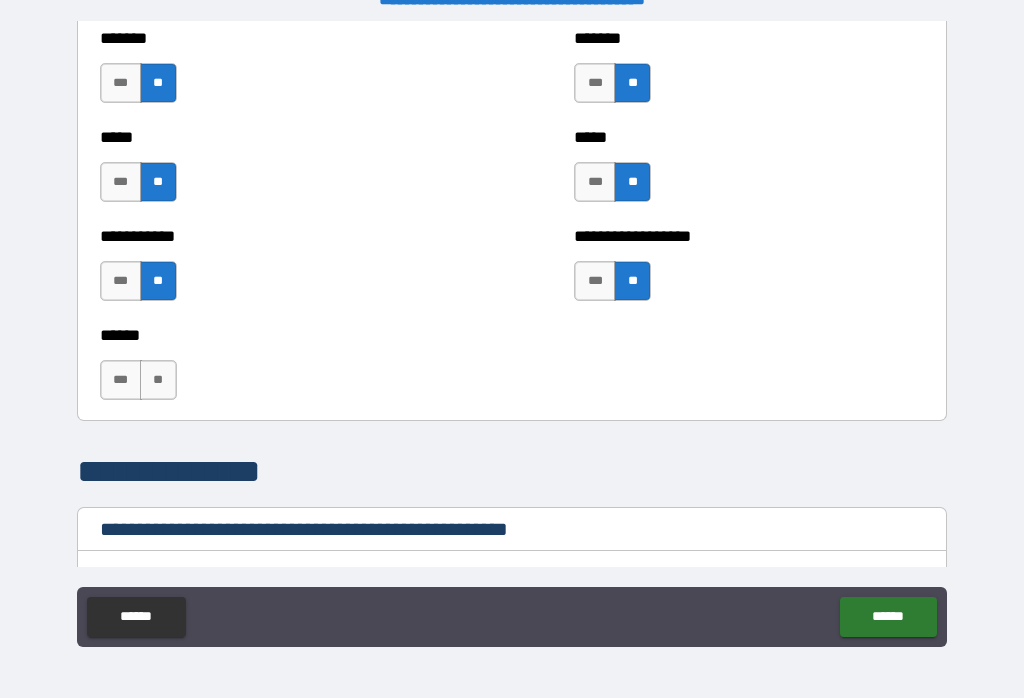 scroll, scrollTop: 1974, scrollLeft: 0, axis: vertical 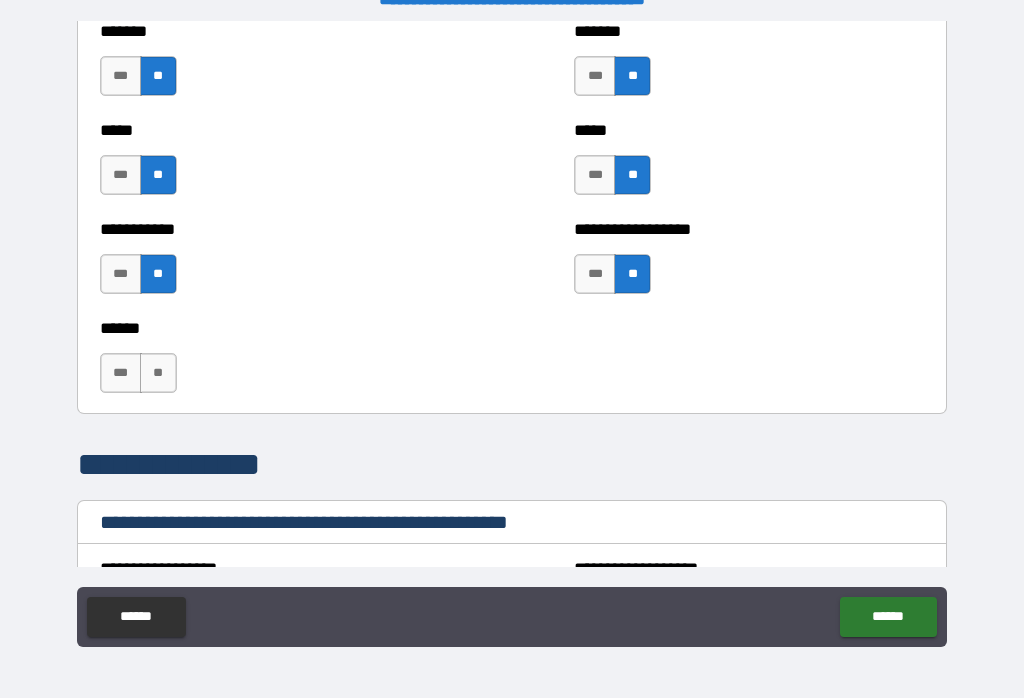 click on "**" at bounding box center (158, 373) 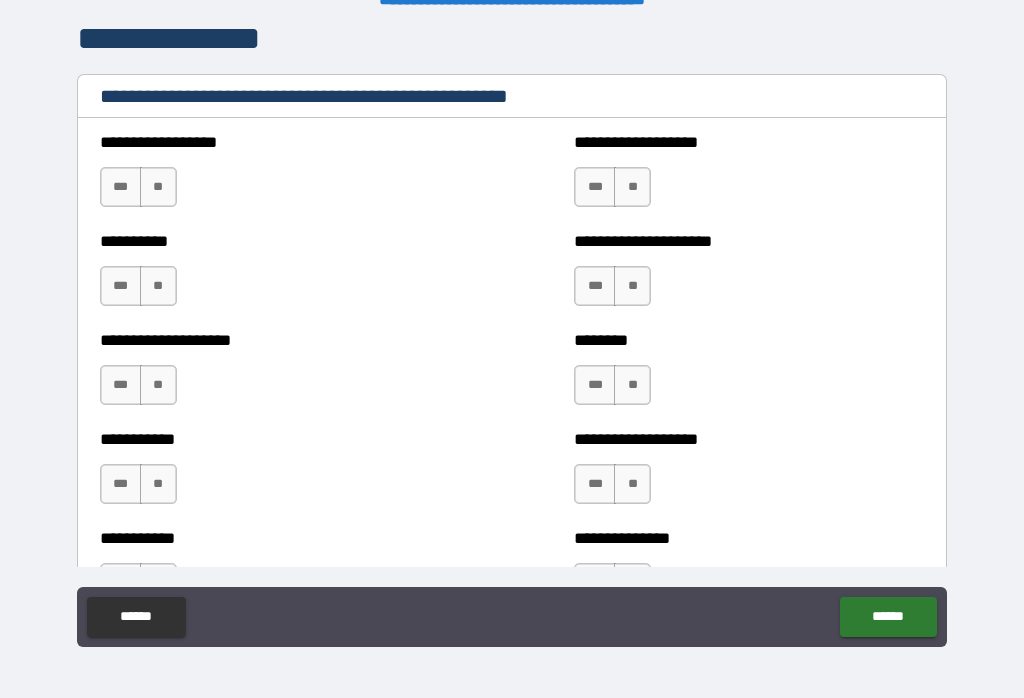 scroll, scrollTop: 2411, scrollLeft: 0, axis: vertical 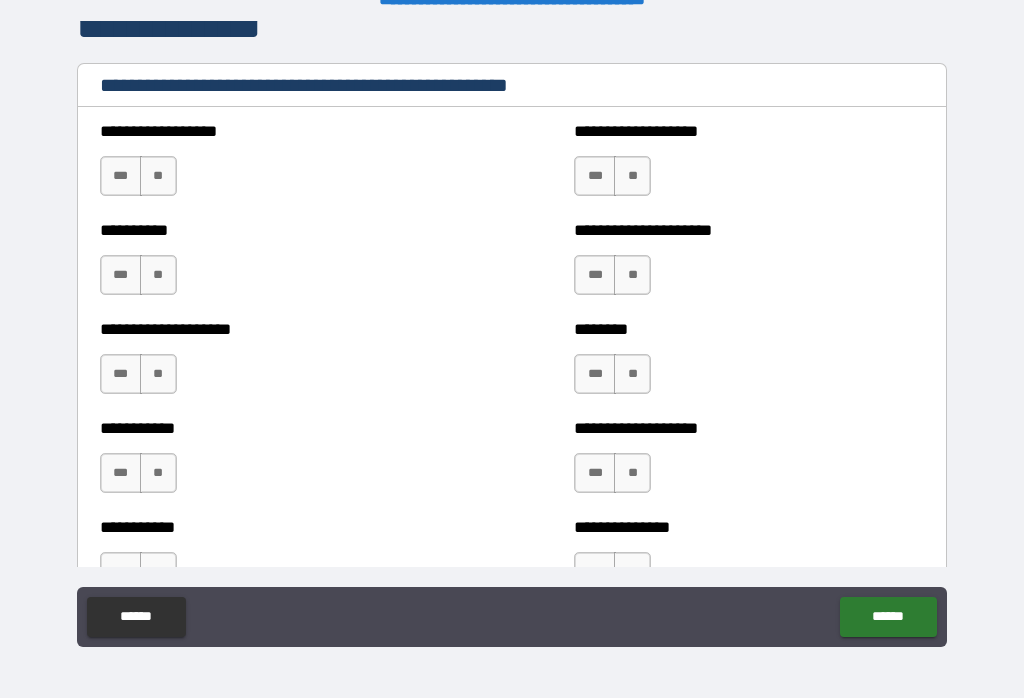 click on "**" at bounding box center (632, 176) 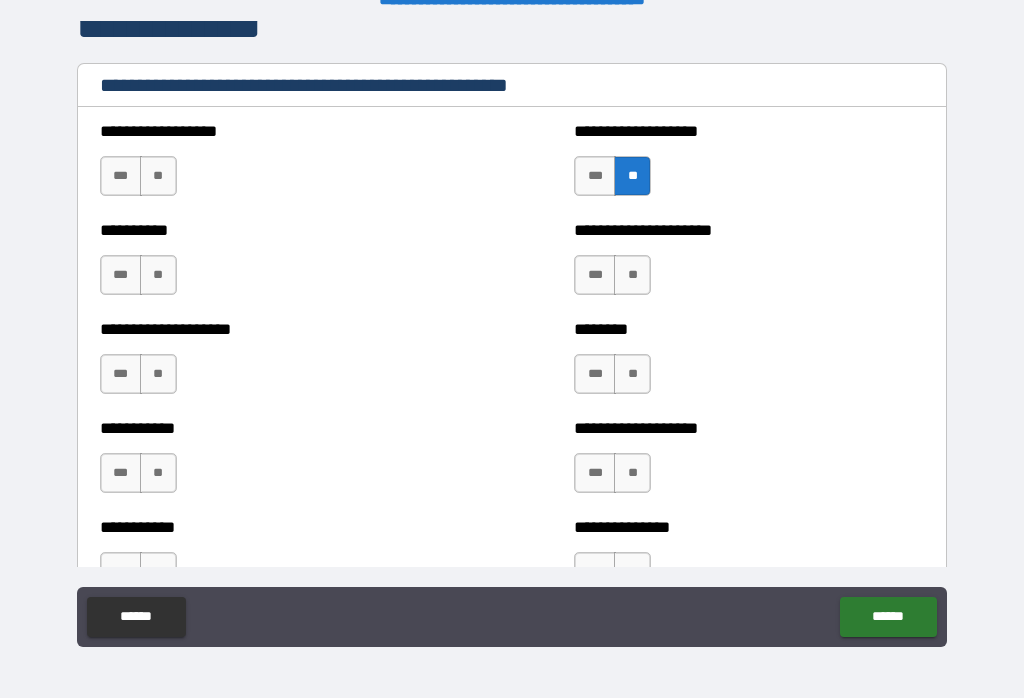 click on "**" at bounding box center (158, 176) 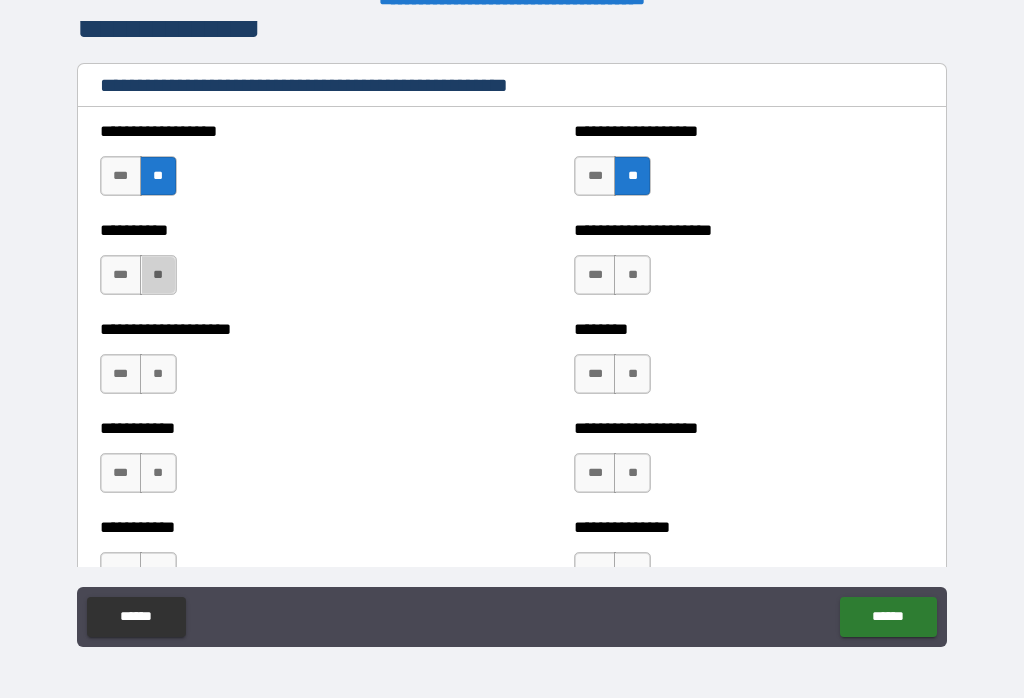 click on "**" at bounding box center [158, 275] 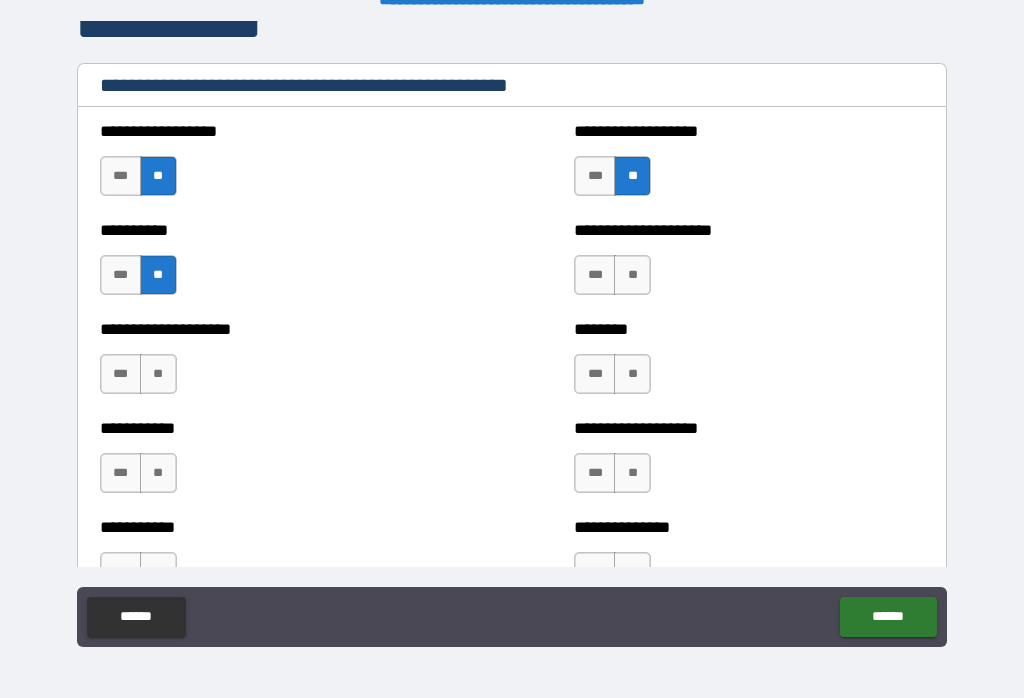 click on "**" at bounding box center (632, 275) 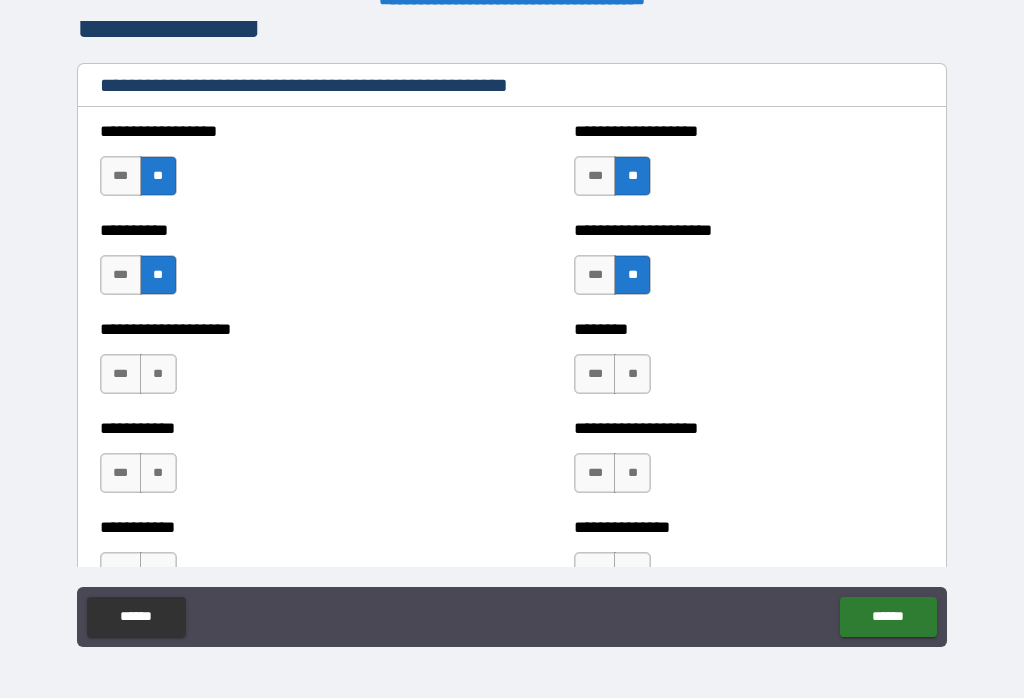click on "**" at bounding box center (632, 374) 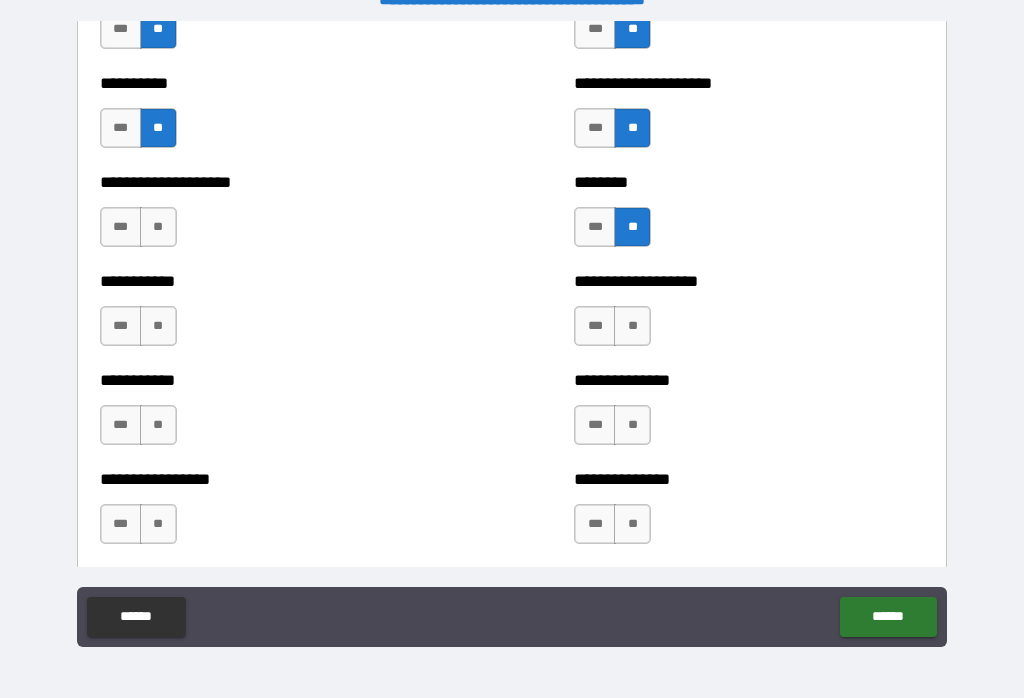 scroll, scrollTop: 2568, scrollLeft: 0, axis: vertical 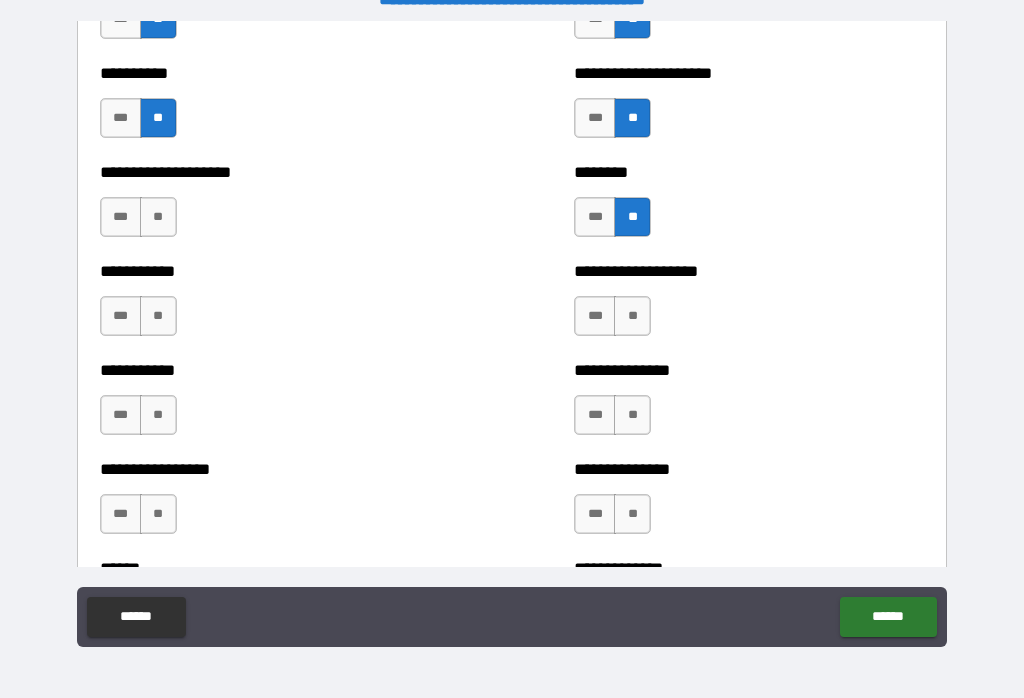 click on "**" at bounding box center (158, 217) 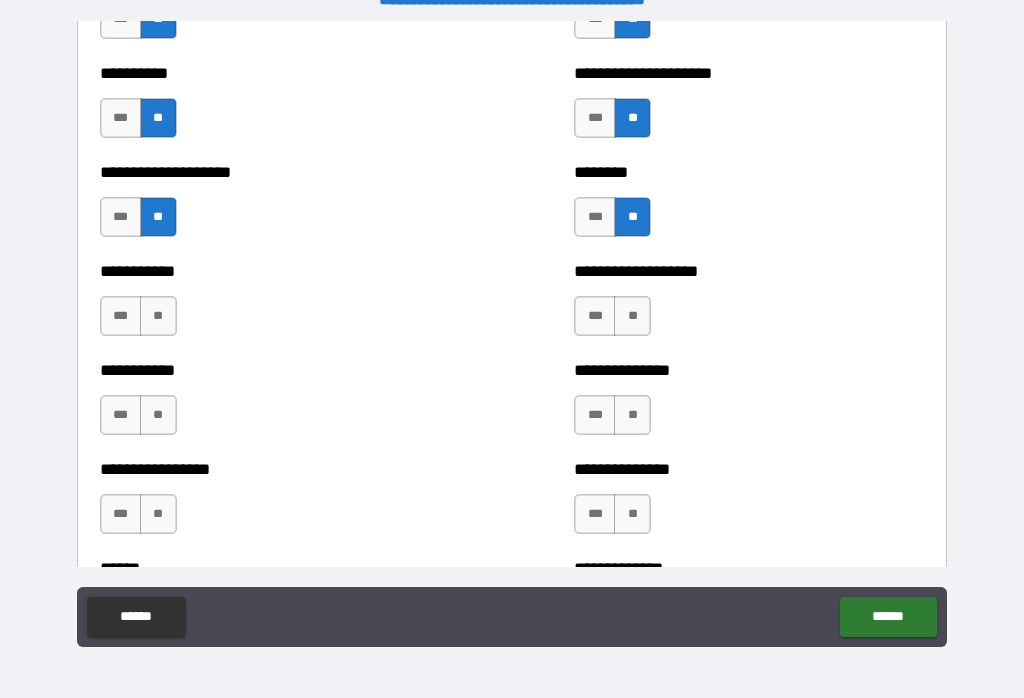 click on "**" at bounding box center (158, 316) 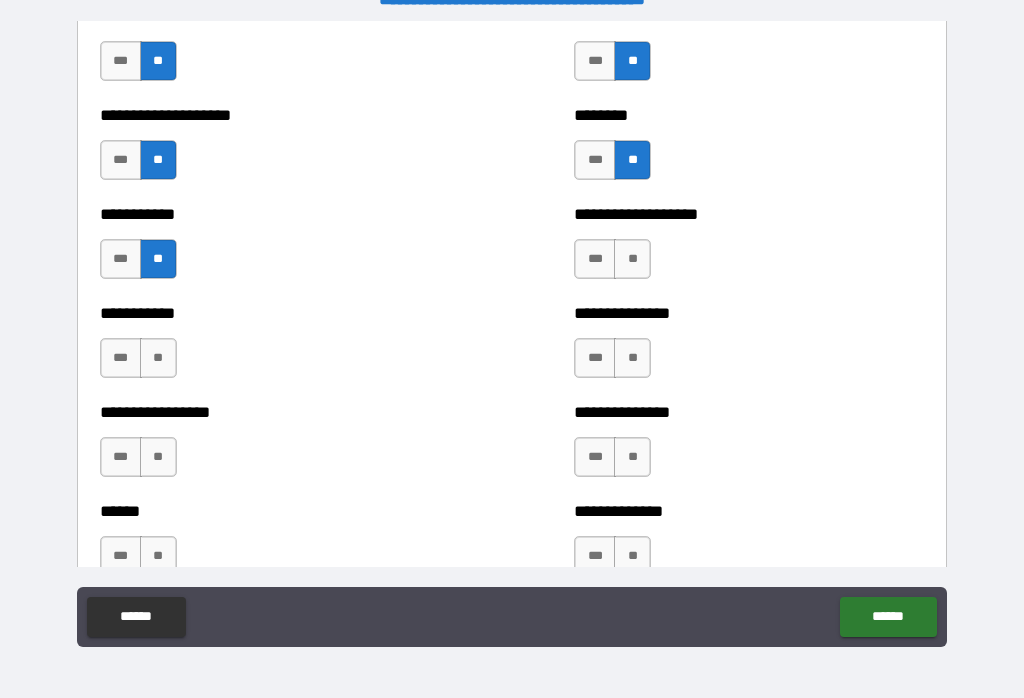 scroll, scrollTop: 2629, scrollLeft: 0, axis: vertical 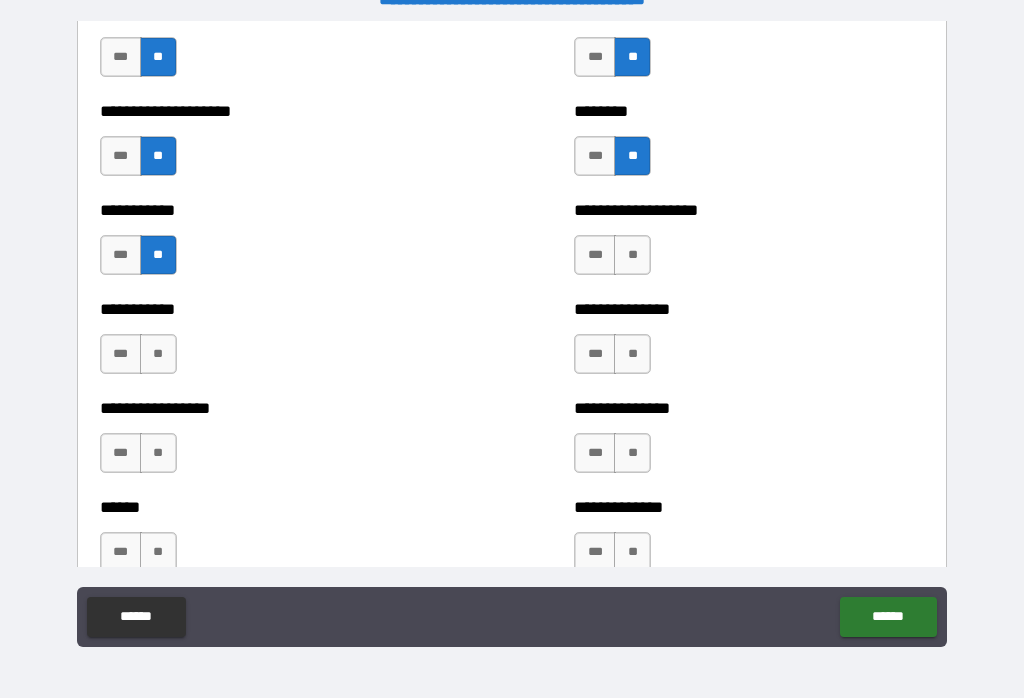 click on "**" at bounding box center (632, 255) 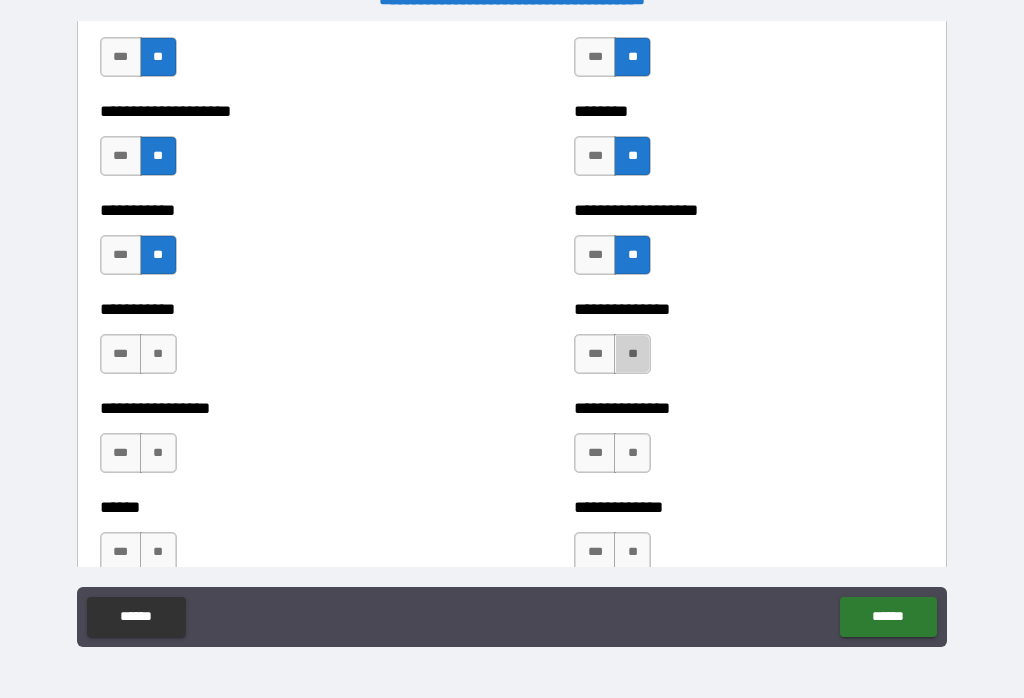 click on "**" at bounding box center [632, 354] 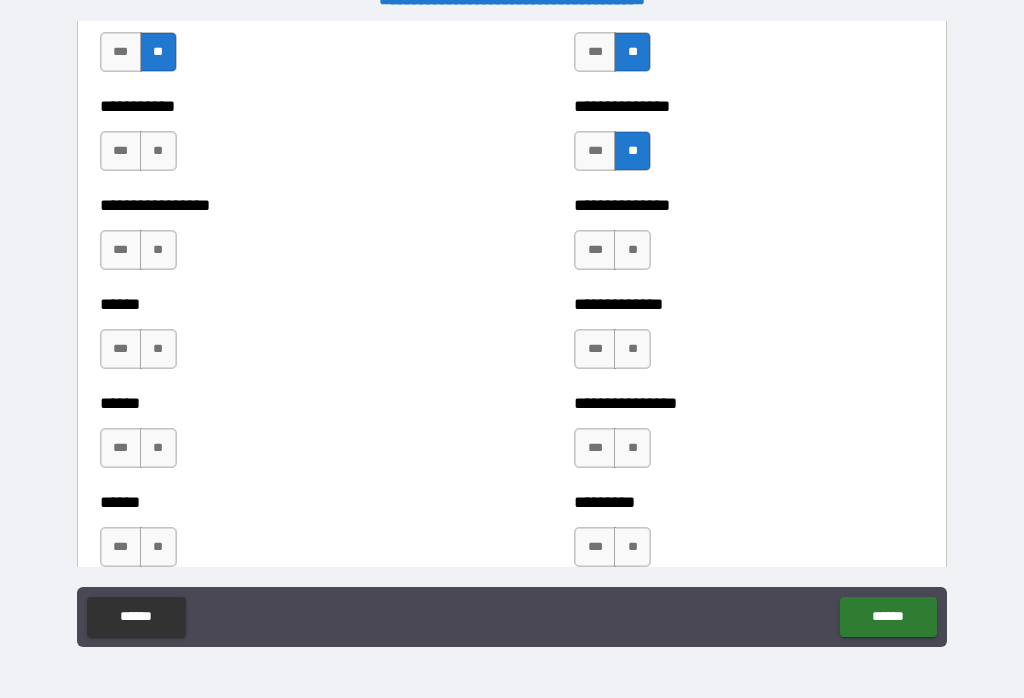 click on "**" at bounding box center (158, 151) 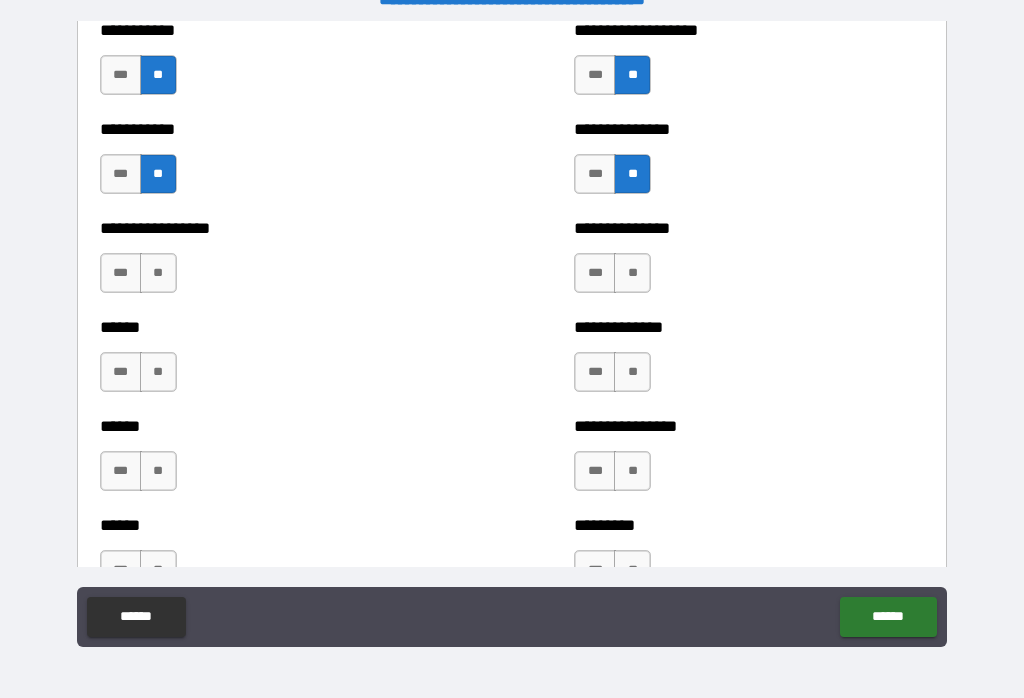 scroll, scrollTop: 2812, scrollLeft: 0, axis: vertical 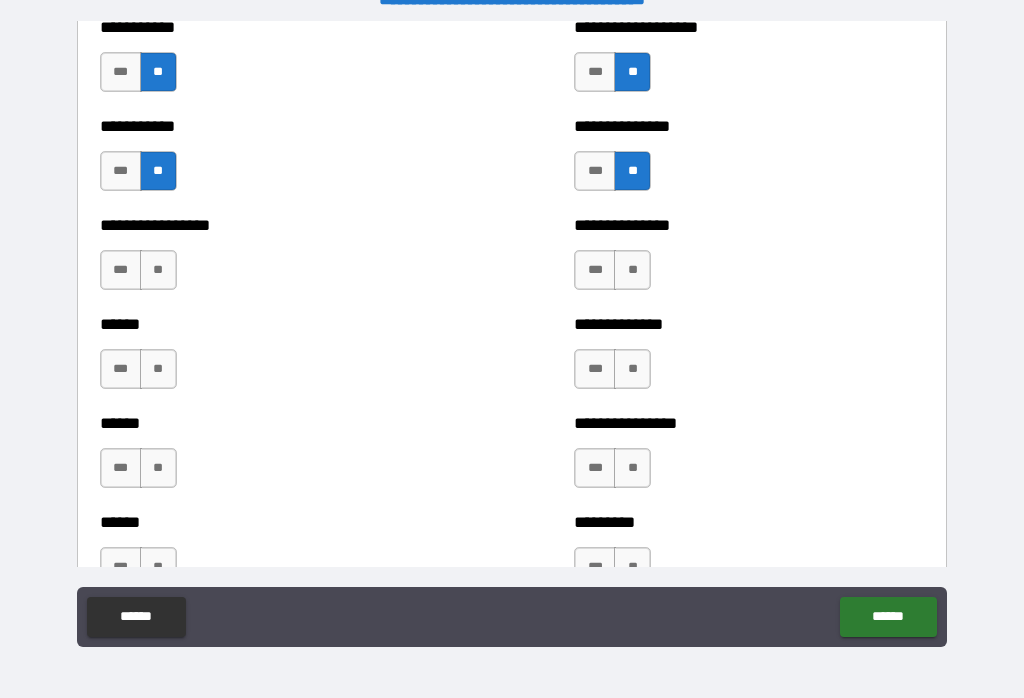 click on "**" at bounding box center (158, 270) 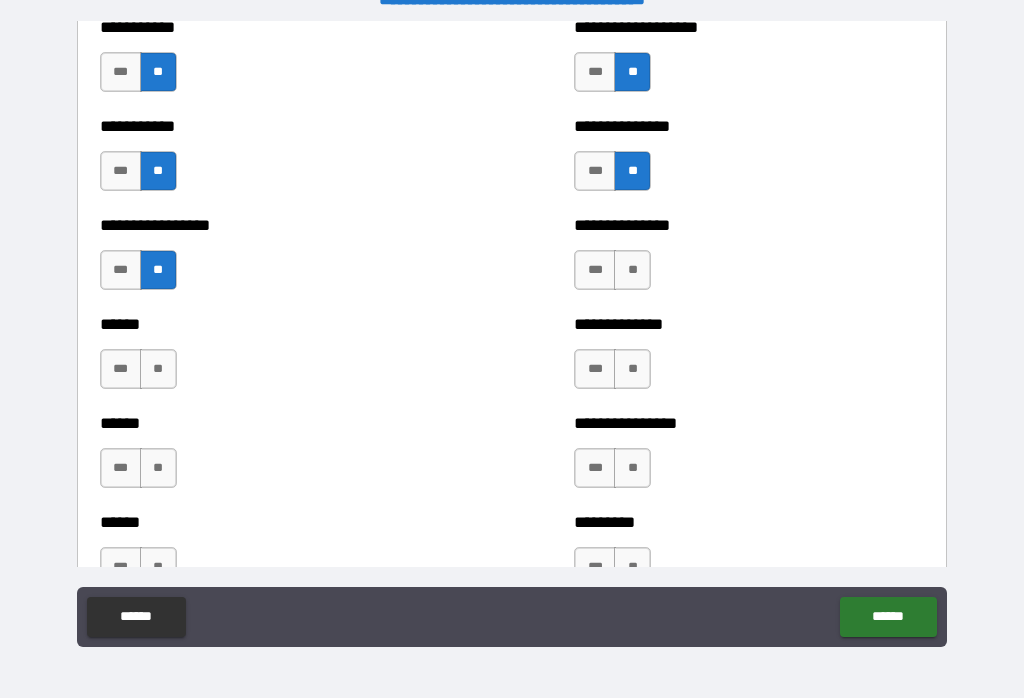 click on "**" at bounding box center (158, 369) 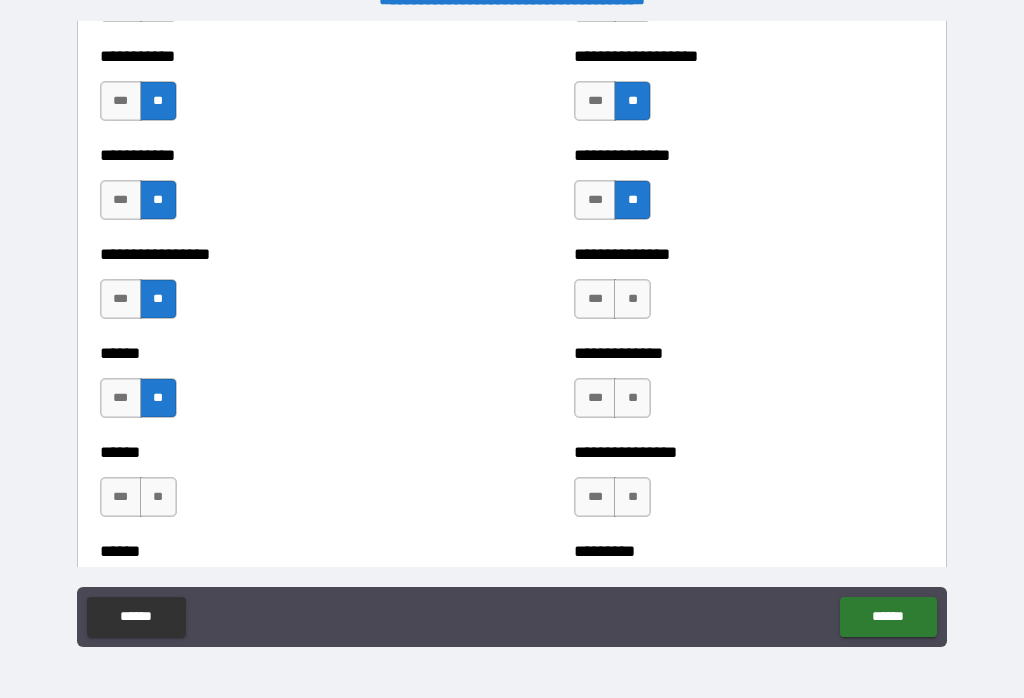 scroll, scrollTop: 2766, scrollLeft: 0, axis: vertical 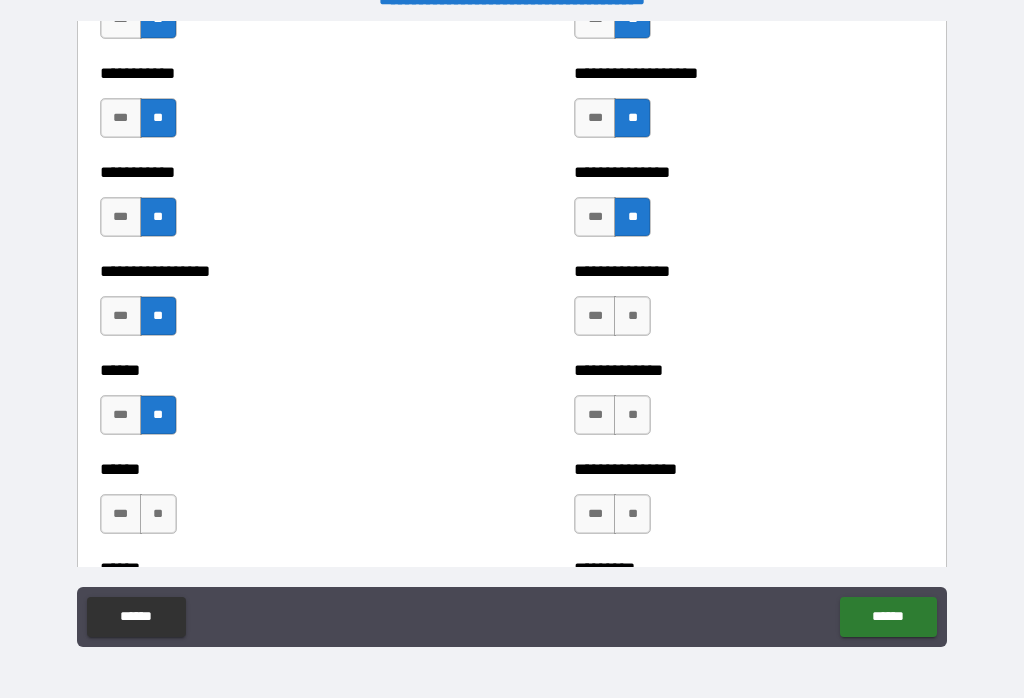 click on "**" at bounding box center (632, 316) 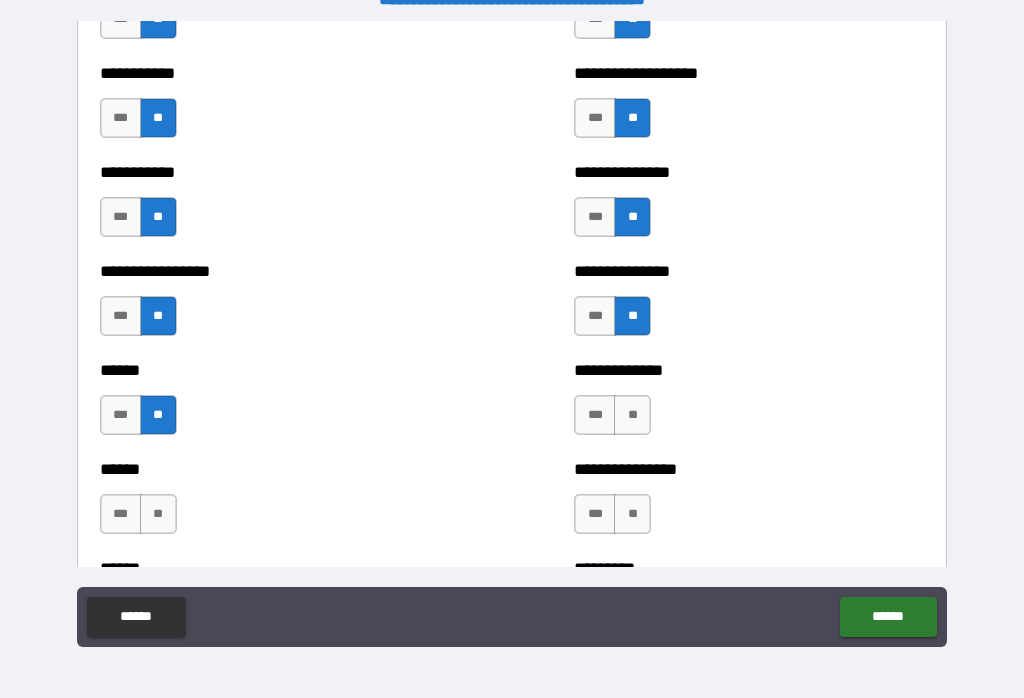 click on "**" at bounding box center (632, 415) 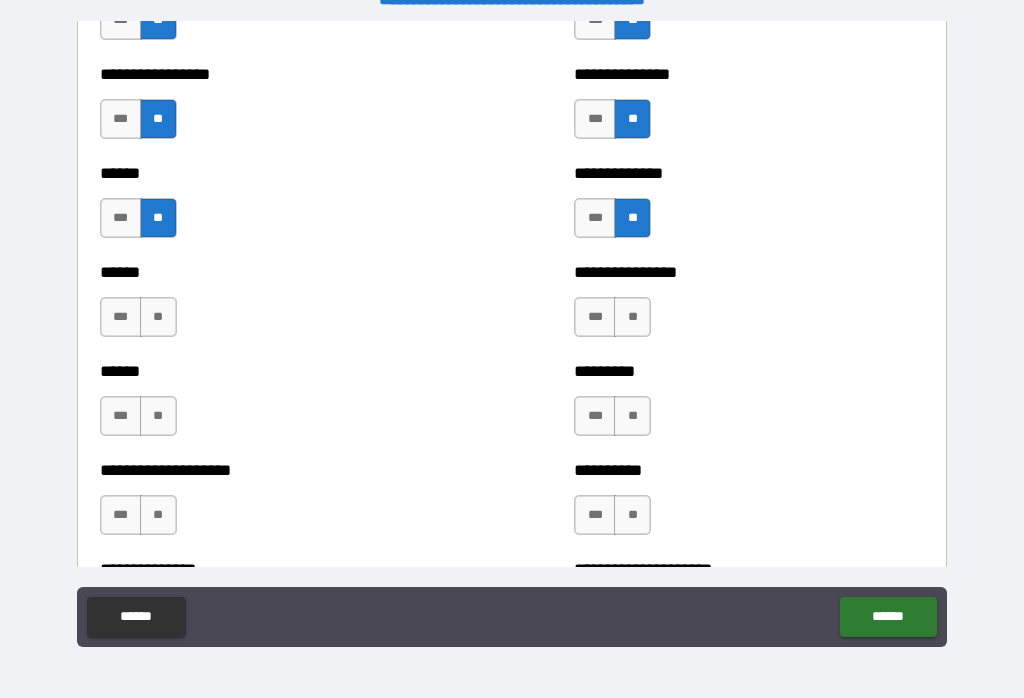 scroll, scrollTop: 2964, scrollLeft: 0, axis: vertical 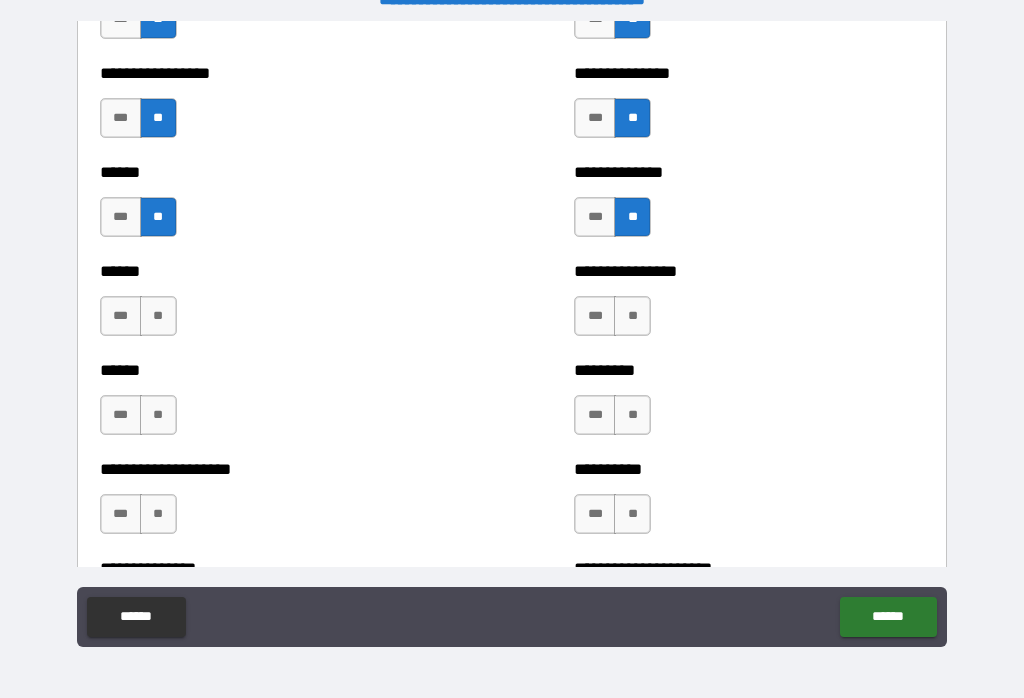 click on "**" at bounding box center (632, 316) 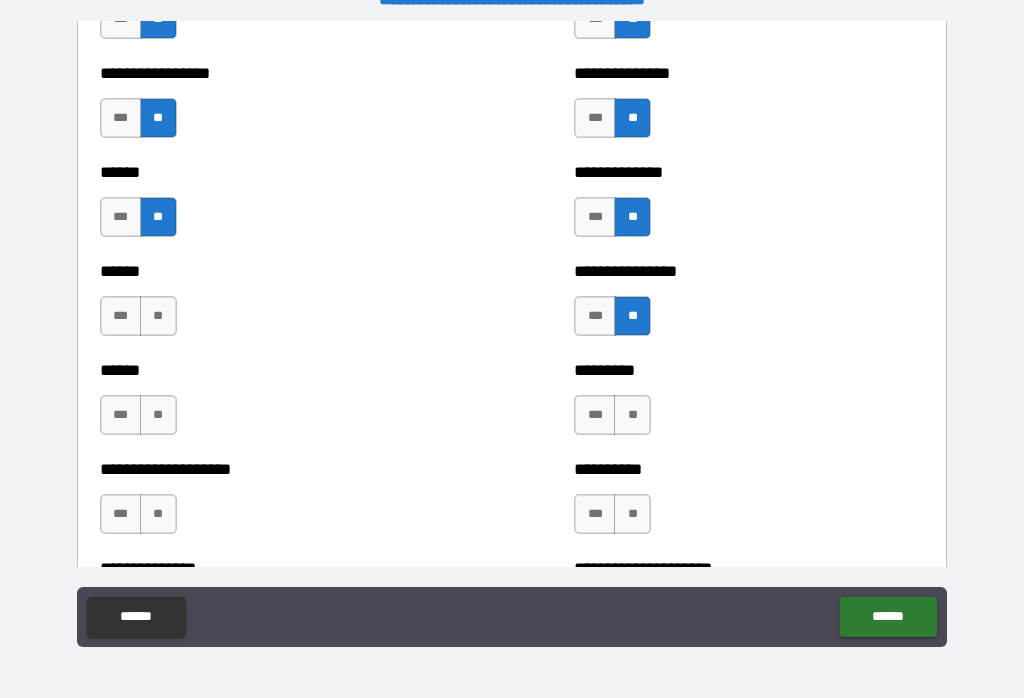 click on "**" at bounding box center [632, 415] 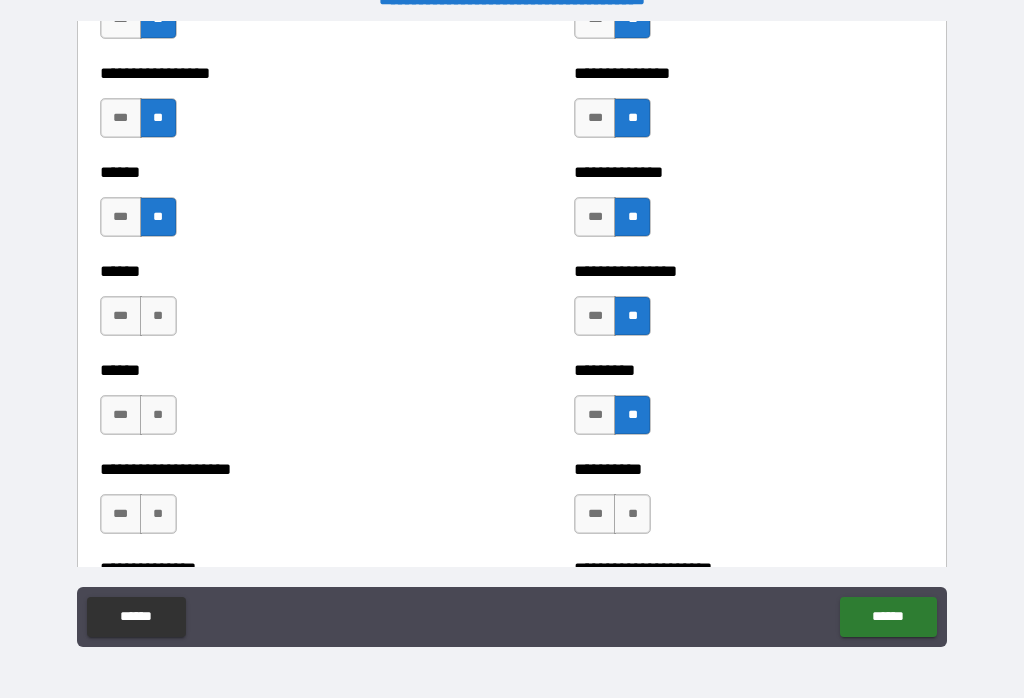click on "**" at bounding box center (158, 316) 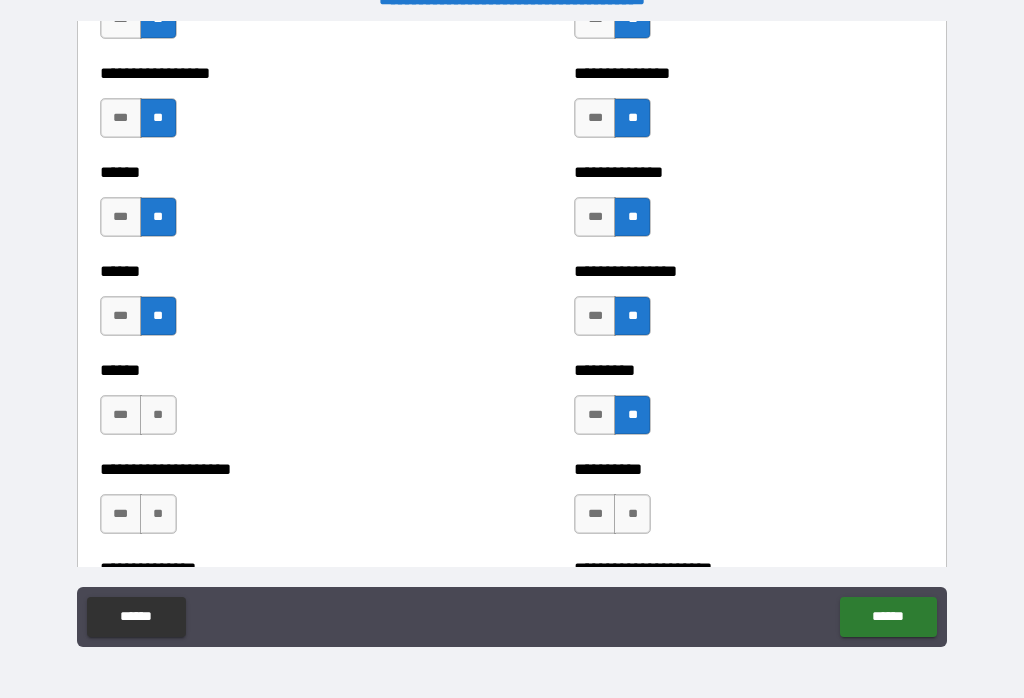 click on "**" at bounding box center [158, 415] 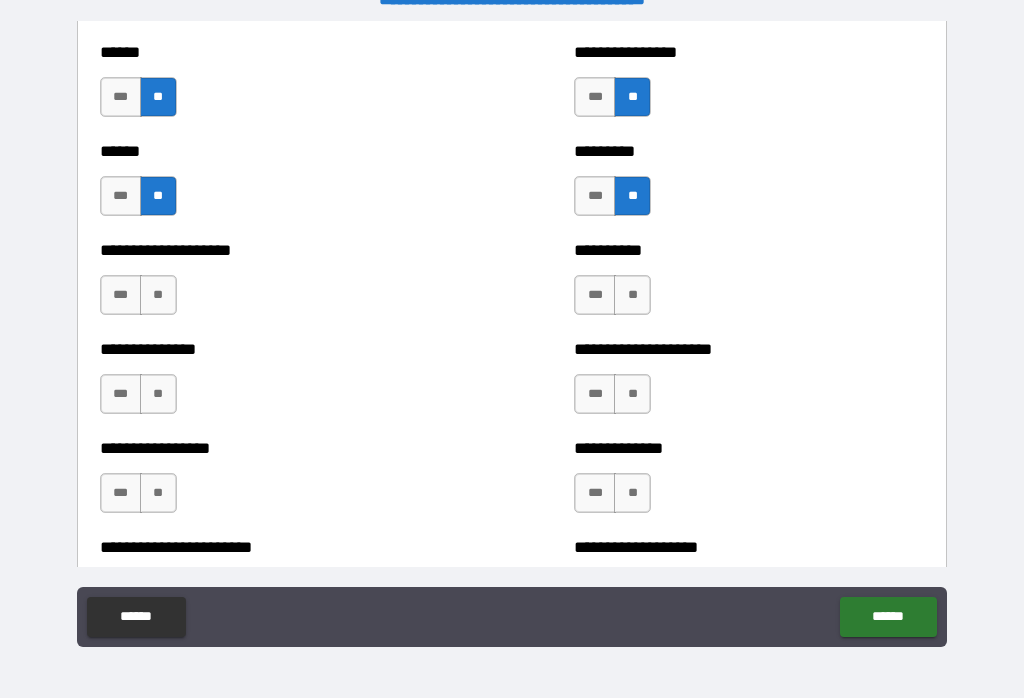scroll, scrollTop: 3184, scrollLeft: 0, axis: vertical 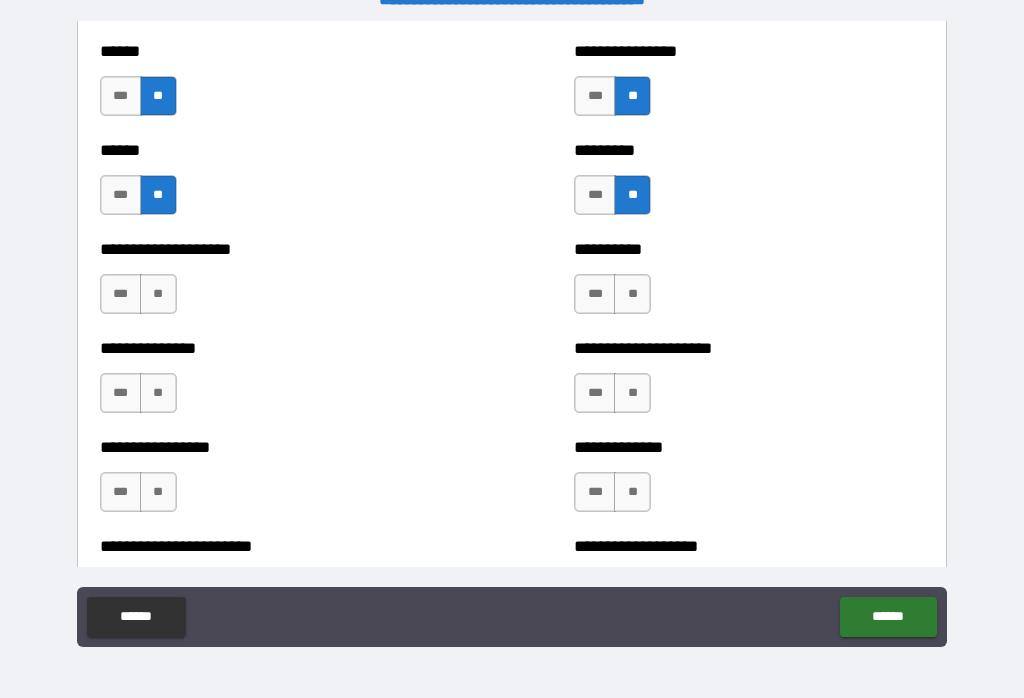 click on "**" at bounding box center (158, 294) 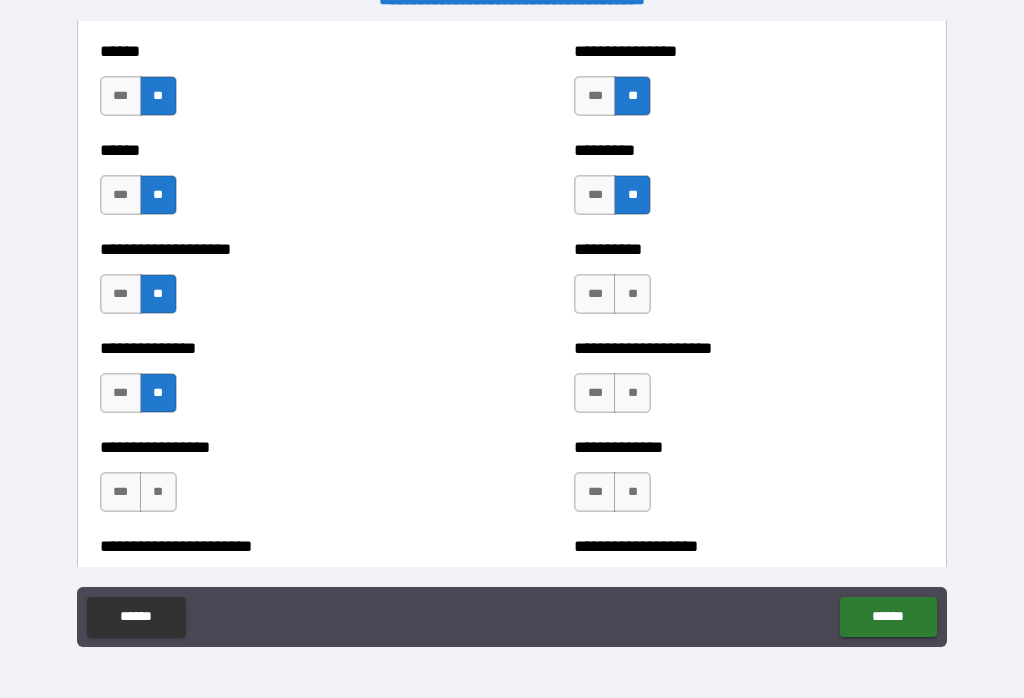 scroll, scrollTop: 3161, scrollLeft: 0, axis: vertical 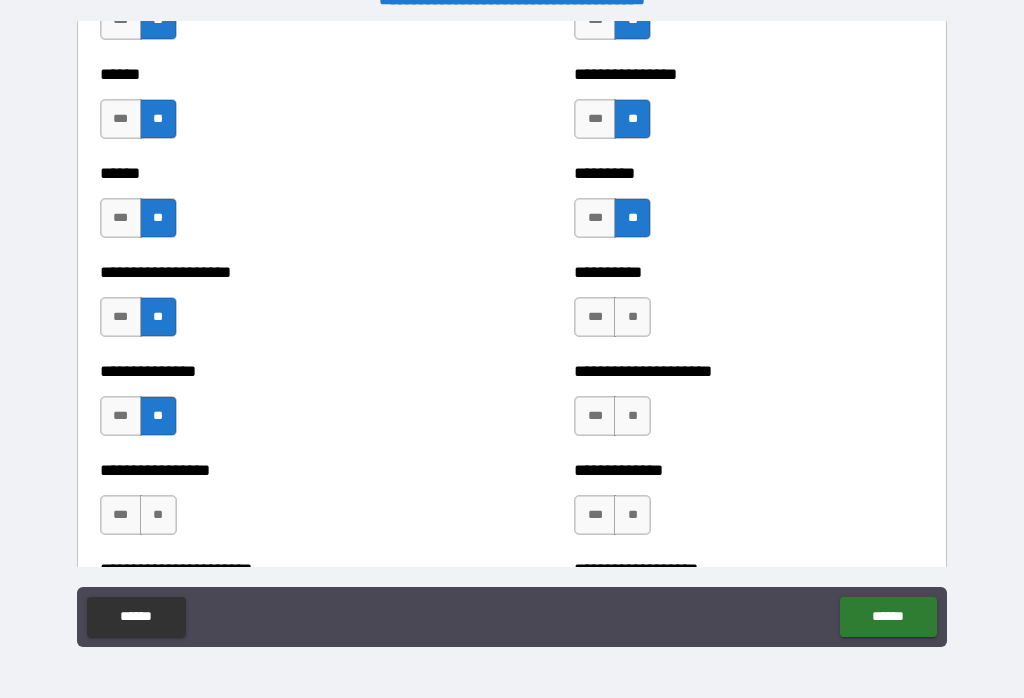 click on "**" at bounding box center (632, 317) 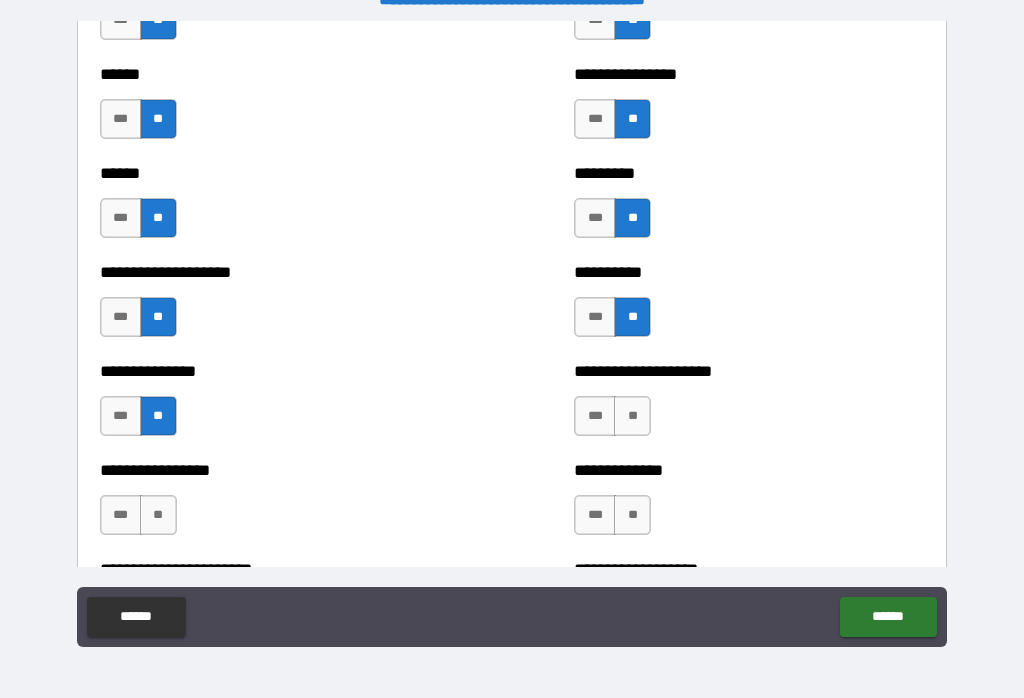 click on "**********" at bounding box center [749, 406] 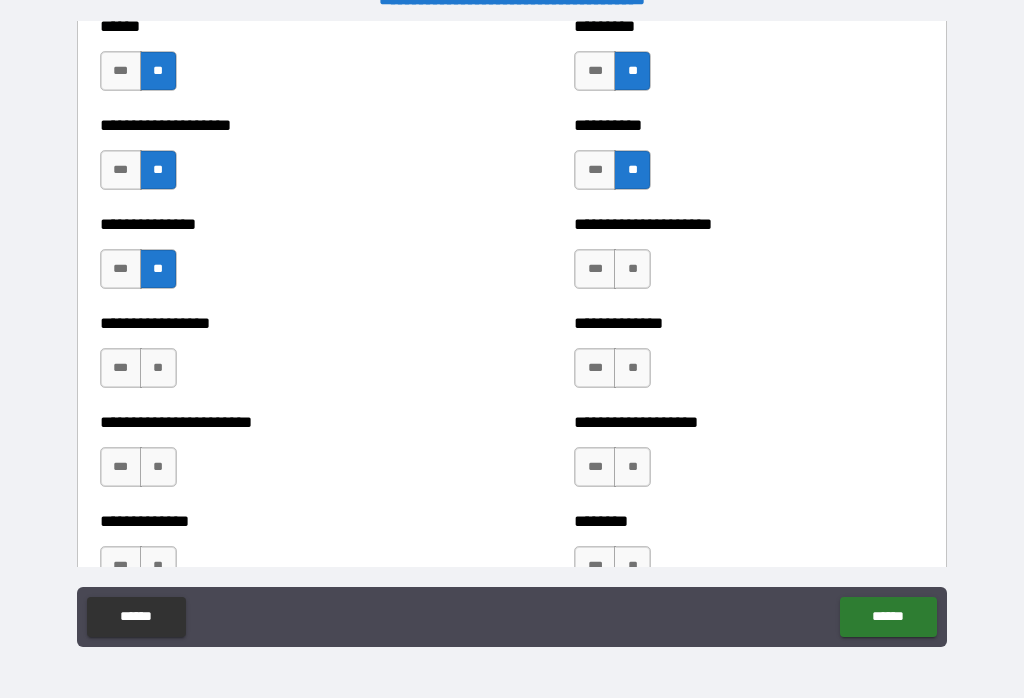 scroll, scrollTop: 3324, scrollLeft: 0, axis: vertical 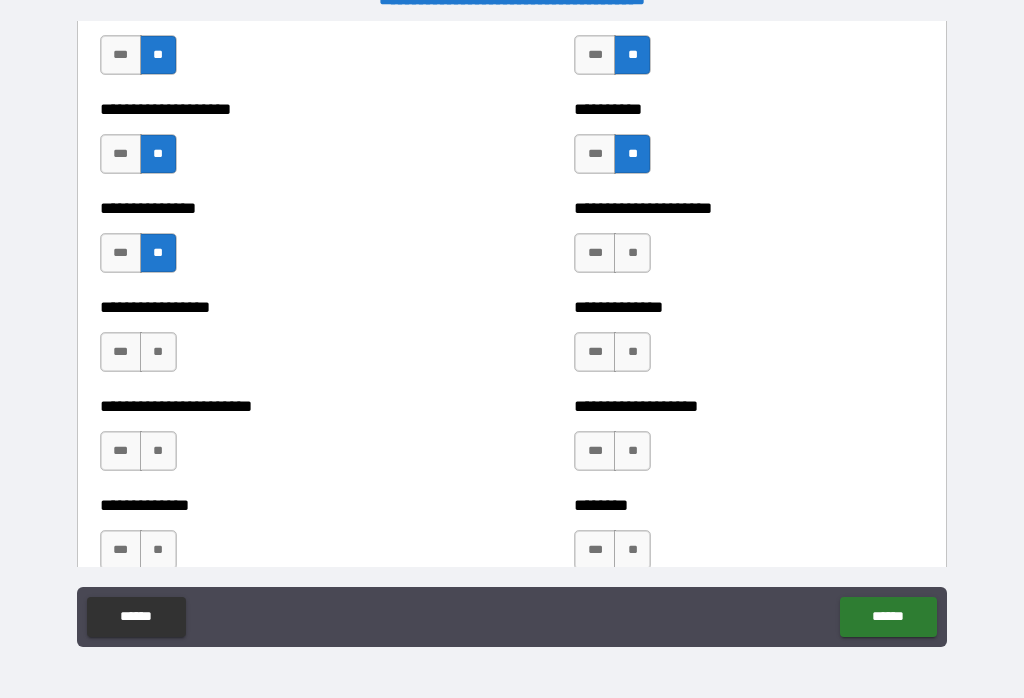 click on "**" at bounding box center (632, 253) 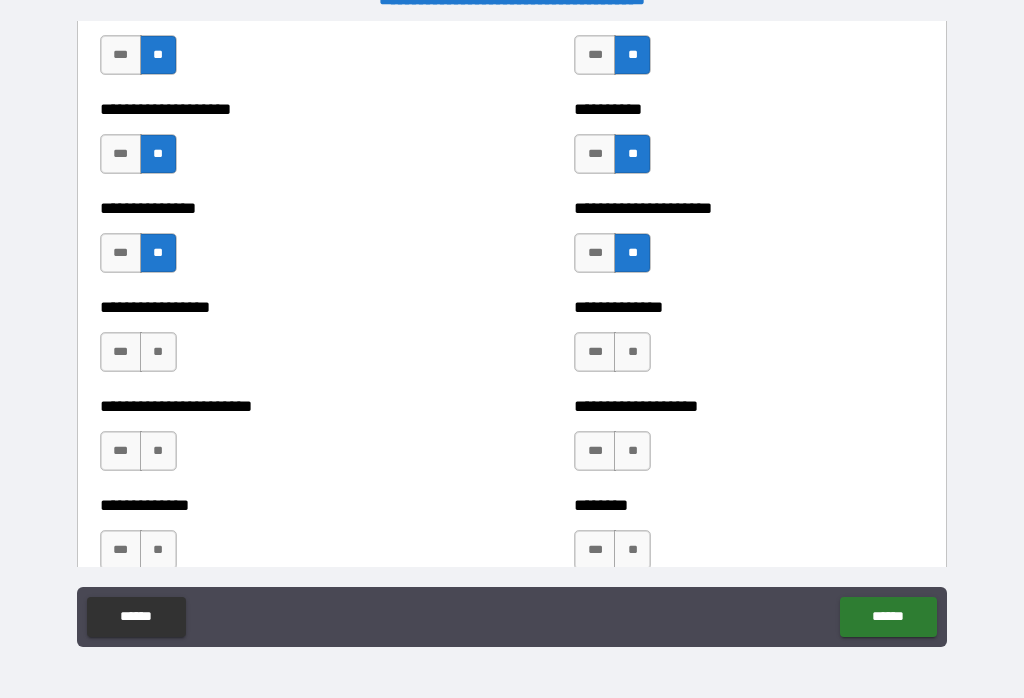 click on "**" at bounding box center [632, 352] 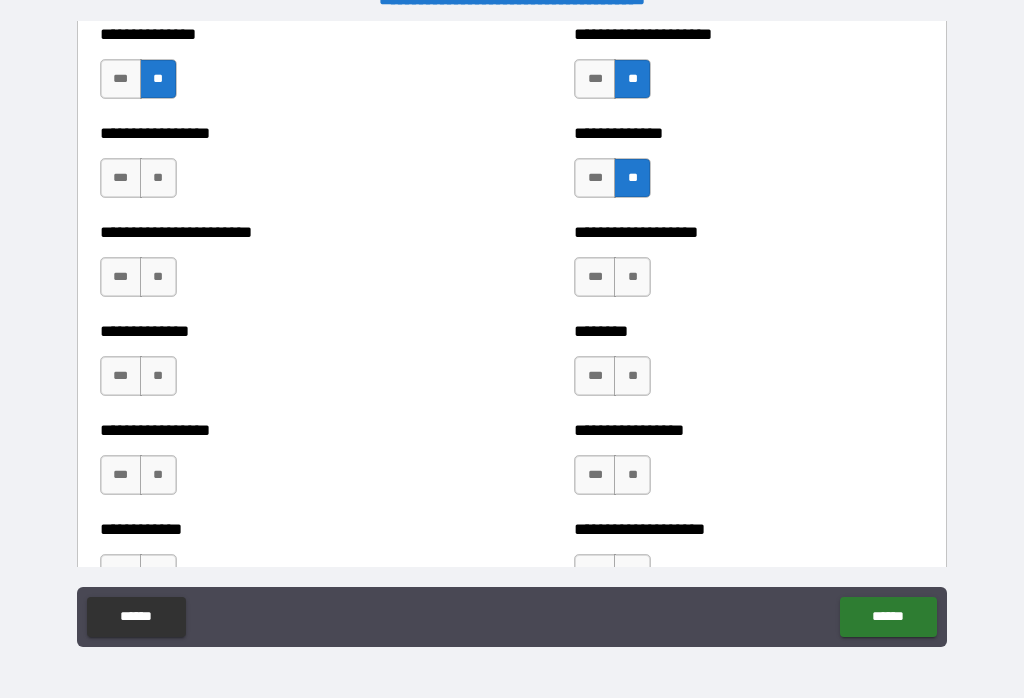scroll, scrollTop: 3500, scrollLeft: 0, axis: vertical 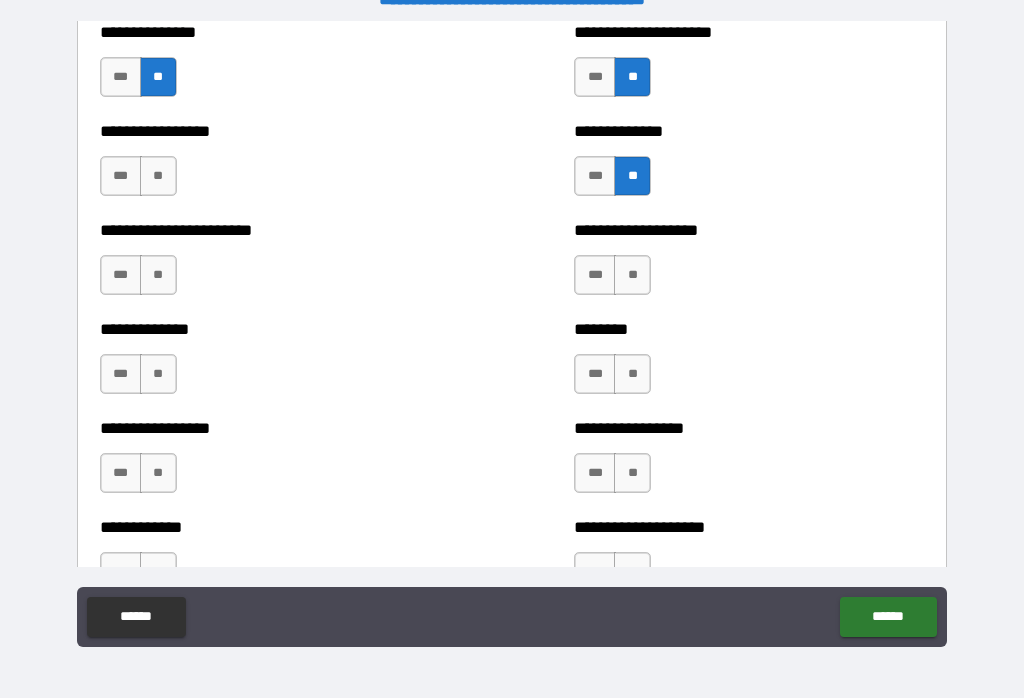 click on "**" at bounding box center [158, 176] 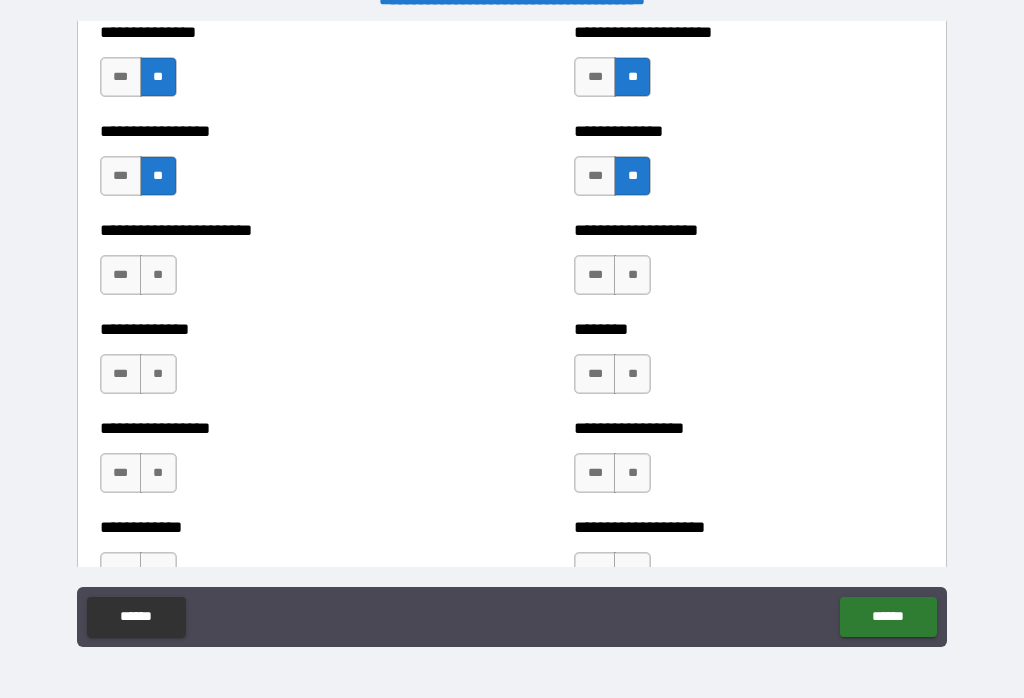 click on "**" at bounding box center [158, 275] 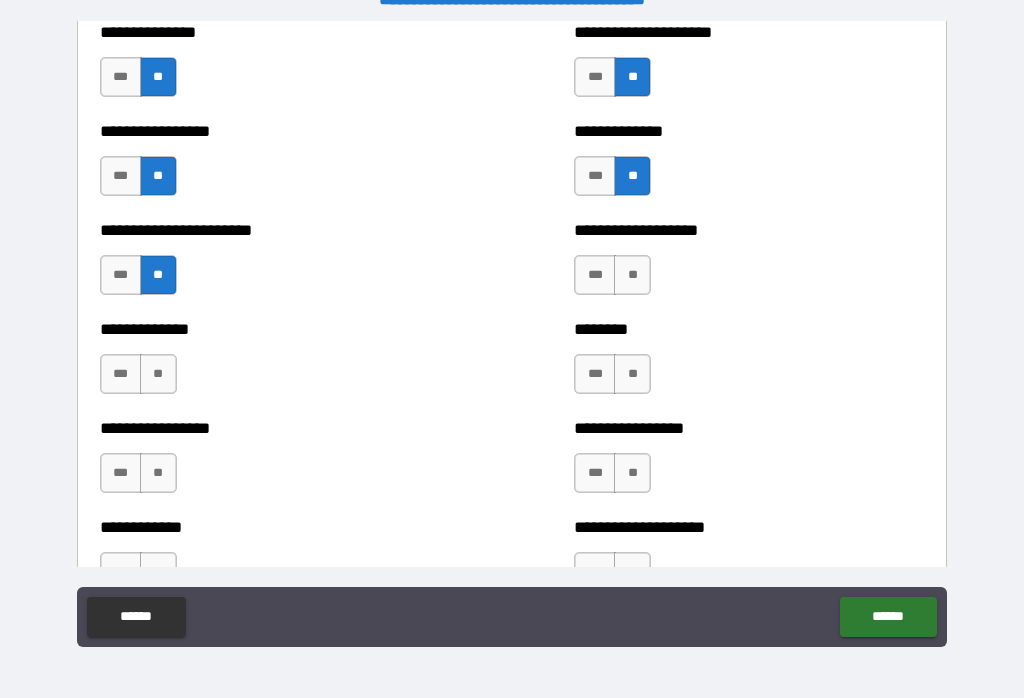 click on "**" at bounding box center [632, 275] 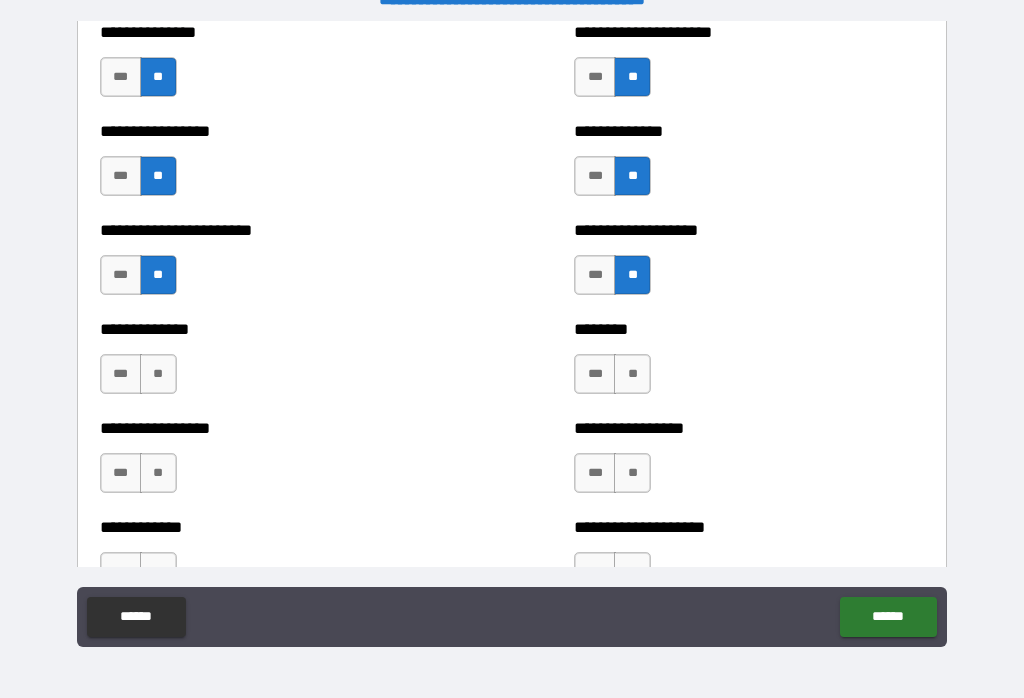 click on "**" at bounding box center [632, 374] 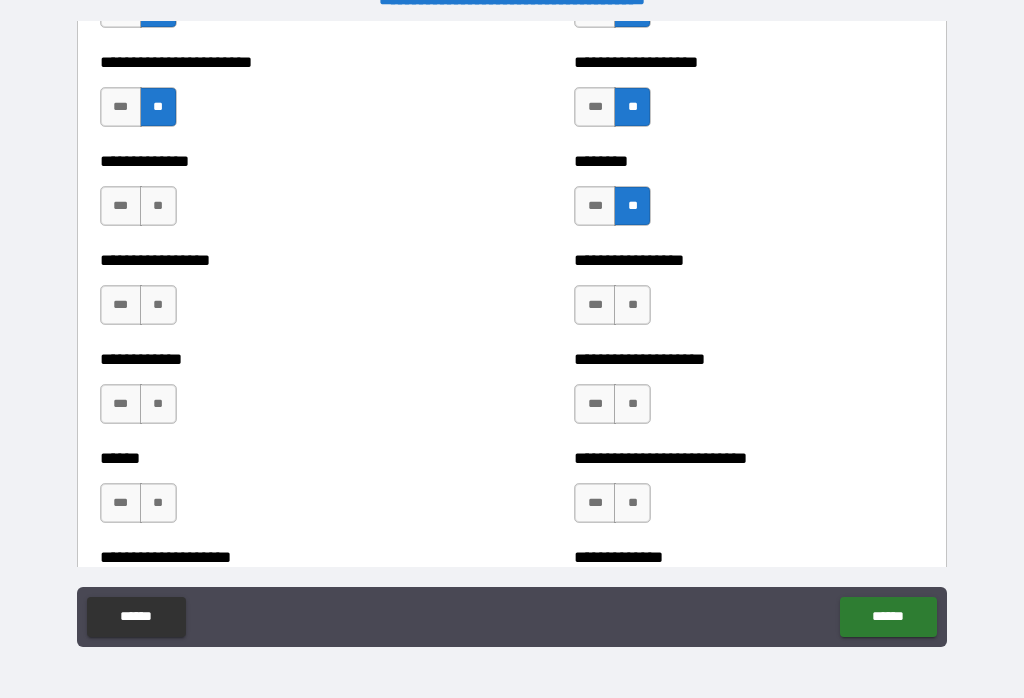 scroll, scrollTop: 3675, scrollLeft: 0, axis: vertical 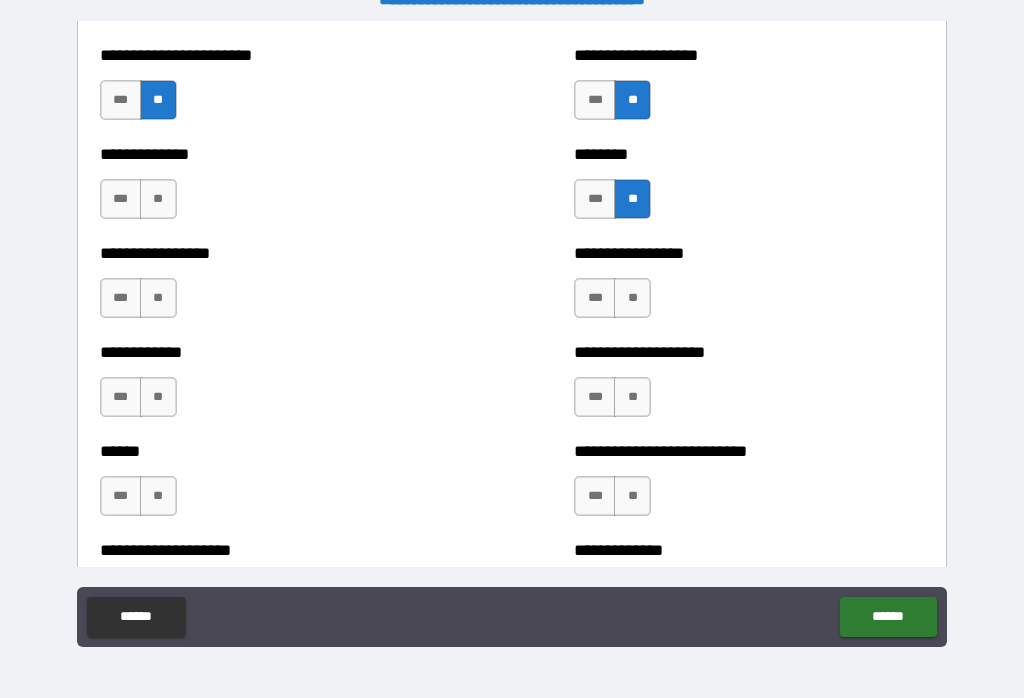 click on "**" at bounding box center [158, 298] 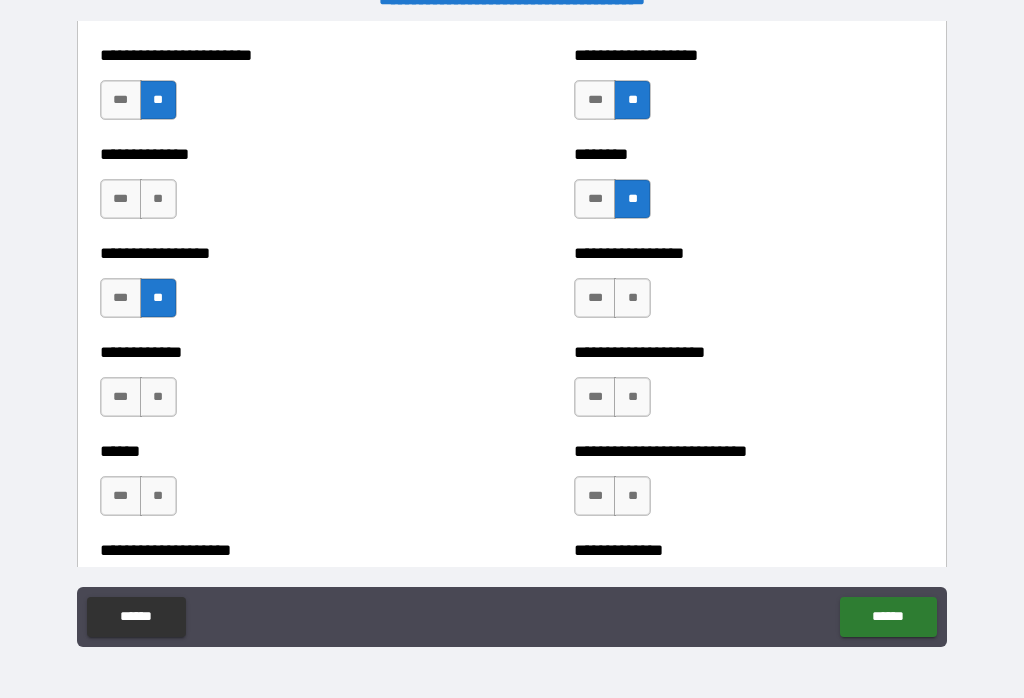 click on "**" at bounding box center [158, 199] 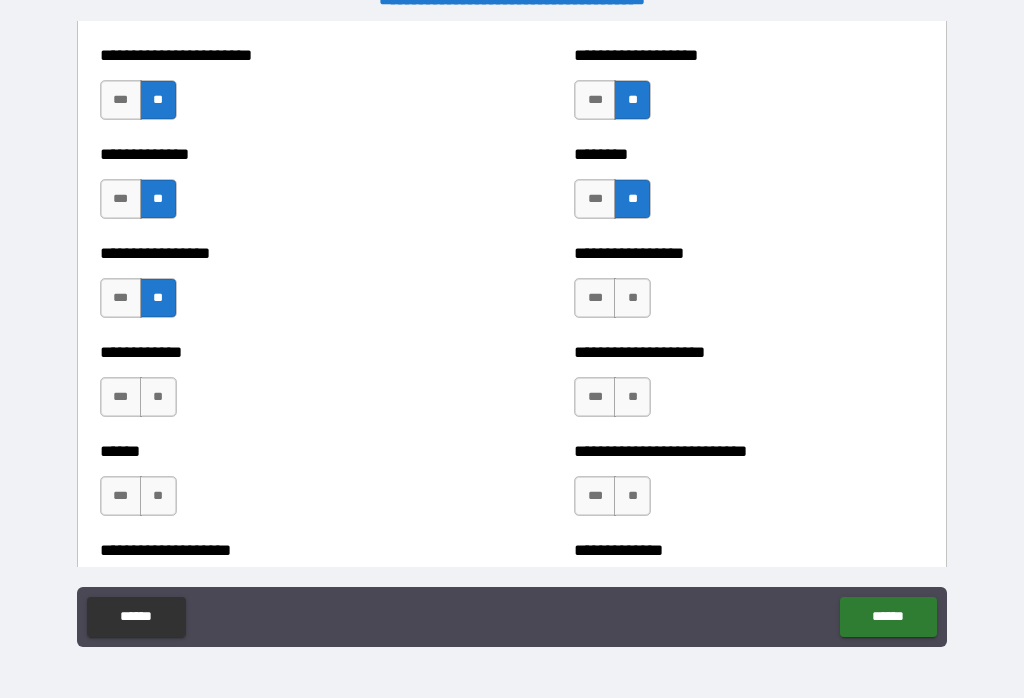 click on "**" at bounding box center [632, 298] 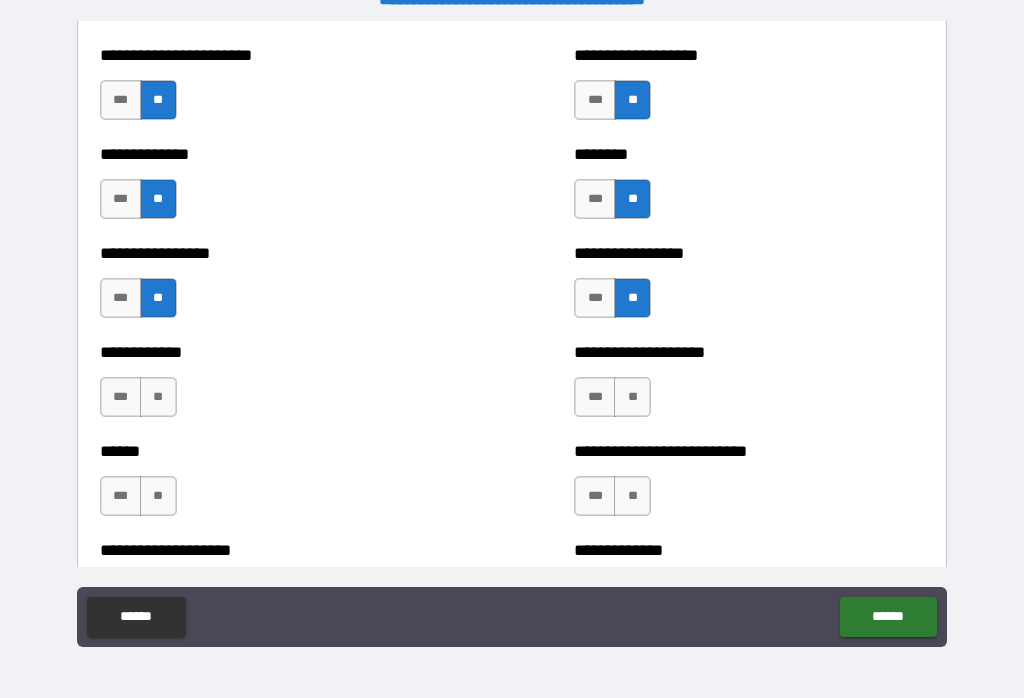 click on "**" at bounding box center [632, 397] 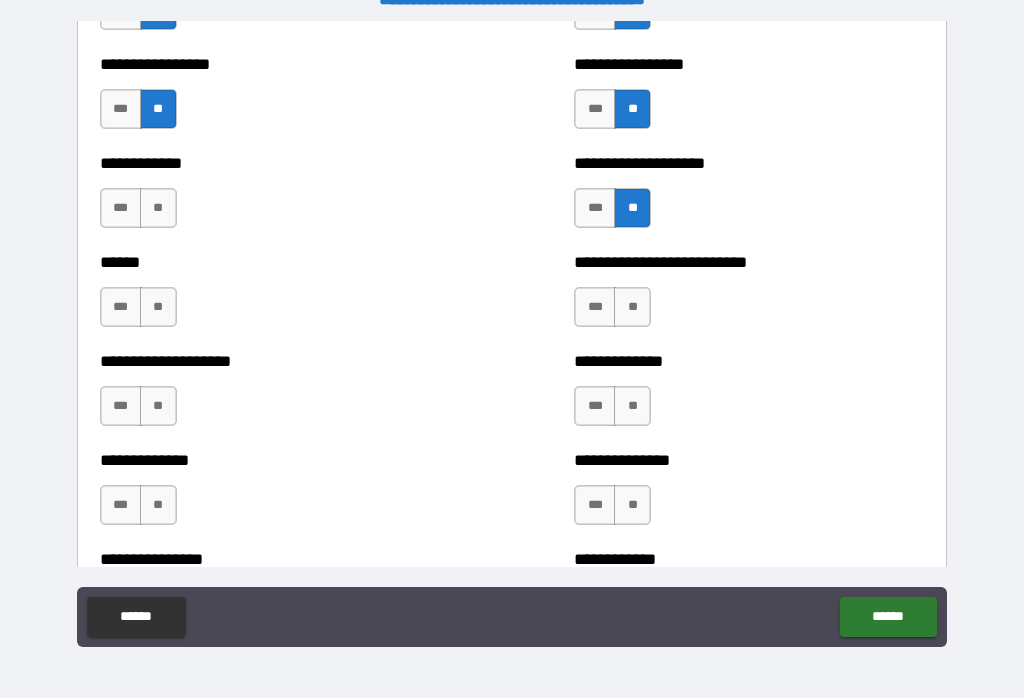 scroll, scrollTop: 3892, scrollLeft: 0, axis: vertical 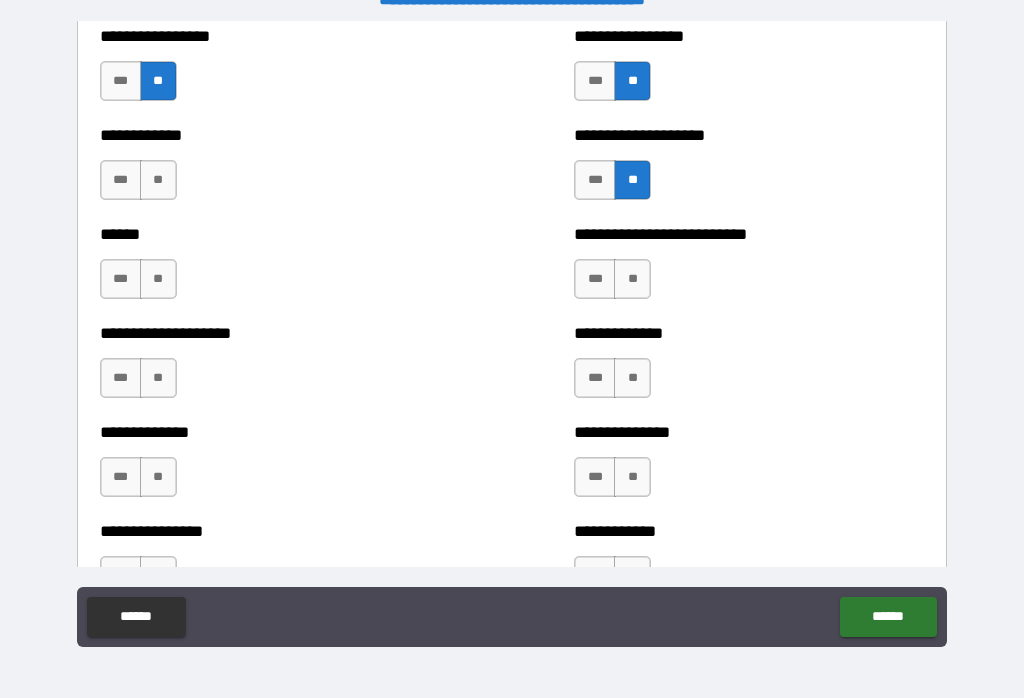 click on "**" at bounding box center (632, 279) 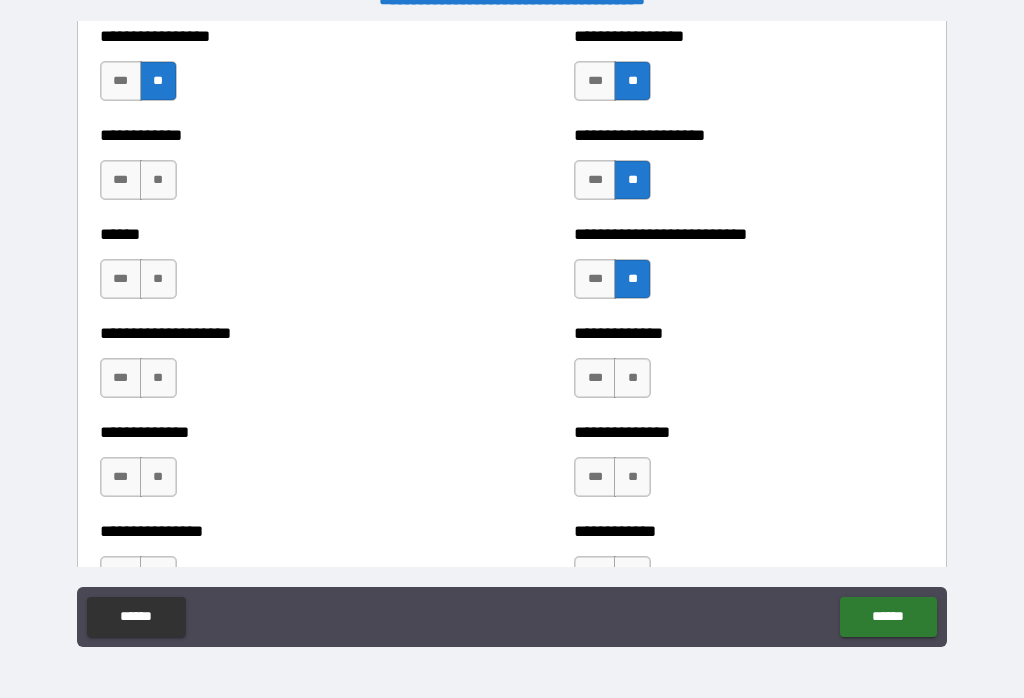 click on "**" at bounding box center (632, 378) 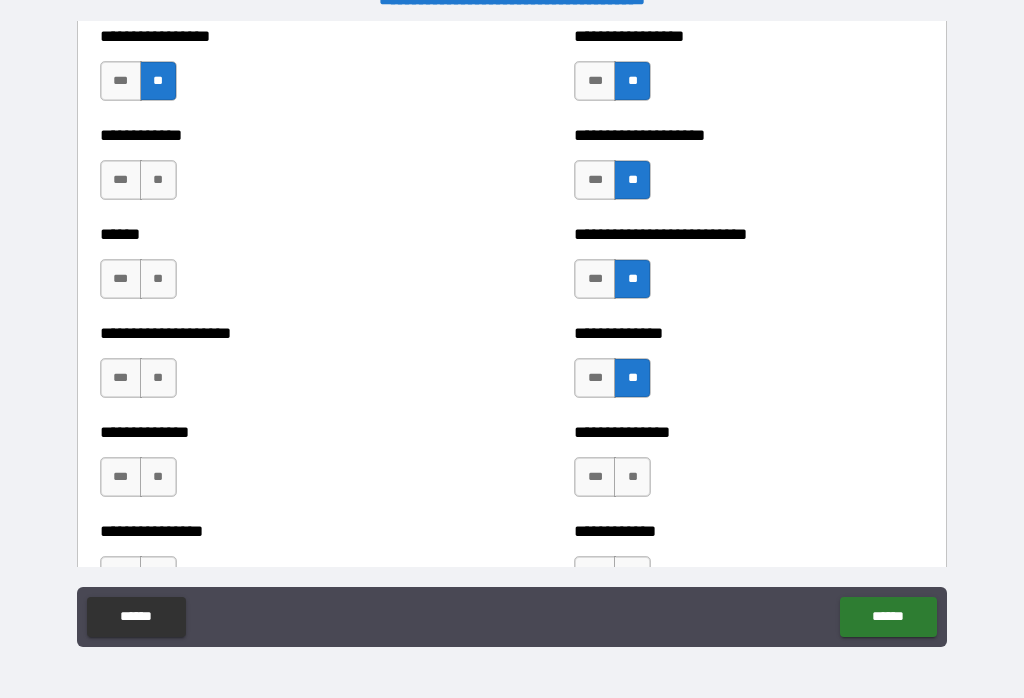 click on "**" at bounding box center [158, 279] 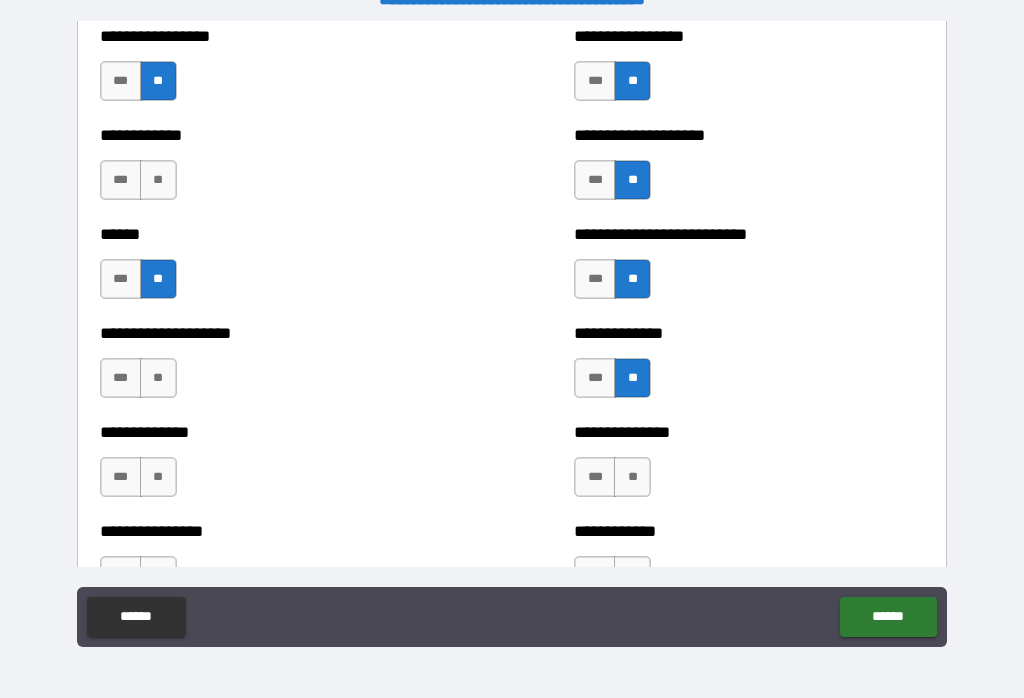 click on "**" at bounding box center (158, 180) 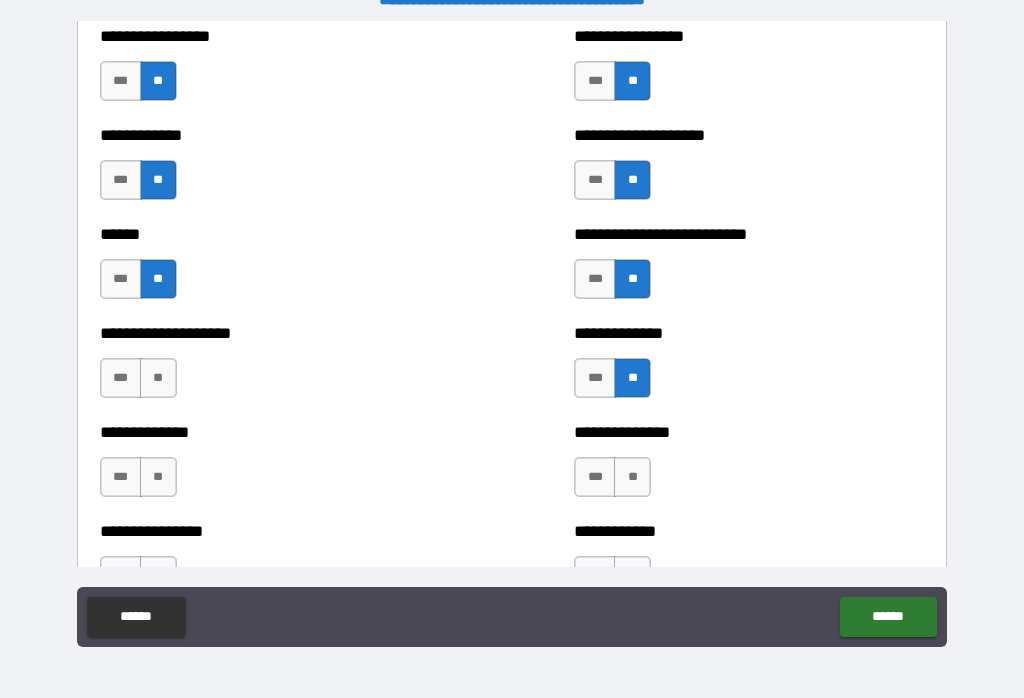 click on "**" at bounding box center (158, 378) 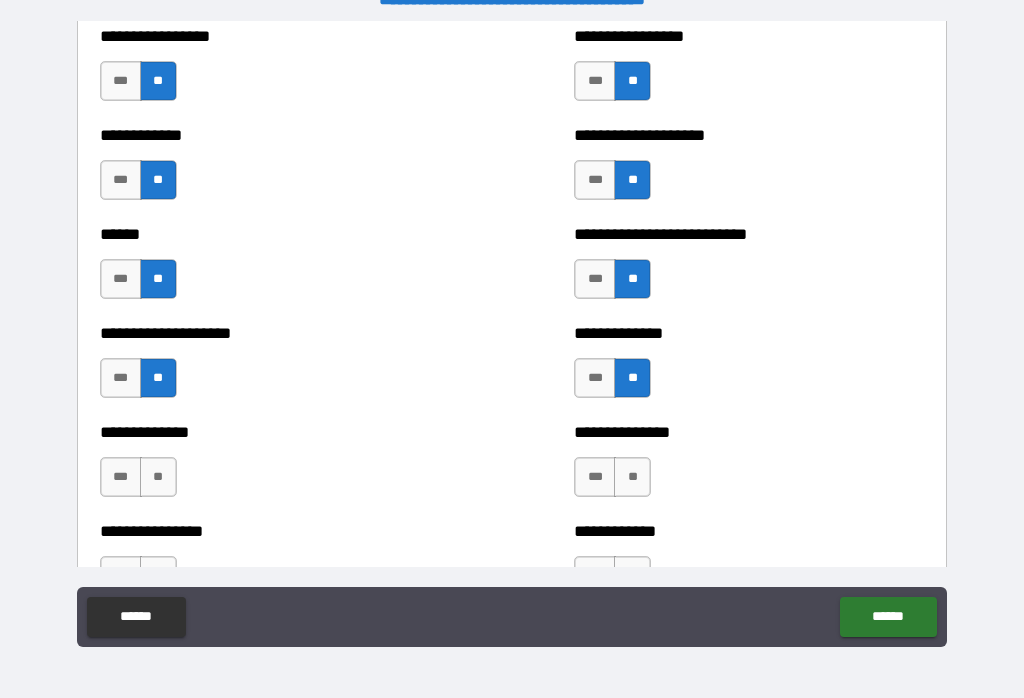 click on "**" at bounding box center [158, 477] 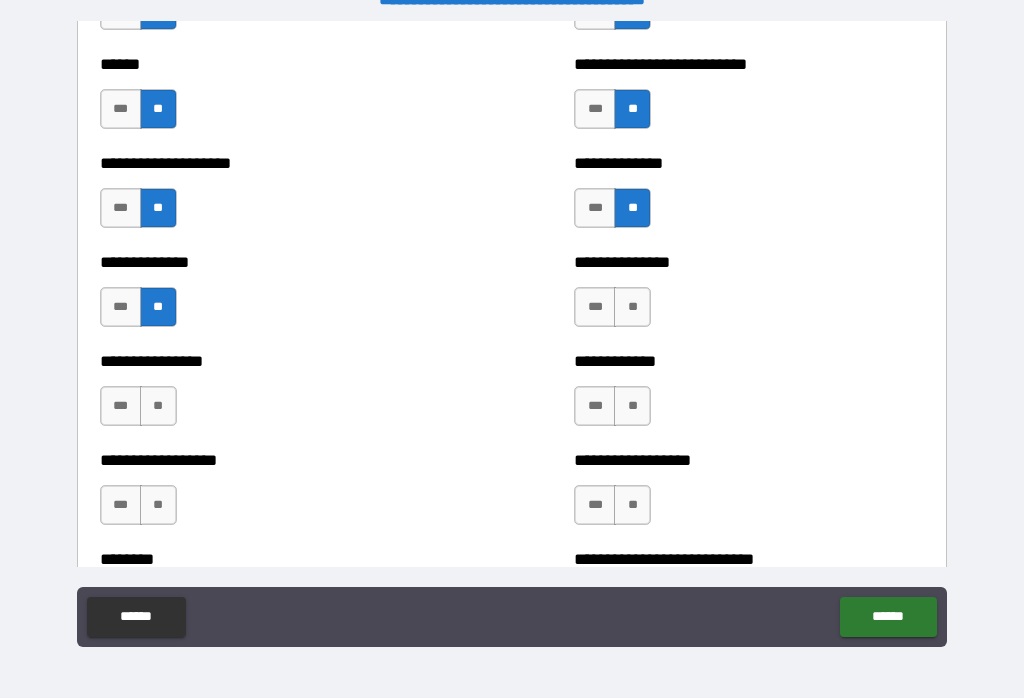 scroll, scrollTop: 4096, scrollLeft: 0, axis: vertical 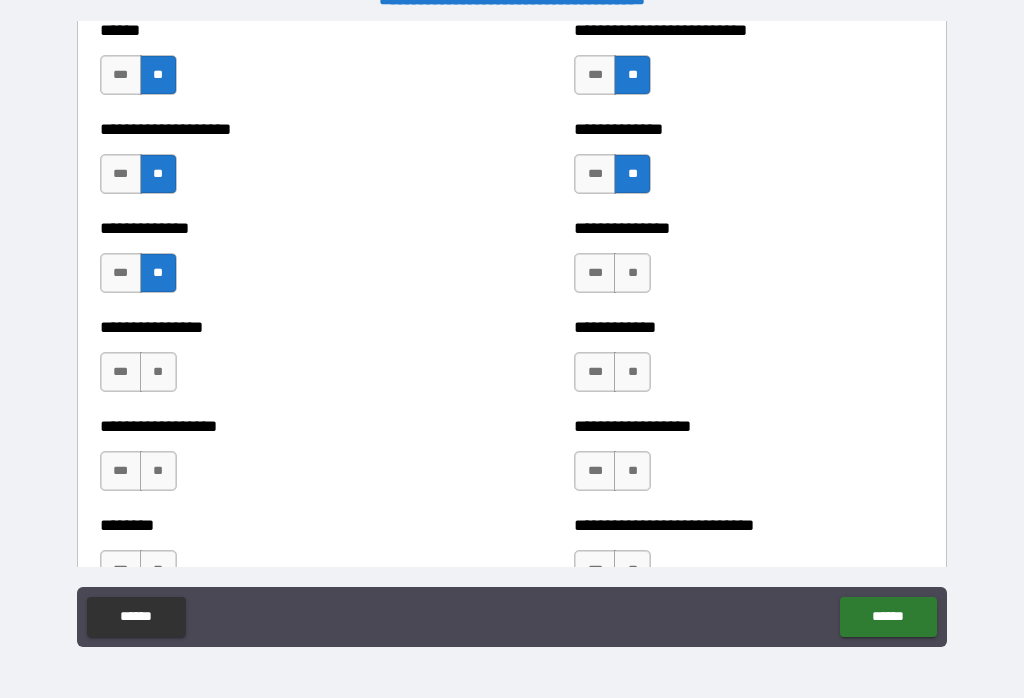 click on "**" at bounding box center (632, 273) 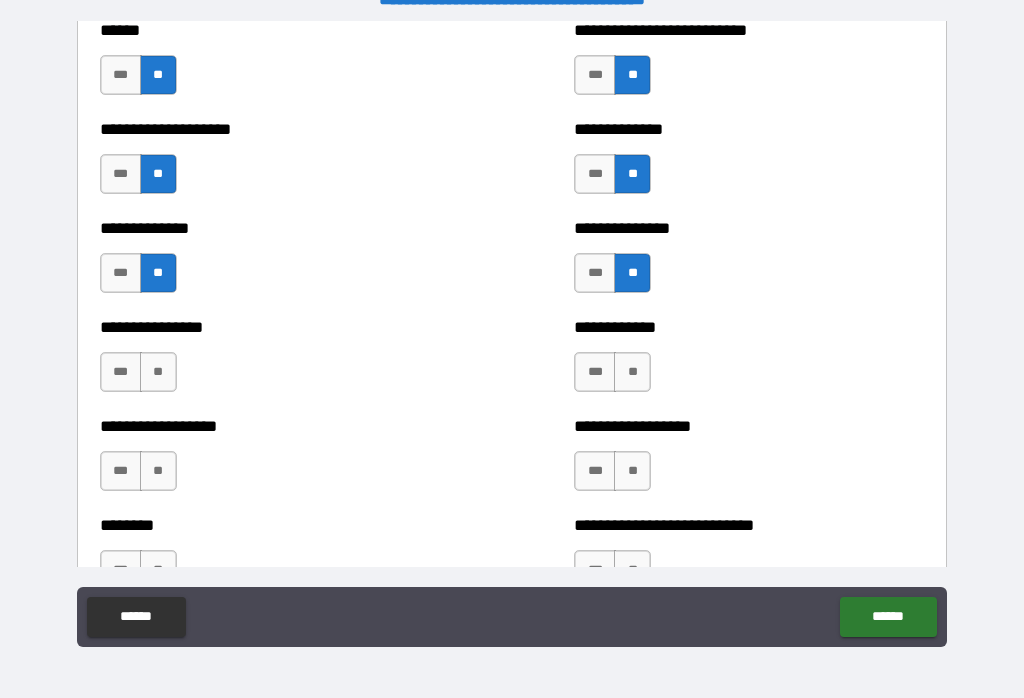 click on "**" at bounding box center [632, 372] 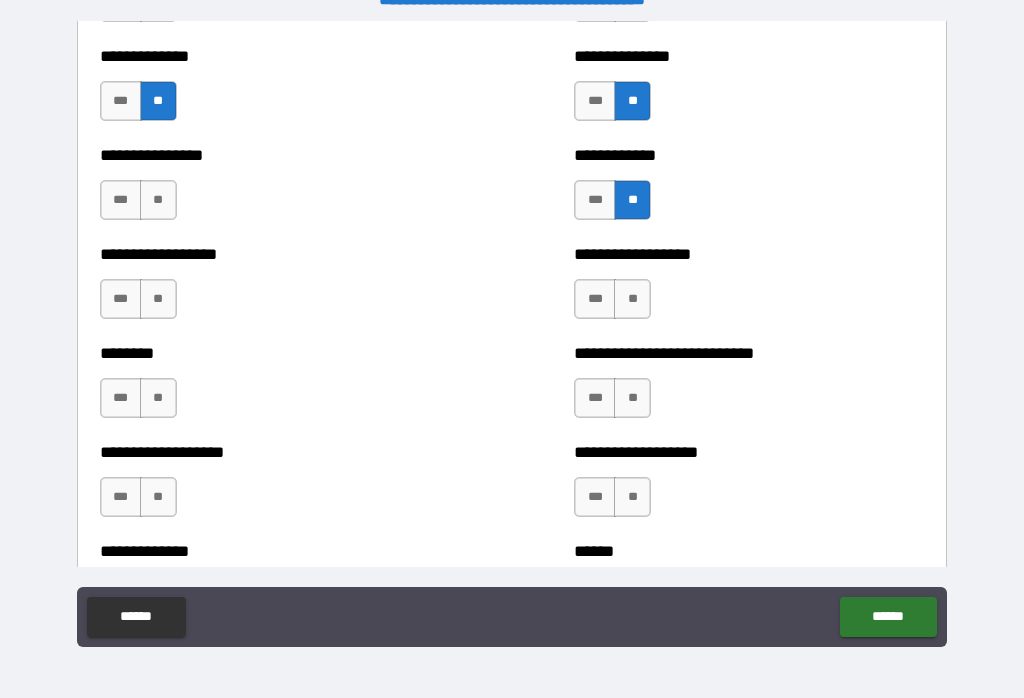 scroll, scrollTop: 4277, scrollLeft: 0, axis: vertical 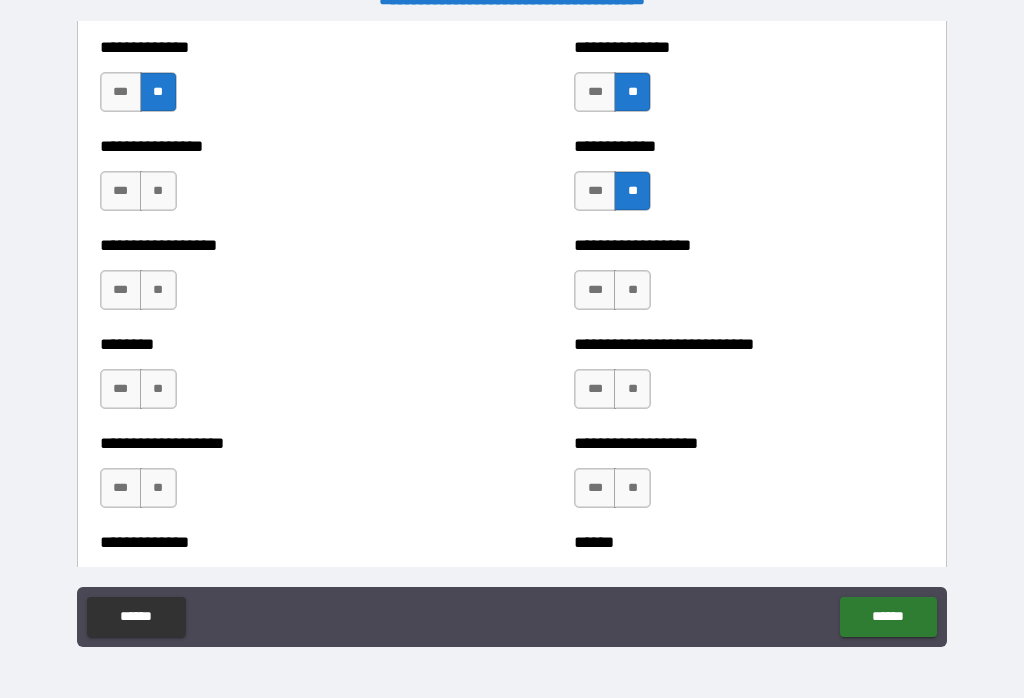 click on "**" at bounding box center (632, 290) 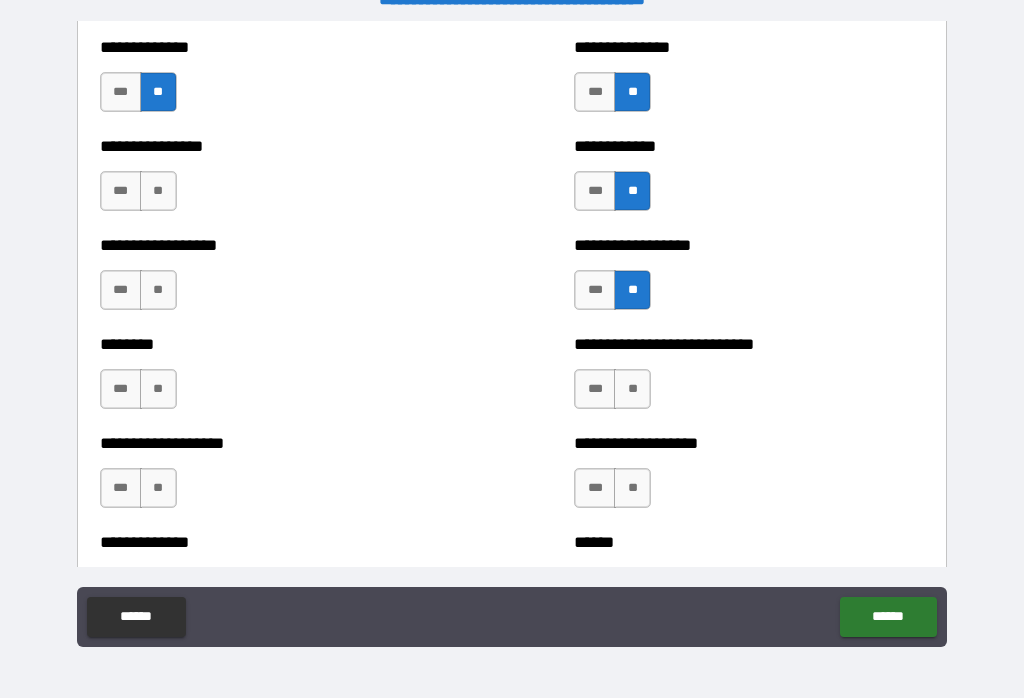 click on "**" at bounding box center (632, 389) 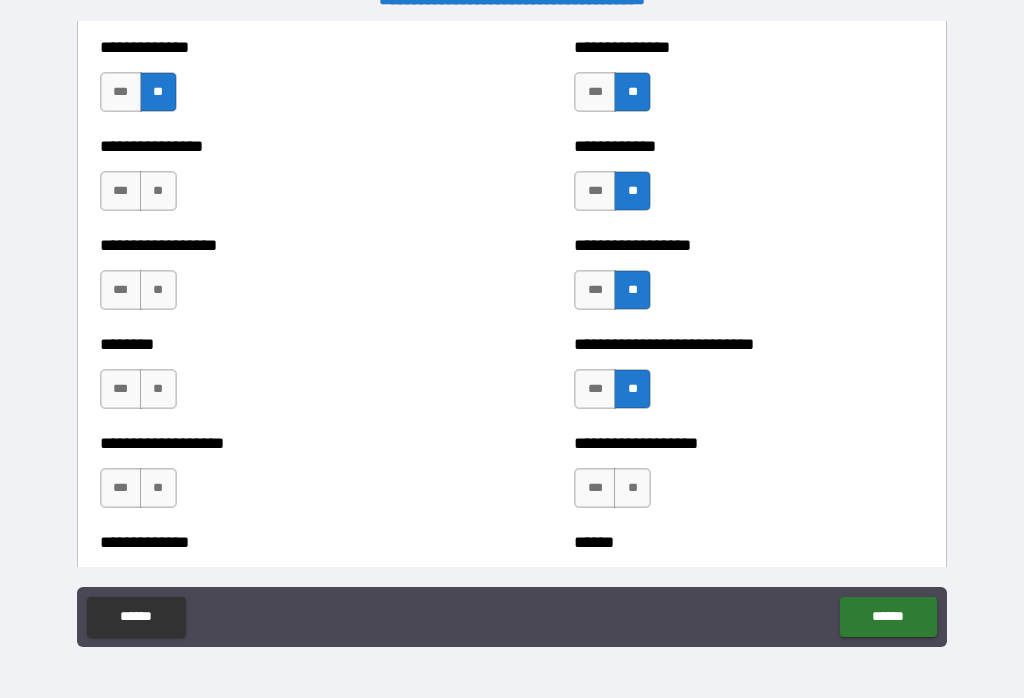 click on "**" at bounding box center (158, 191) 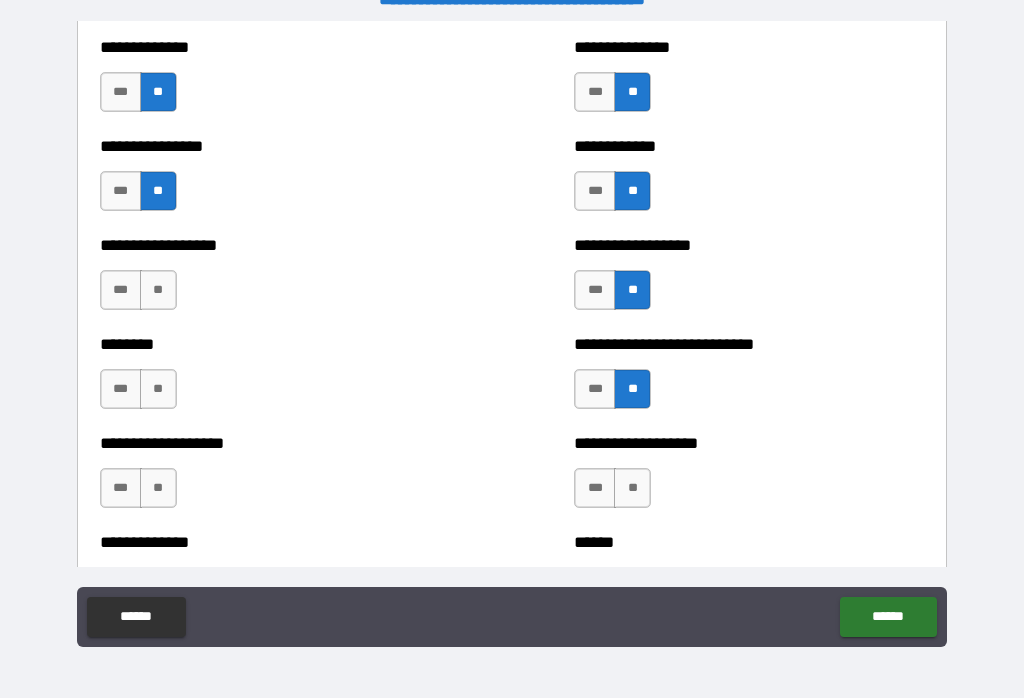 click on "**" at bounding box center (158, 290) 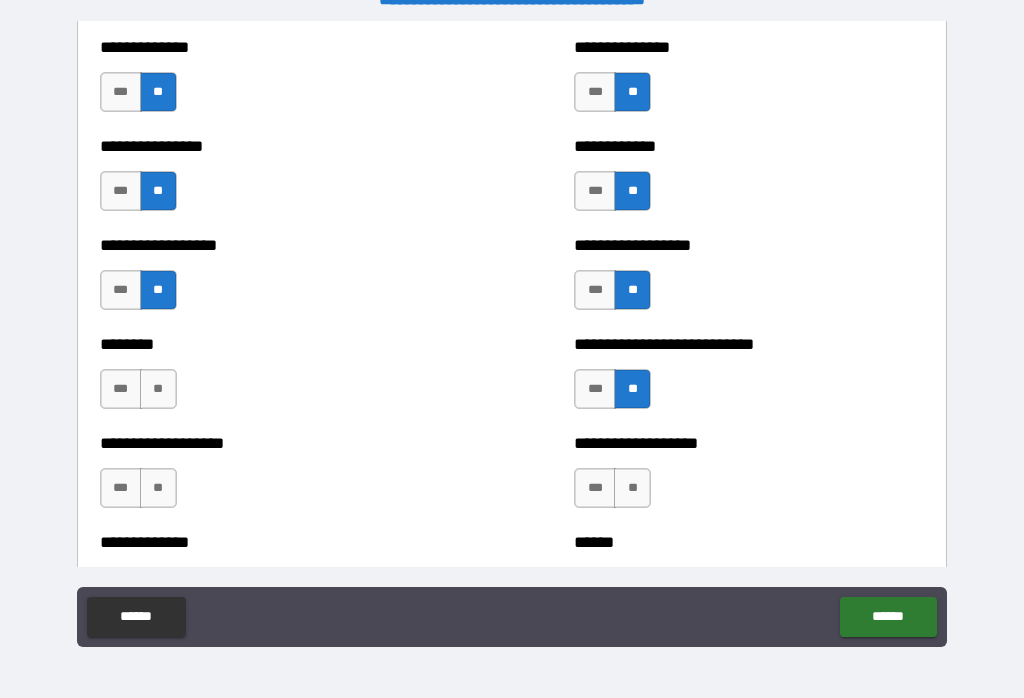 click on "**" at bounding box center (158, 389) 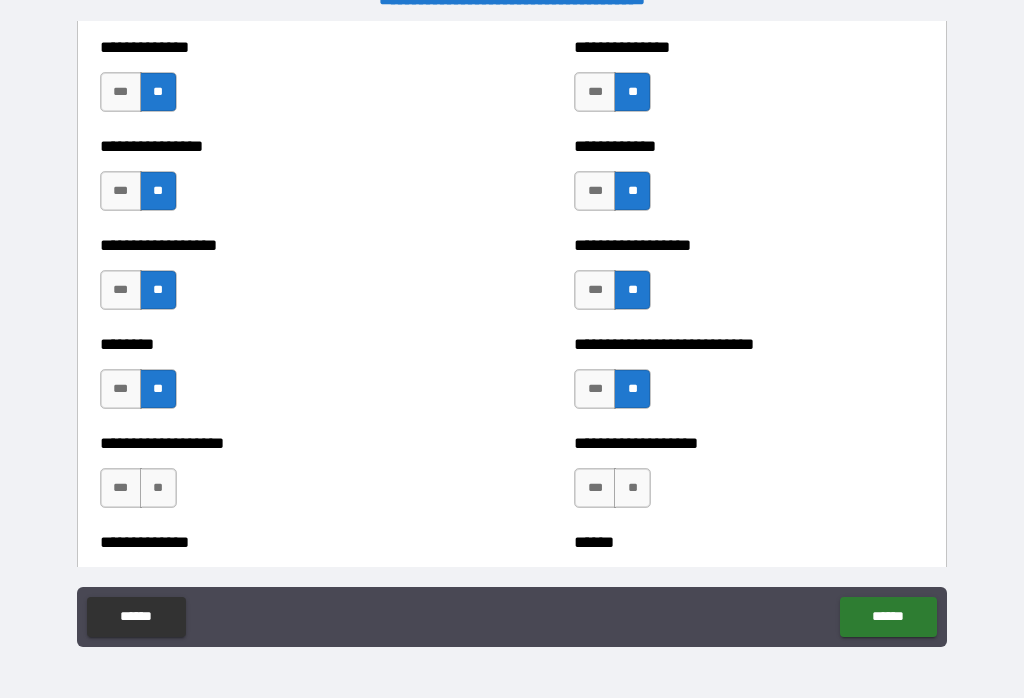 click on "**" at bounding box center [158, 488] 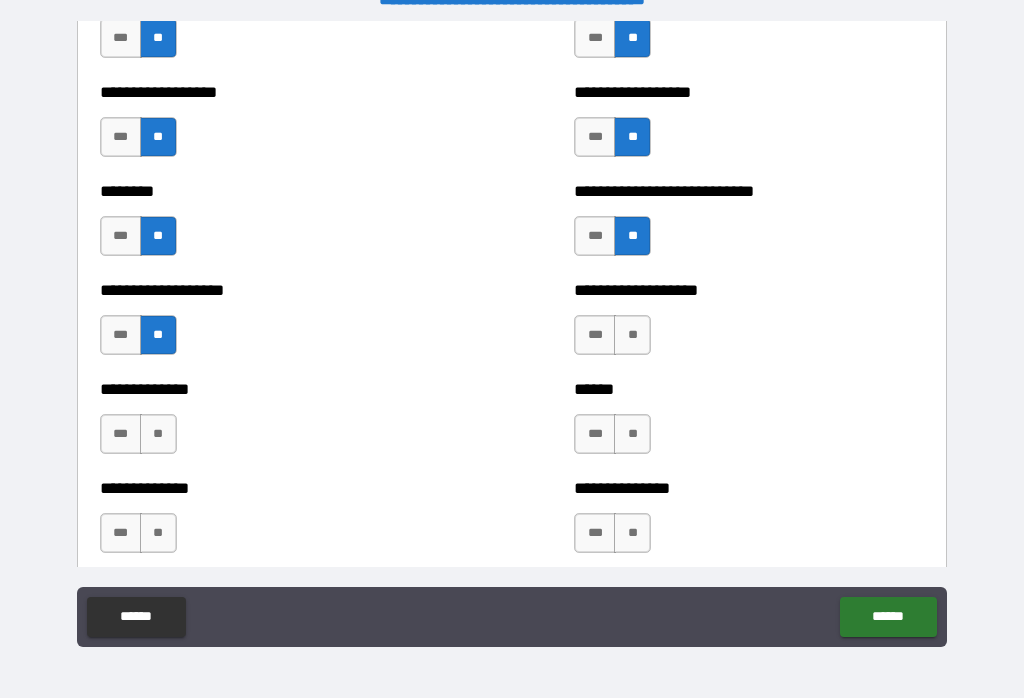 scroll, scrollTop: 4460, scrollLeft: 0, axis: vertical 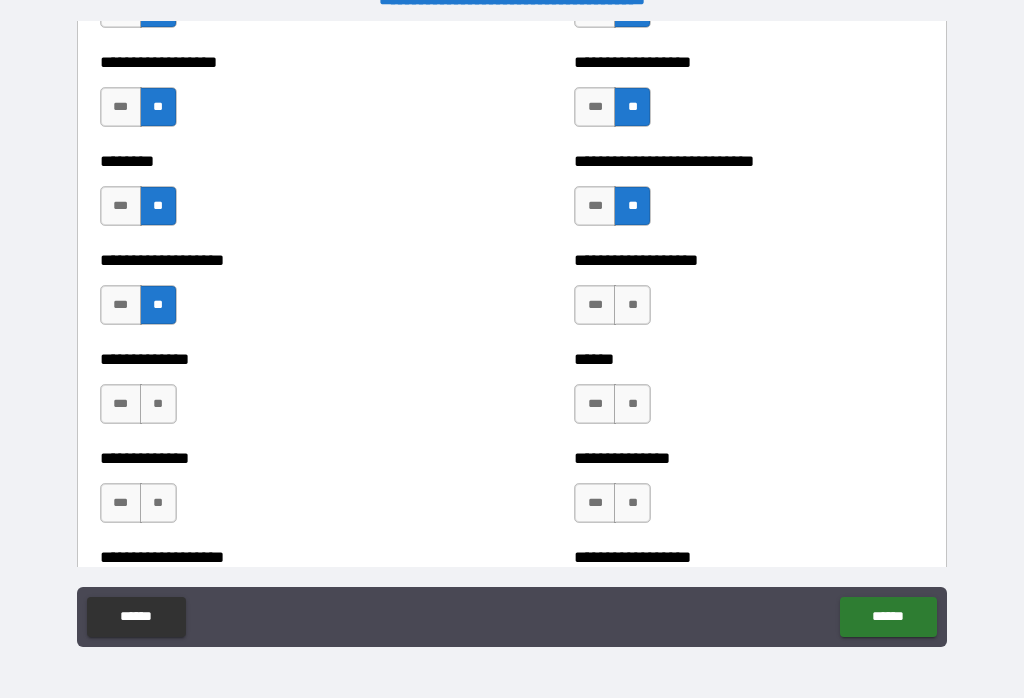 click on "**" at bounding box center [632, 305] 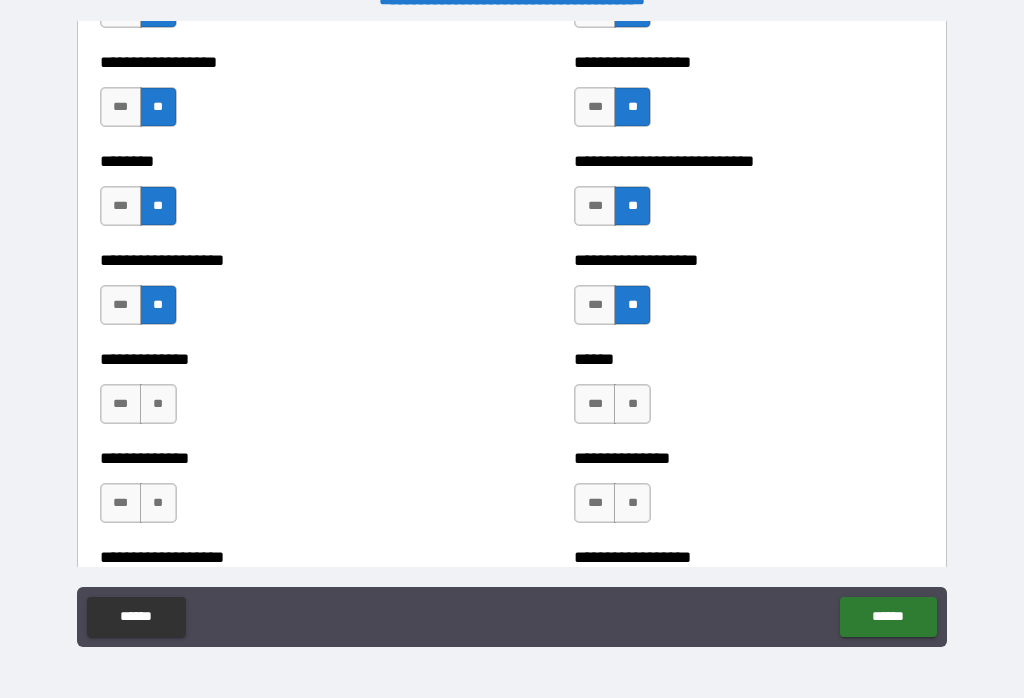 click on "**" at bounding box center (632, 404) 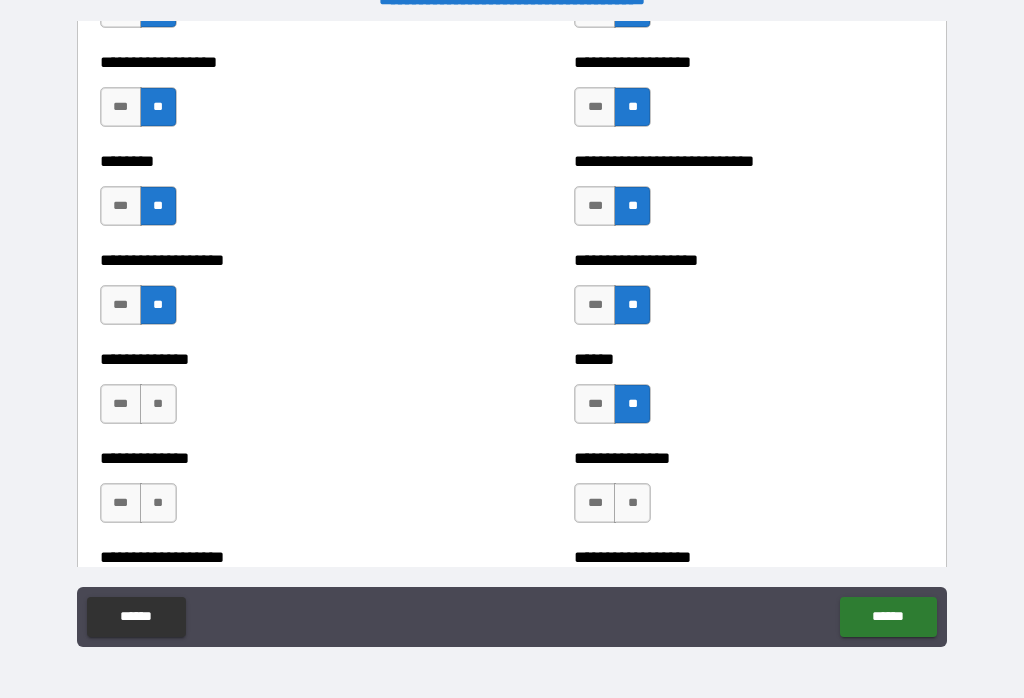 scroll, scrollTop: 4619, scrollLeft: 0, axis: vertical 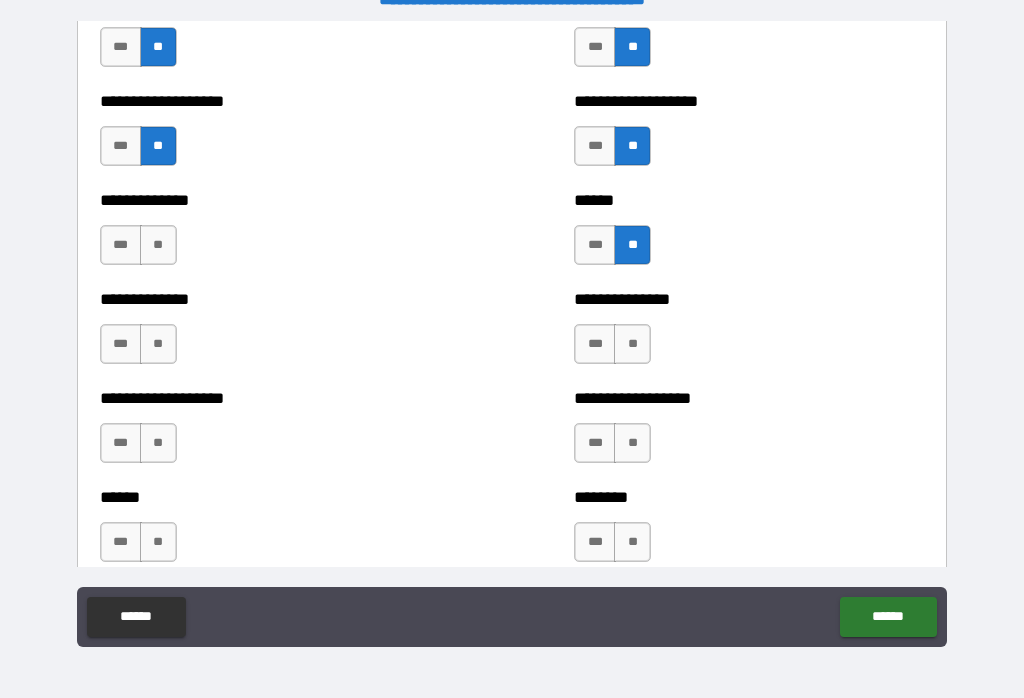 click on "**" at bounding box center [158, 344] 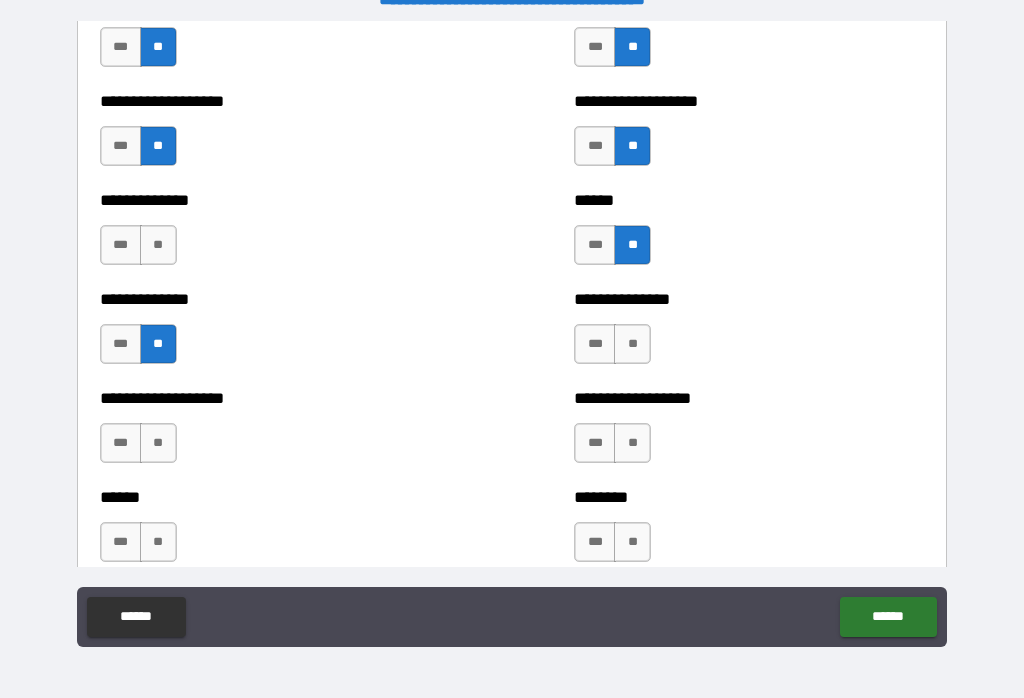 click on "**" at bounding box center (158, 245) 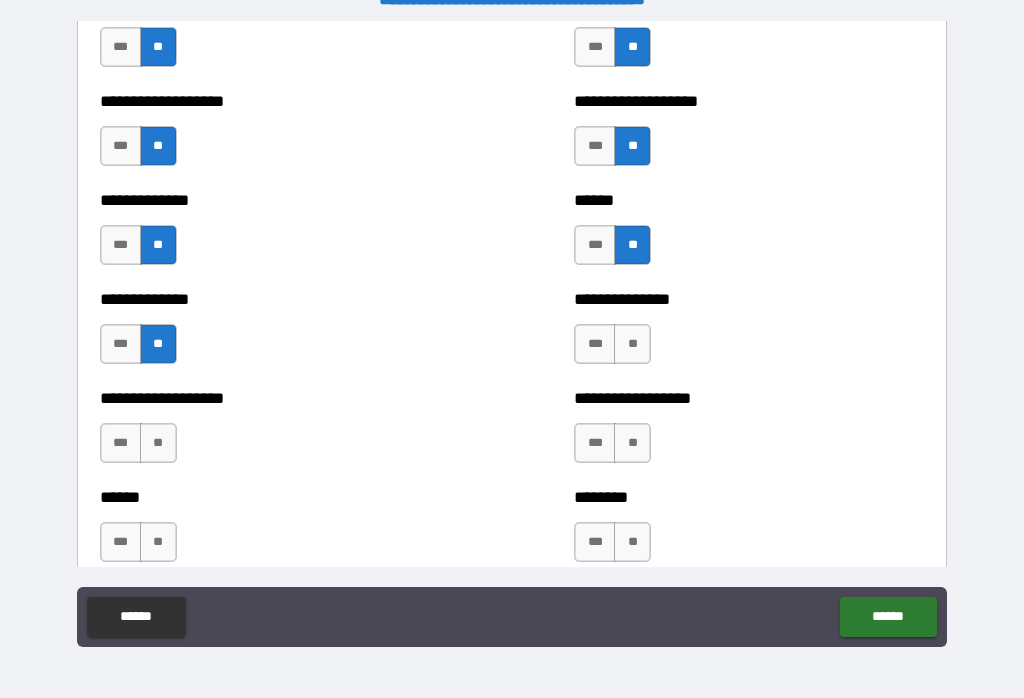 click on "**" at bounding box center (158, 443) 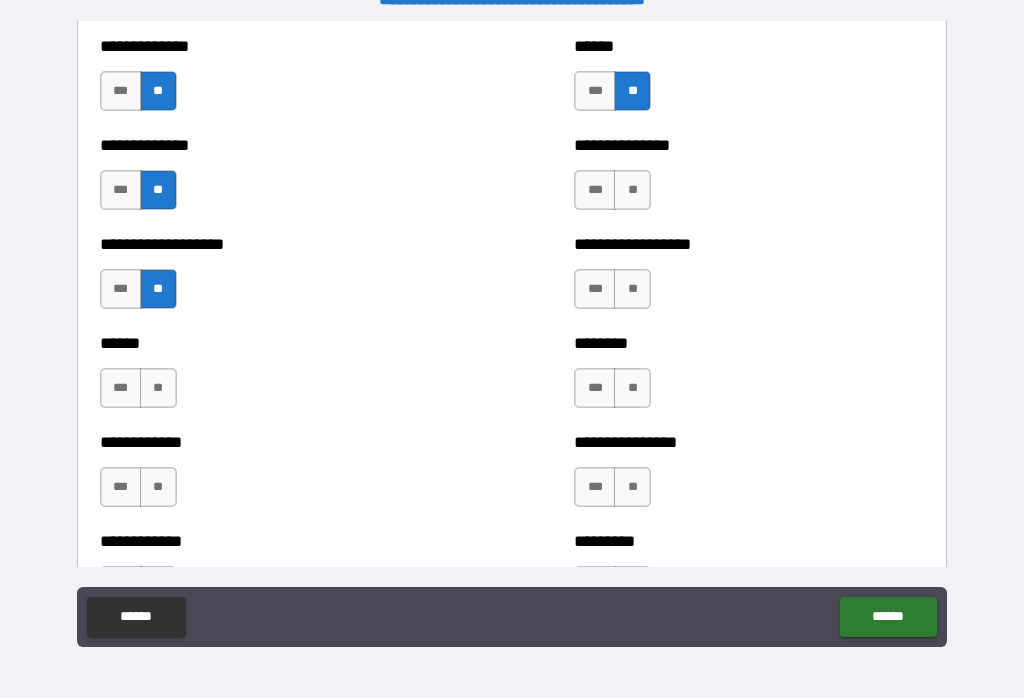 scroll, scrollTop: 4781, scrollLeft: 0, axis: vertical 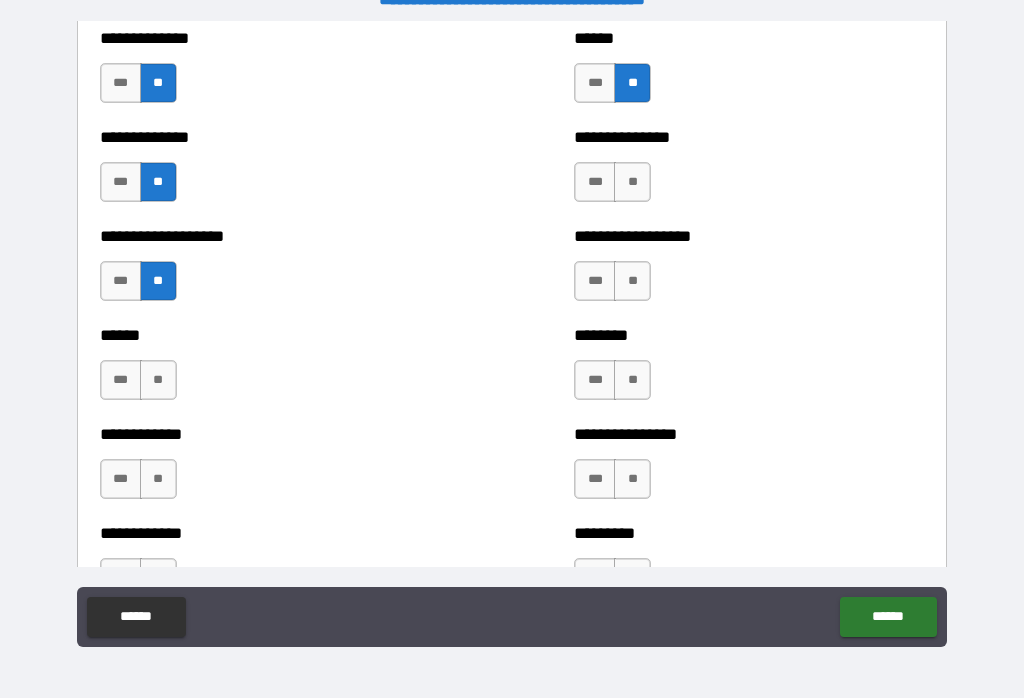 click on "**" at bounding box center [158, 380] 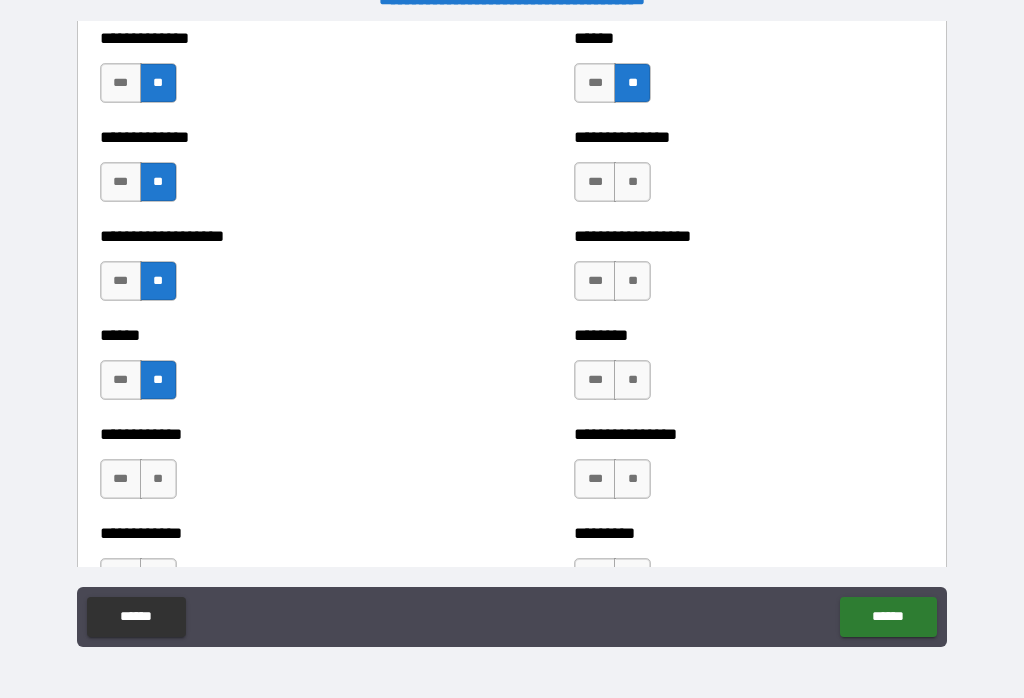 click on "**" at bounding box center (158, 479) 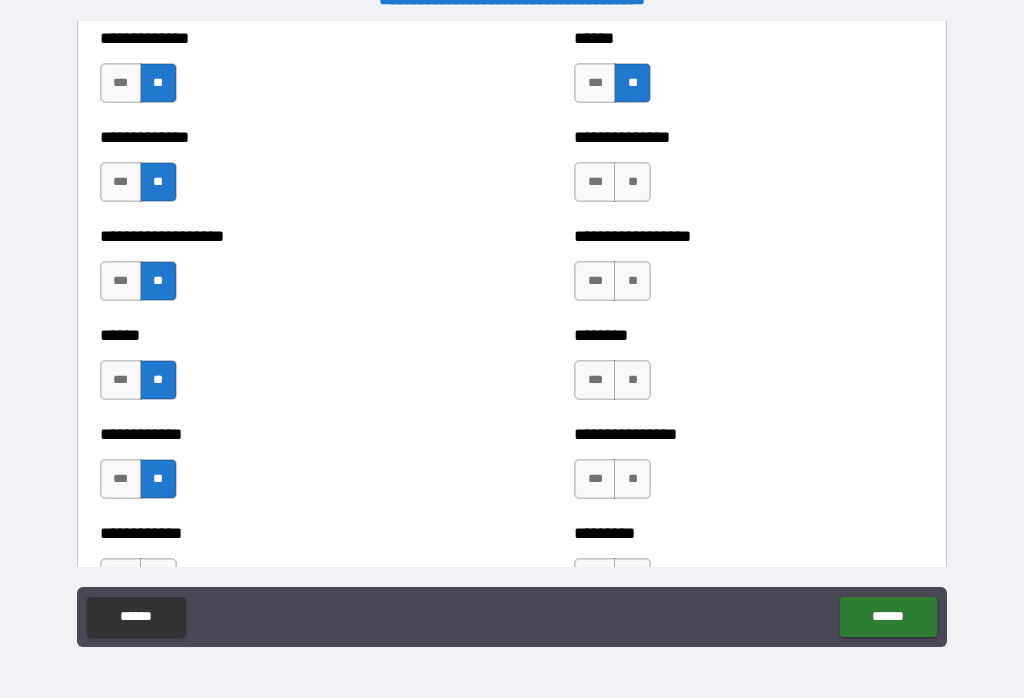 click on "**" at bounding box center [632, 182] 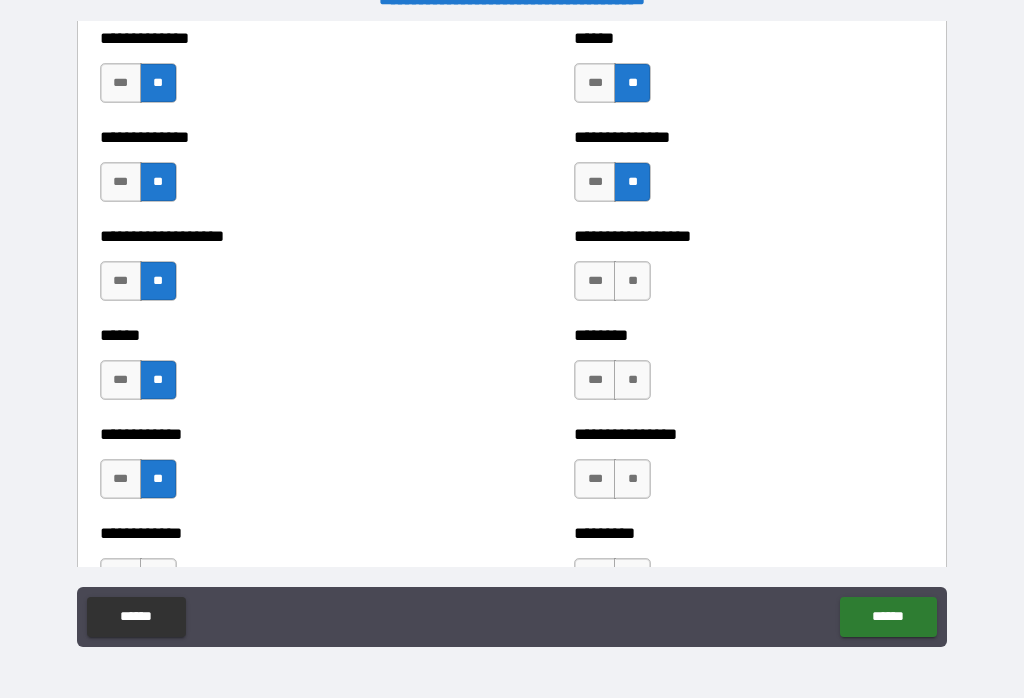 click on "**" at bounding box center (632, 281) 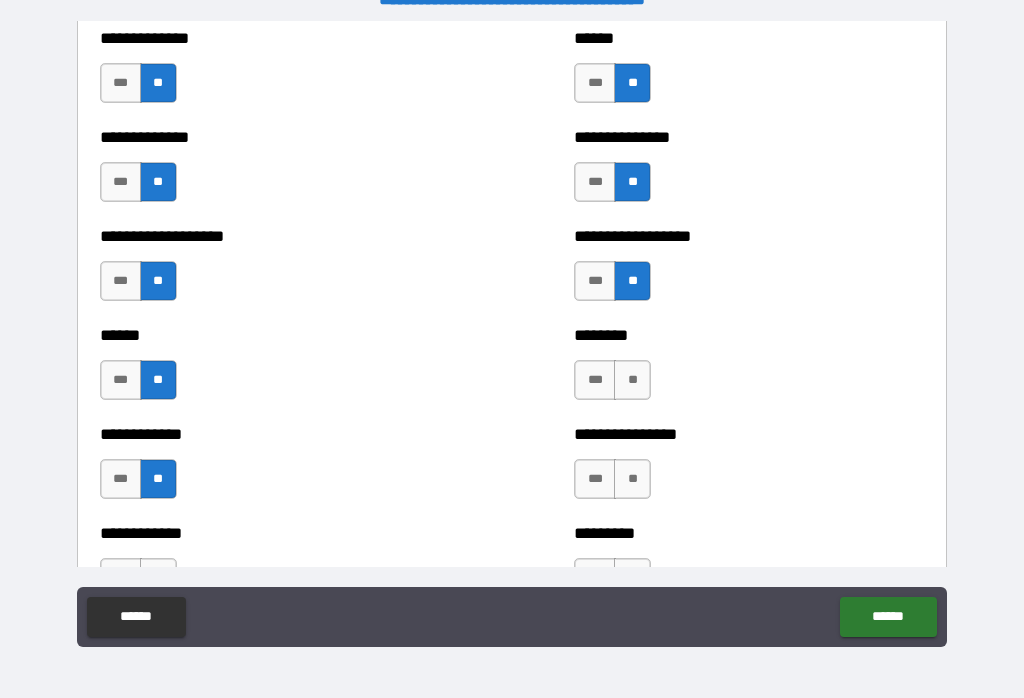 click on "**" at bounding box center (632, 380) 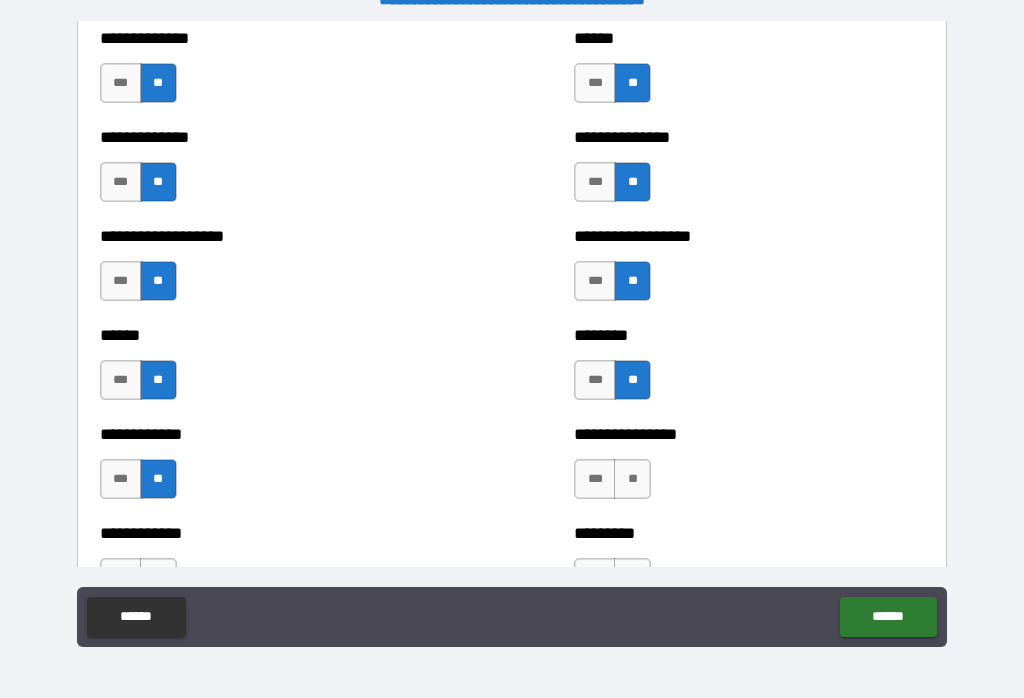 click on "**" at bounding box center (632, 479) 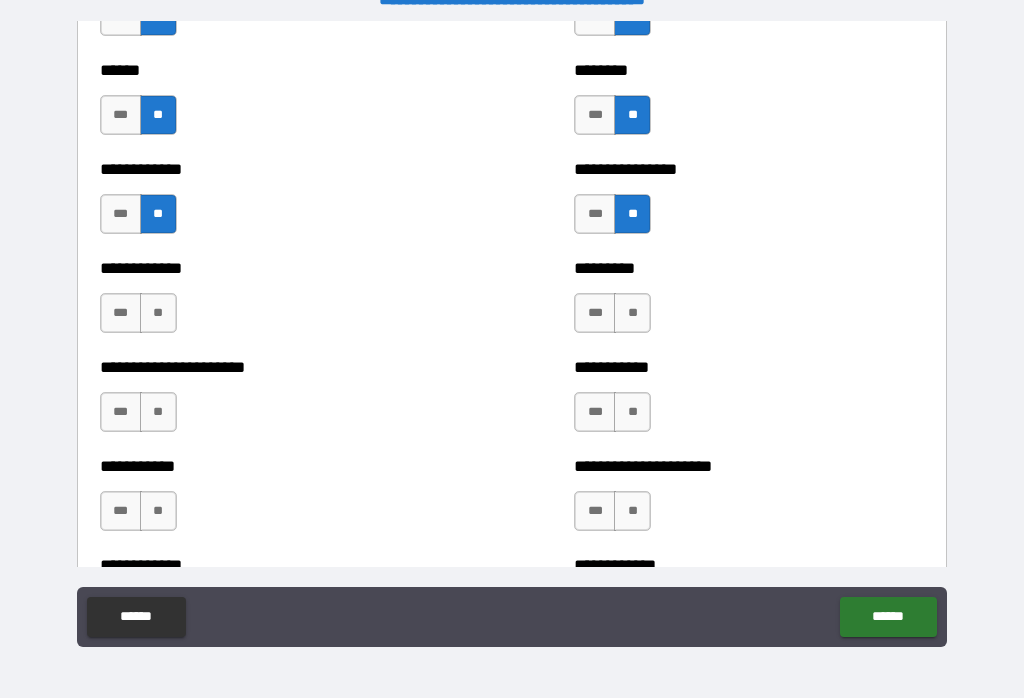 scroll, scrollTop: 5059, scrollLeft: 0, axis: vertical 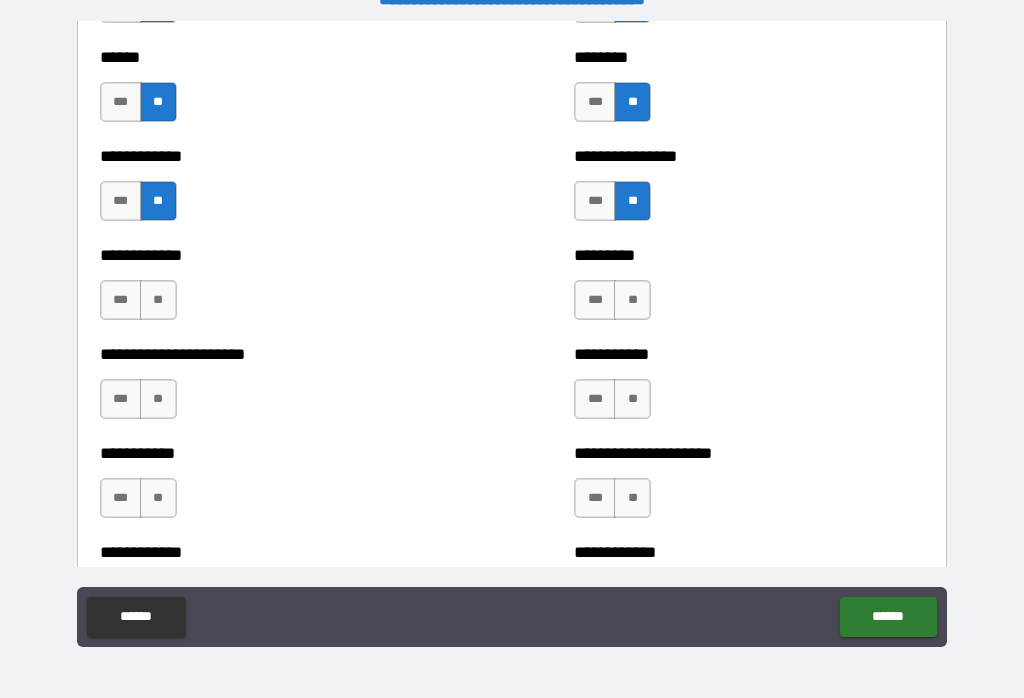 click on "**" at bounding box center [632, 300] 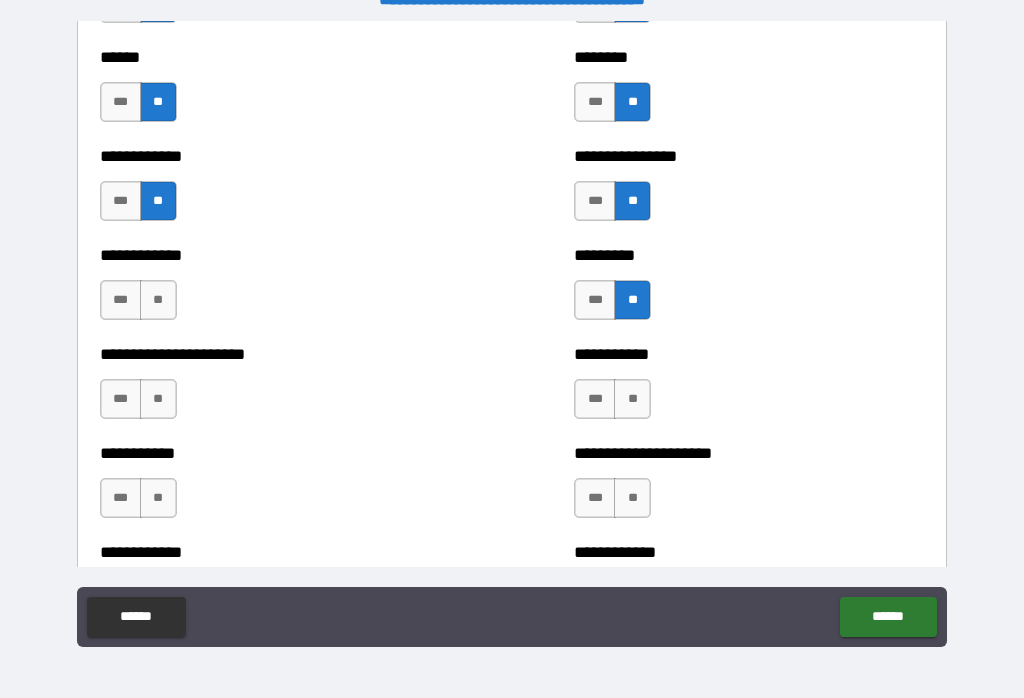 click on "**" at bounding box center [632, 399] 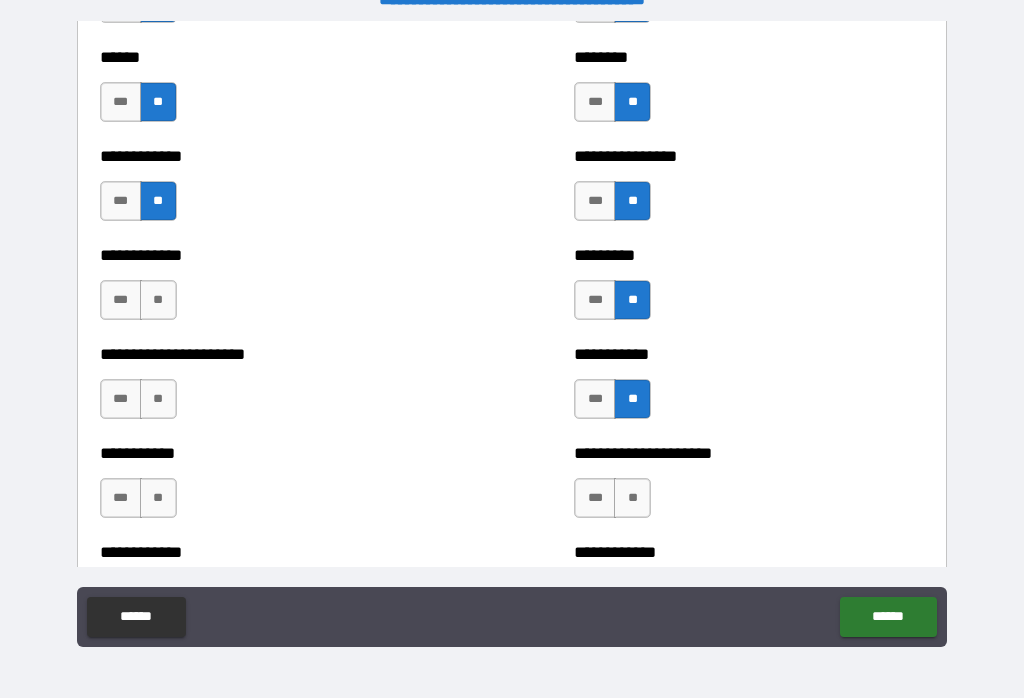 click on "**" at bounding box center [158, 300] 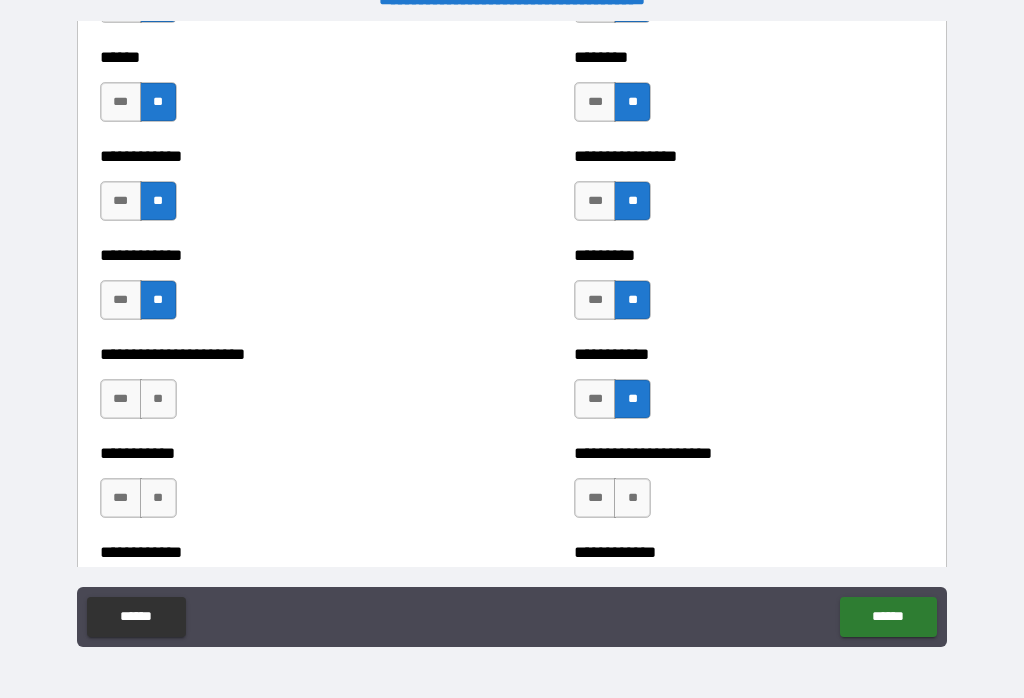 click on "**" at bounding box center (158, 399) 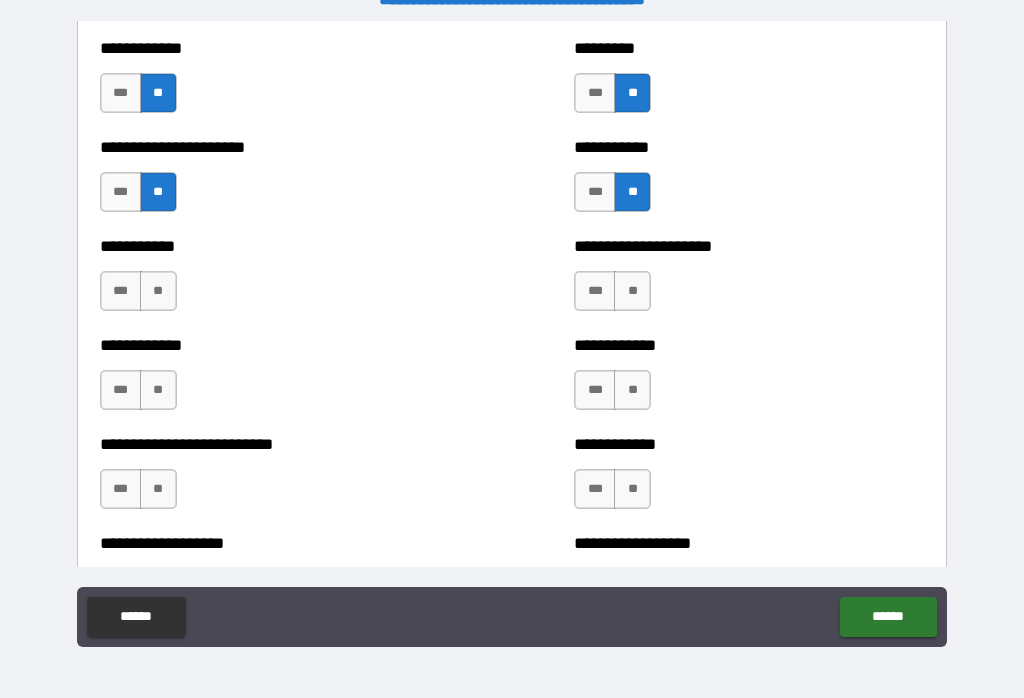scroll, scrollTop: 5266, scrollLeft: 0, axis: vertical 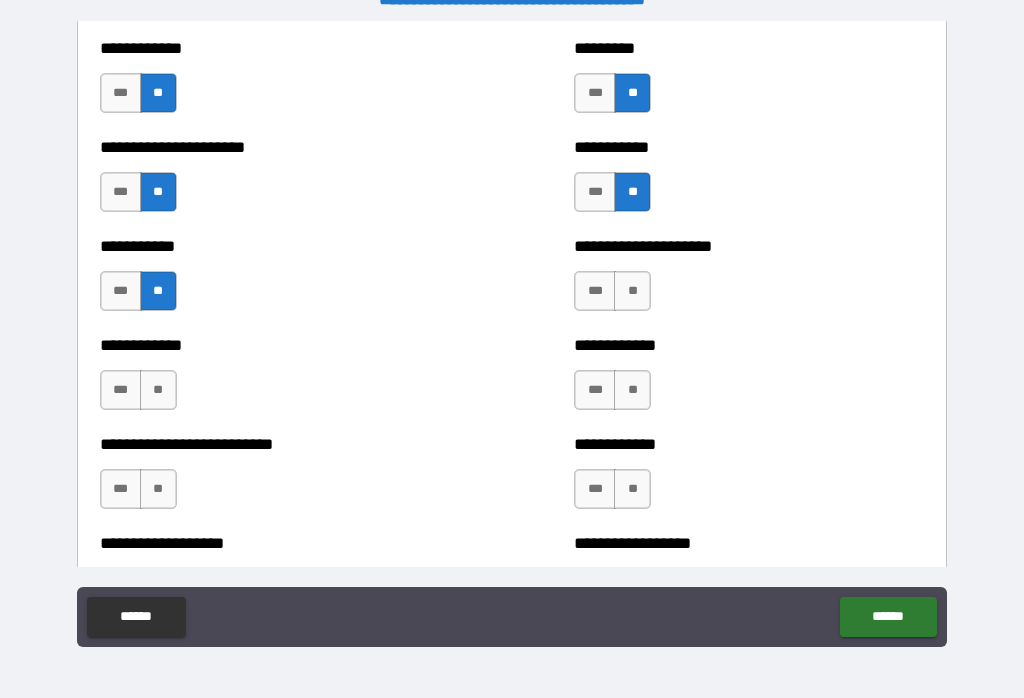 click on "**" at bounding box center (158, 390) 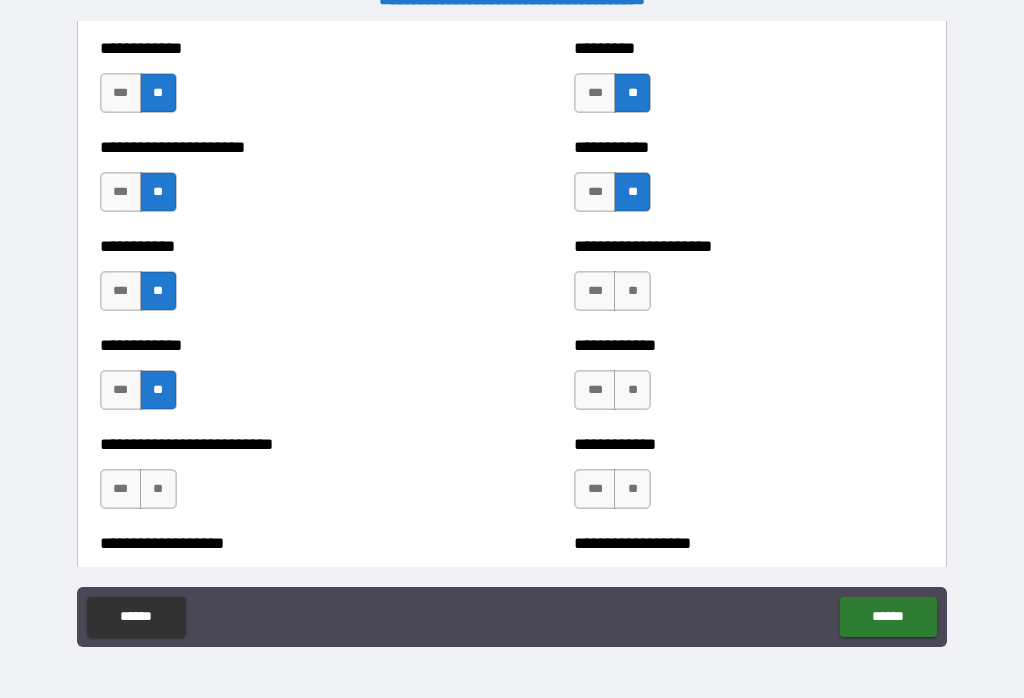 click on "**" at bounding box center [632, 291] 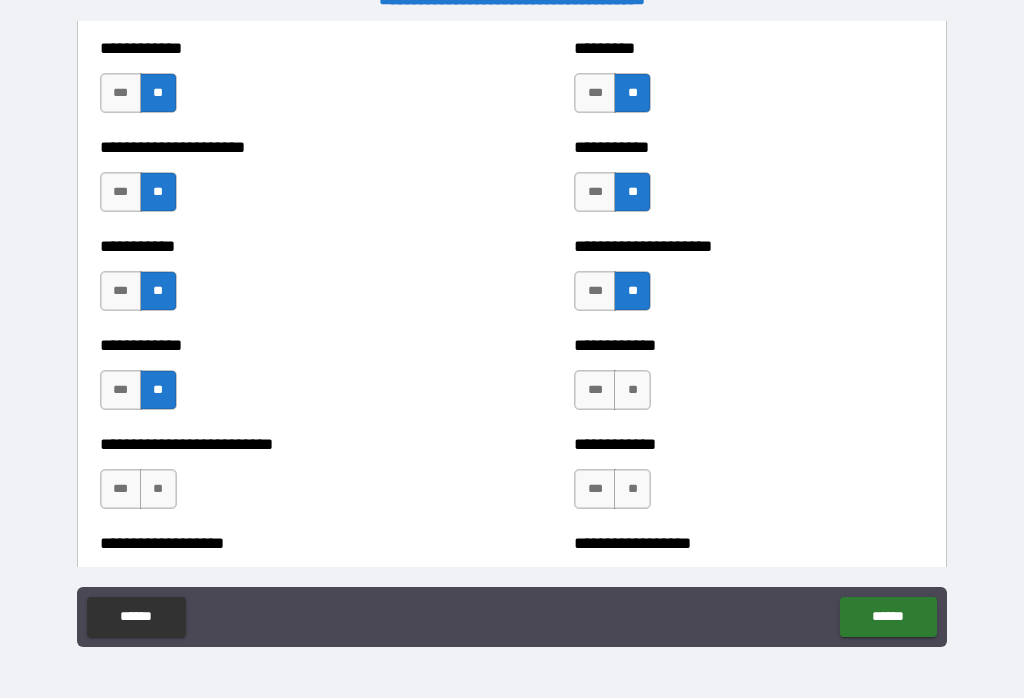 click on "**" at bounding box center [632, 390] 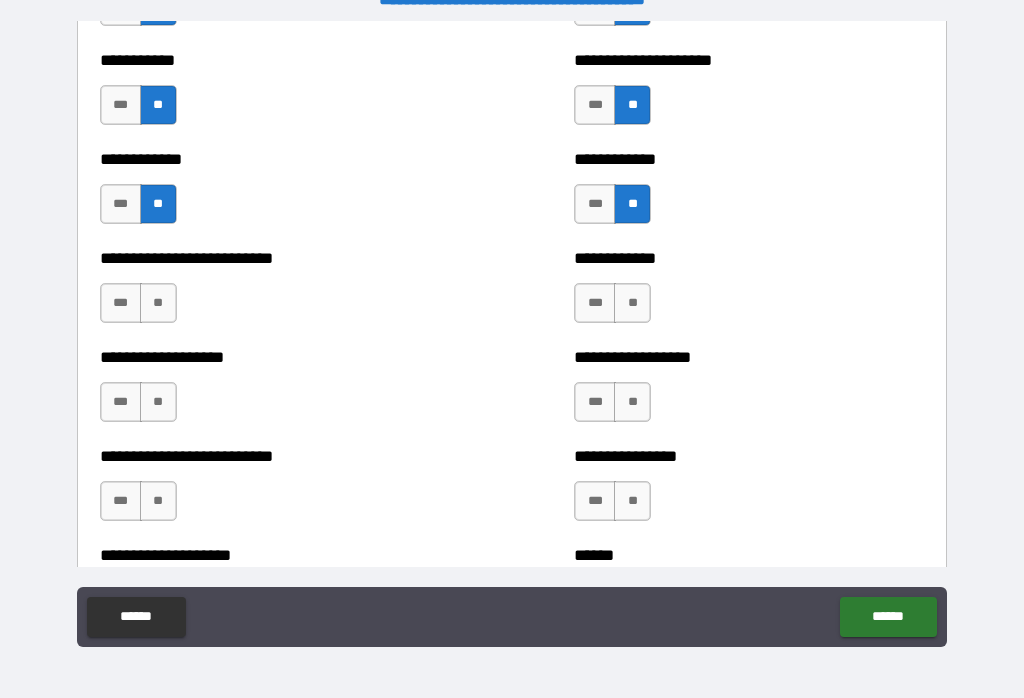 scroll, scrollTop: 5453, scrollLeft: 0, axis: vertical 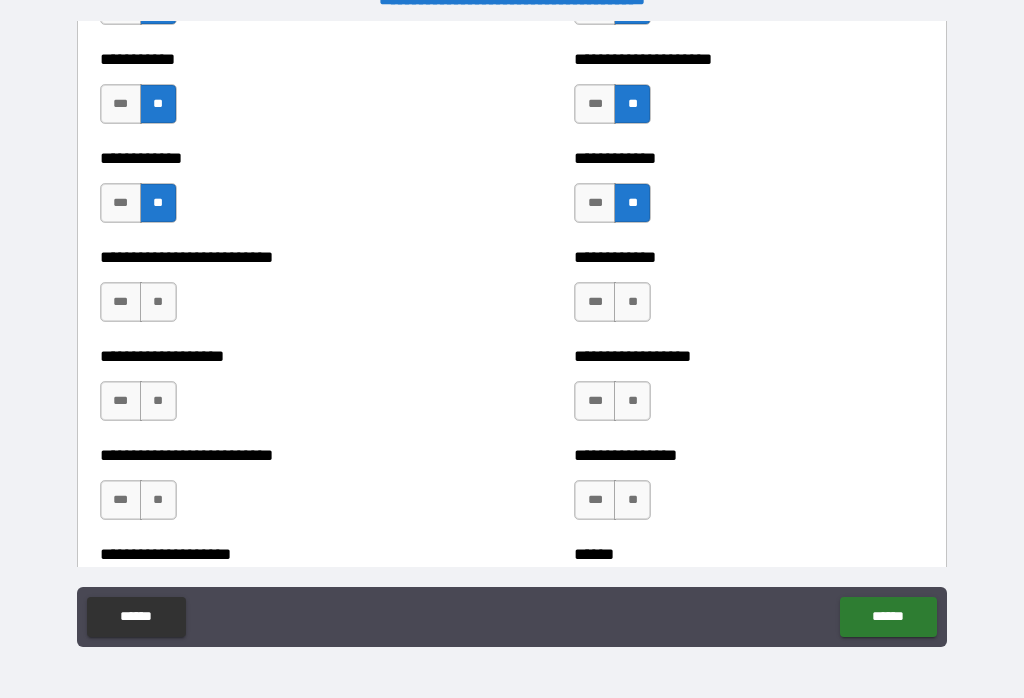 click on "**" at bounding box center [632, 302] 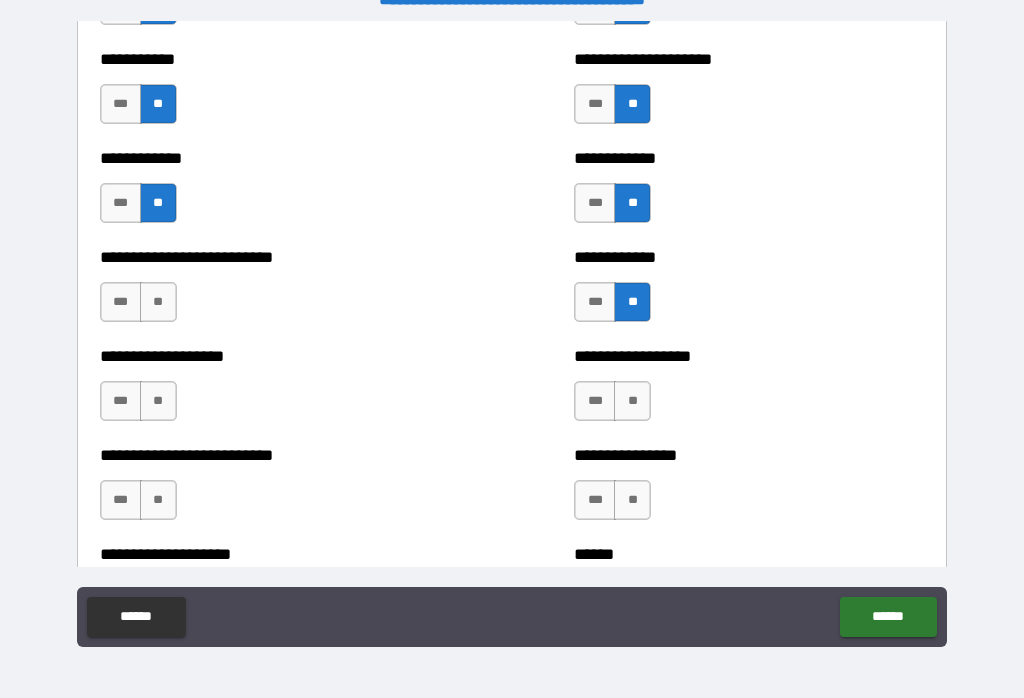click on "**" at bounding box center [632, 401] 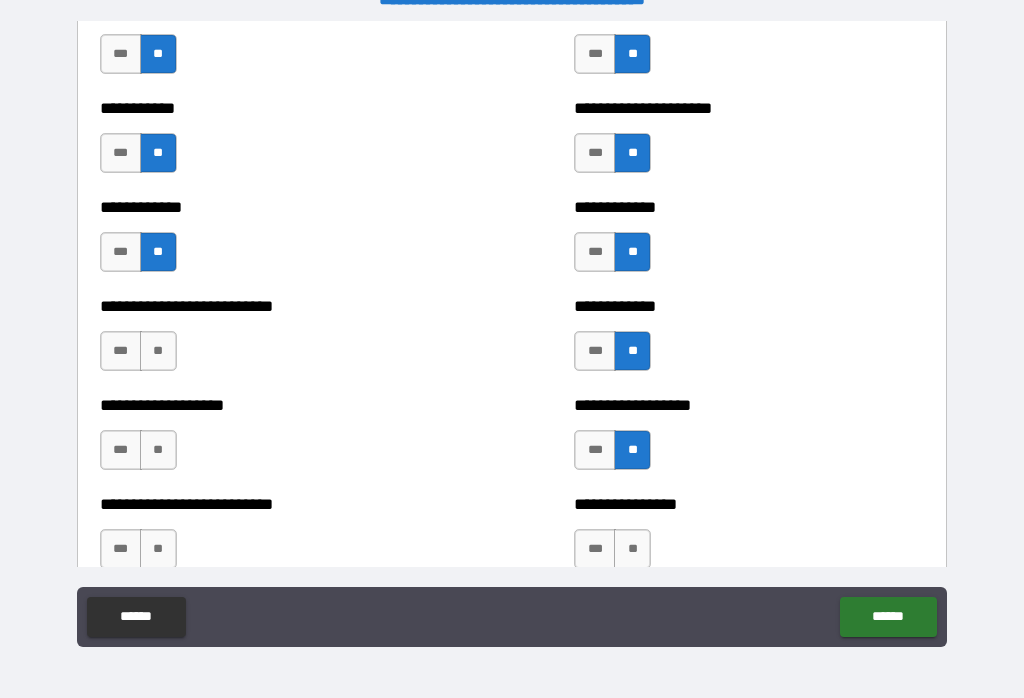 scroll, scrollTop: 5398, scrollLeft: 0, axis: vertical 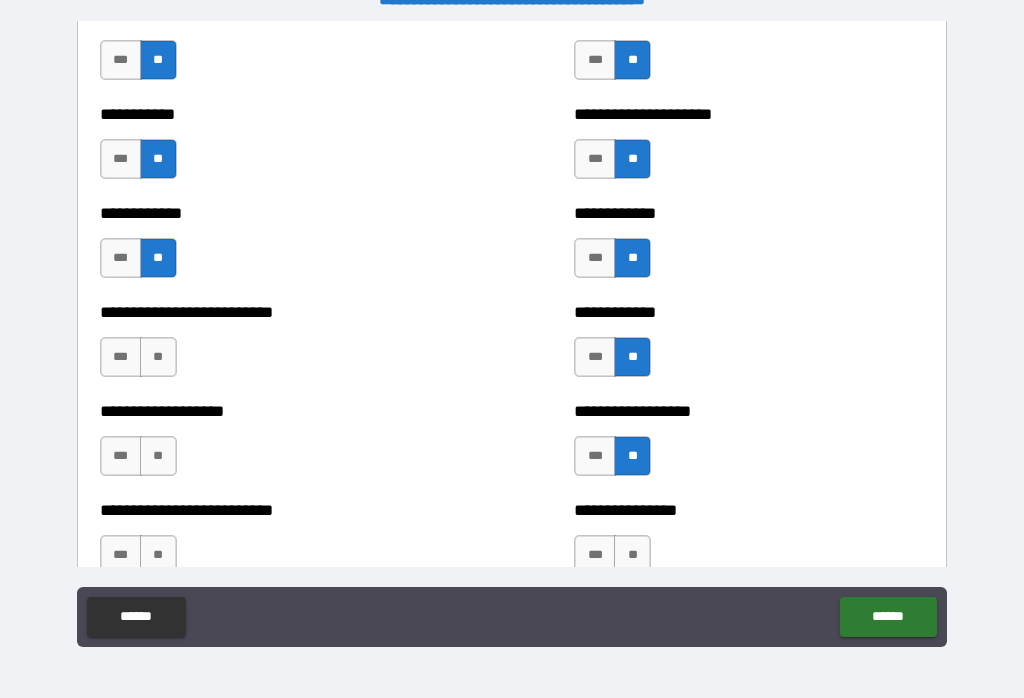 click on "**" at bounding box center (158, 357) 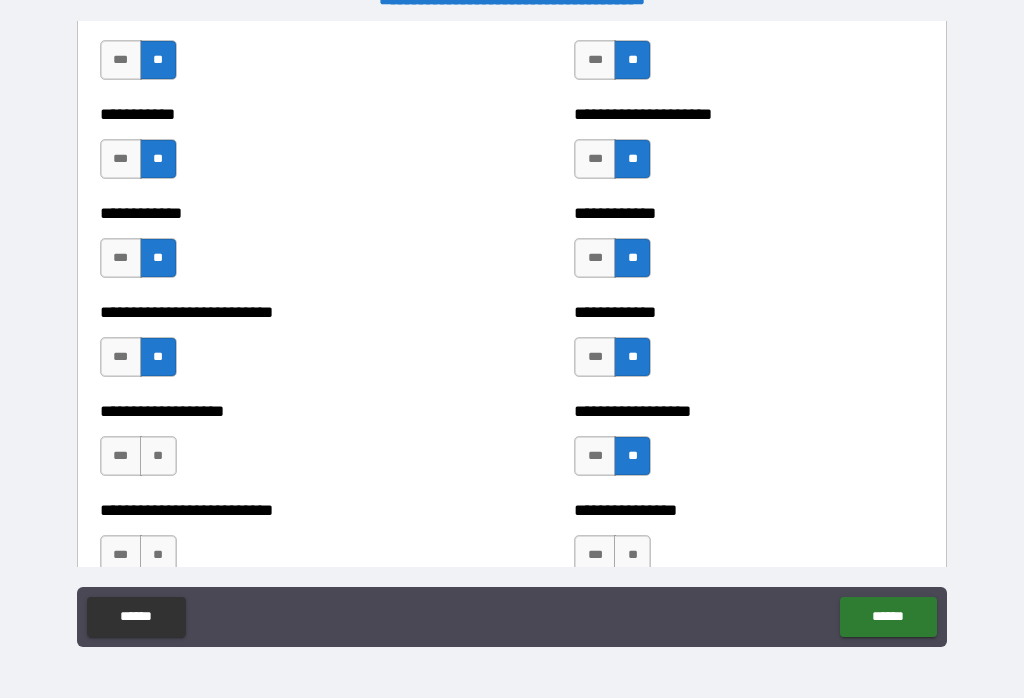 click on "**" at bounding box center [158, 456] 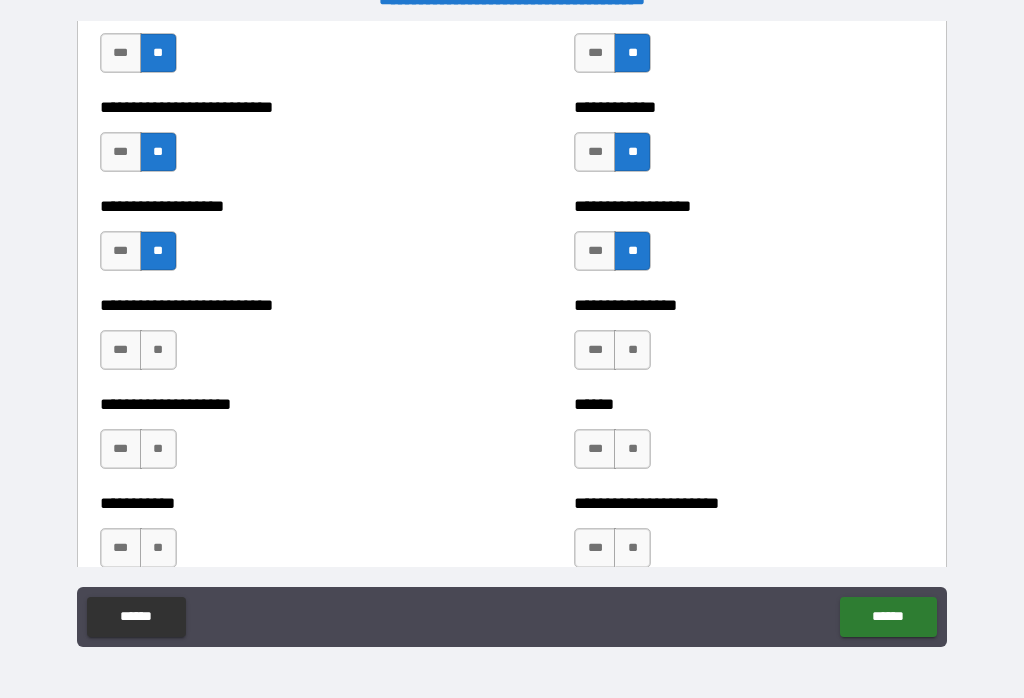 scroll, scrollTop: 5608, scrollLeft: 0, axis: vertical 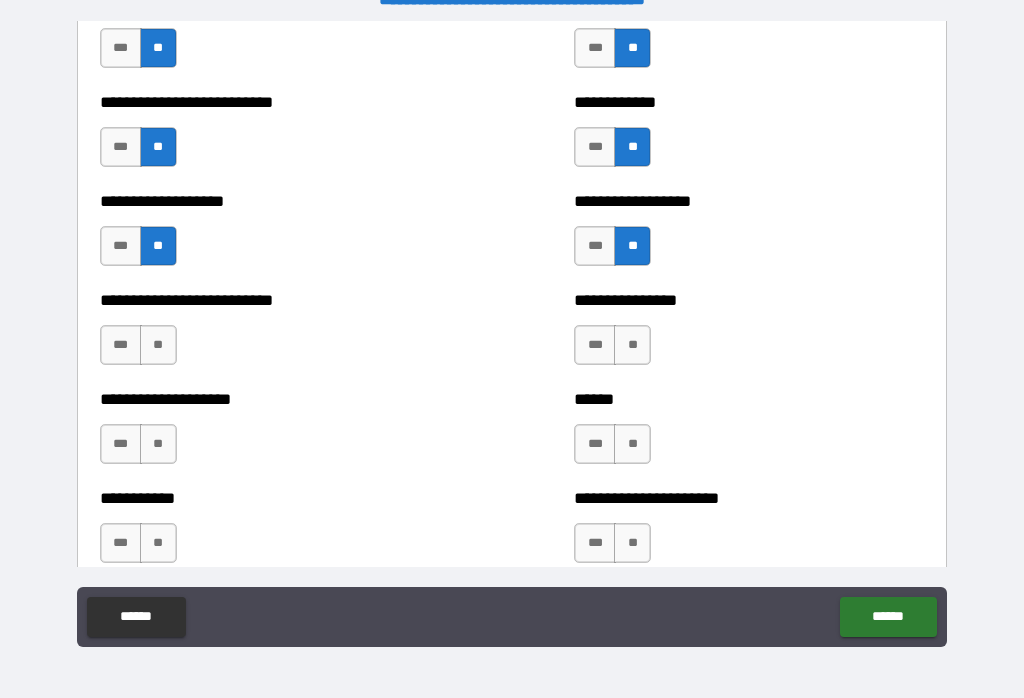 click on "**" at bounding box center [158, 345] 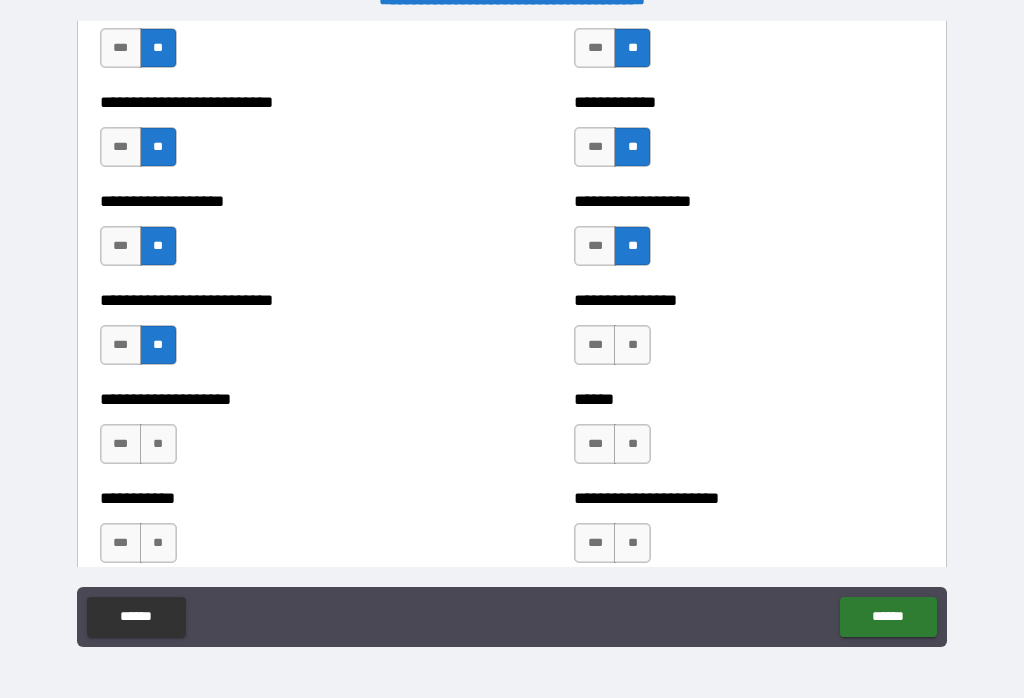click on "**" at bounding box center (158, 444) 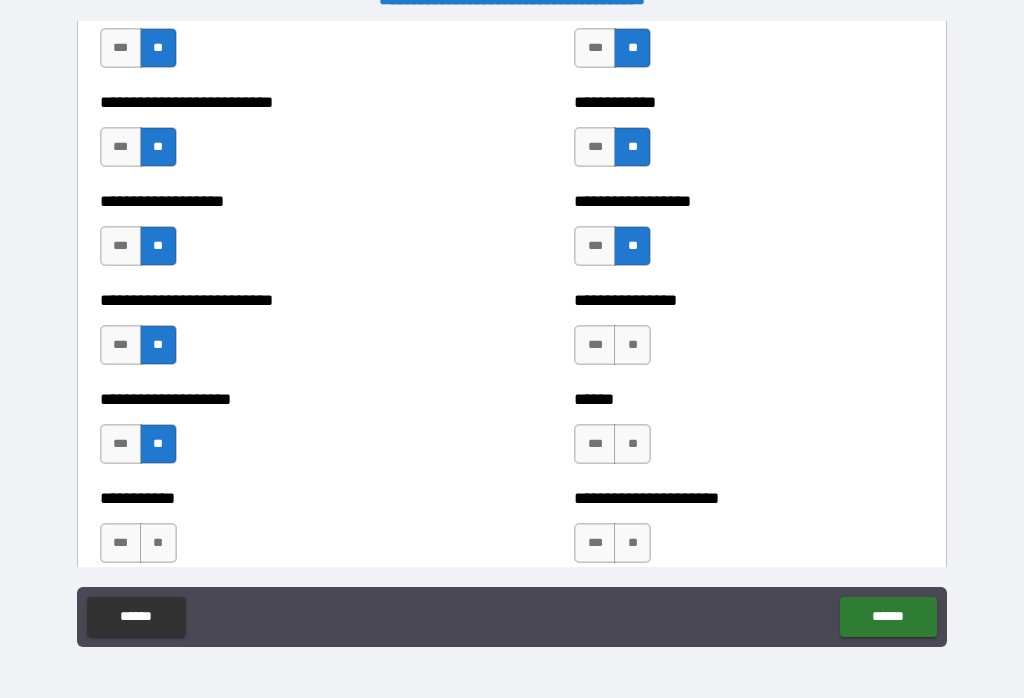 click on "**" at bounding box center (632, 345) 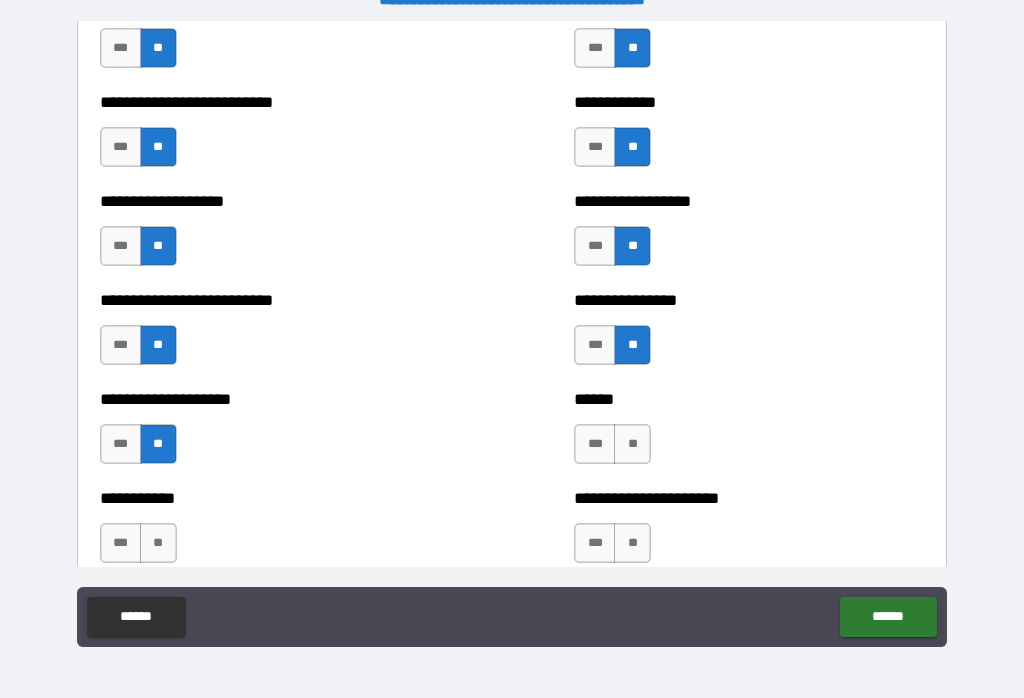 click on "**" at bounding box center (632, 444) 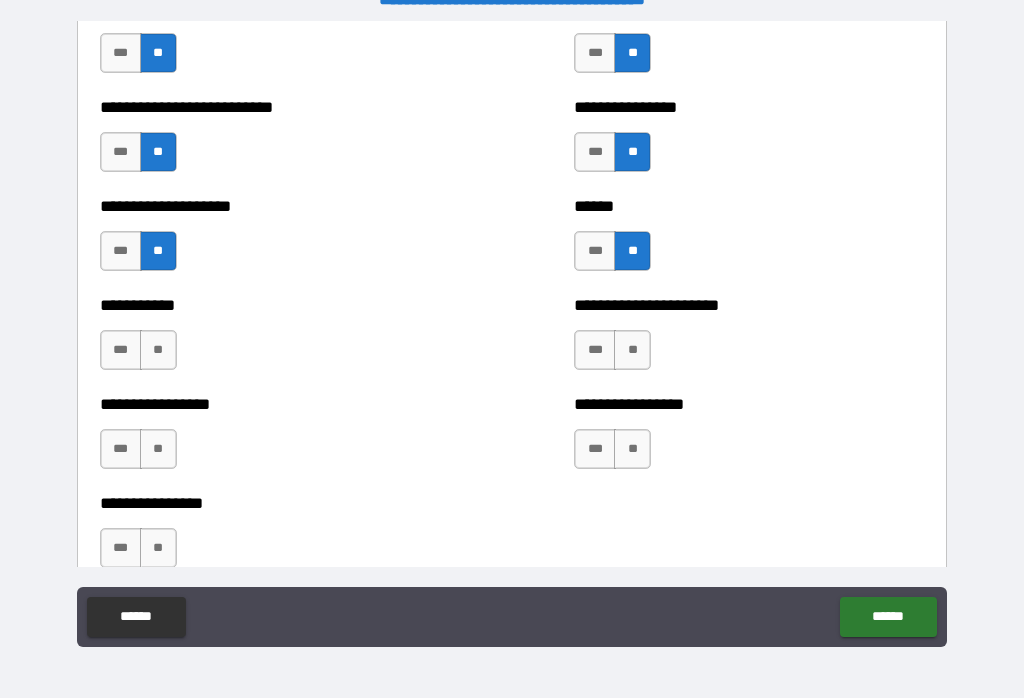 scroll, scrollTop: 5818, scrollLeft: 0, axis: vertical 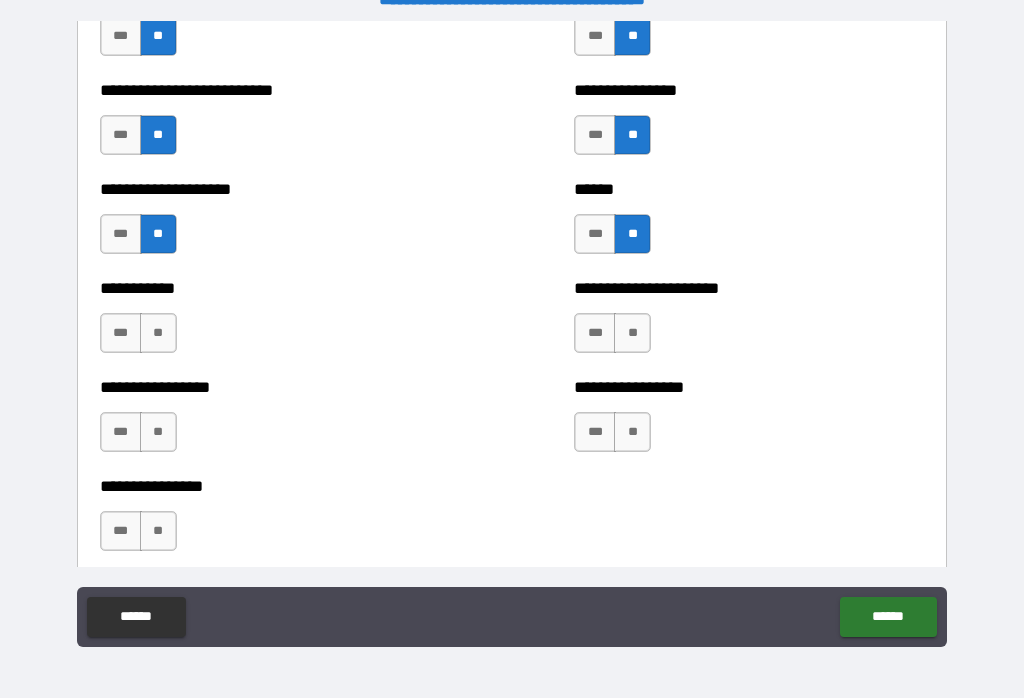 click on "**" at bounding box center (632, 333) 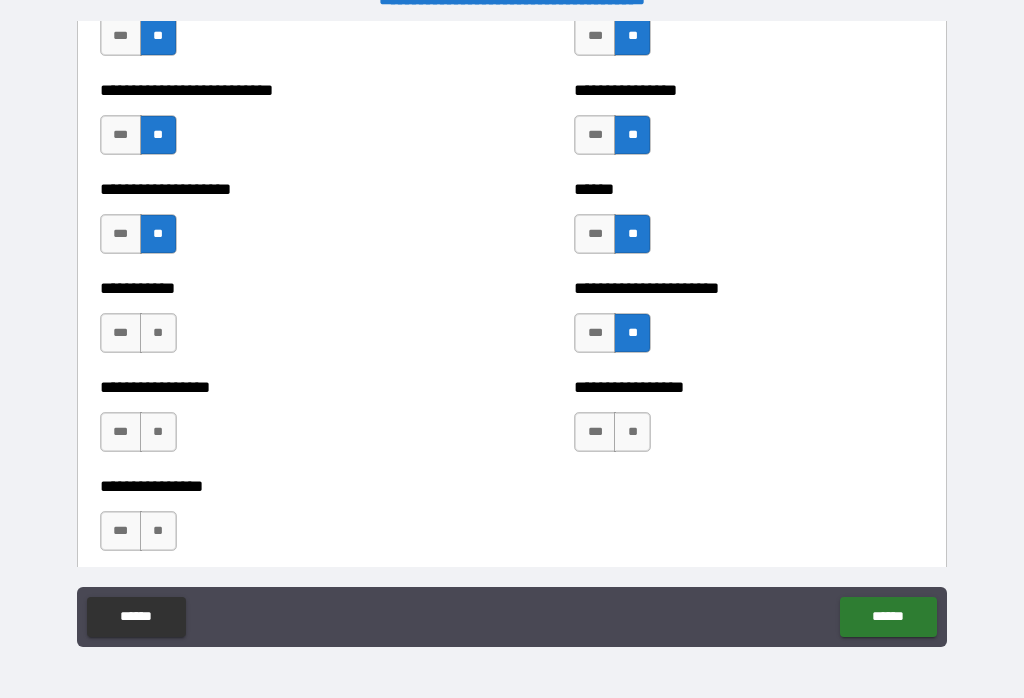 click on "**" at bounding box center (632, 432) 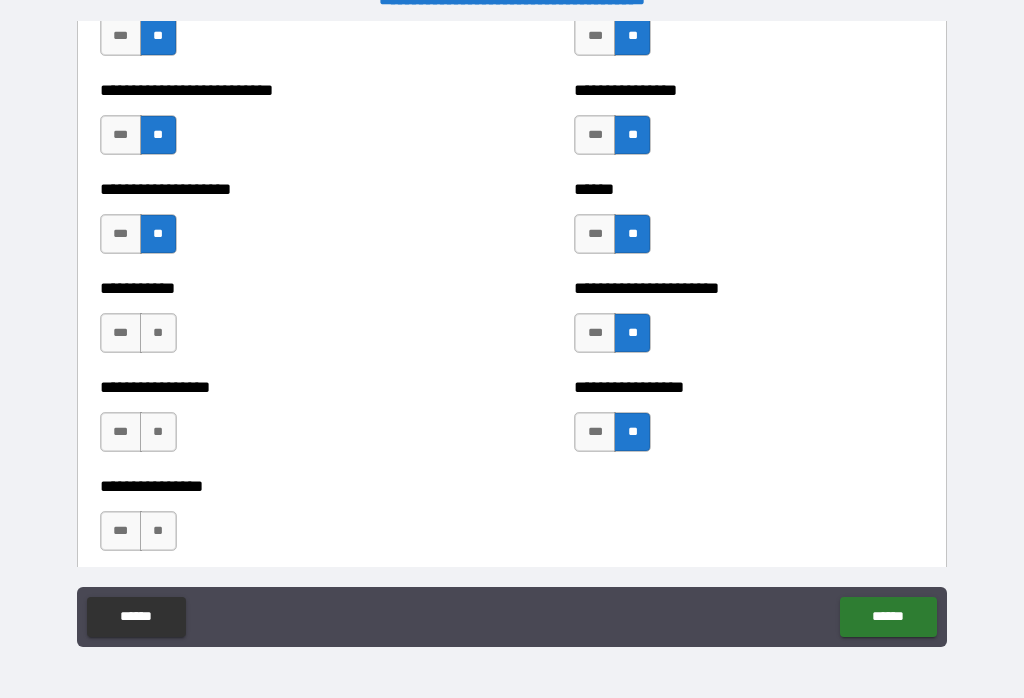 click on "**" at bounding box center [158, 333] 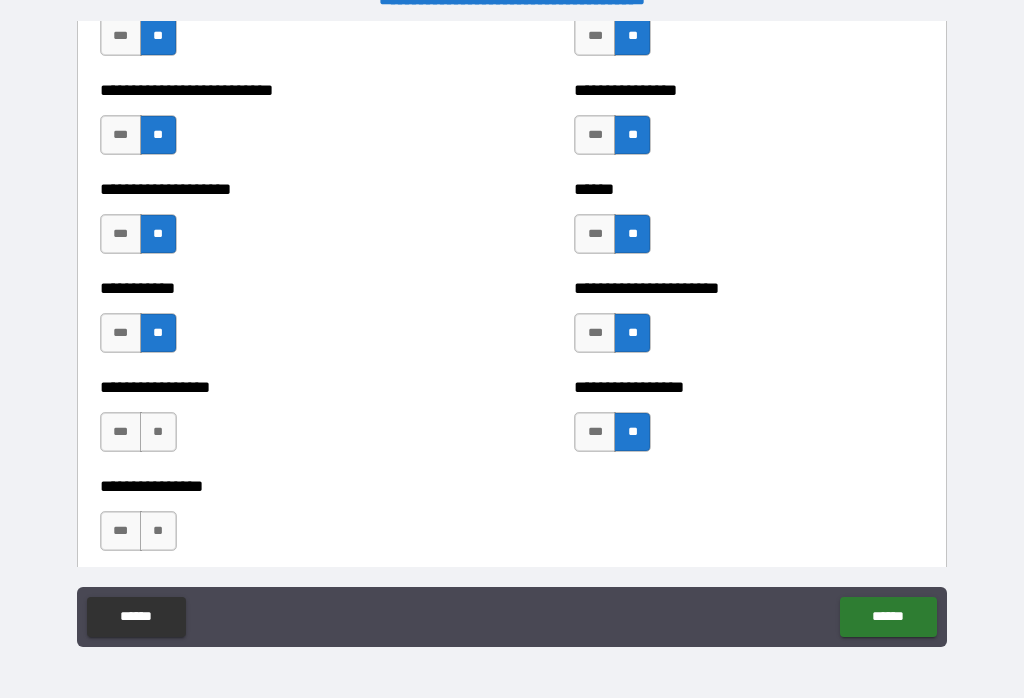 click on "**" at bounding box center [158, 432] 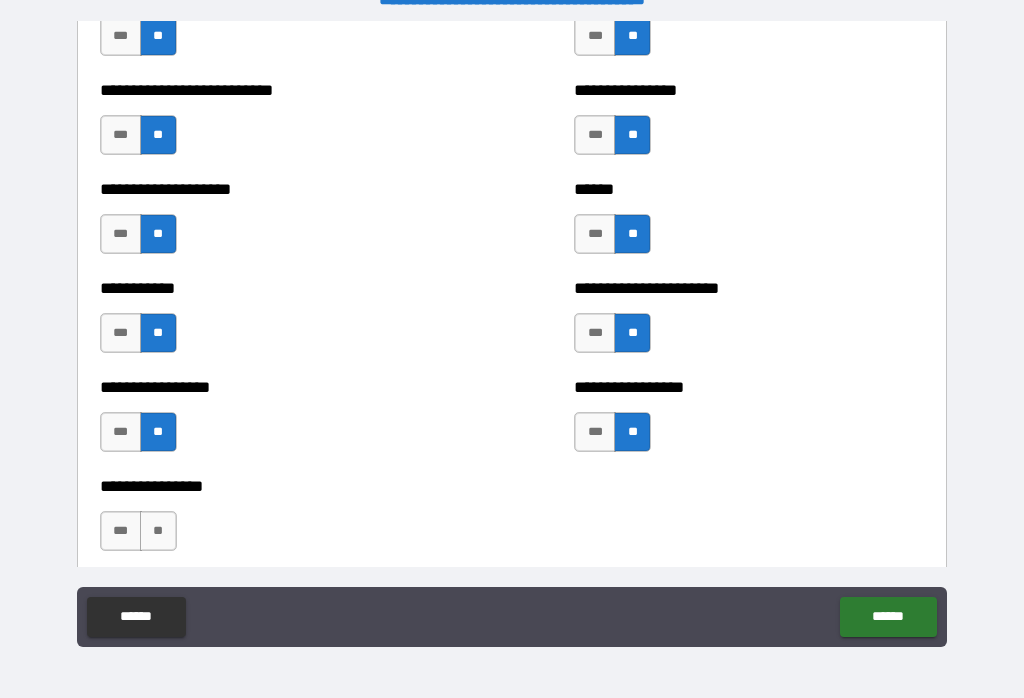 click on "**" at bounding box center (158, 531) 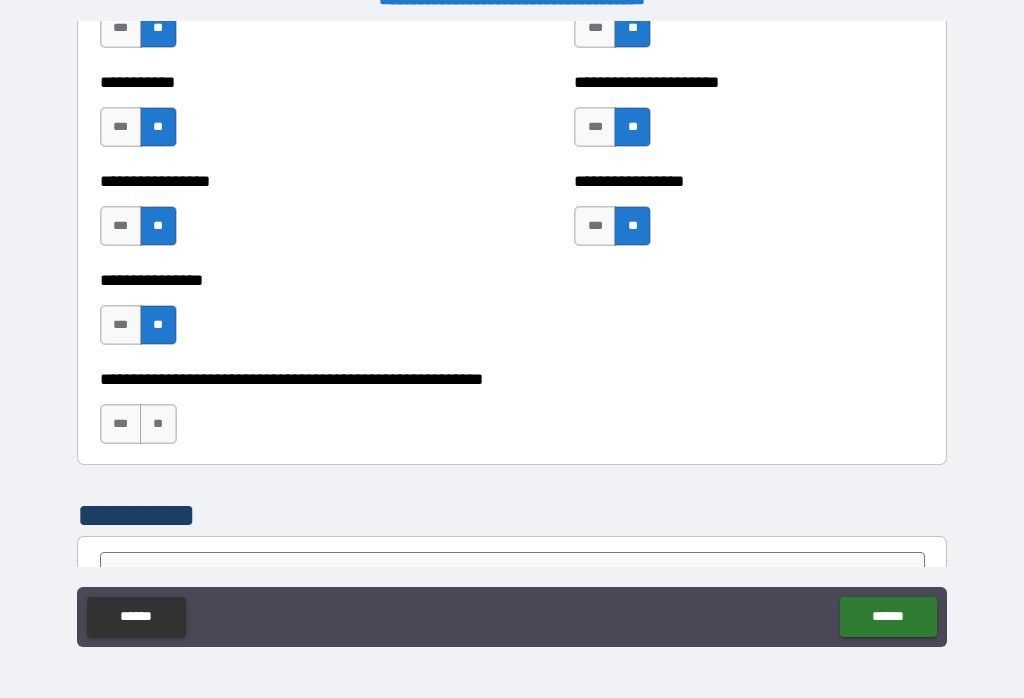 scroll, scrollTop: 6037, scrollLeft: 0, axis: vertical 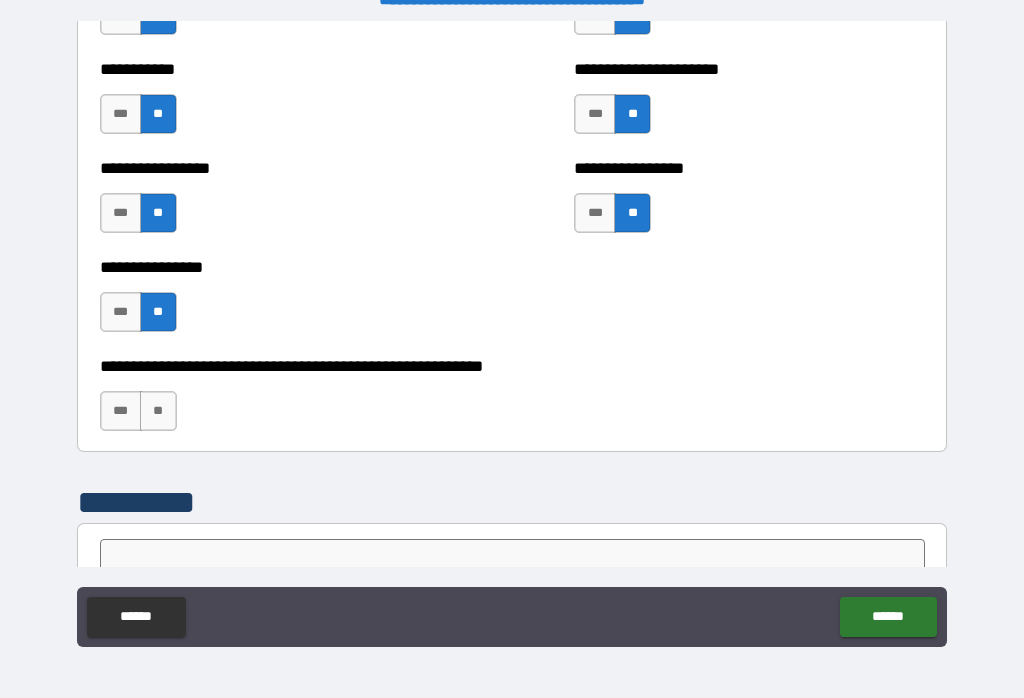 click on "**" at bounding box center (158, 411) 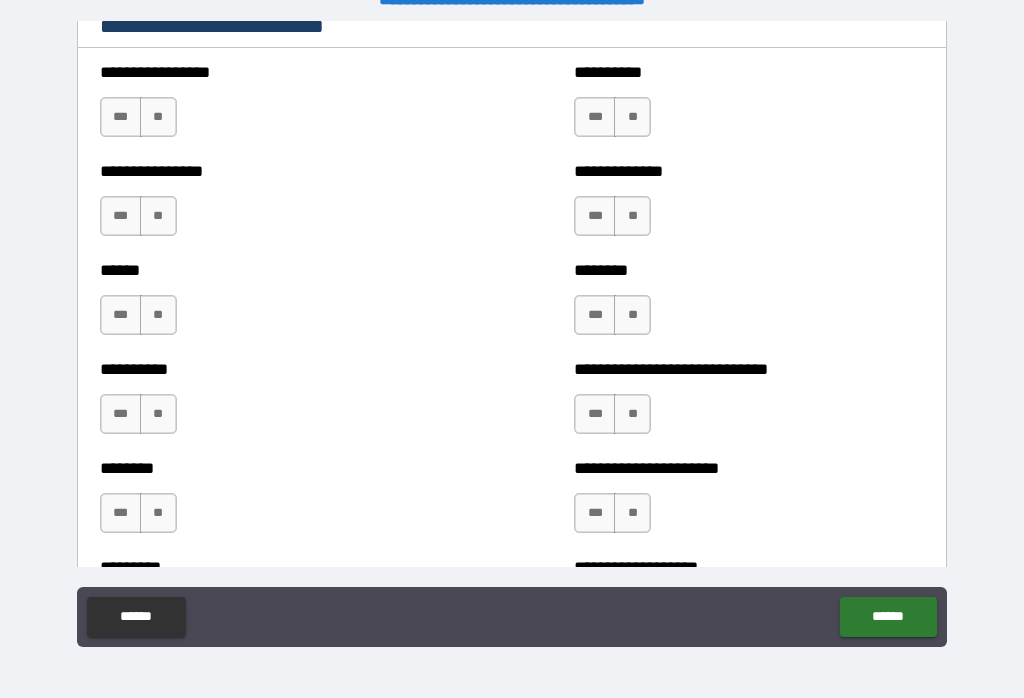 scroll, scrollTop: 6749, scrollLeft: 0, axis: vertical 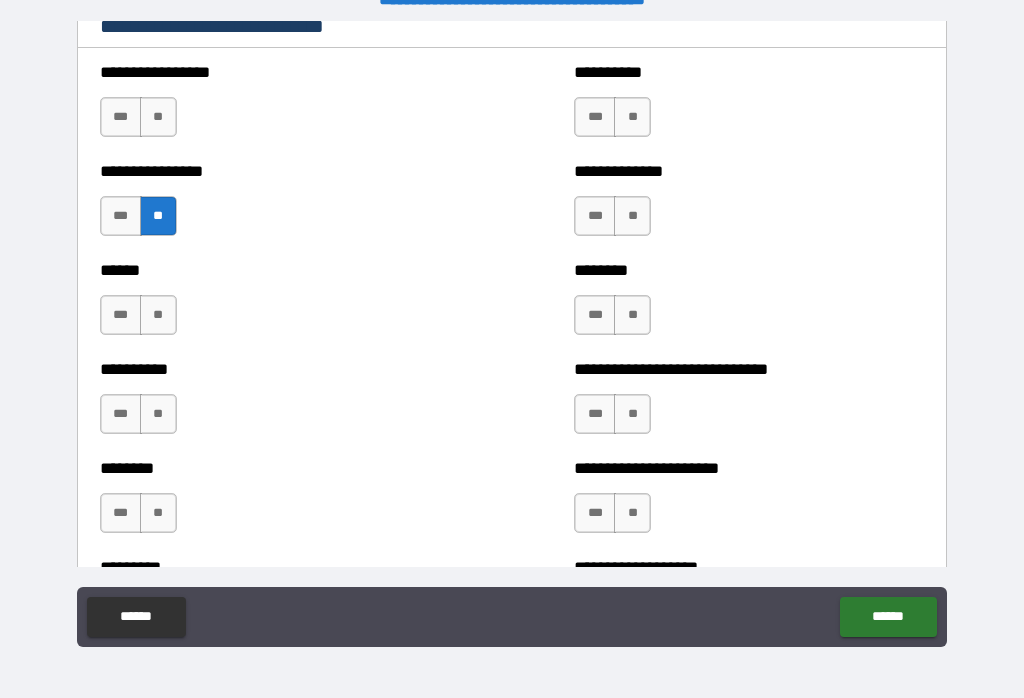 click on "***" at bounding box center [121, 216] 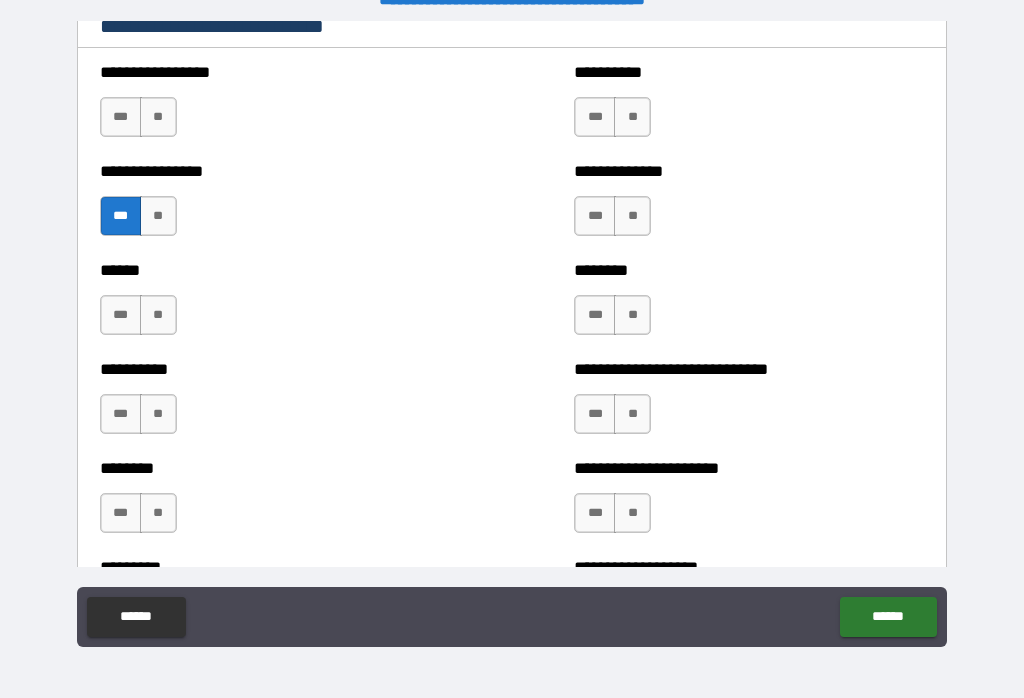 click on "**" at bounding box center [158, 117] 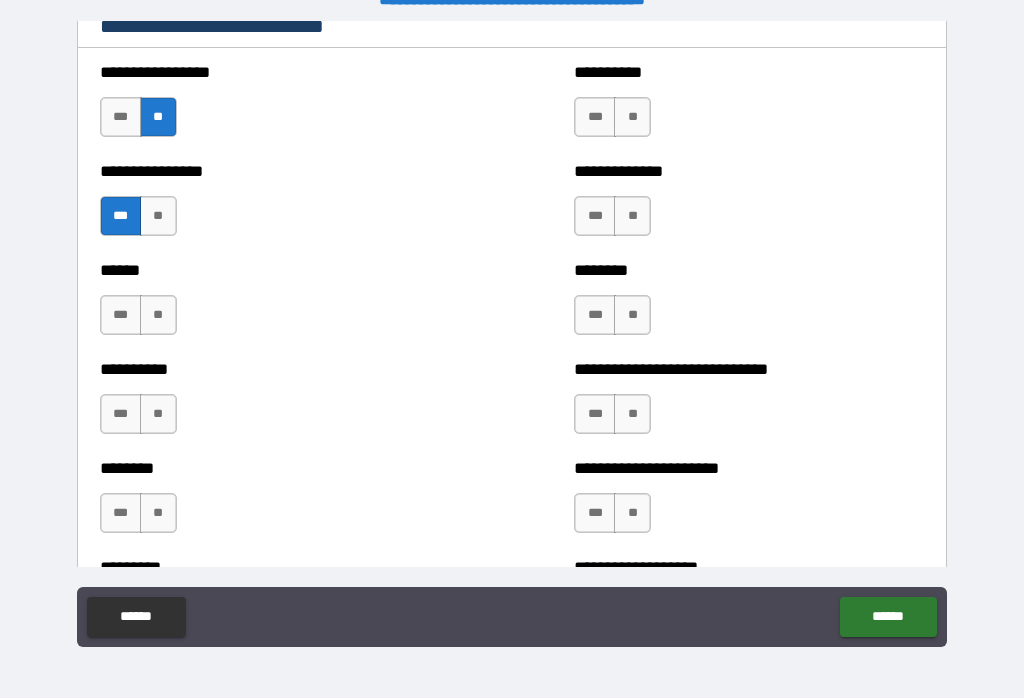 click on "***" at bounding box center [595, 216] 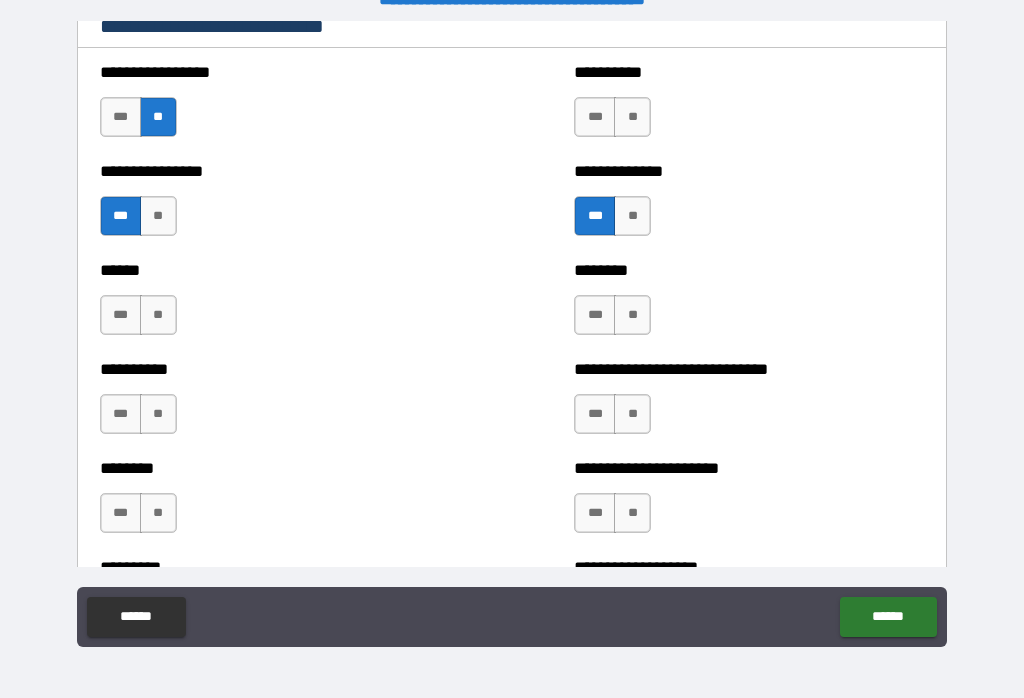click on "***" at bounding box center [595, 117] 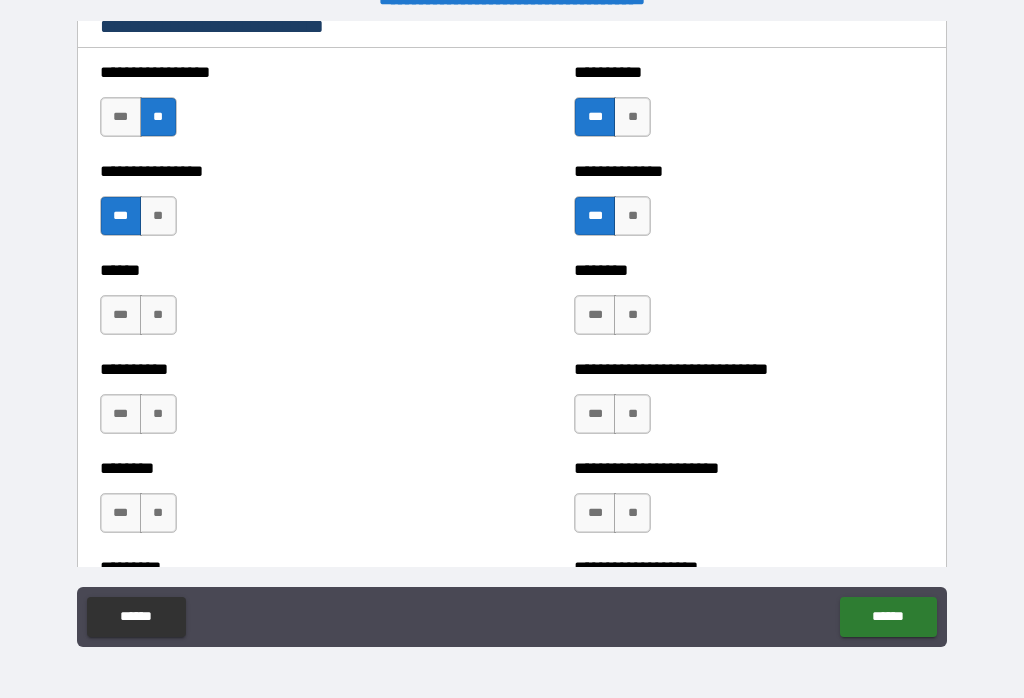 click on "***" at bounding box center [121, 315] 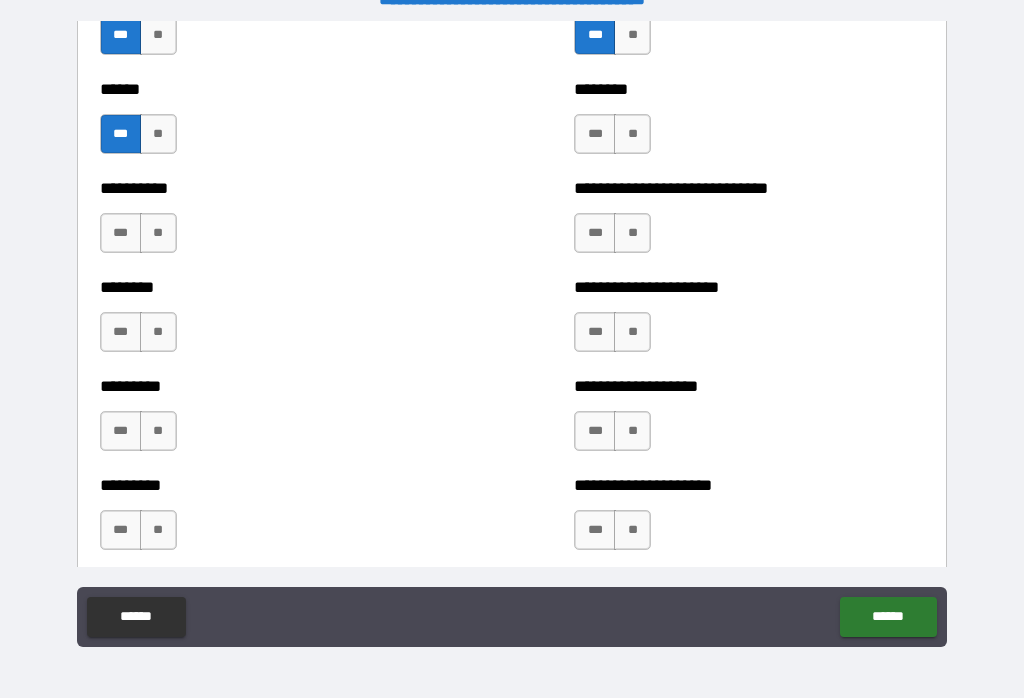 scroll, scrollTop: 6937, scrollLeft: 0, axis: vertical 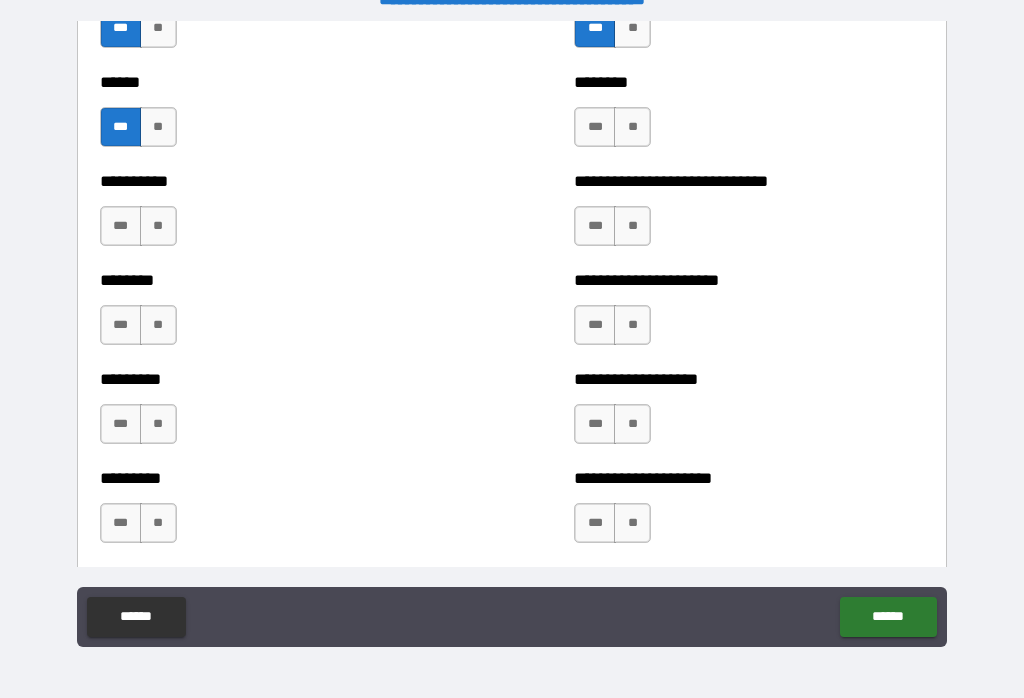 click on "**" at bounding box center [158, 226] 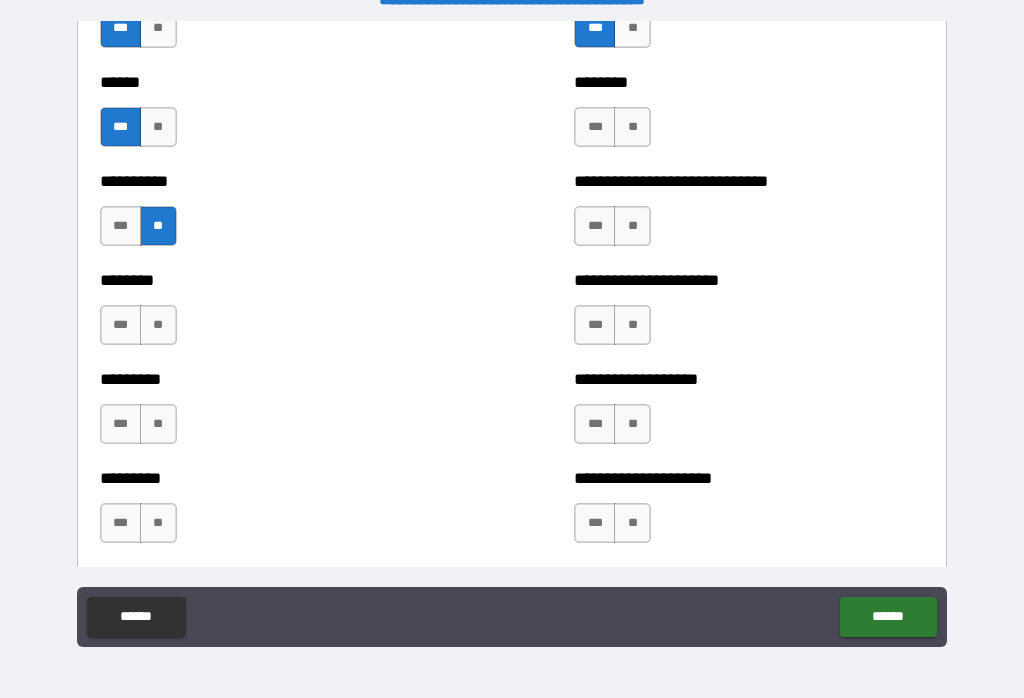 click on "**" at bounding box center (158, 325) 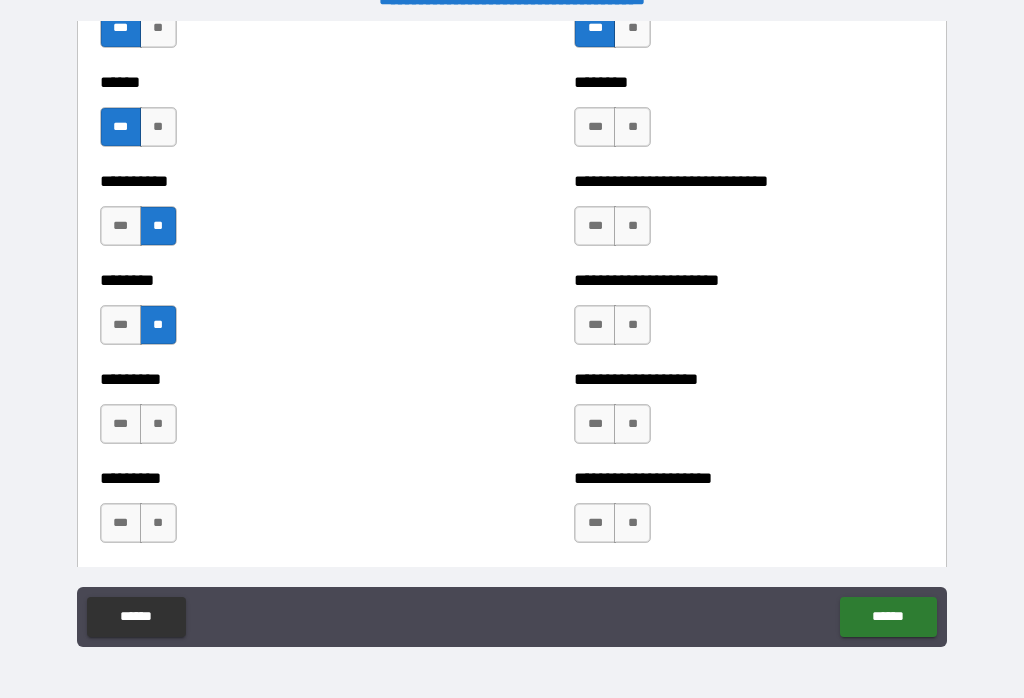 click on "**" at bounding box center (632, 127) 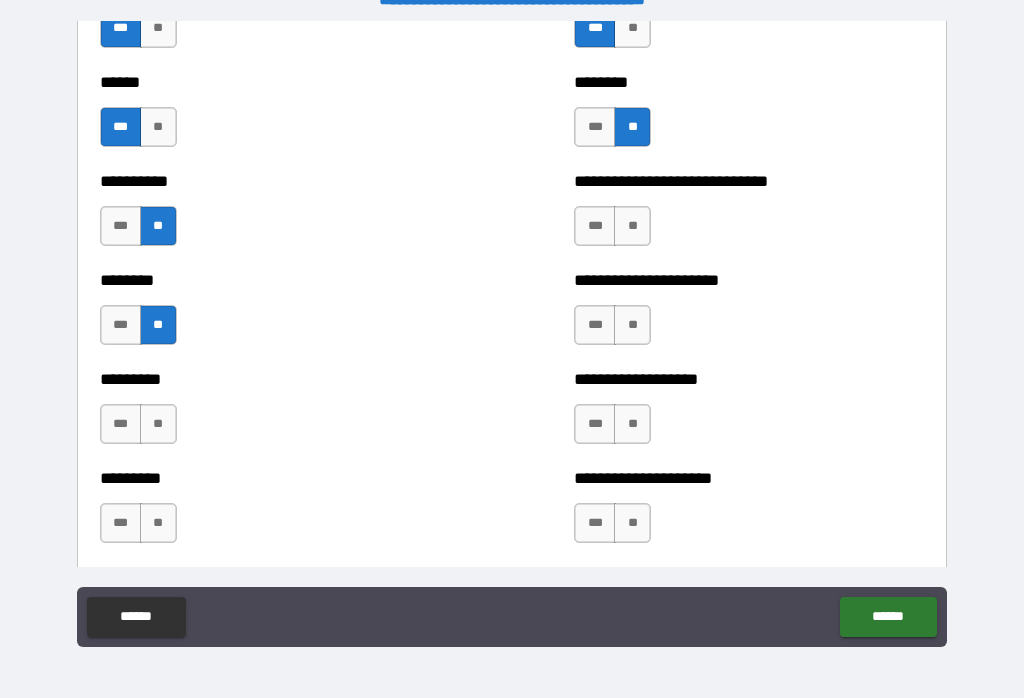 click on "**" at bounding box center (632, 226) 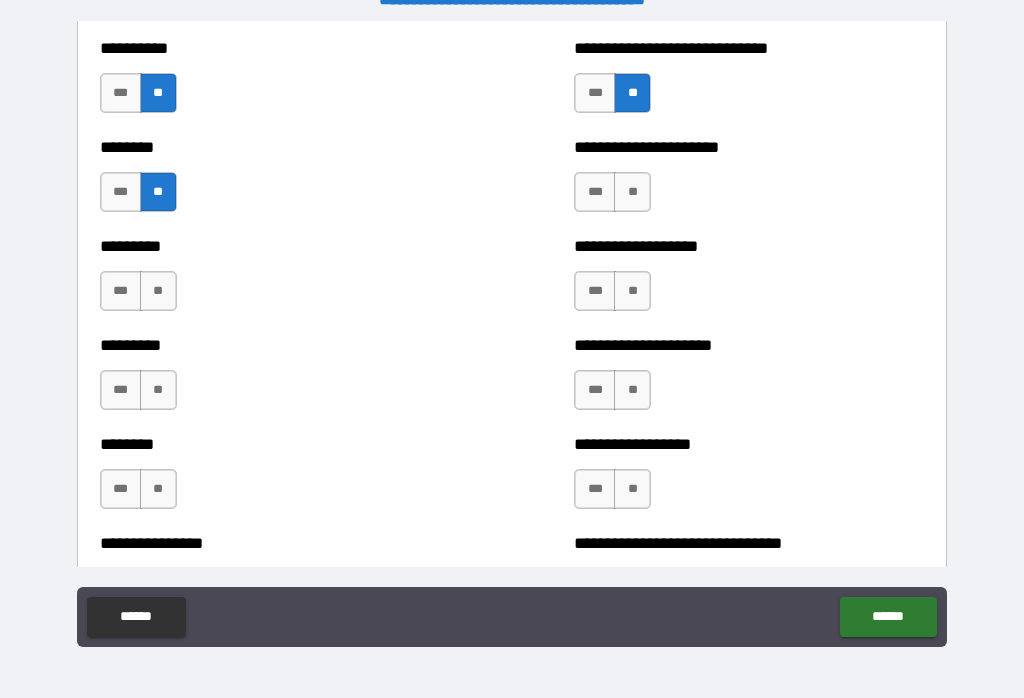 scroll, scrollTop: 7070, scrollLeft: 0, axis: vertical 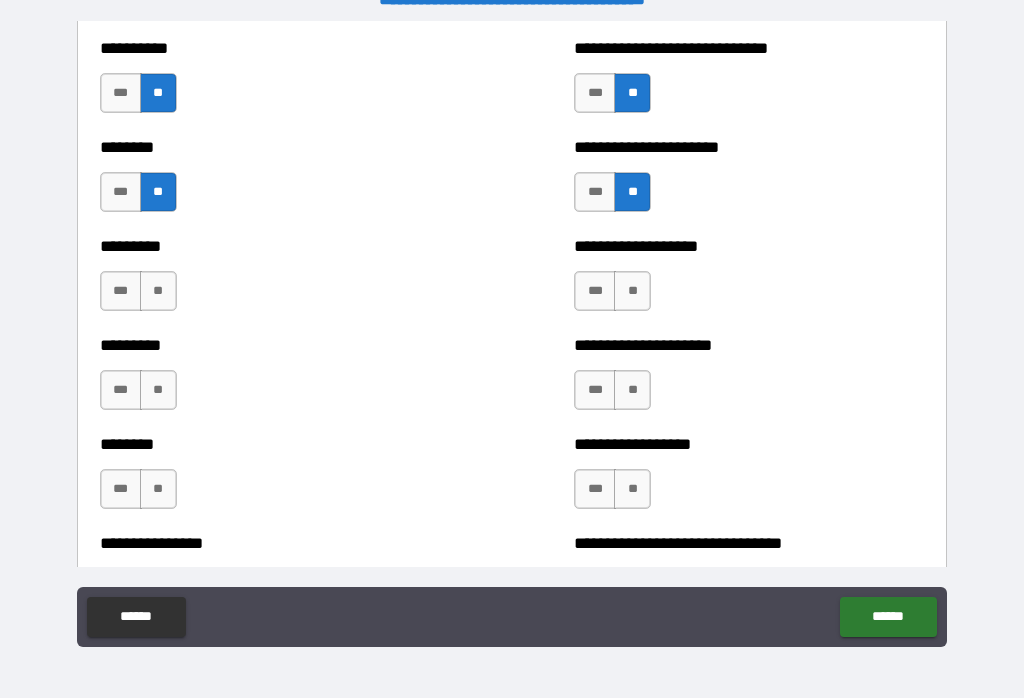 click on "**" at bounding box center (632, 291) 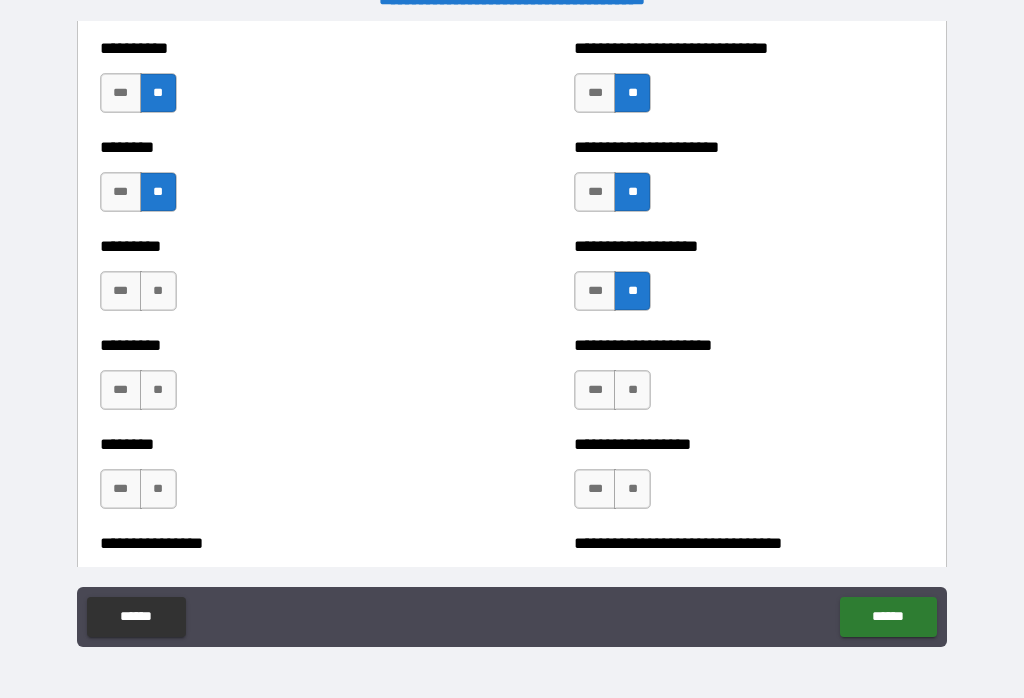 click on "**********" at bounding box center (749, 83) 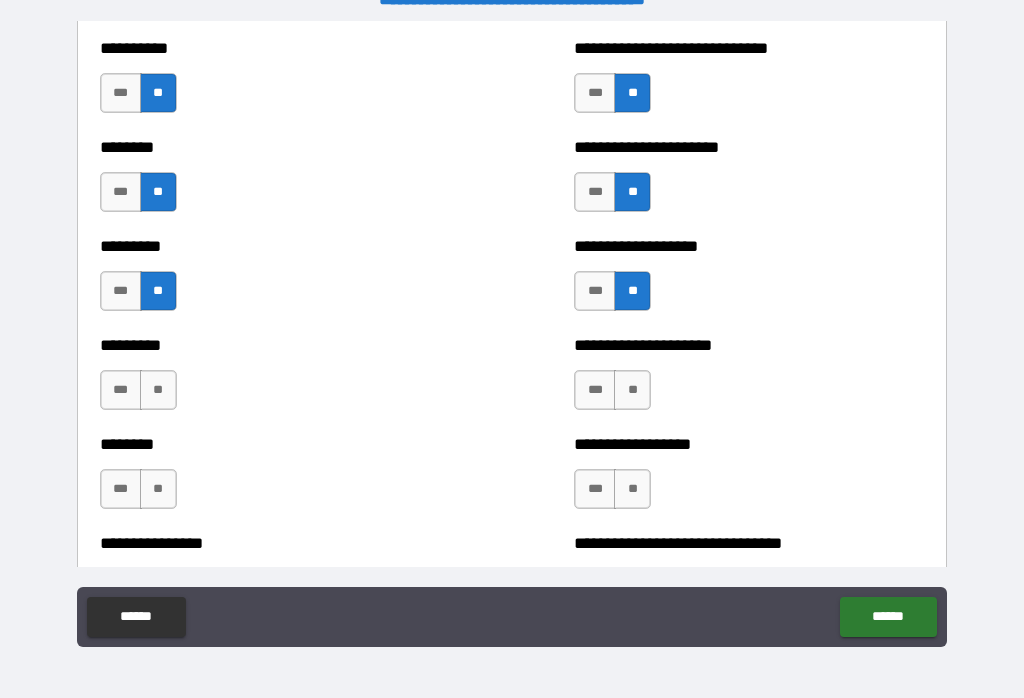 click on "**" at bounding box center (158, 390) 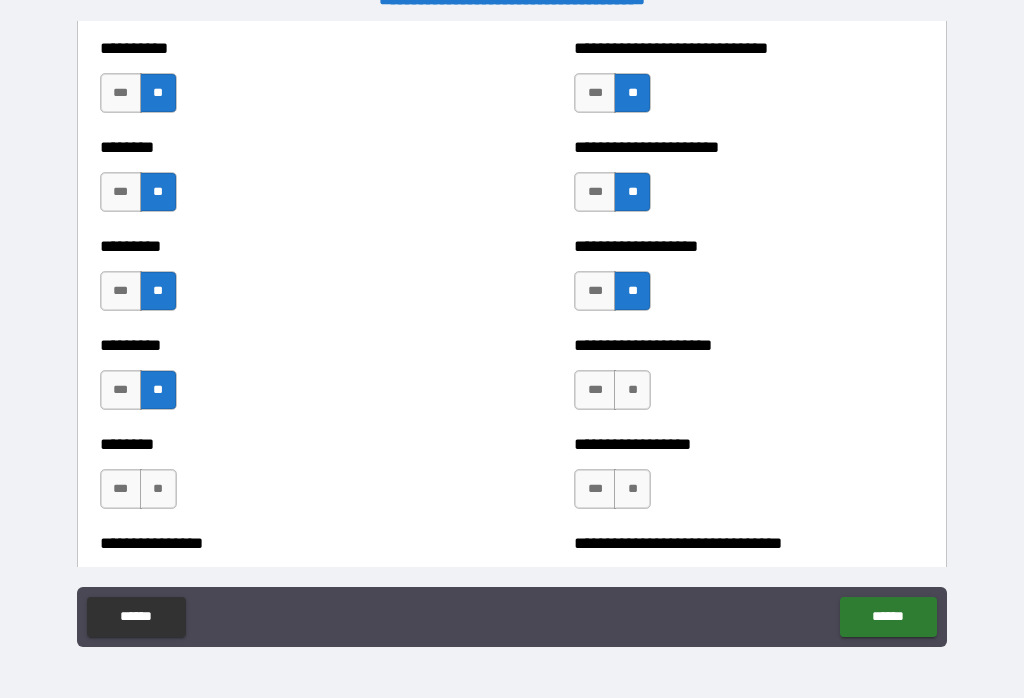 click on "**" at bounding box center [158, 489] 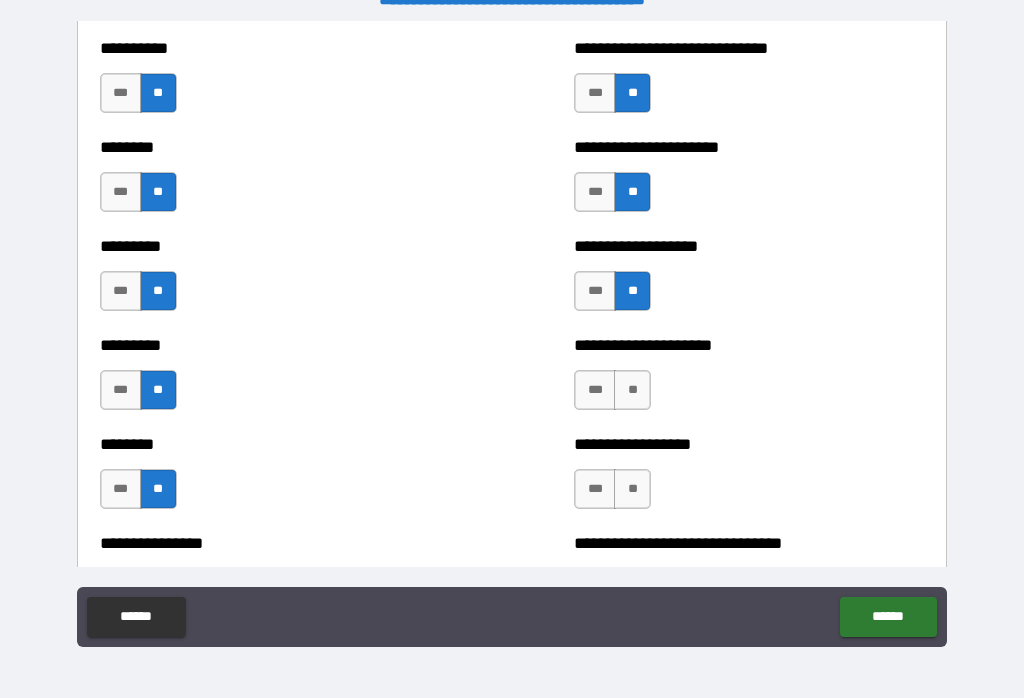 click on "**" at bounding box center [632, 390] 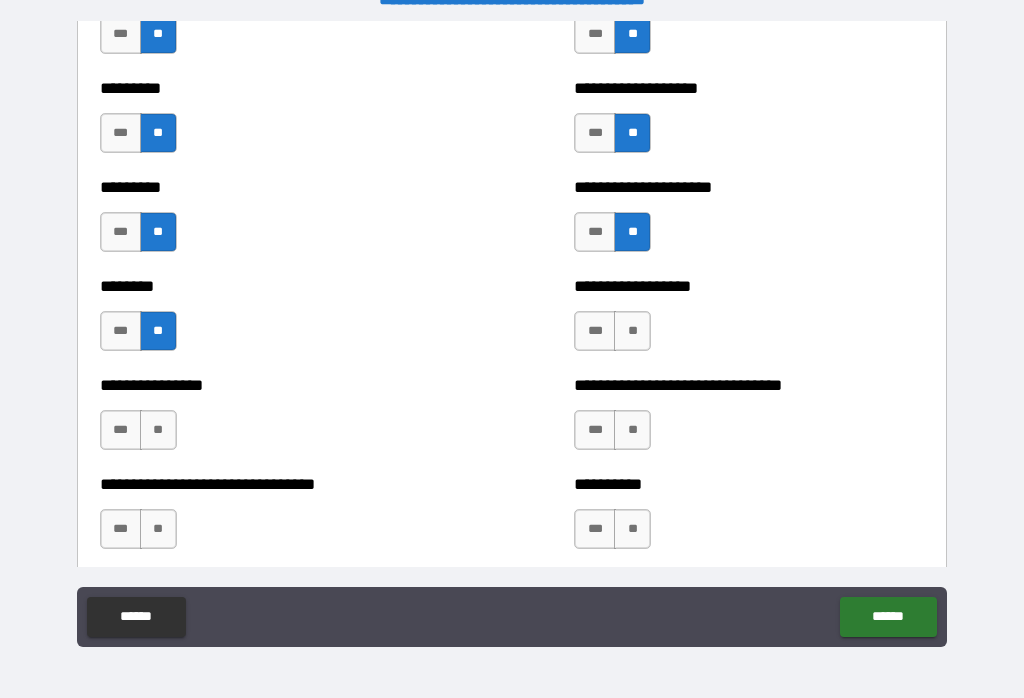 scroll, scrollTop: 7231, scrollLeft: 0, axis: vertical 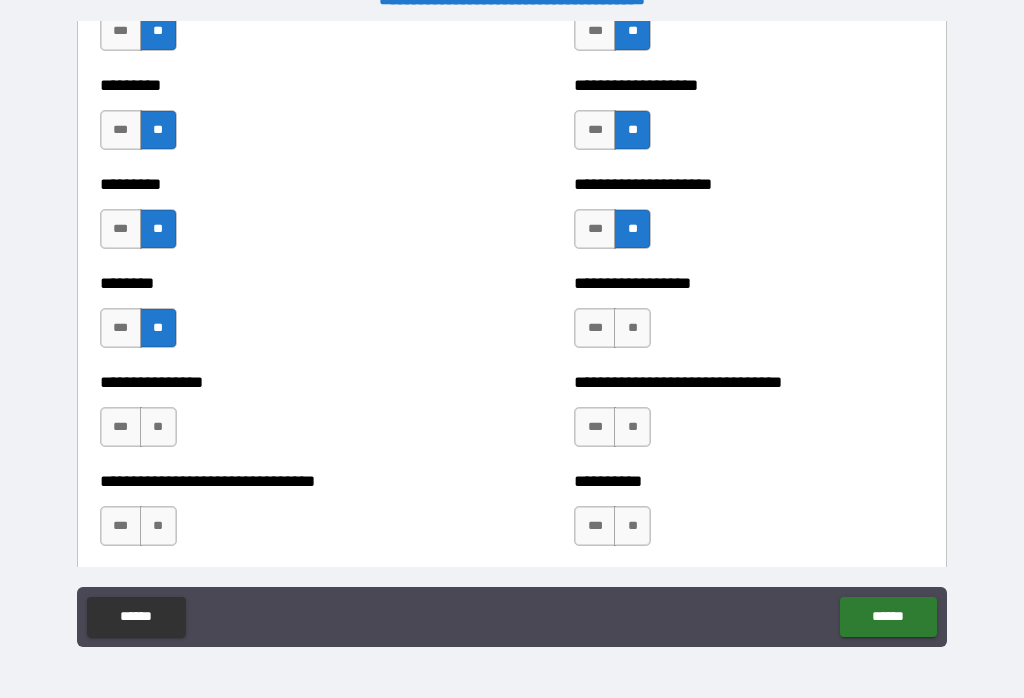 click on "**" at bounding box center [632, 328] 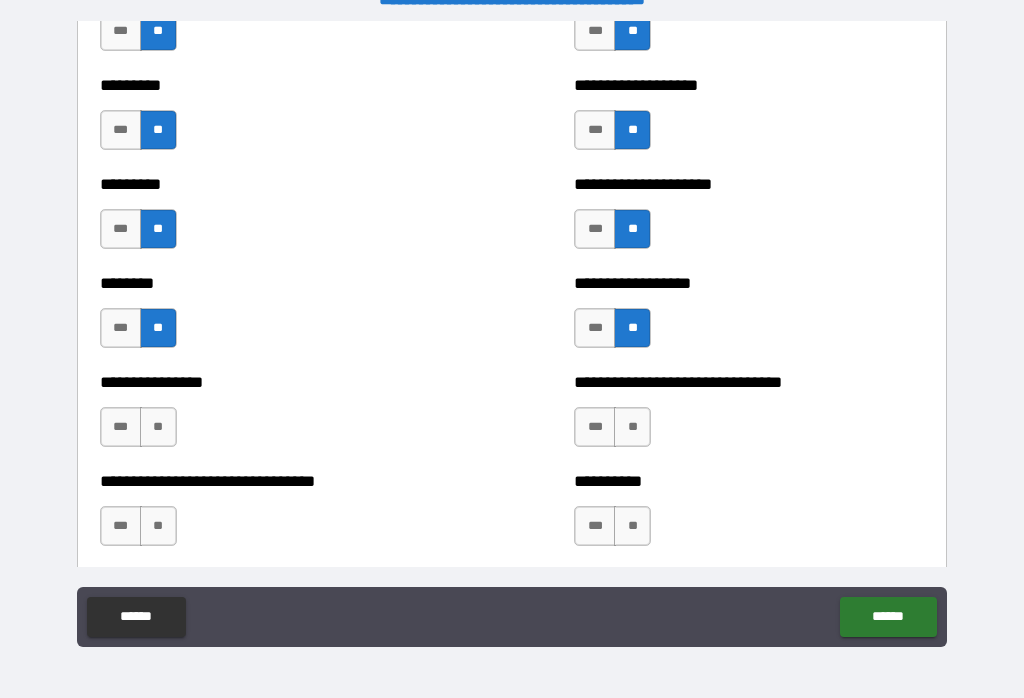 click on "**" at bounding box center (632, 427) 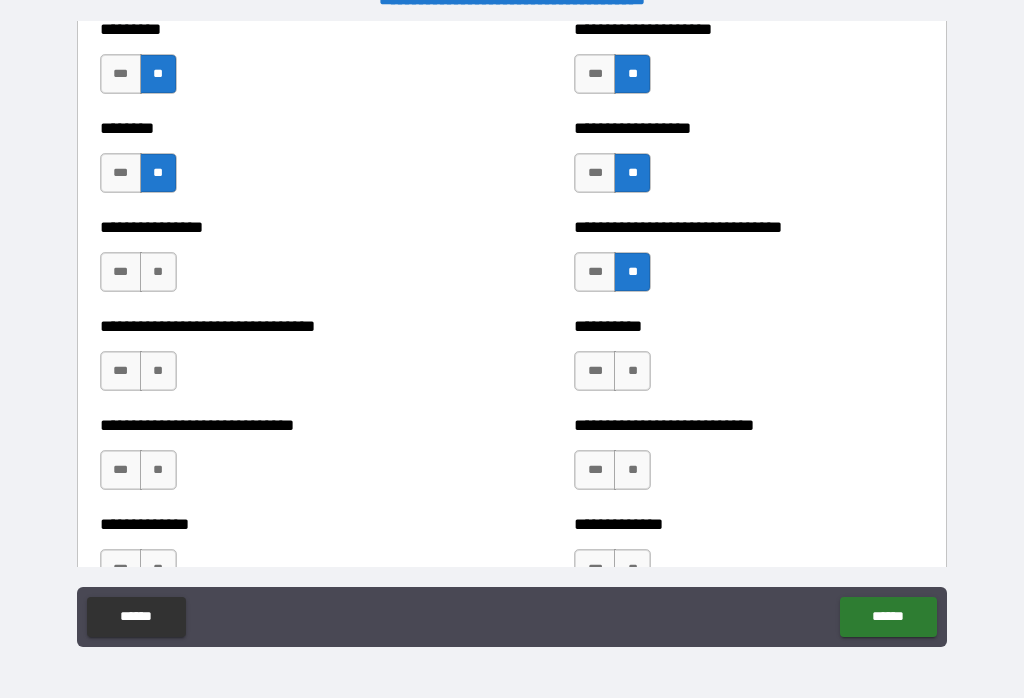 scroll, scrollTop: 7388, scrollLeft: 0, axis: vertical 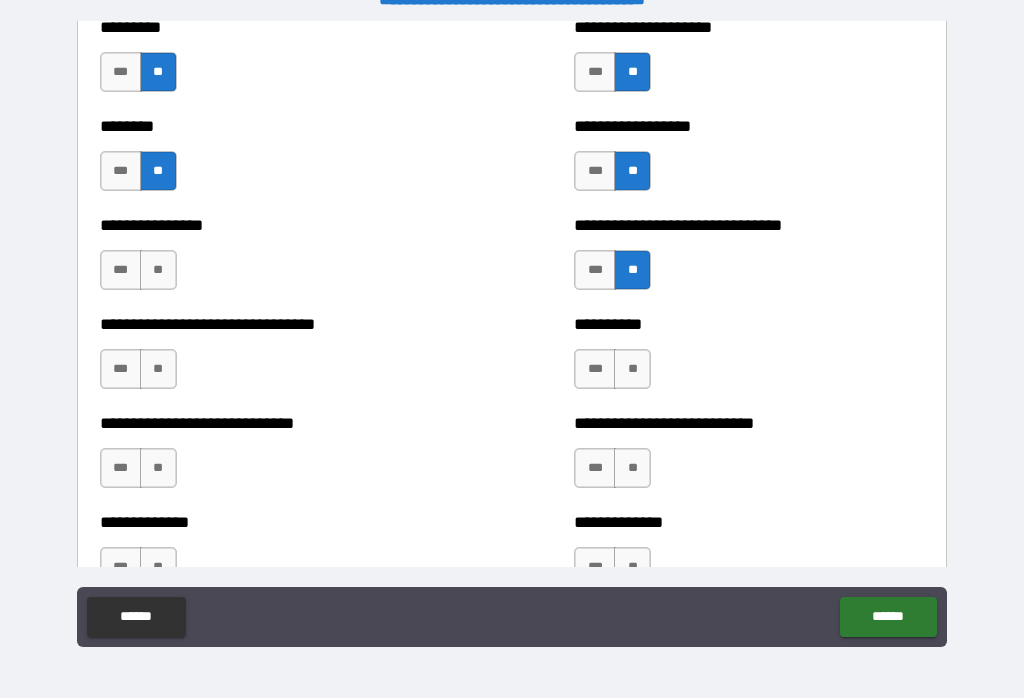 click on "**" at bounding box center (158, 270) 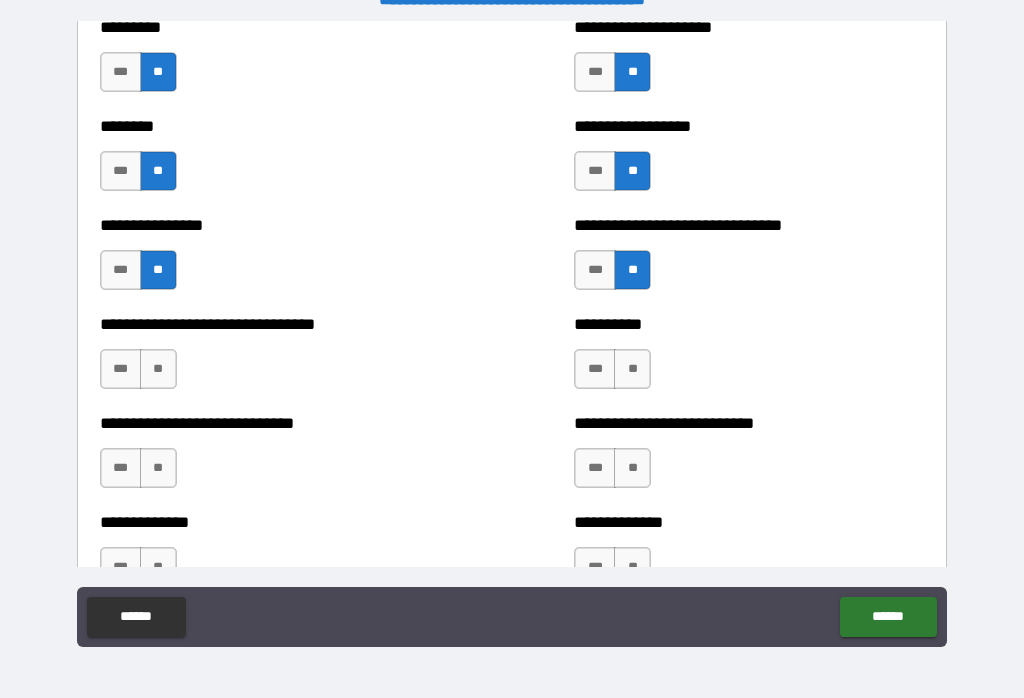 click on "**" at bounding box center [158, 369] 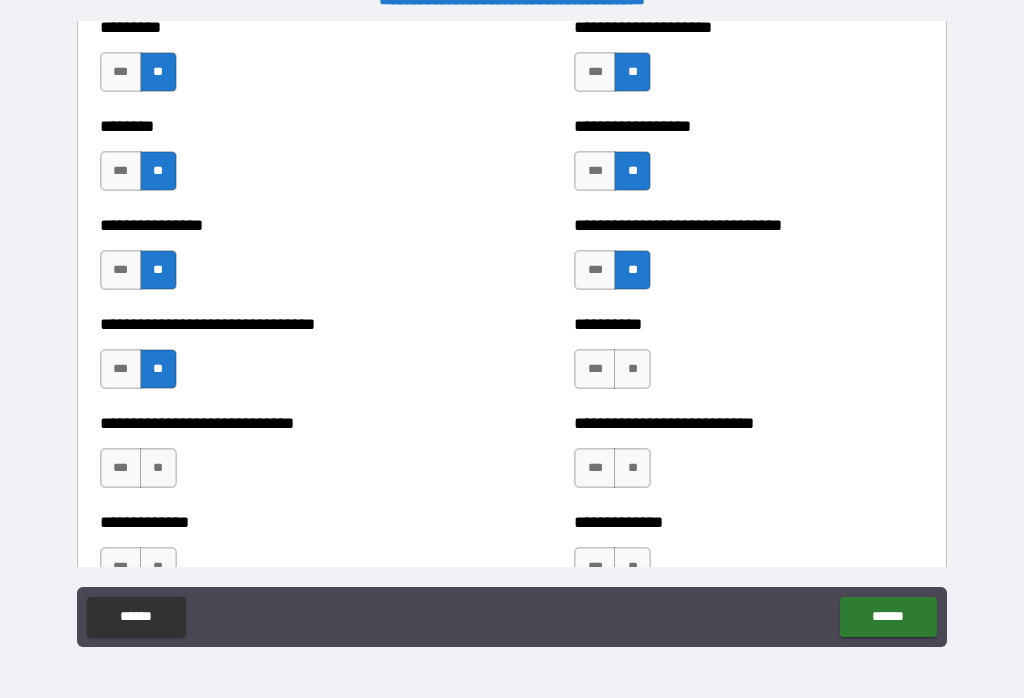 click on "**" at bounding box center [158, 468] 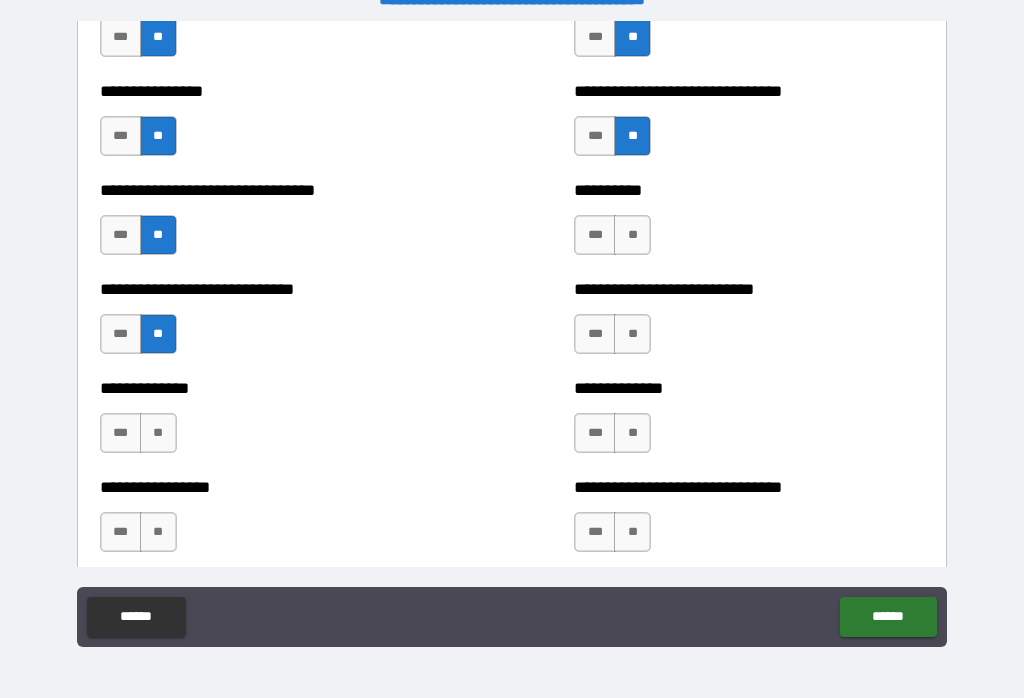 scroll, scrollTop: 7535, scrollLeft: 0, axis: vertical 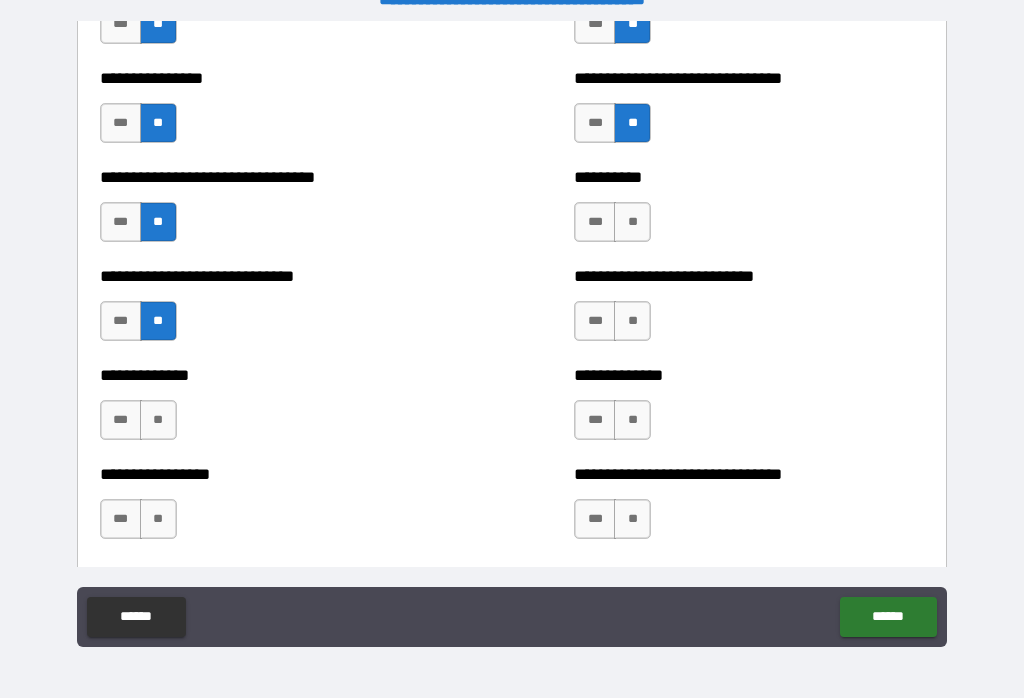 click on "**" at bounding box center [632, 222] 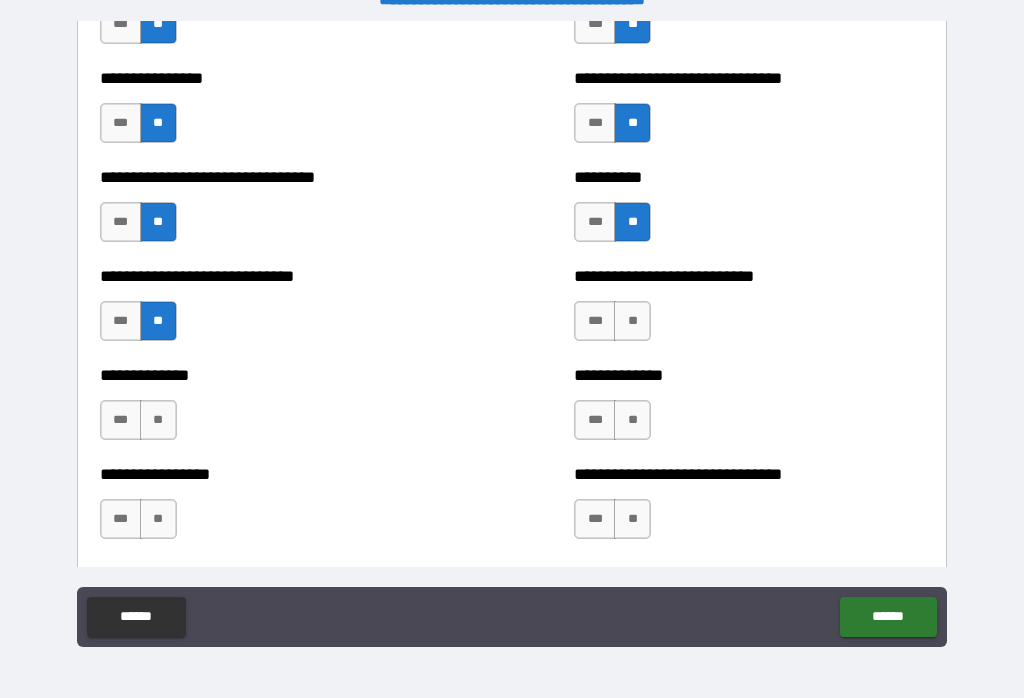 click on "**" at bounding box center [632, 321] 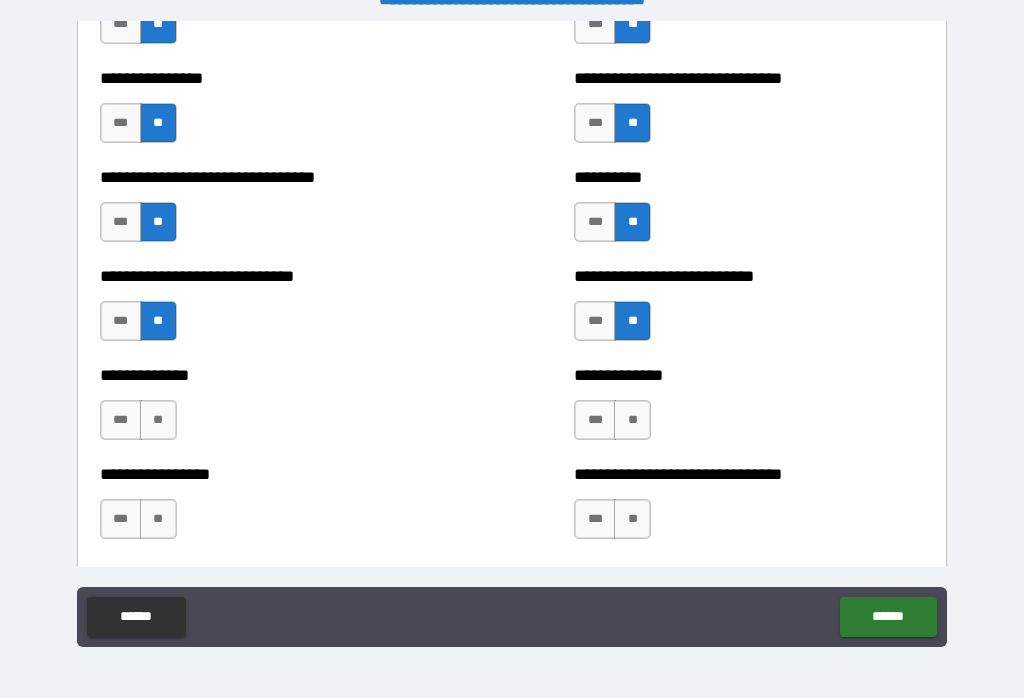 click on "**" at bounding box center [632, 420] 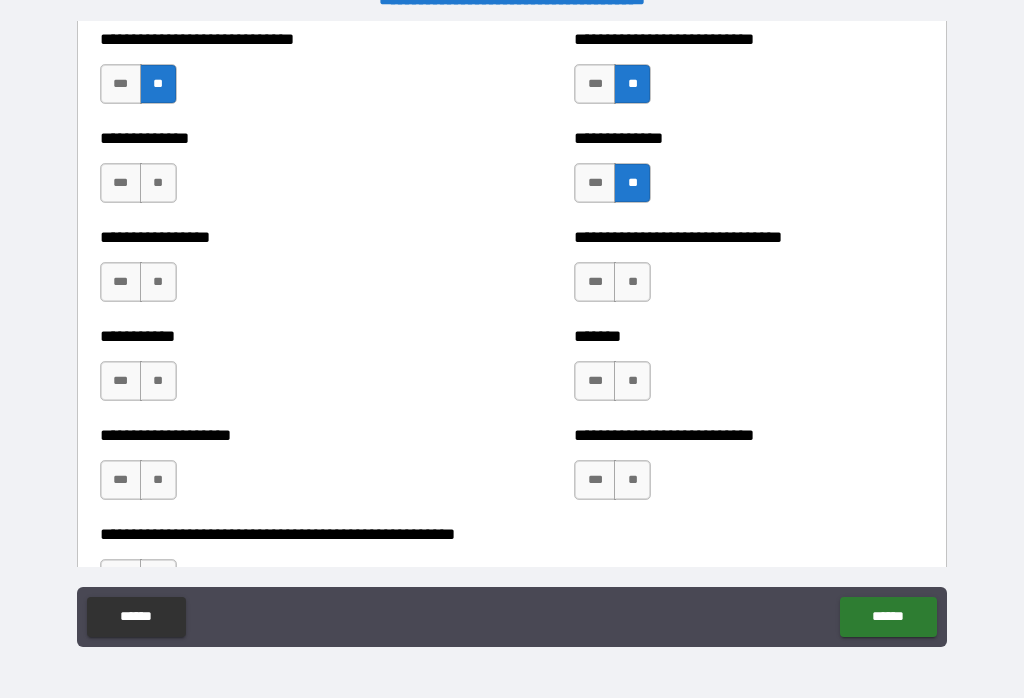 scroll, scrollTop: 7761, scrollLeft: 0, axis: vertical 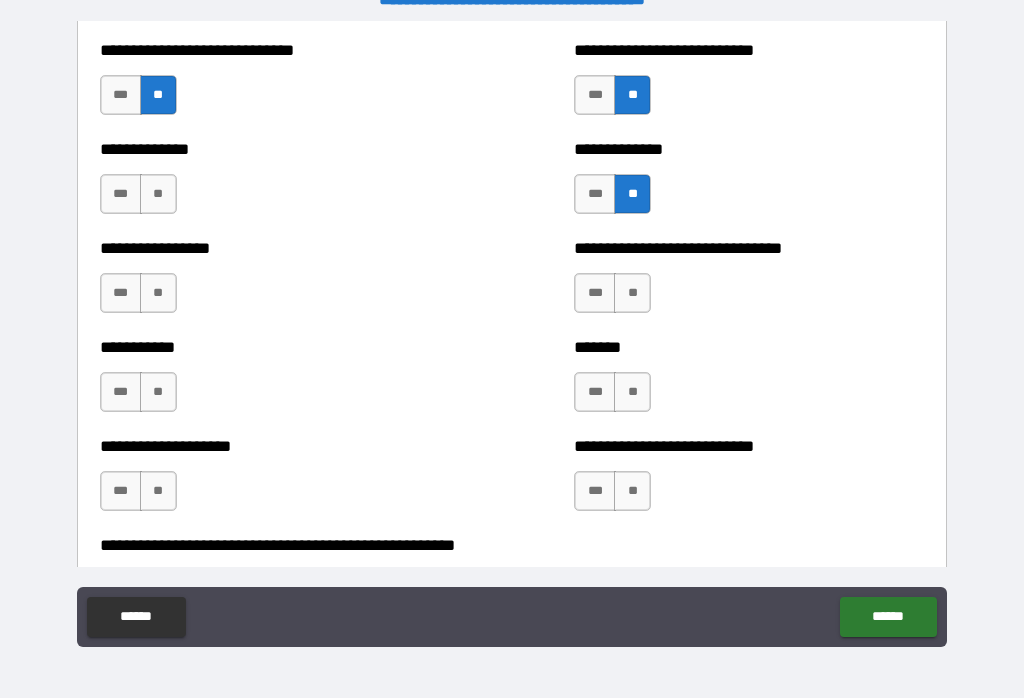 click on "**" at bounding box center (158, 194) 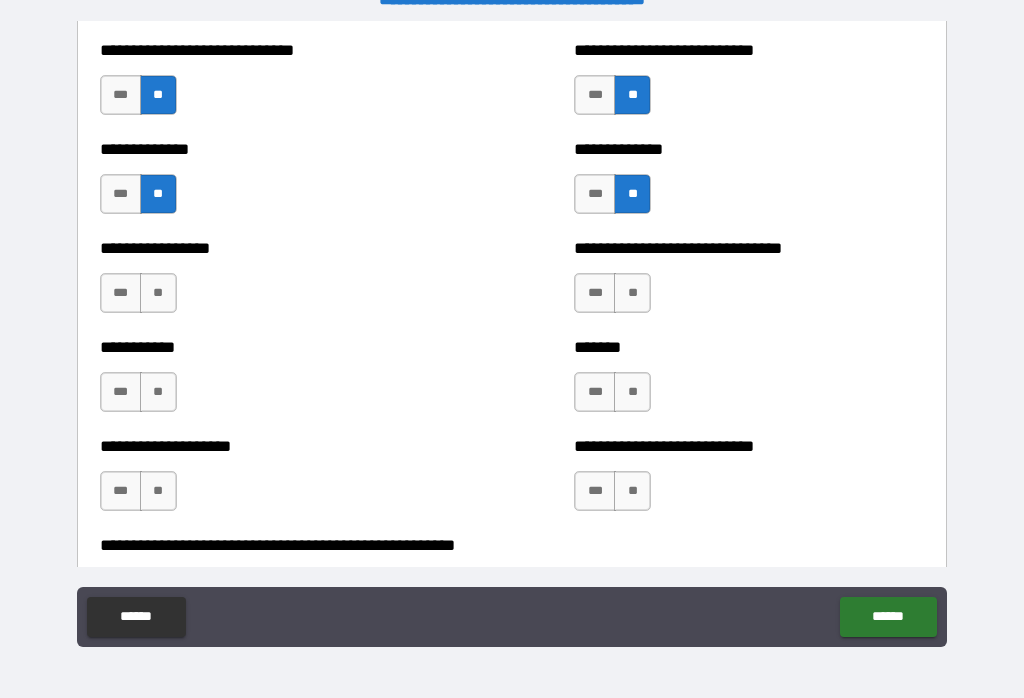 click on "**" at bounding box center [158, 293] 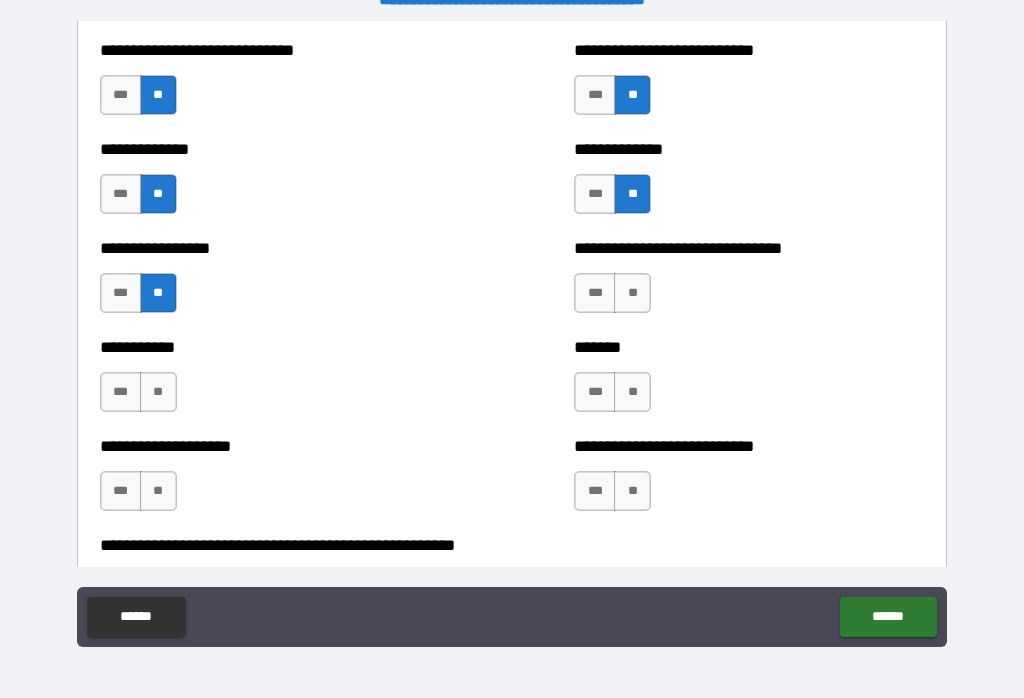 click on "**" at bounding box center [158, 392] 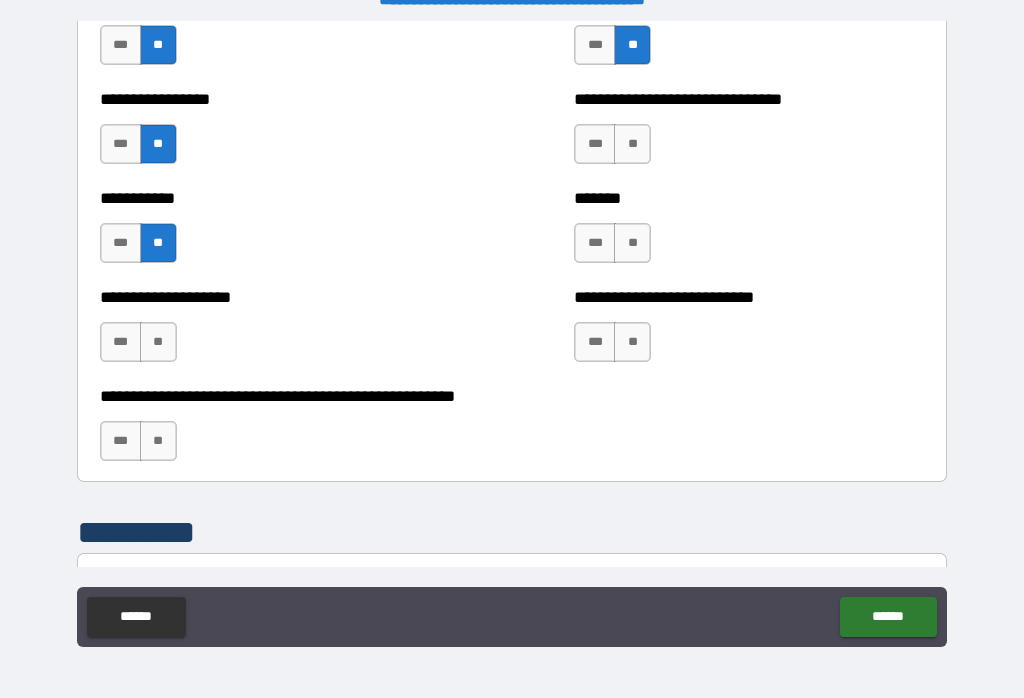 scroll, scrollTop: 7911, scrollLeft: 0, axis: vertical 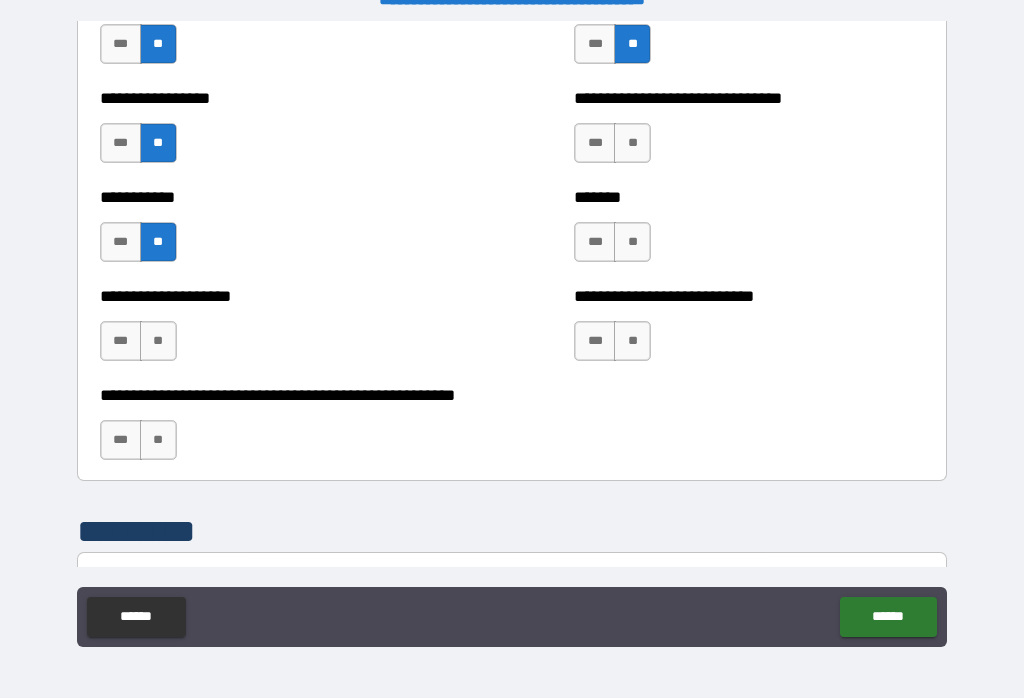 click on "**" at bounding box center (158, 341) 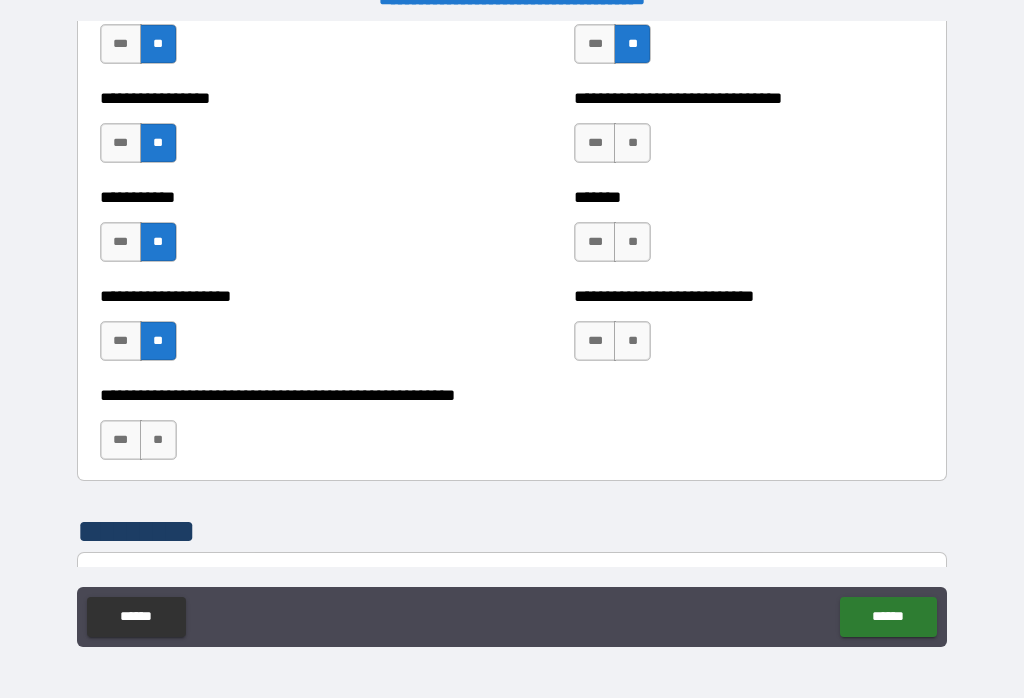 click on "**" at bounding box center (158, 440) 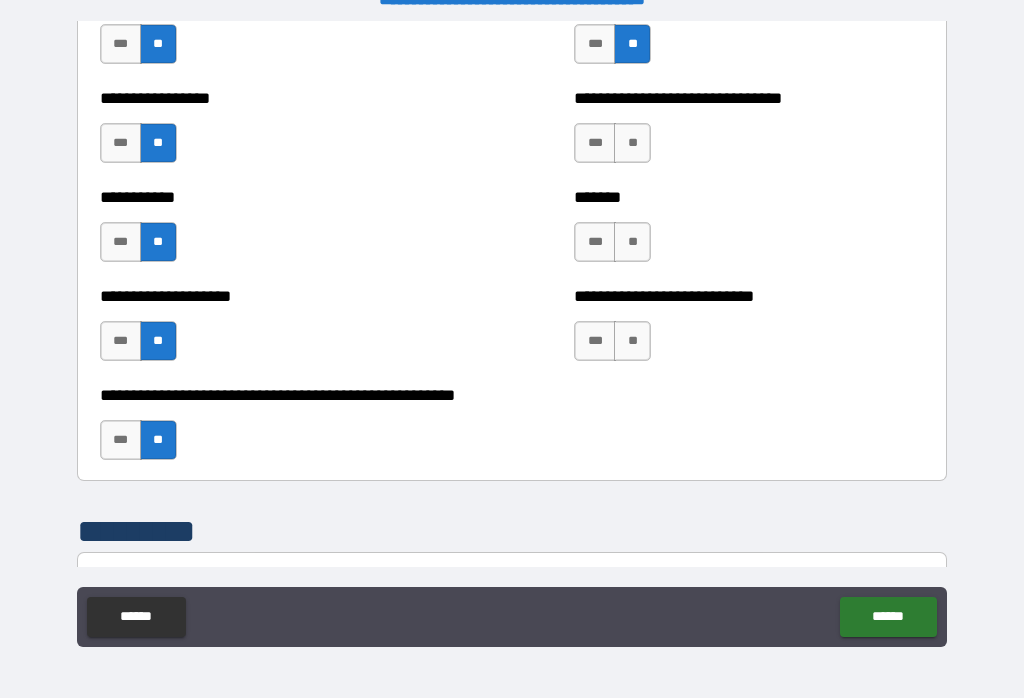 click on "**" at bounding box center (632, 143) 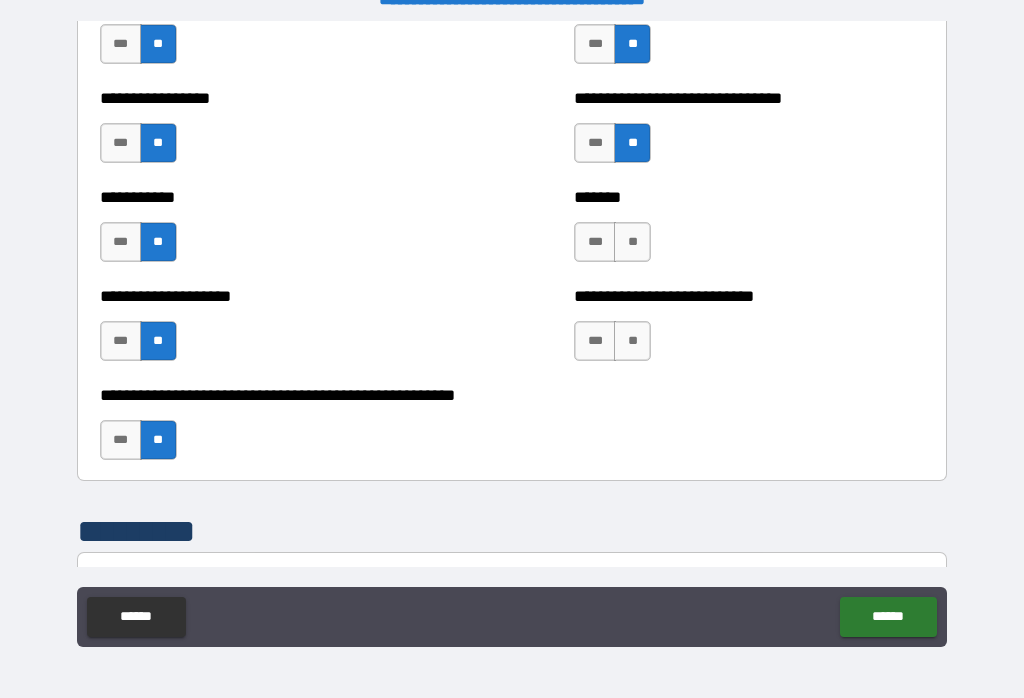 click on "**" at bounding box center (632, 242) 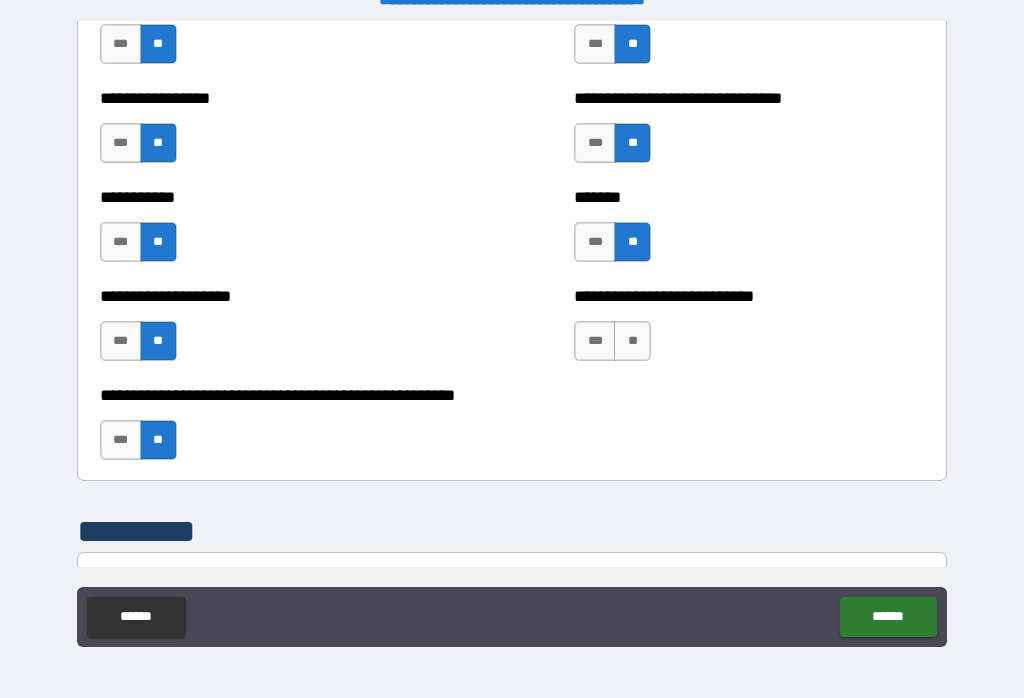 click on "**" at bounding box center [632, 341] 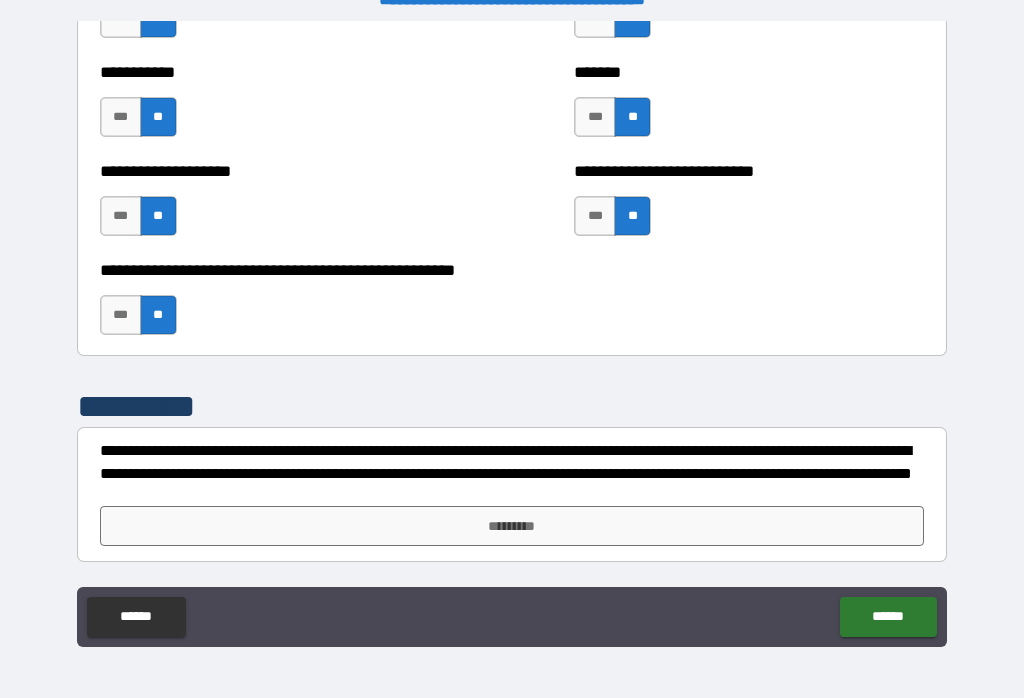 scroll, scrollTop: 8036, scrollLeft: 0, axis: vertical 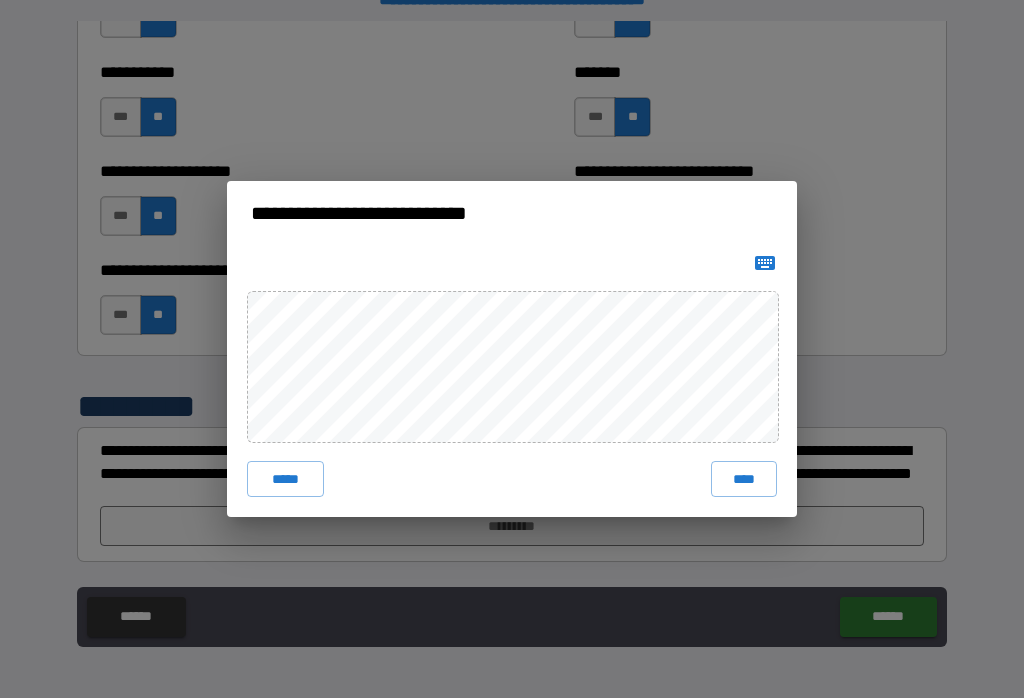 click on "****" at bounding box center [744, 479] 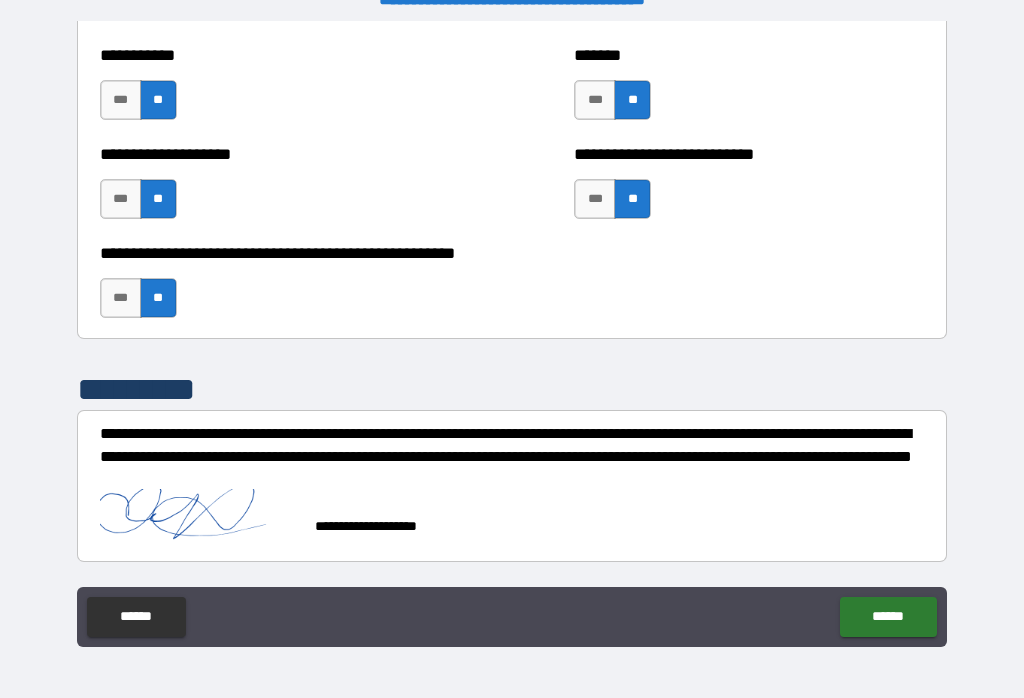 scroll, scrollTop: 8054, scrollLeft: 0, axis: vertical 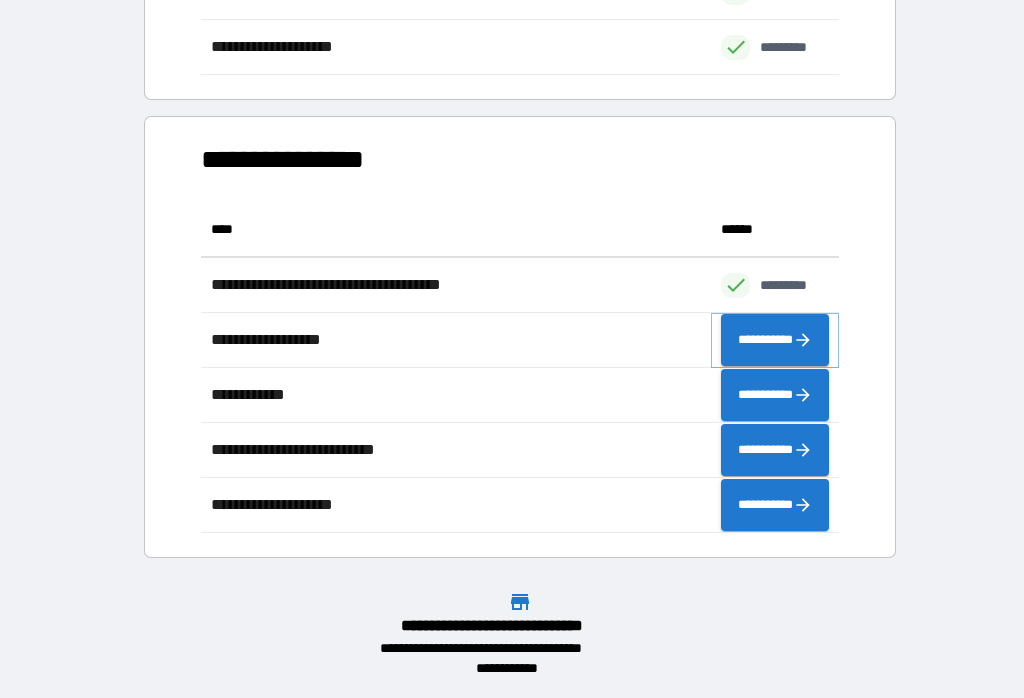 click on "**********" at bounding box center [775, 340] 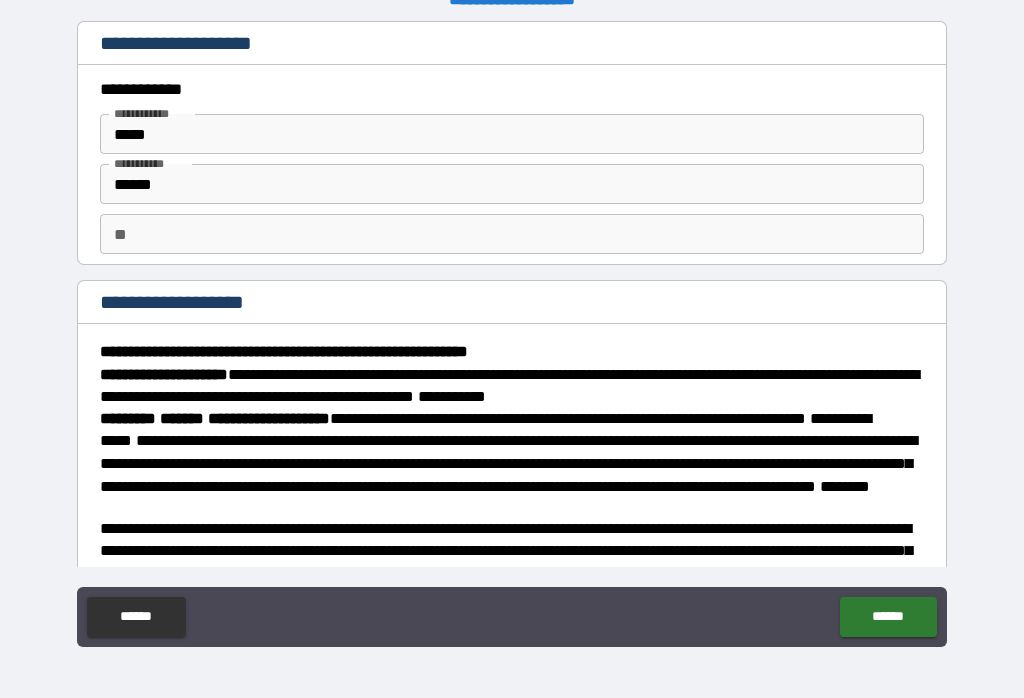 click on "**" at bounding box center (512, 234) 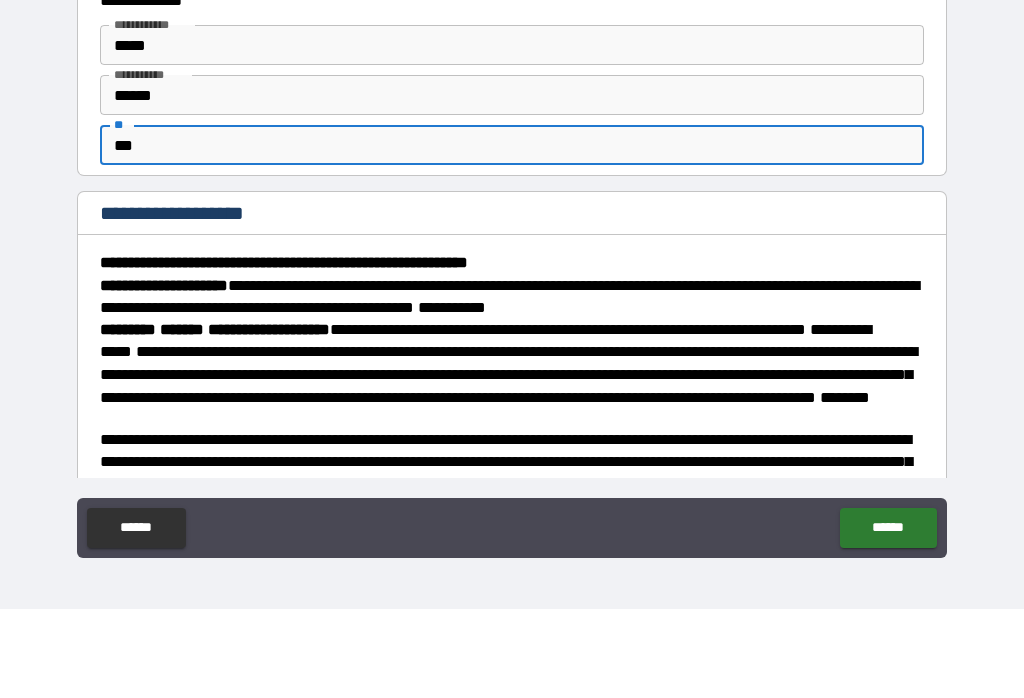 click on "**********" at bounding box center (512, 566) 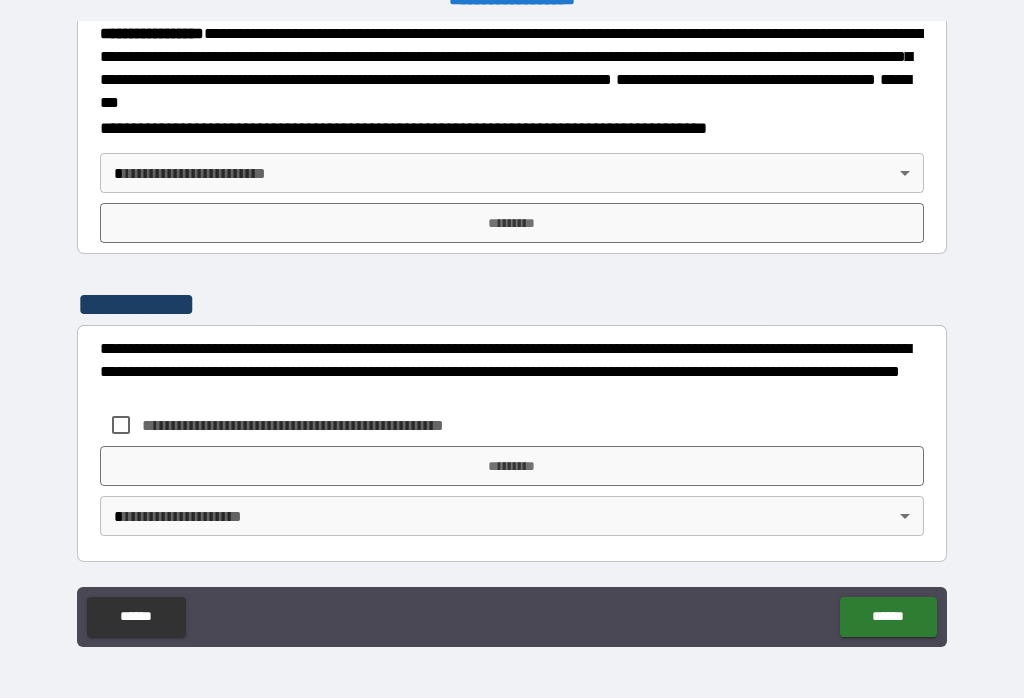 scroll, scrollTop: 2233, scrollLeft: 0, axis: vertical 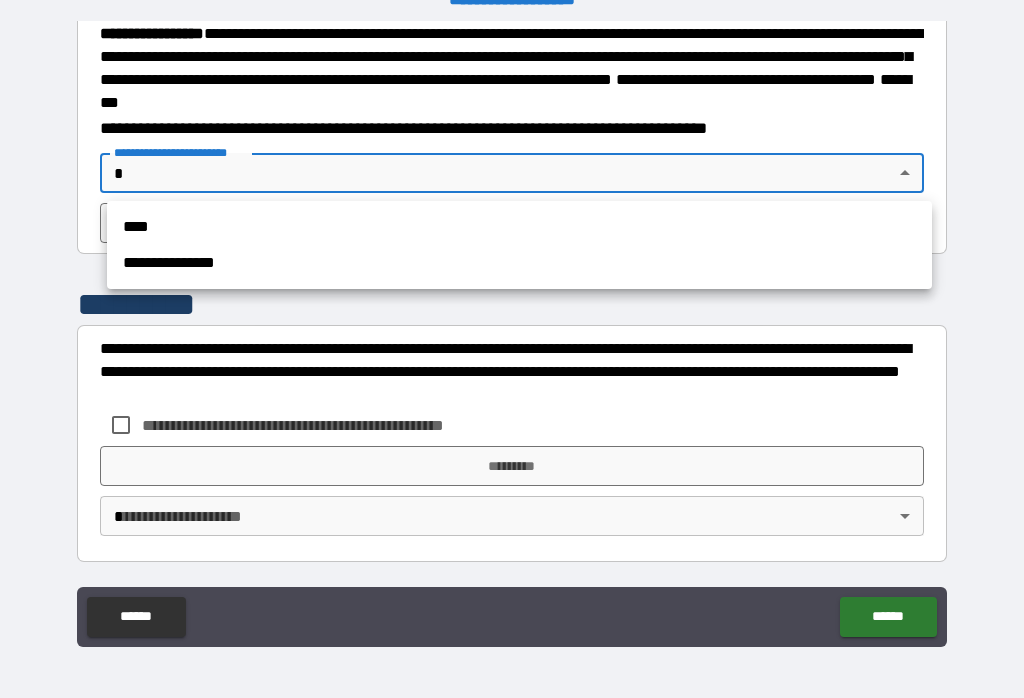 click on "**********" at bounding box center (519, 263) 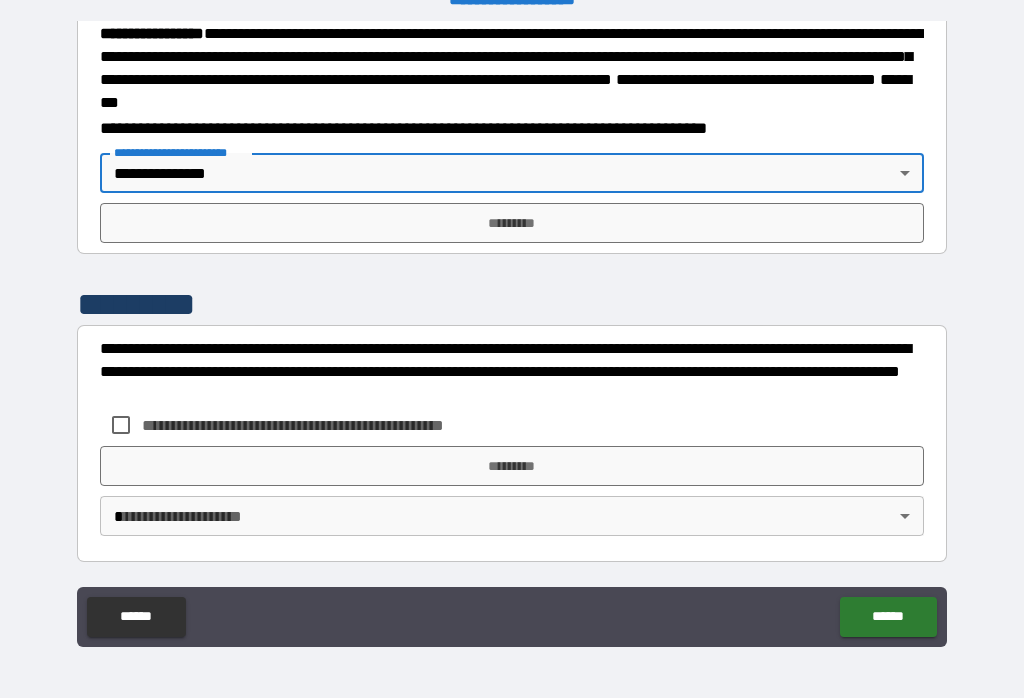 click on "*********" at bounding box center (512, 223) 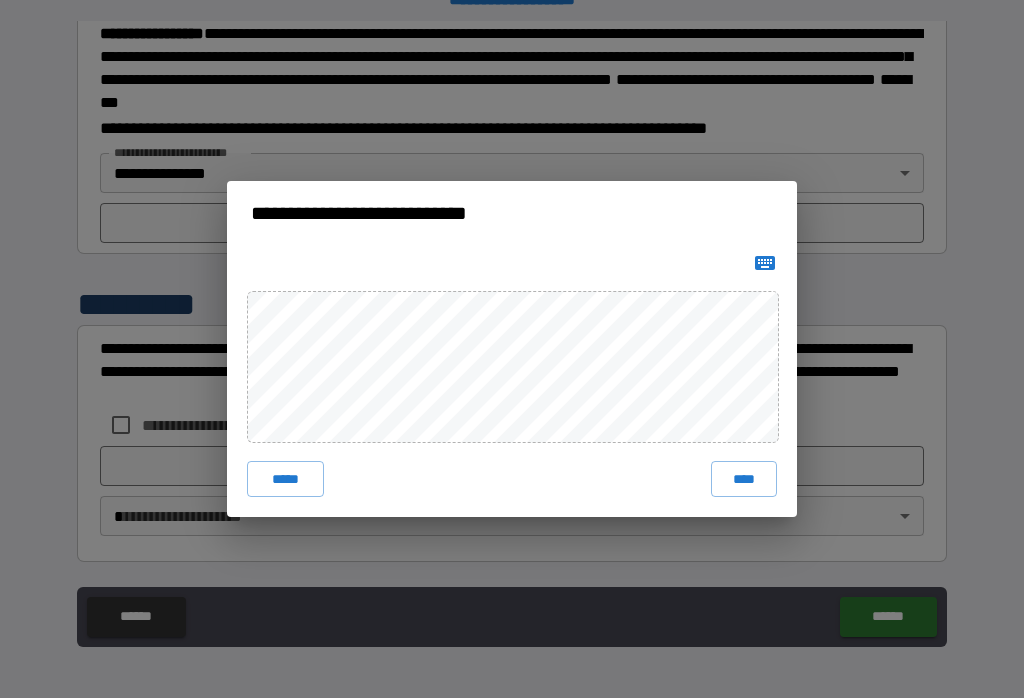 click on "****" at bounding box center (744, 479) 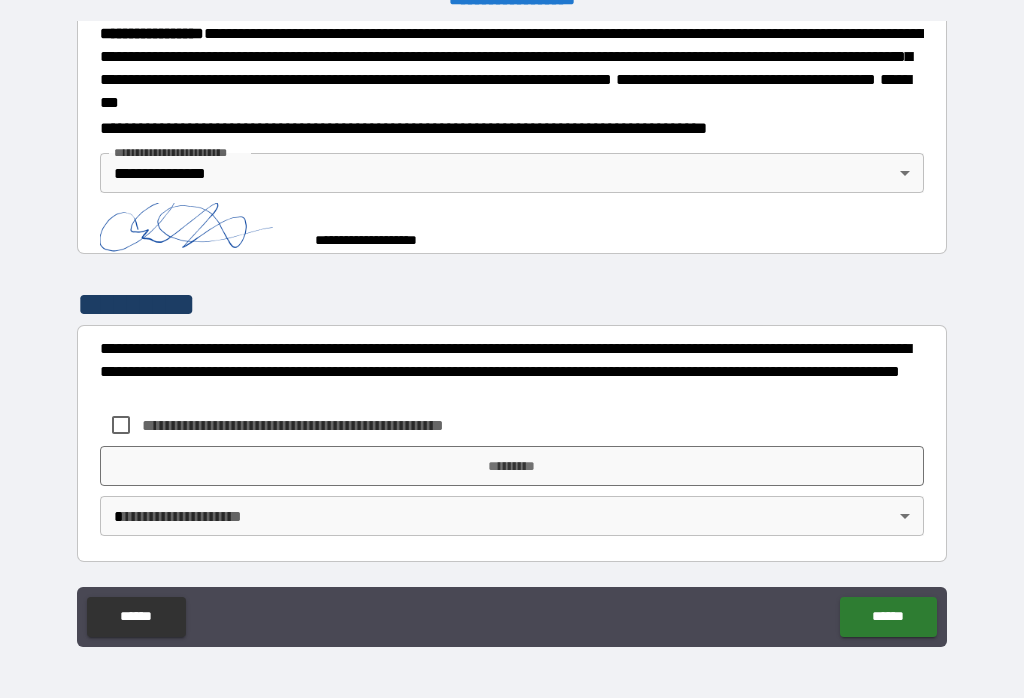 scroll, scrollTop: 2223, scrollLeft: 0, axis: vertical 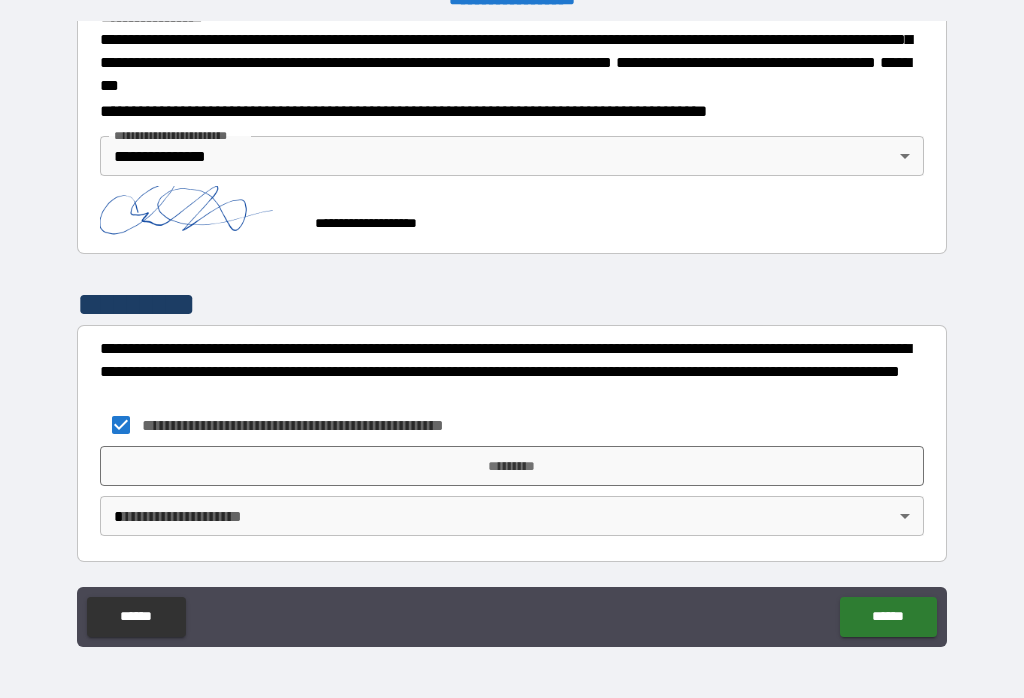 click on "*********" at bounding box center [512, 466] 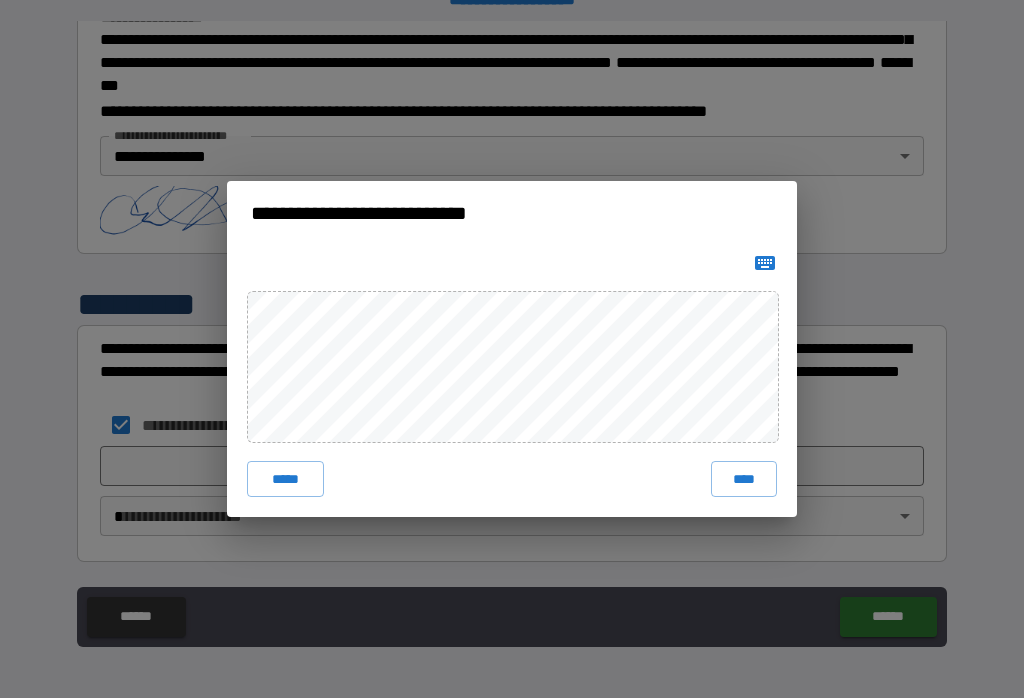 click on "****" at bounding box center (744, 479) 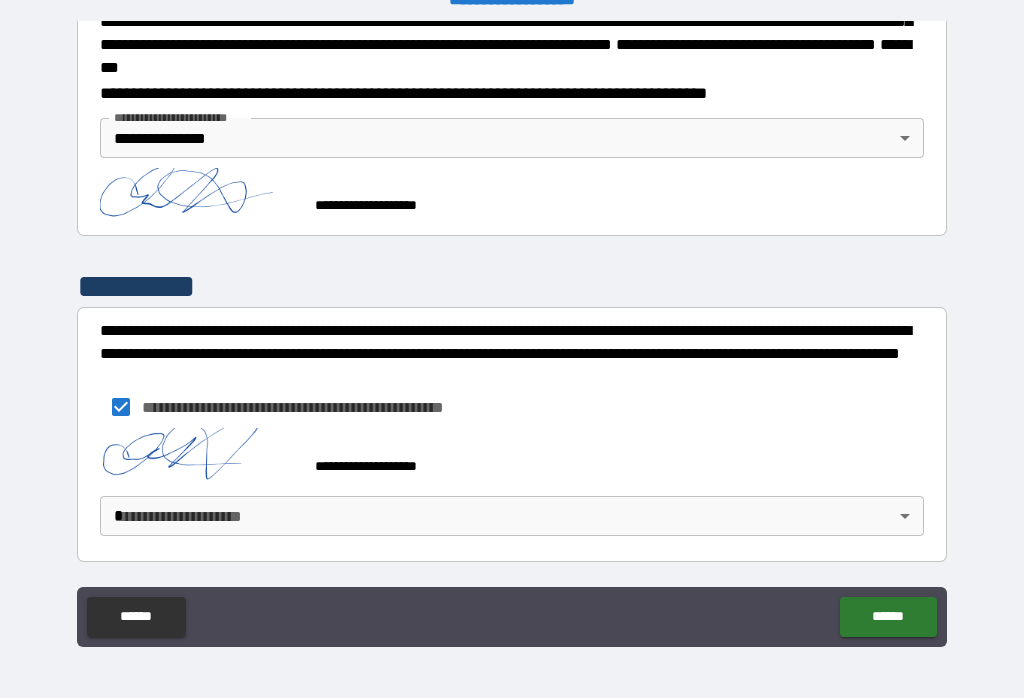 click on "**********" at bounding box center (512, 333) 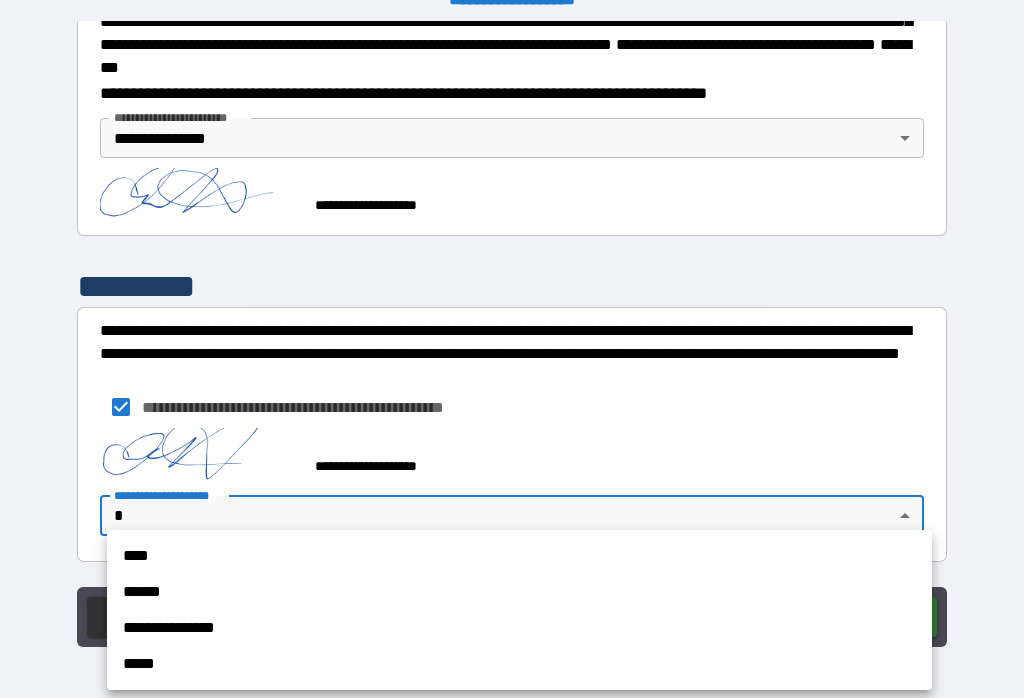 click on "**********" at bounding box center [519, 628] 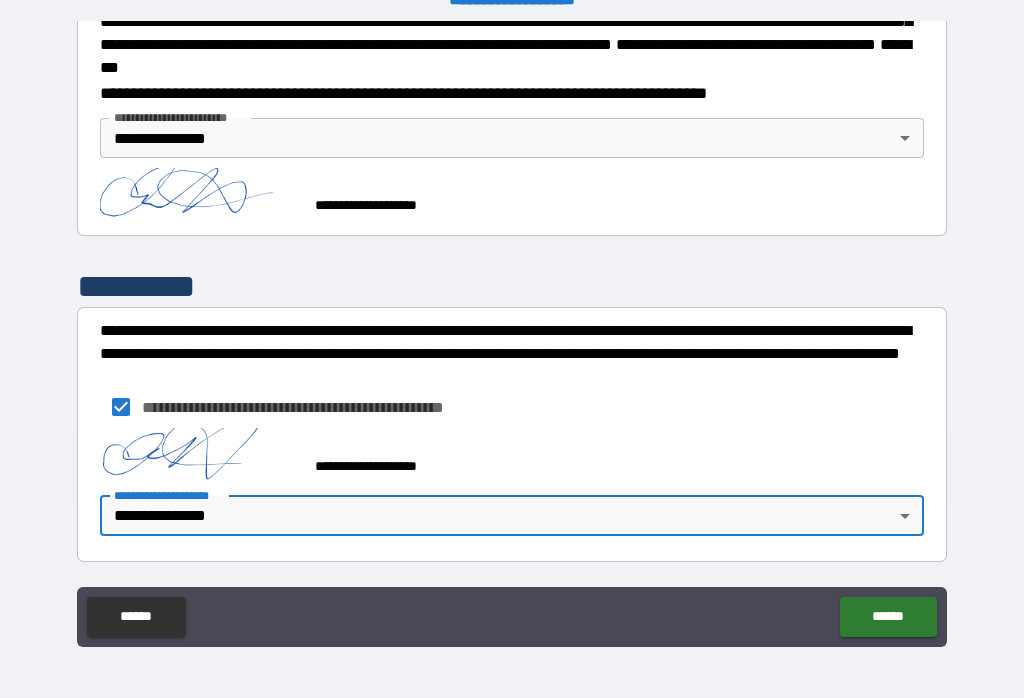 scroll, scrollTop: 2269, scrollLeft: 0, axis: vertical 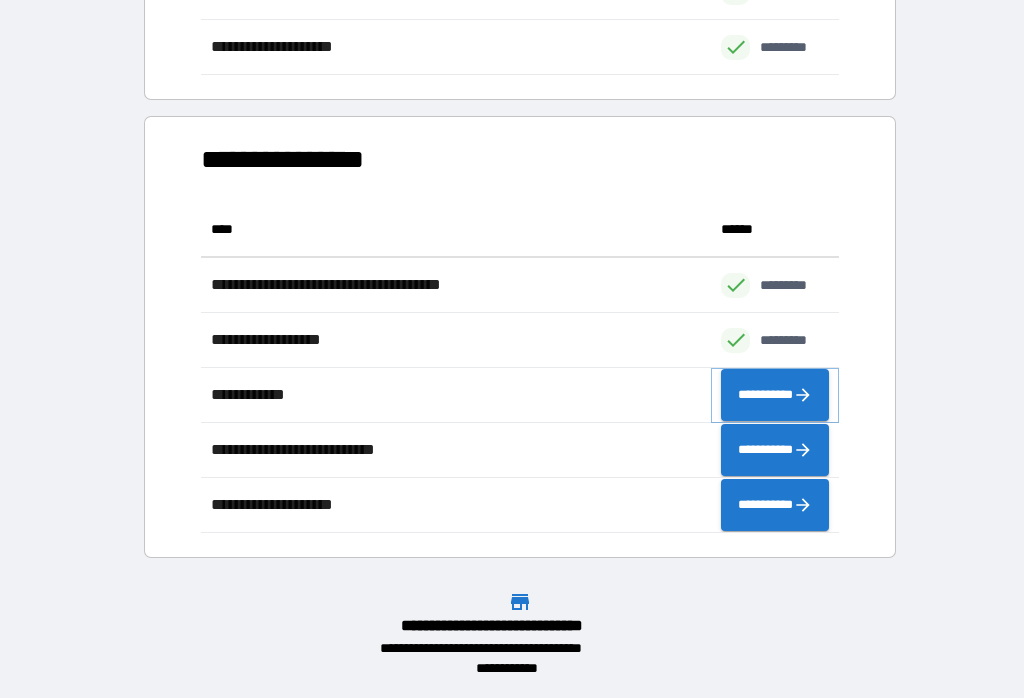 click on "**********" at bounding box center [775, 395] 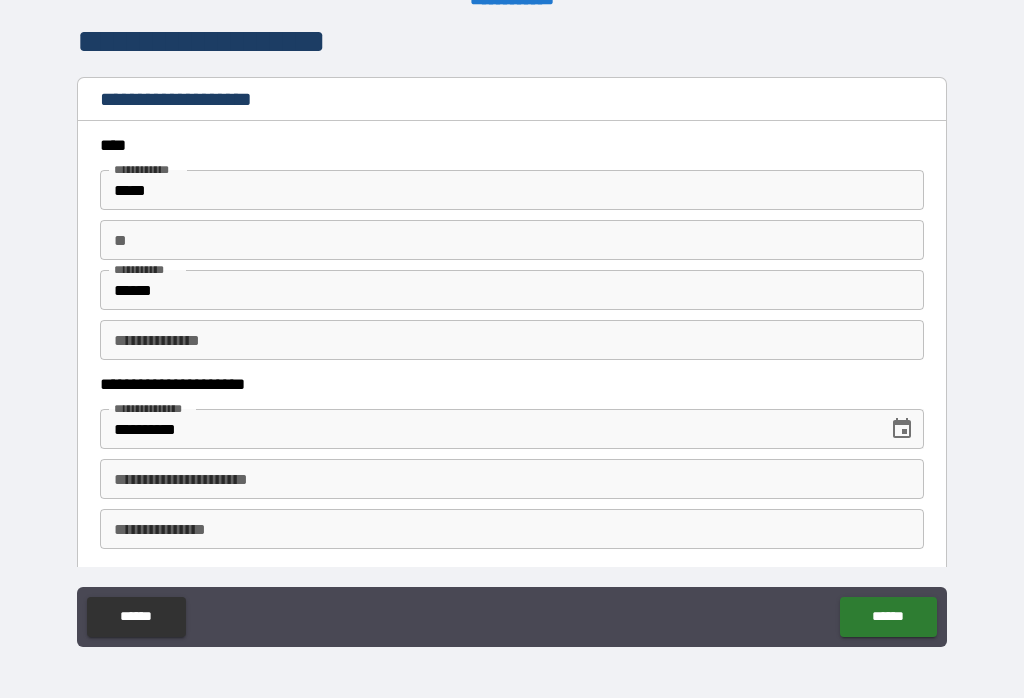 click on "**" at bounding box center (512, 240) 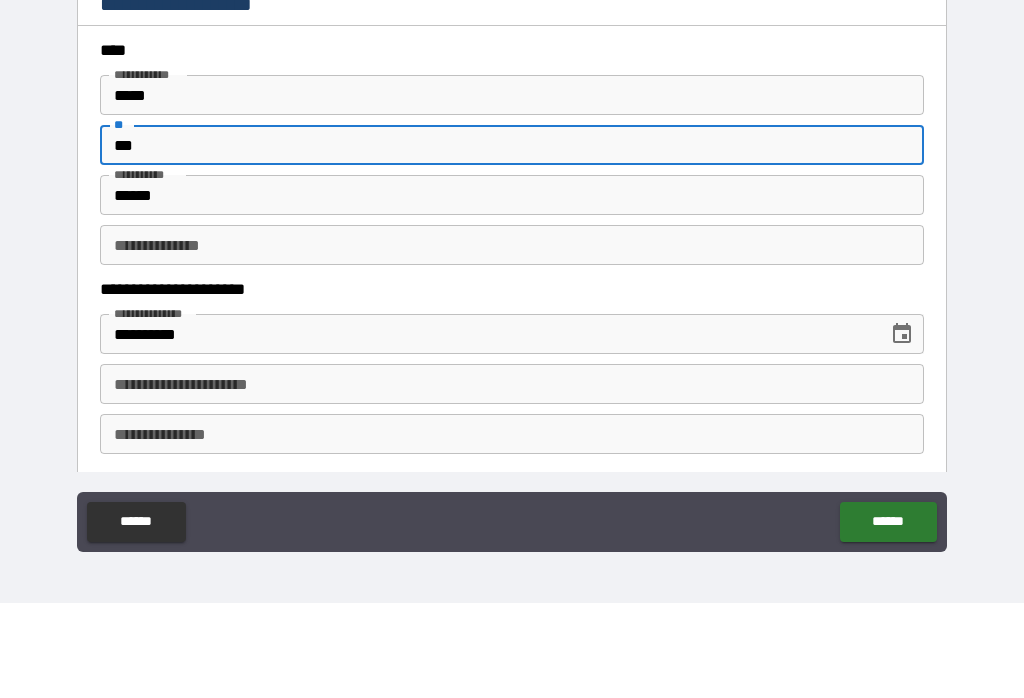 click on "**********" at bounding box center [512, 336] 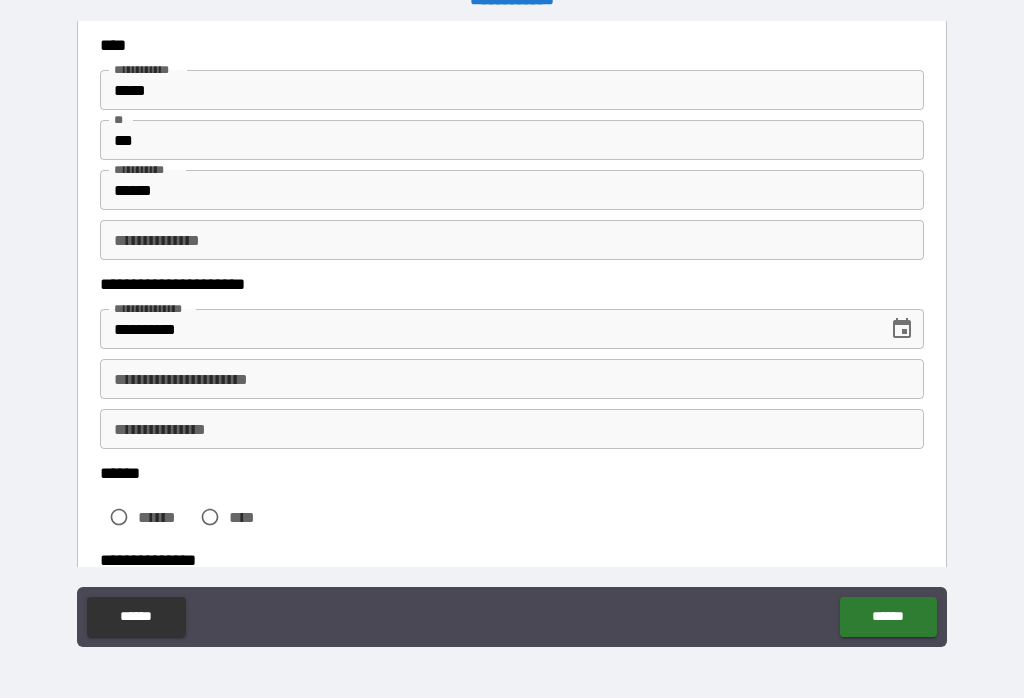 scroll, scrollTop: 114, scrollLeft: 0, axis: vertical 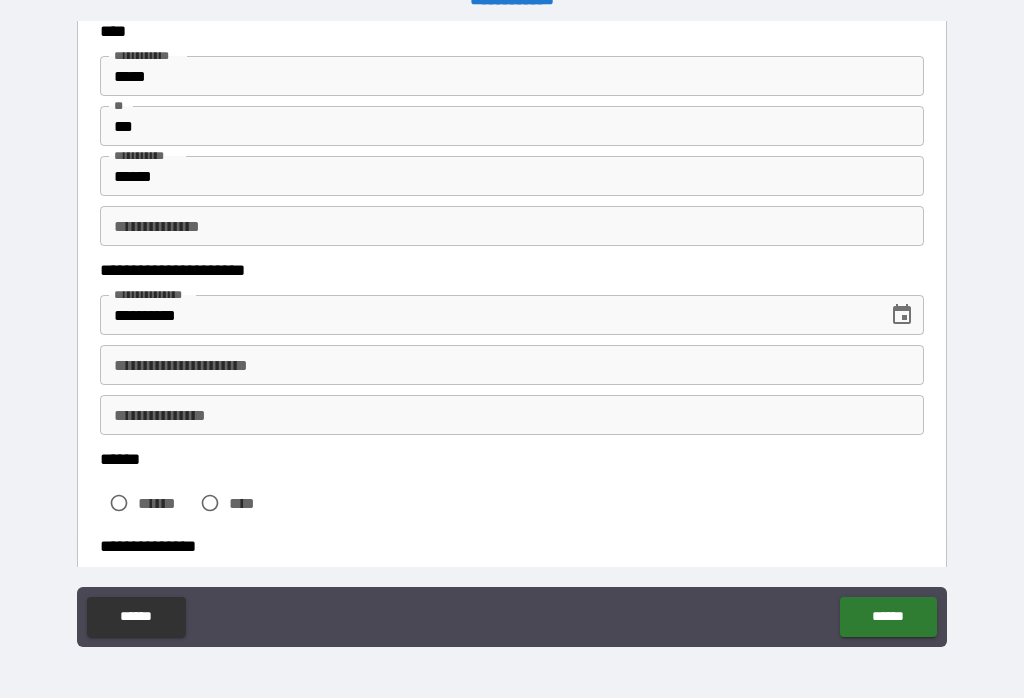 click on "**********" at bounding box center [512, 365] 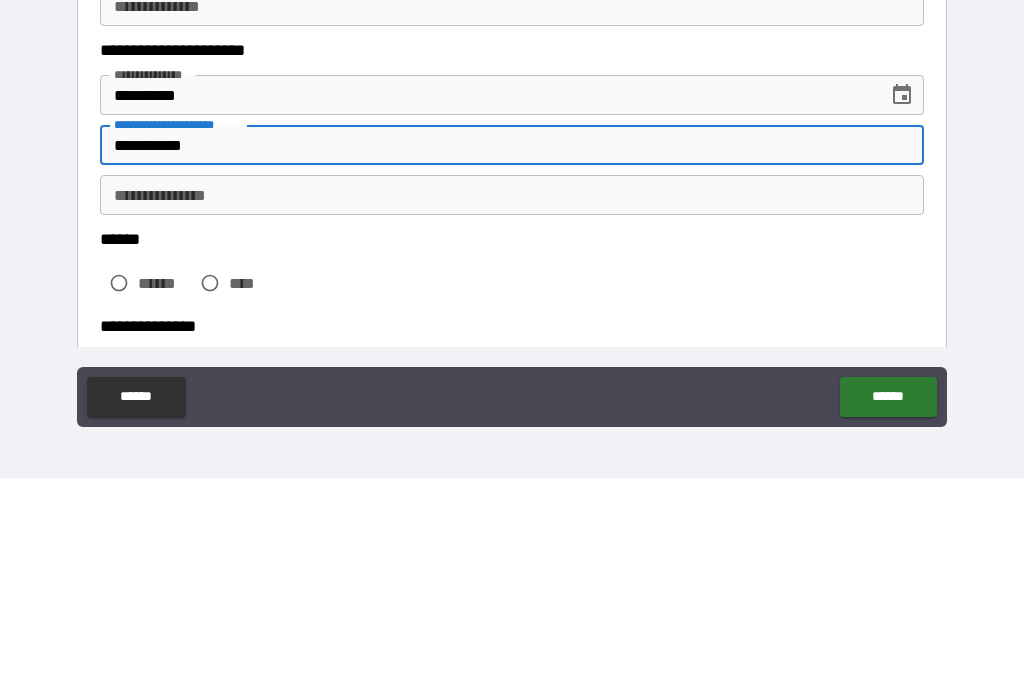 click on "**********" at bounding box center [512, 415] 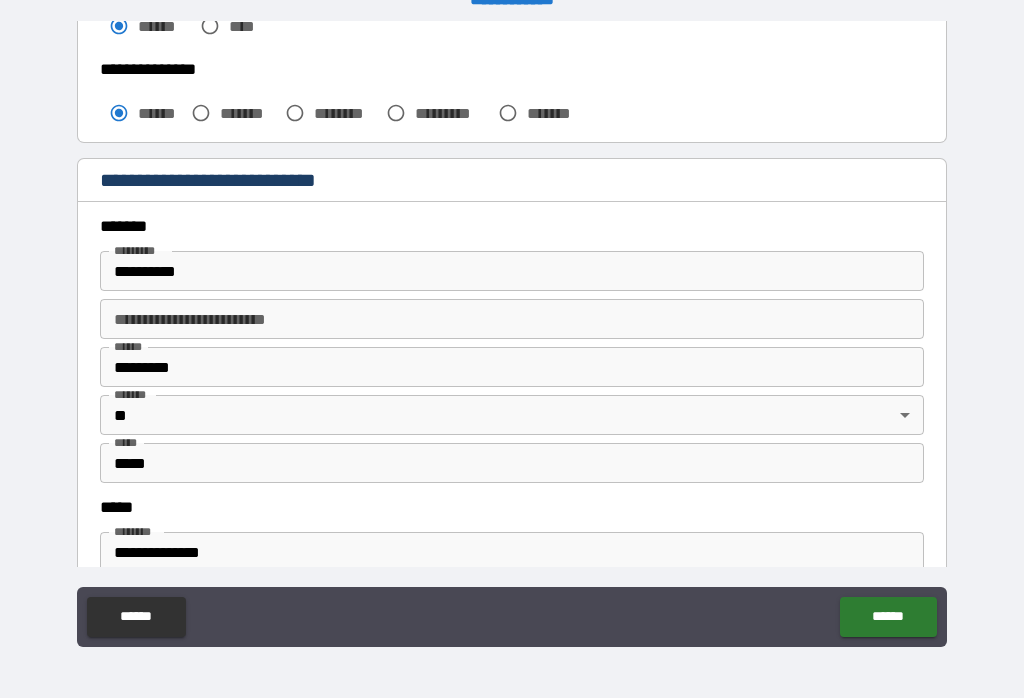 scroll, scrollTop: 592, scrollLeft: 0, axis: vertical 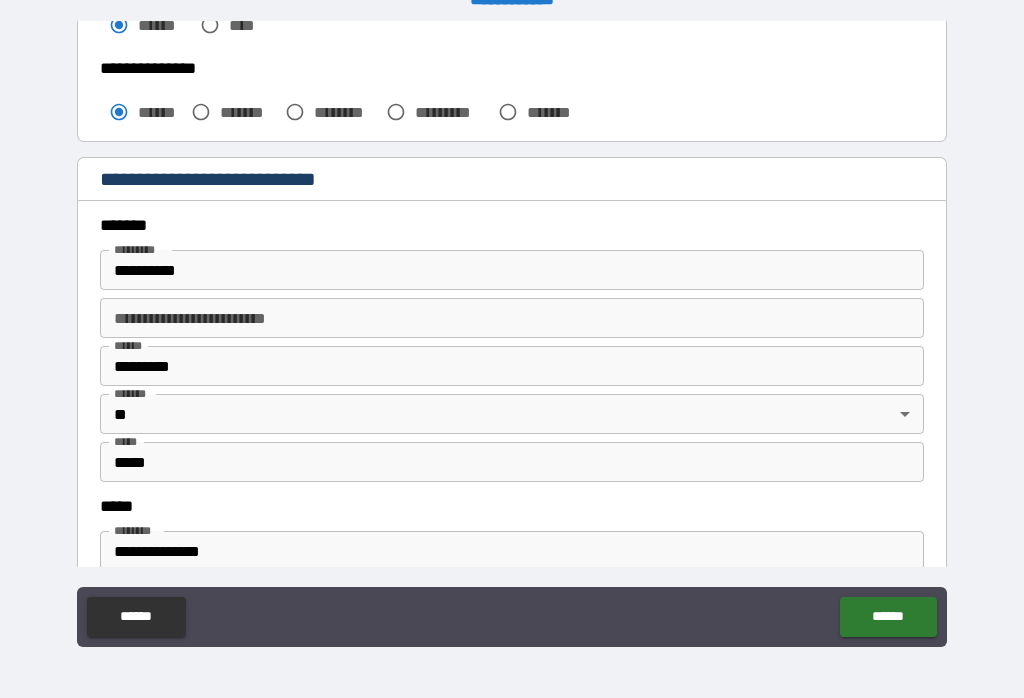 click on "*****" at bounding box center (512, 462) 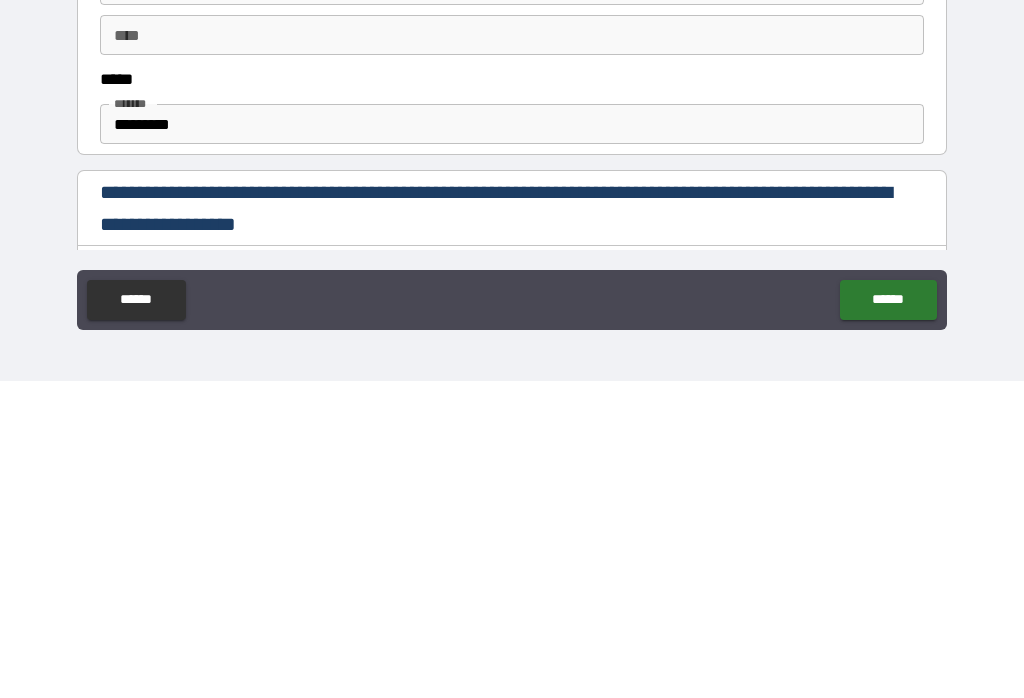 scroll, scrollTop: 891, scrollLeft: 0, axis: vertical 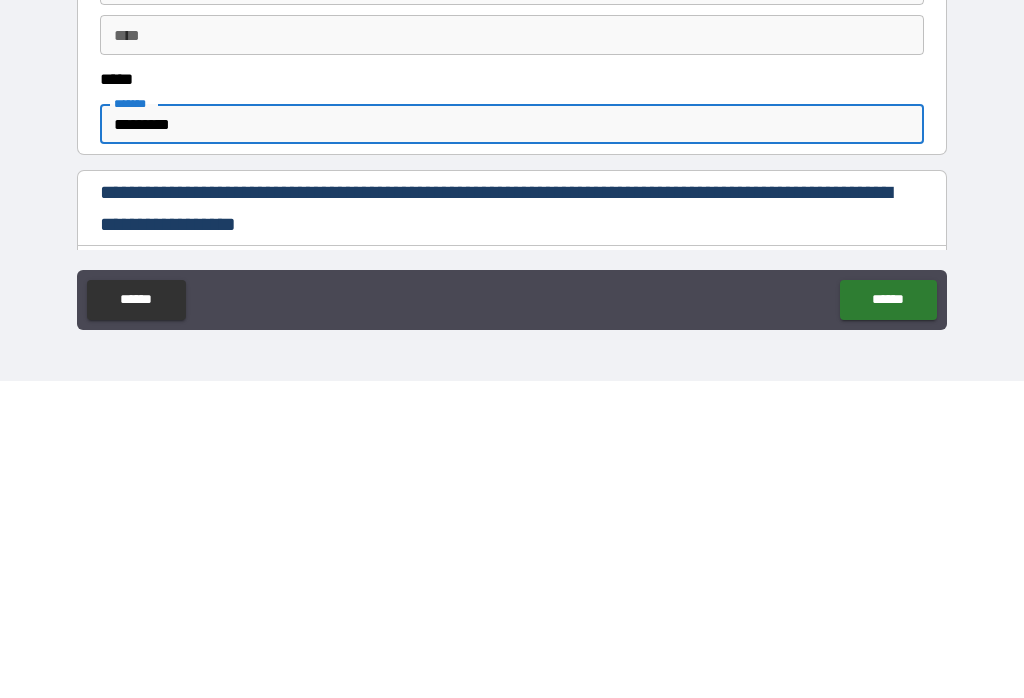 click on "*********" at bounding box center (512, 441) 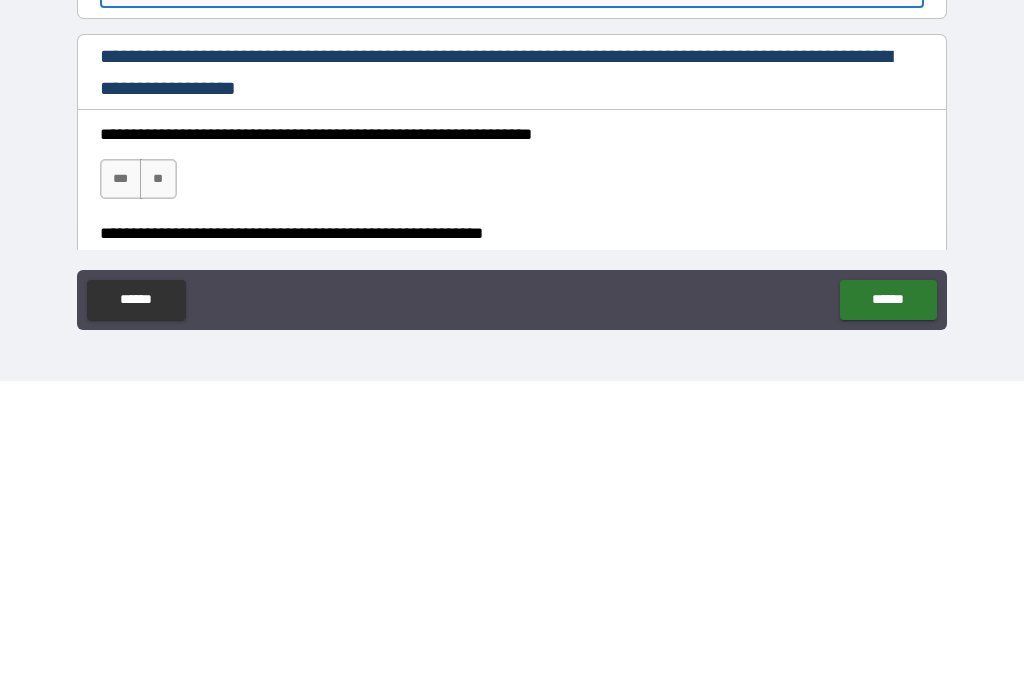 scroll, scrollTop: 1029, scrollLeft: 0, axis: vertical 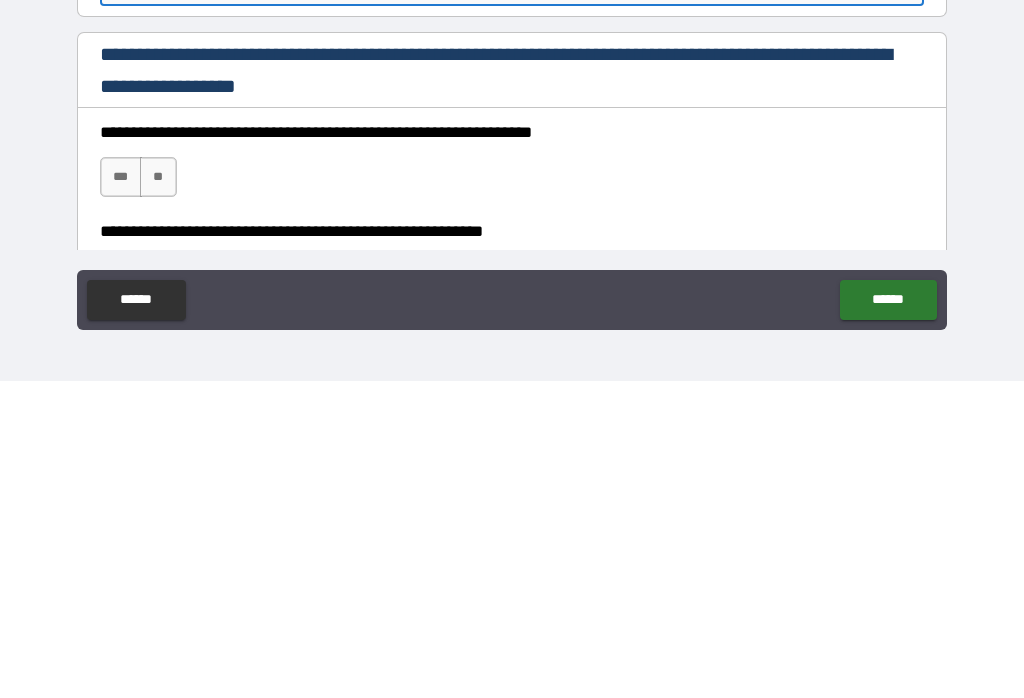 click on "***" at bounding box center (121, 494) 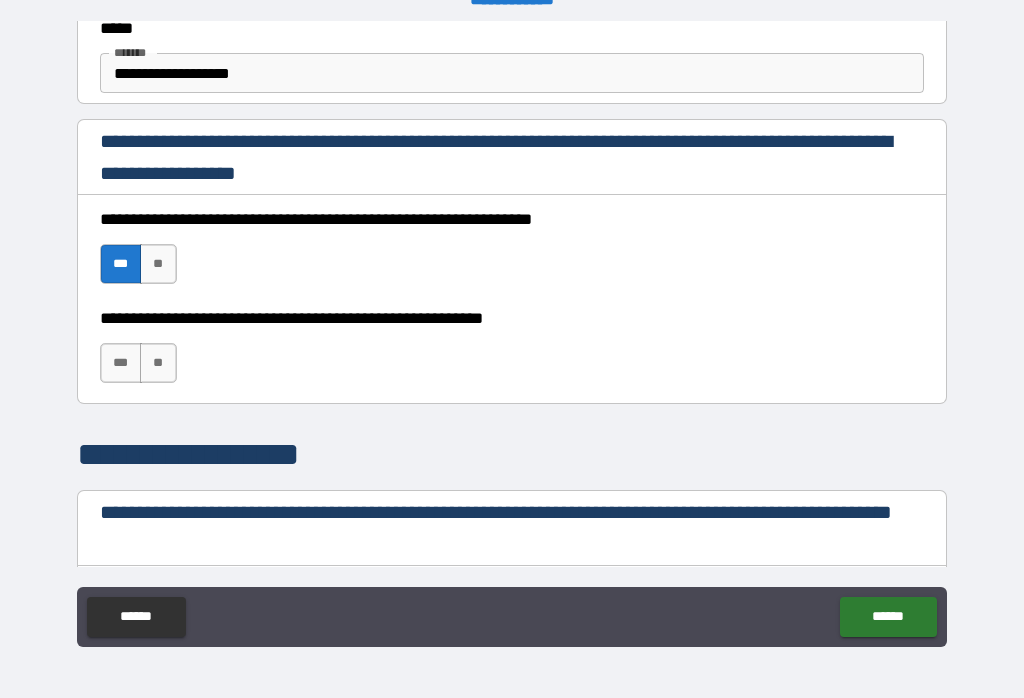 scroll, scrollTop: 1265, scrollLeft: 0, axis: vertical 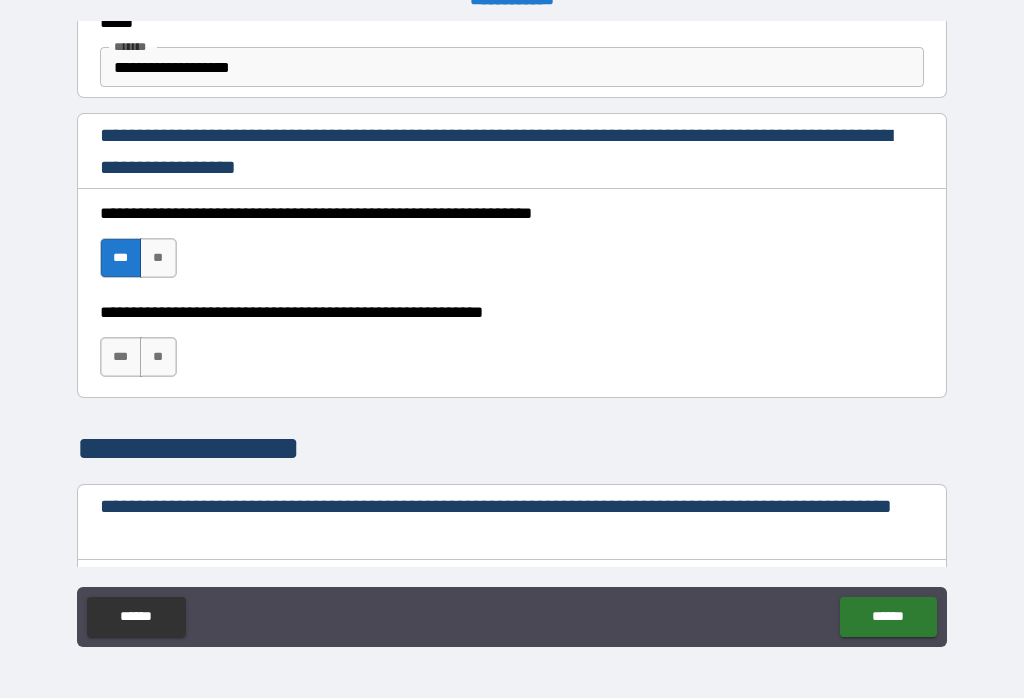 click on "***" at bounding box center (121, 357) 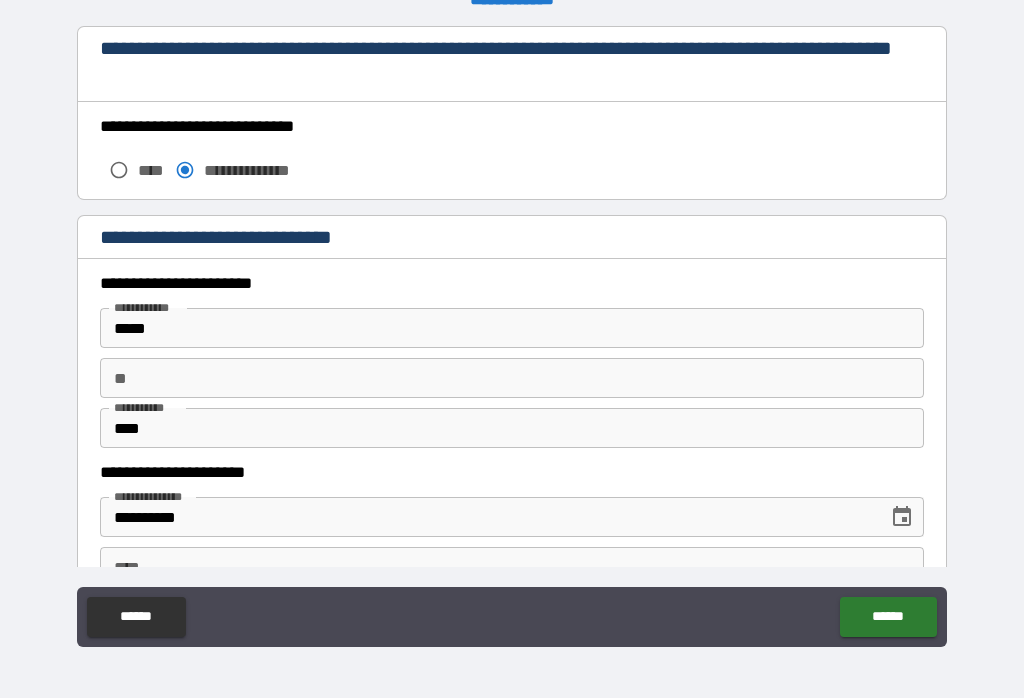 scroll, scrollTop: 1726, scrollLeft: 0, axis: vertical 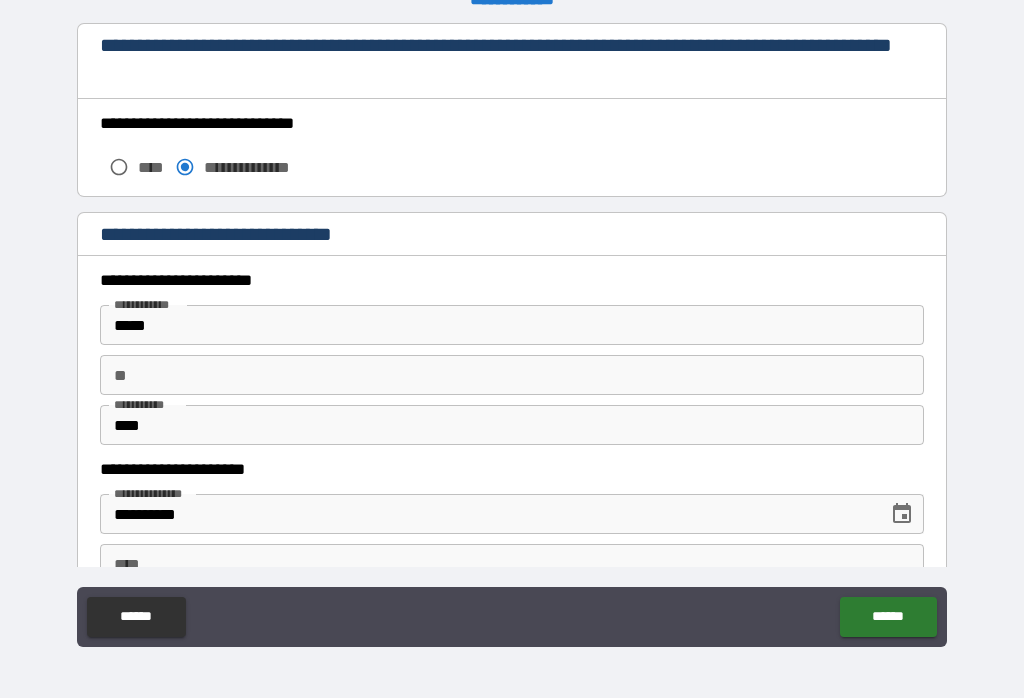 click on "*****" at bounding box center [512, 325] 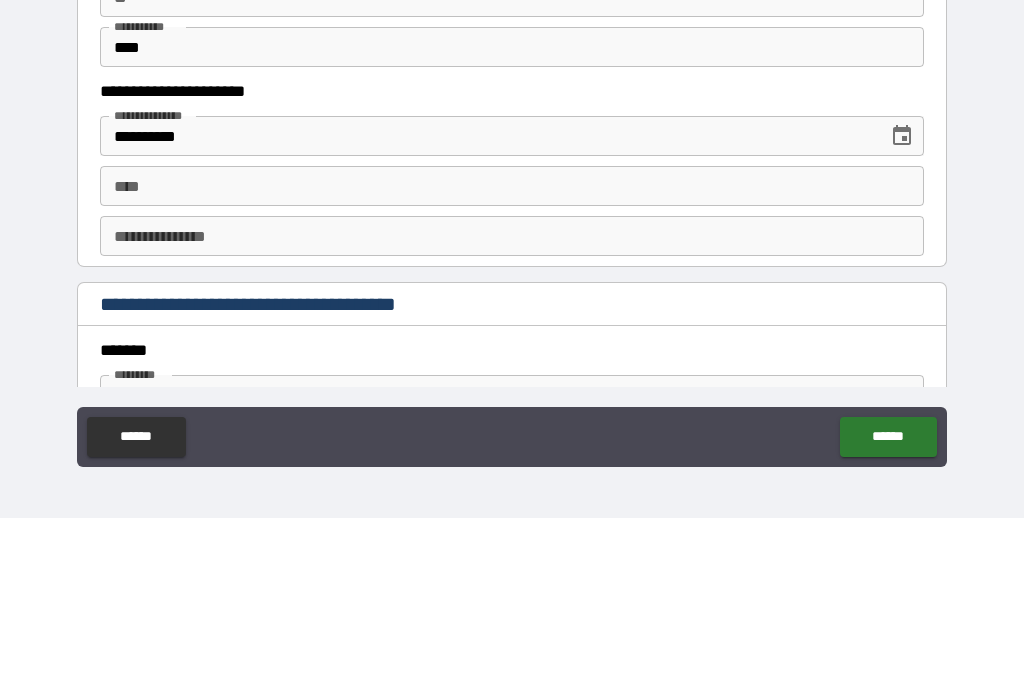 scroll, scrollTop: 1927, scrollLeft: 0, axis: vertical 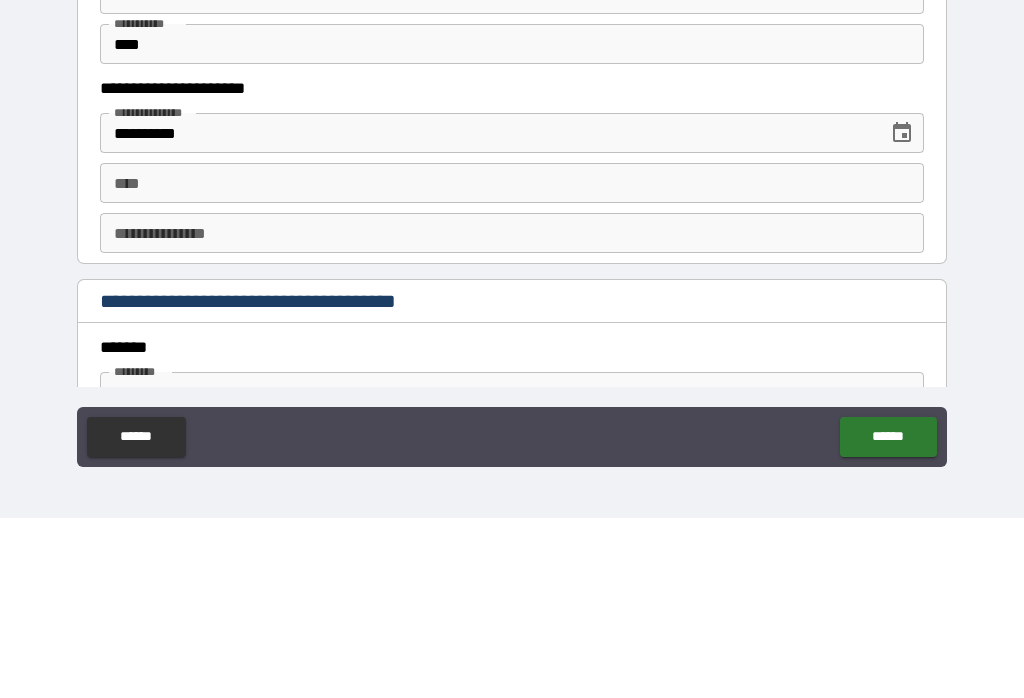 click on "****" at bounding box center (512, 363) 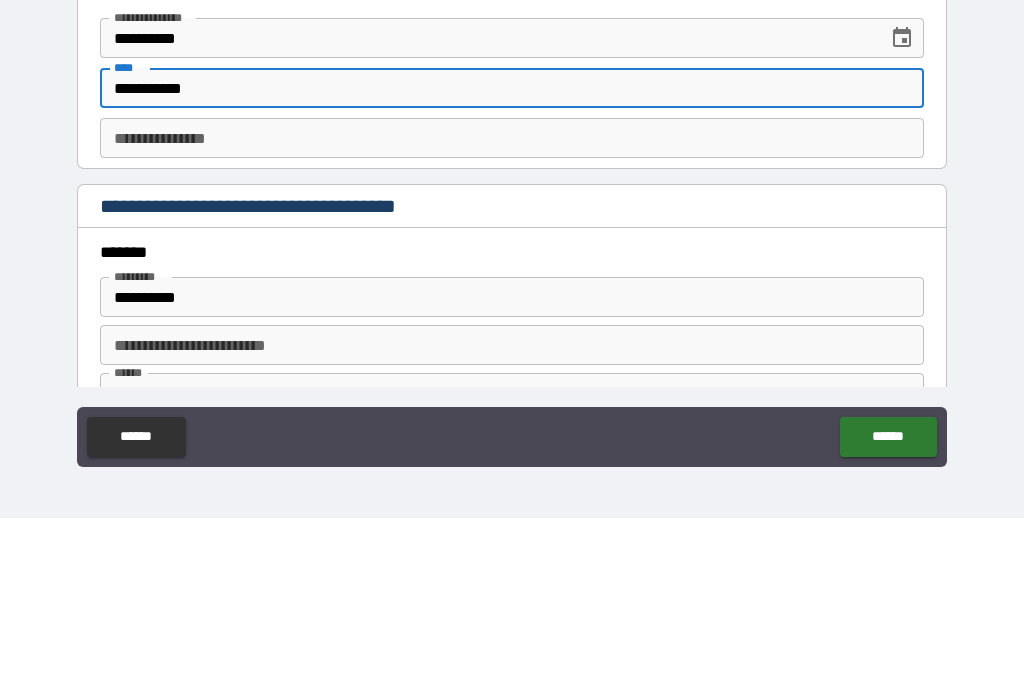 scroll, scrollTop: 2035, scrollLeft: 0, axis: vertical 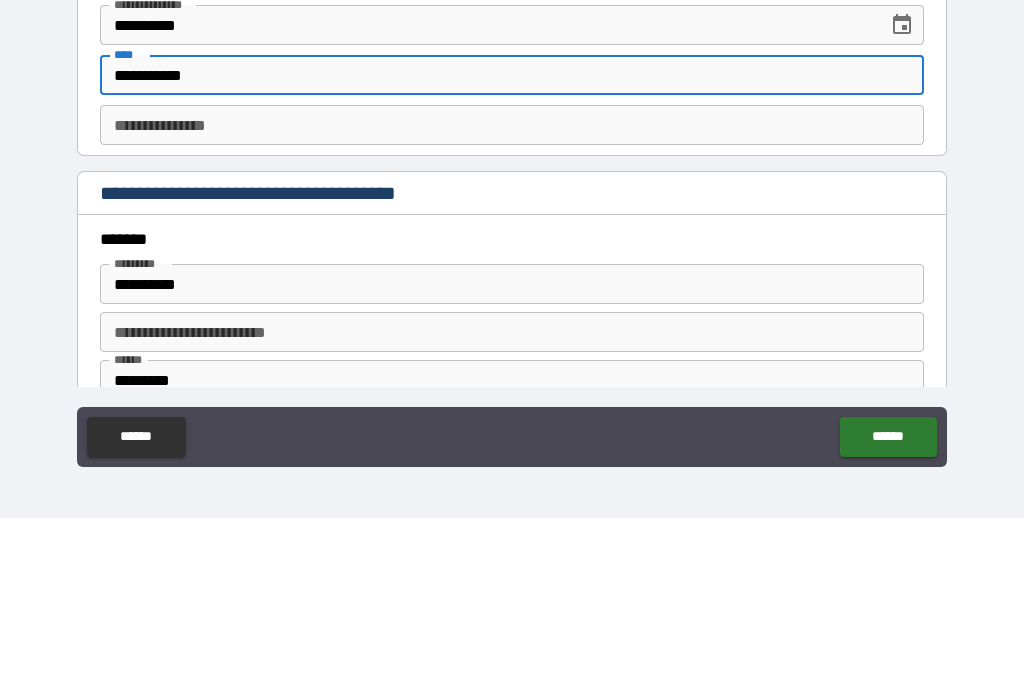 click on "**********" at bounding box center [512, 305] 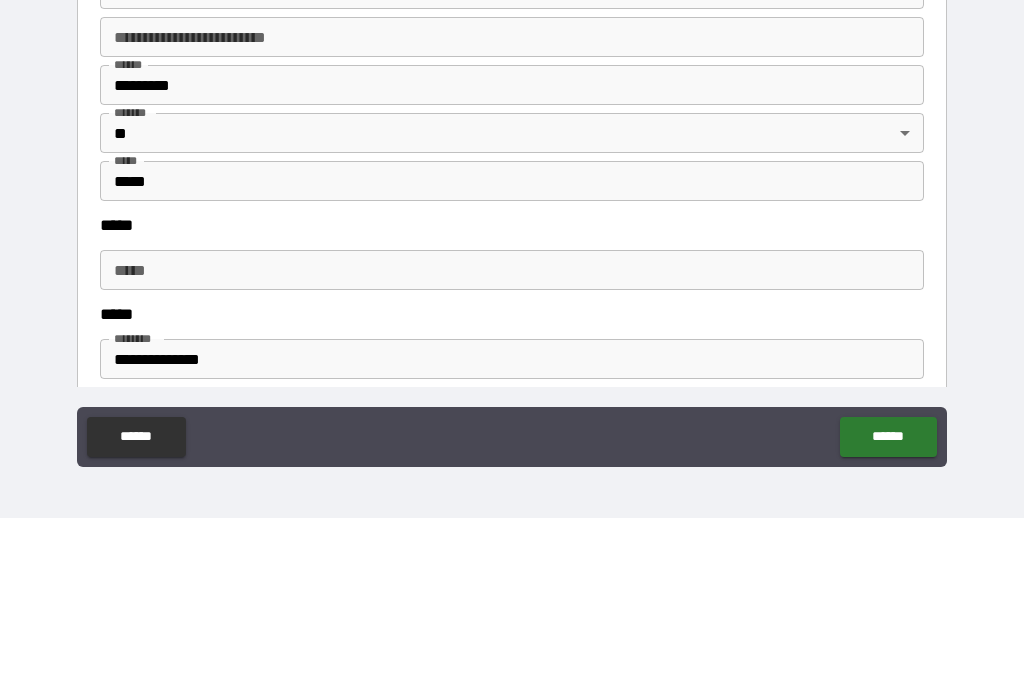 scroll, scrollTop: 2338, scrollLeft: 0, axis: vertical 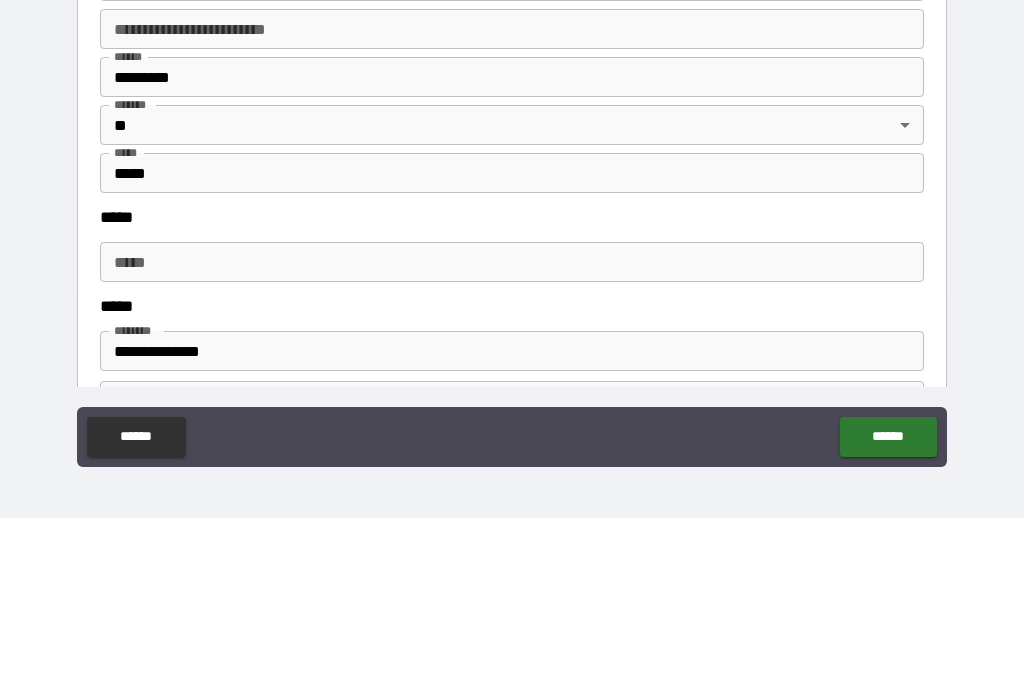 click on "*****" at bounding box center [512, 353] 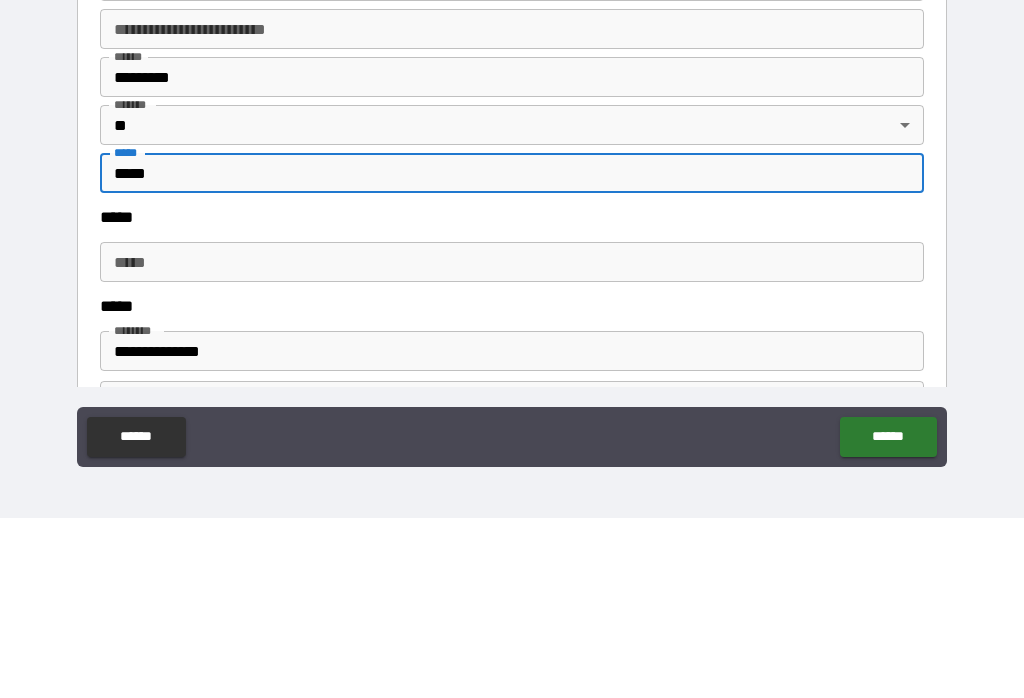 scroll, scrollTop: 2425, scrollLeft: 0, axis: vertical 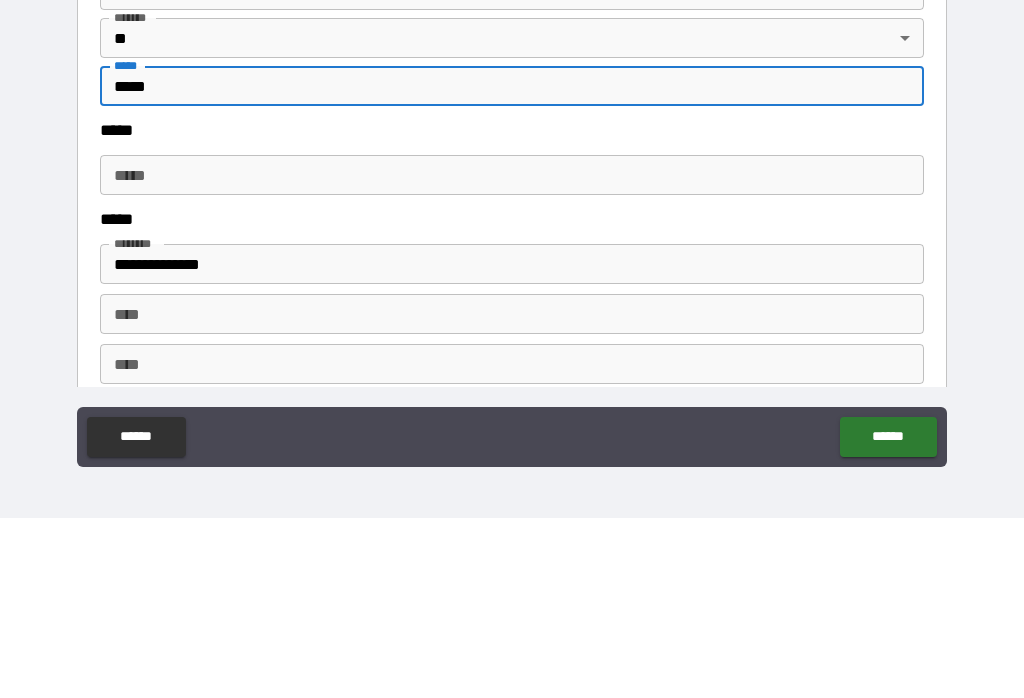 click on "*****" at bounding box center [512, 355] 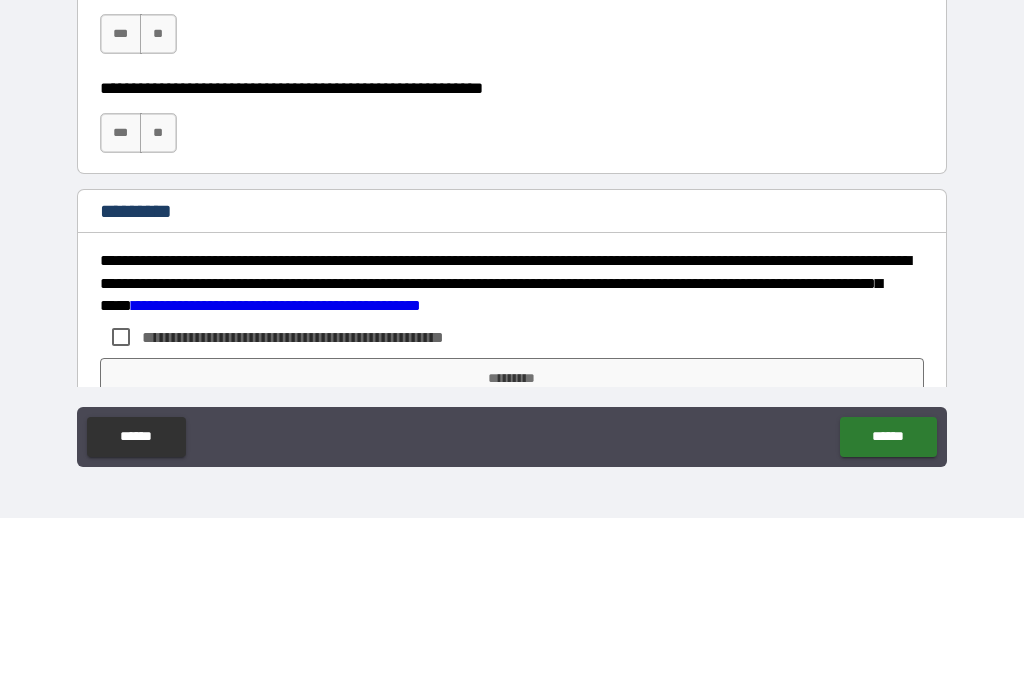scroll, scrollTop: 2950, scrollLeft: 0, axis: vertical 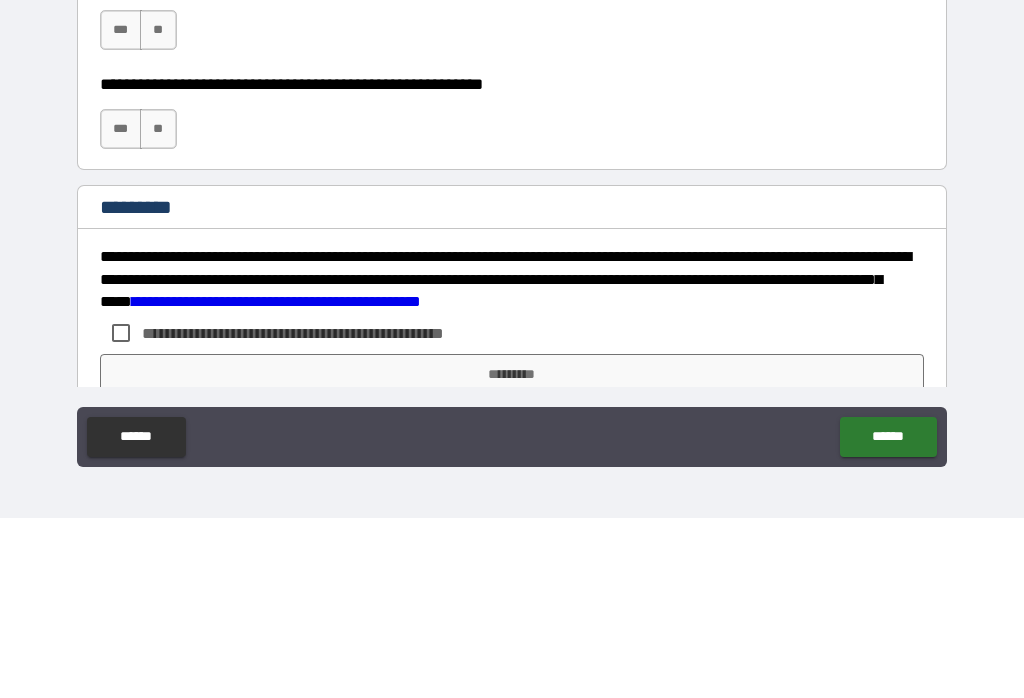 click on "***" at bounding box center (121, 210) 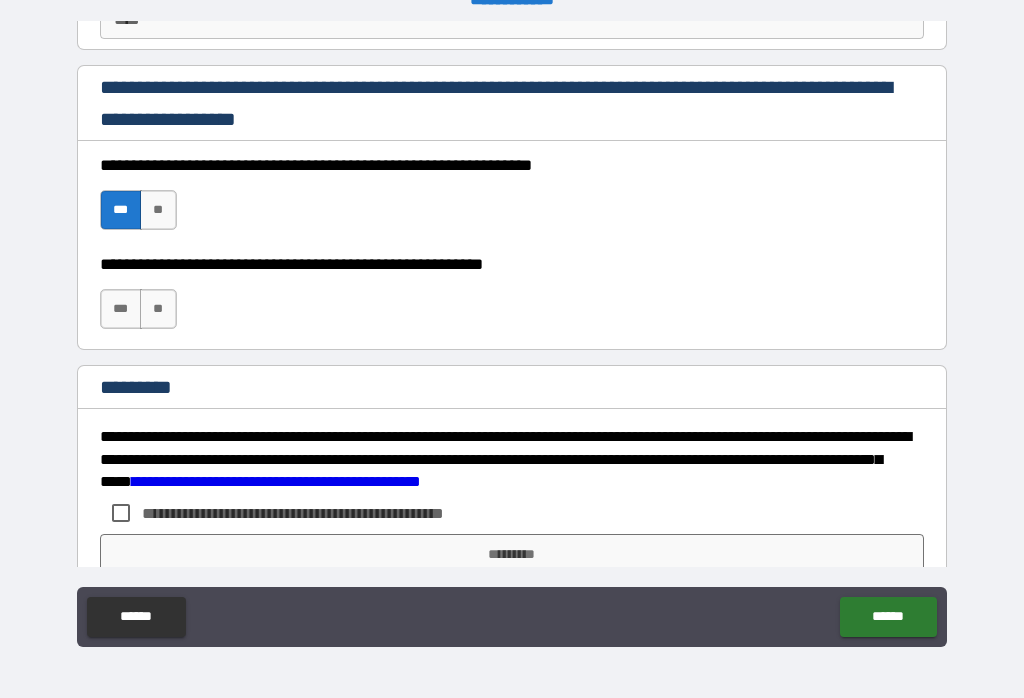 click on "***" at bounding box center (121, 309) 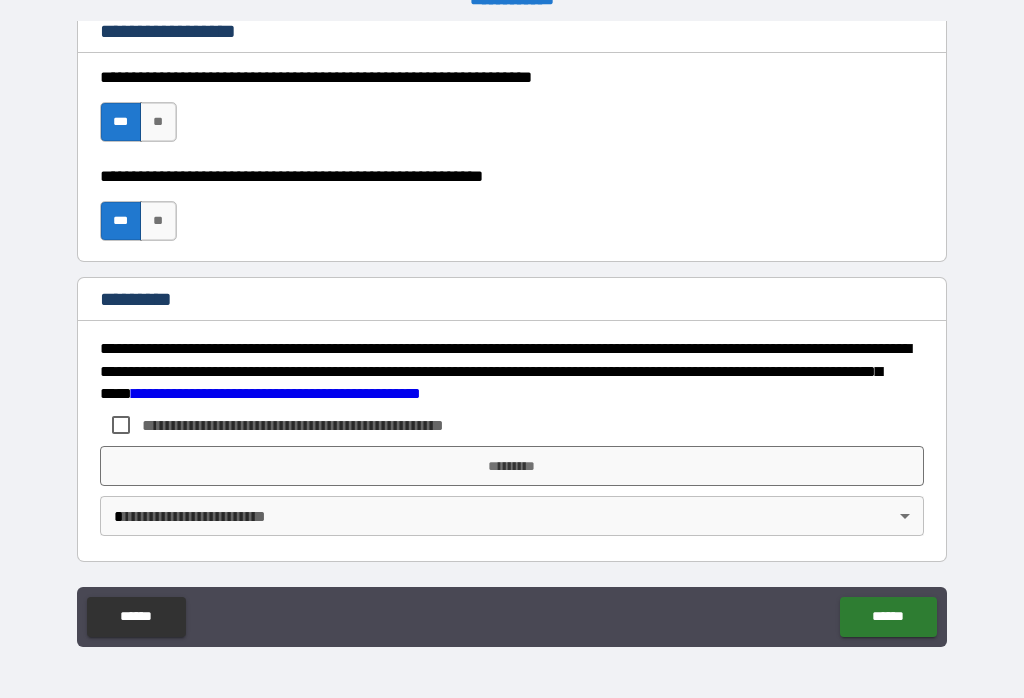 scroll, scrollTop: 3038, scrollLeft: 0, axis: vertical 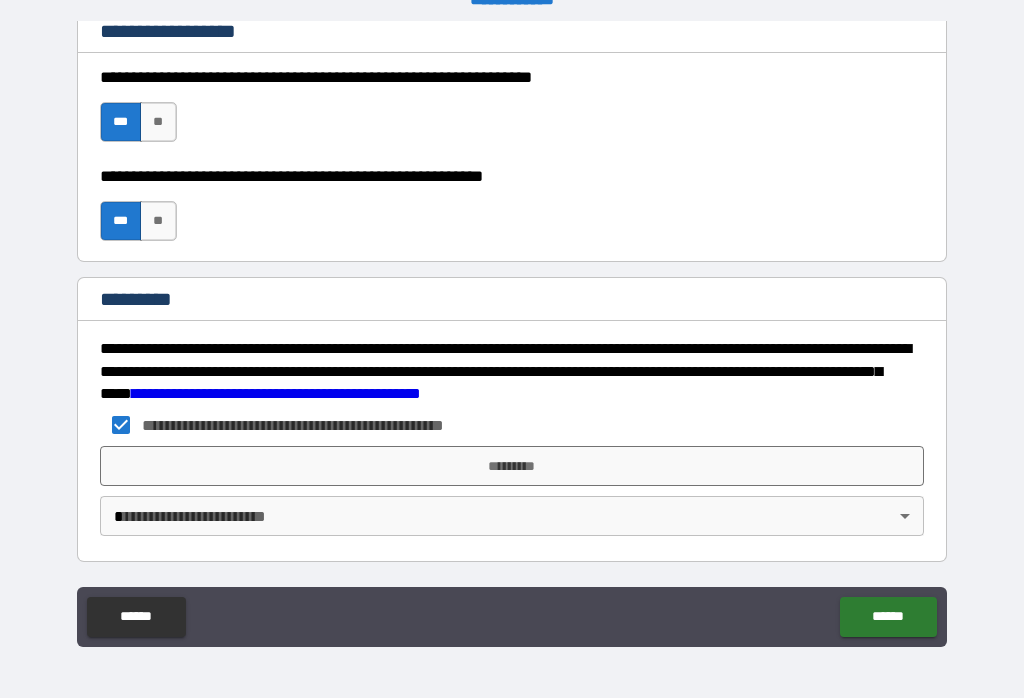 click on "*********" at bounding box center [512, 466] 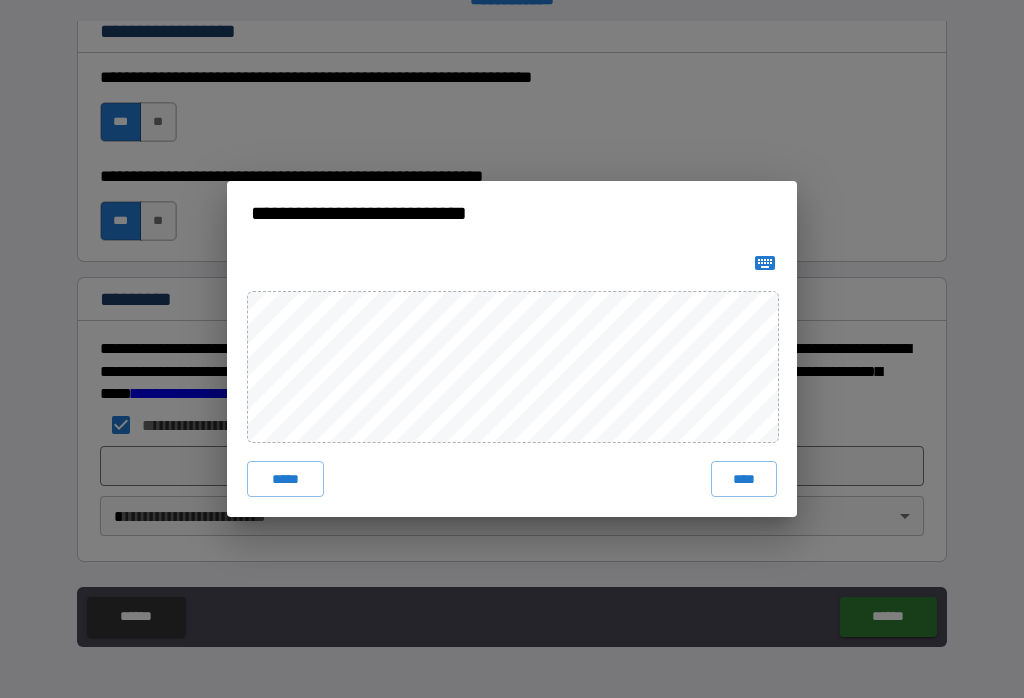 click on "****" at bounding box center [744, 479] 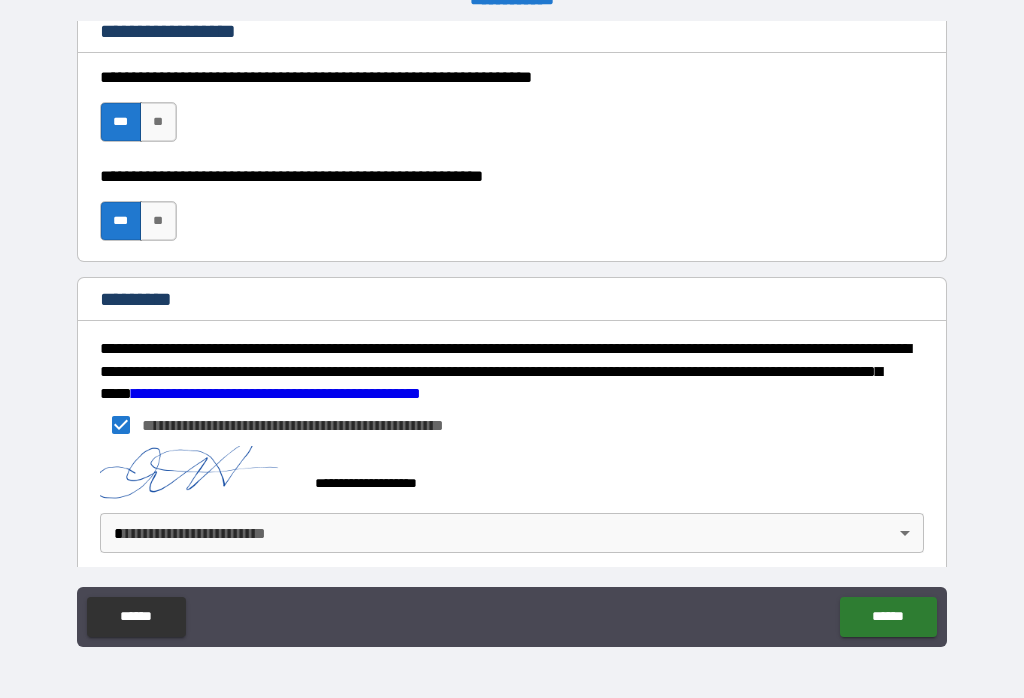 click on "**********" at bounding box center (512, 333) 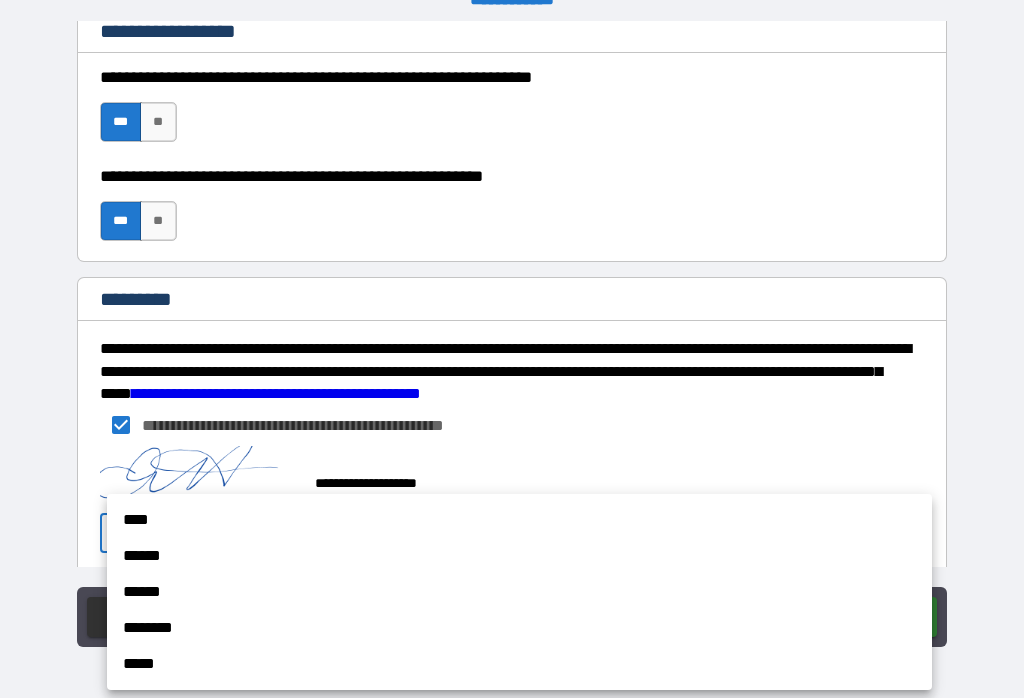 click on "******" at bounding box center [519, 556] 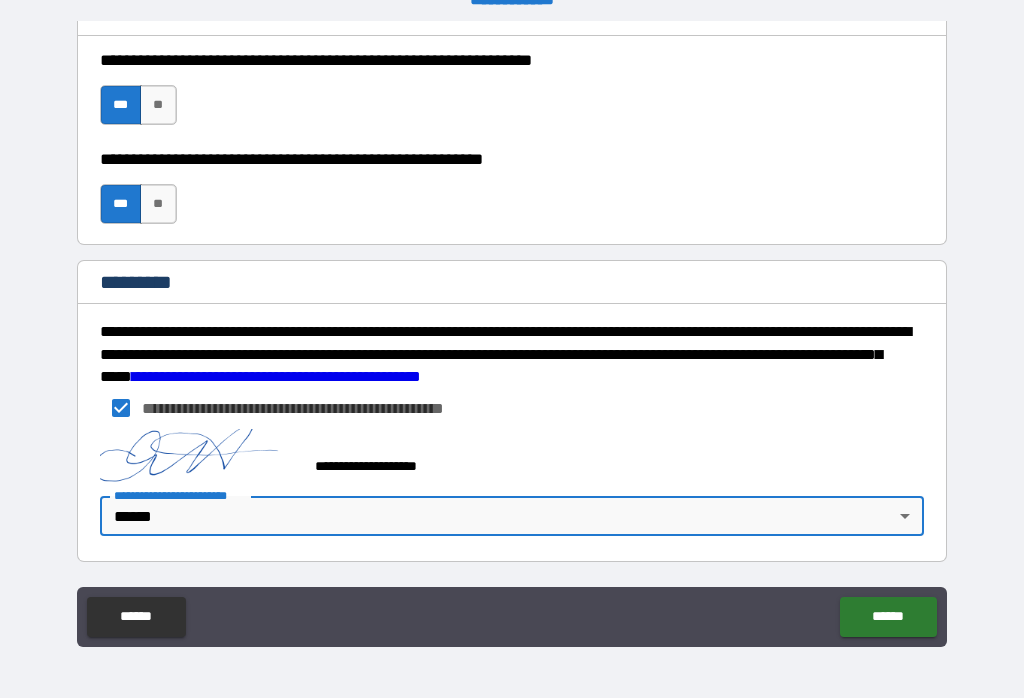 scroll, scrollTop: 3057, scrollLeft: 0, axis: vertical 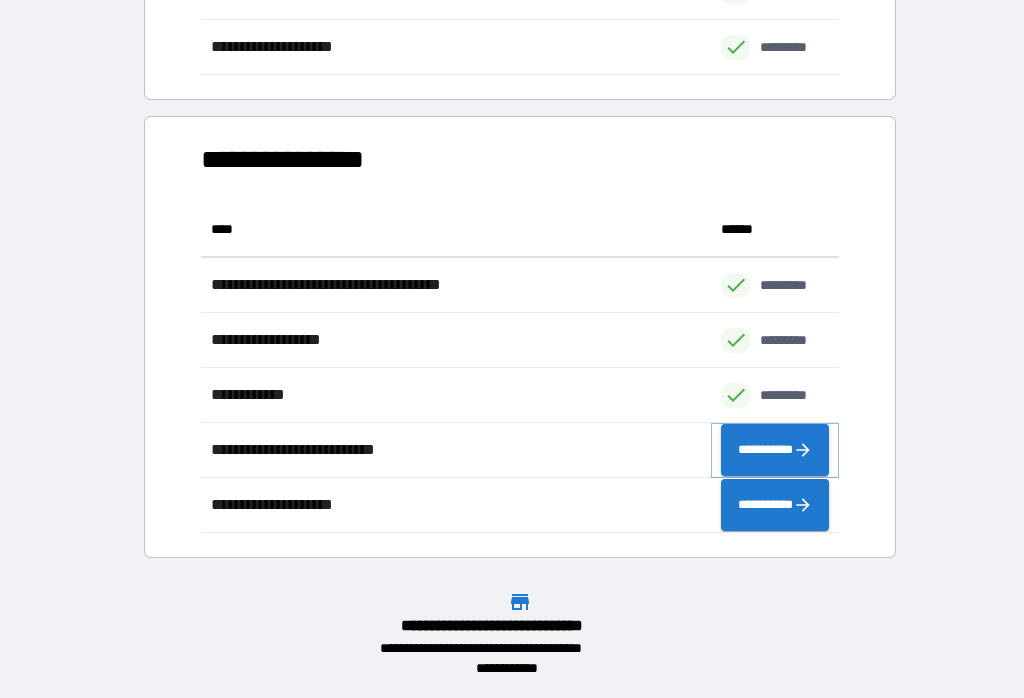click on "**********" at bounding box center [775, 450] 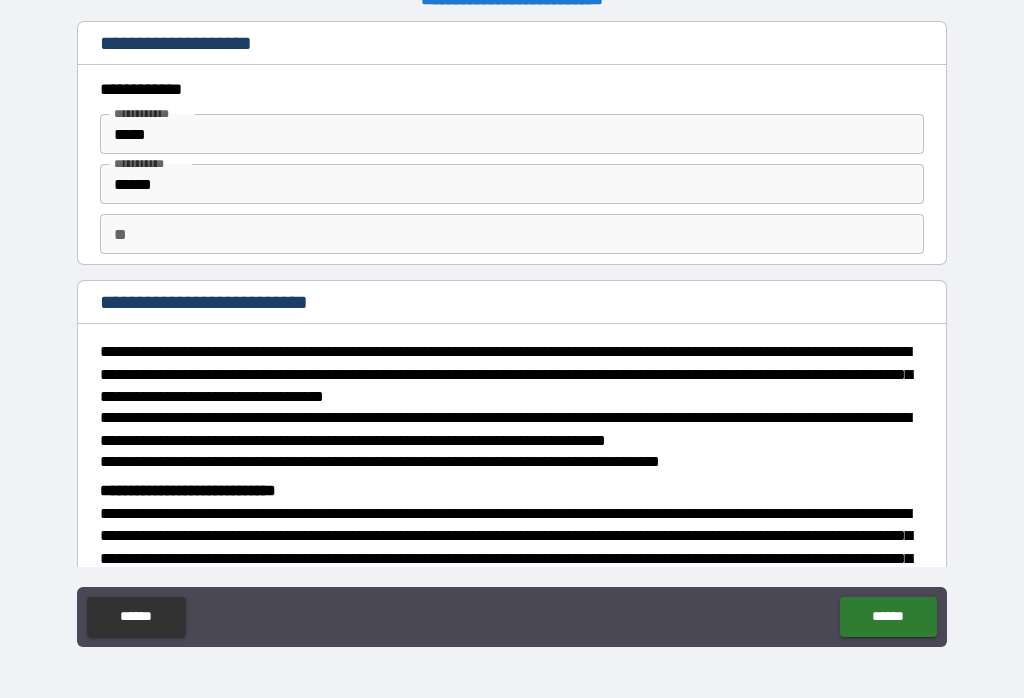 click on "**" at bounding box center [512, 234] 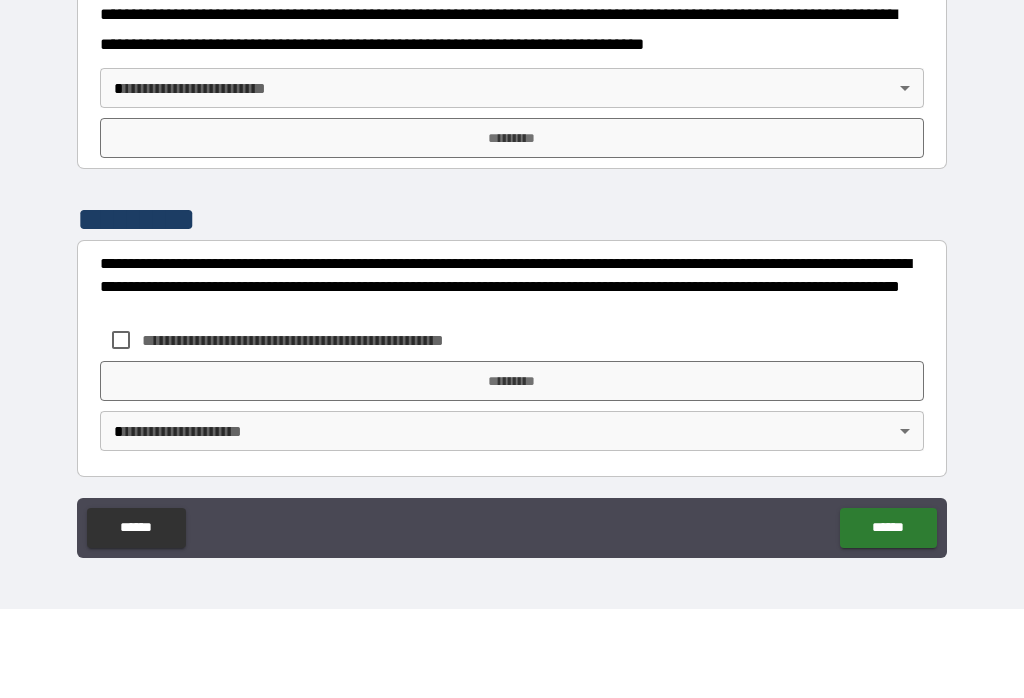 scroll, scrollTop: 717, scrollLeft: 0, axis: vertical 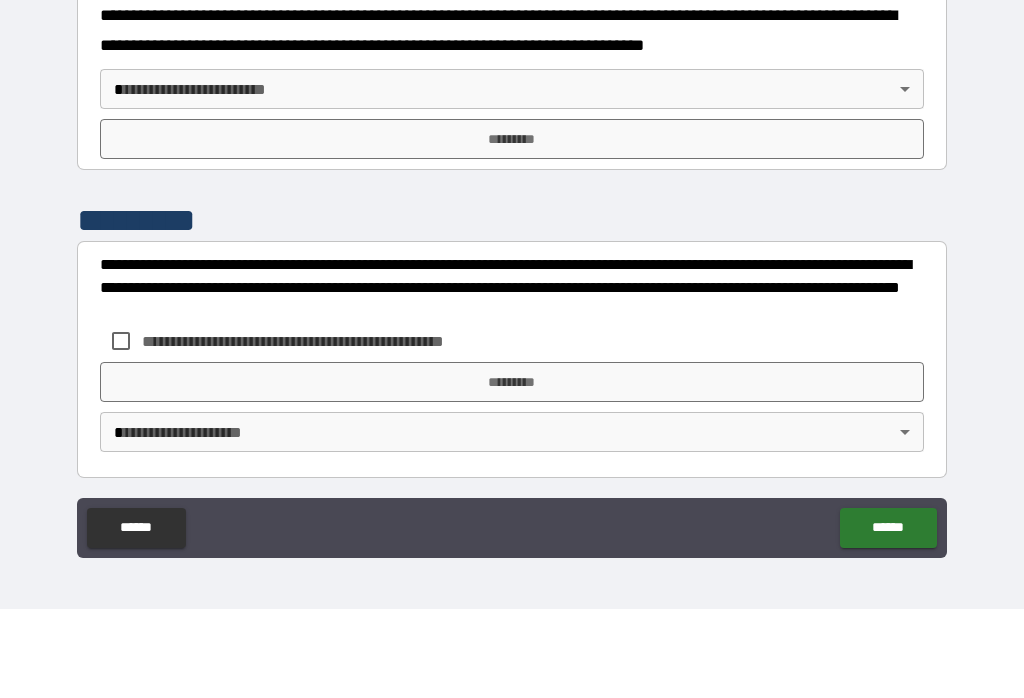 click on "**********" at bounding box center [512, 333] 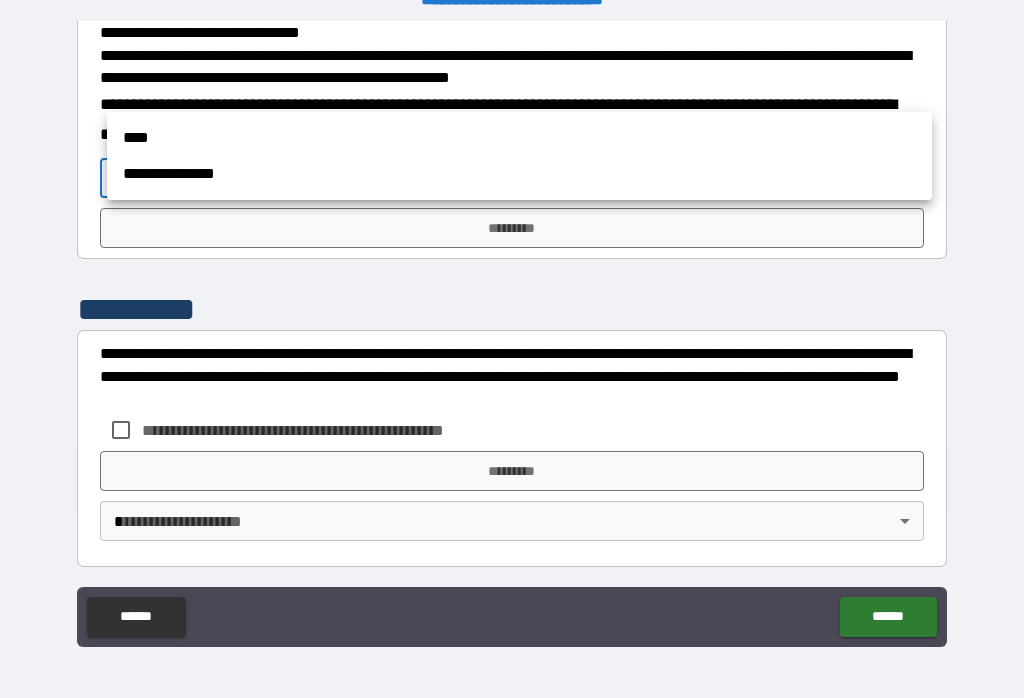 click on "**********" at bounding box center (519, 174) 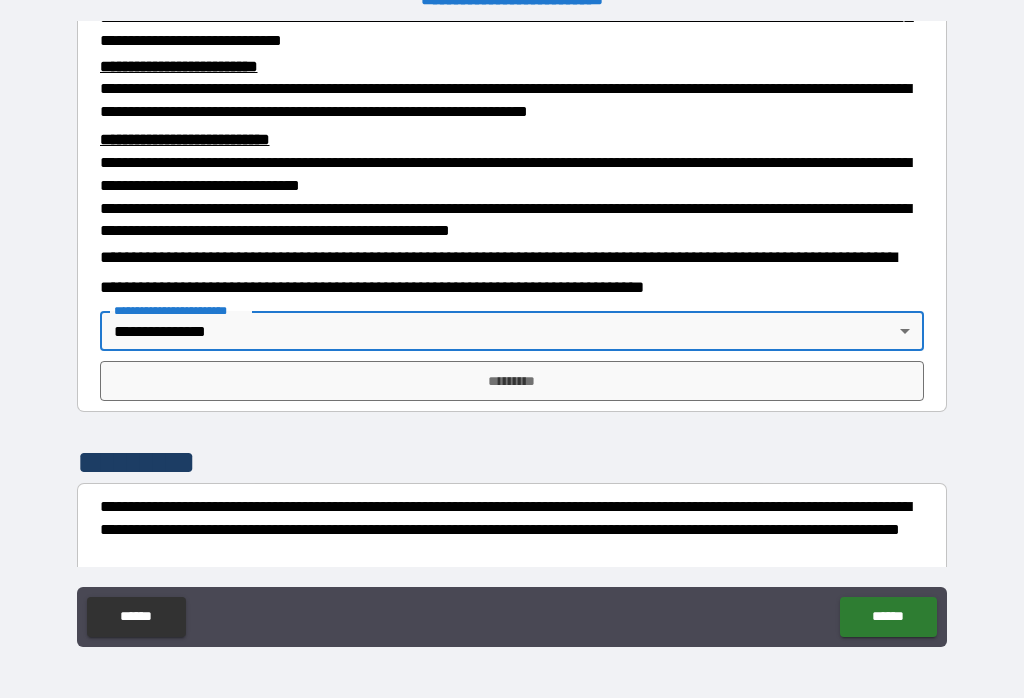scroll, scrollTop: 559, scrollLeft: 0, axis: vertical 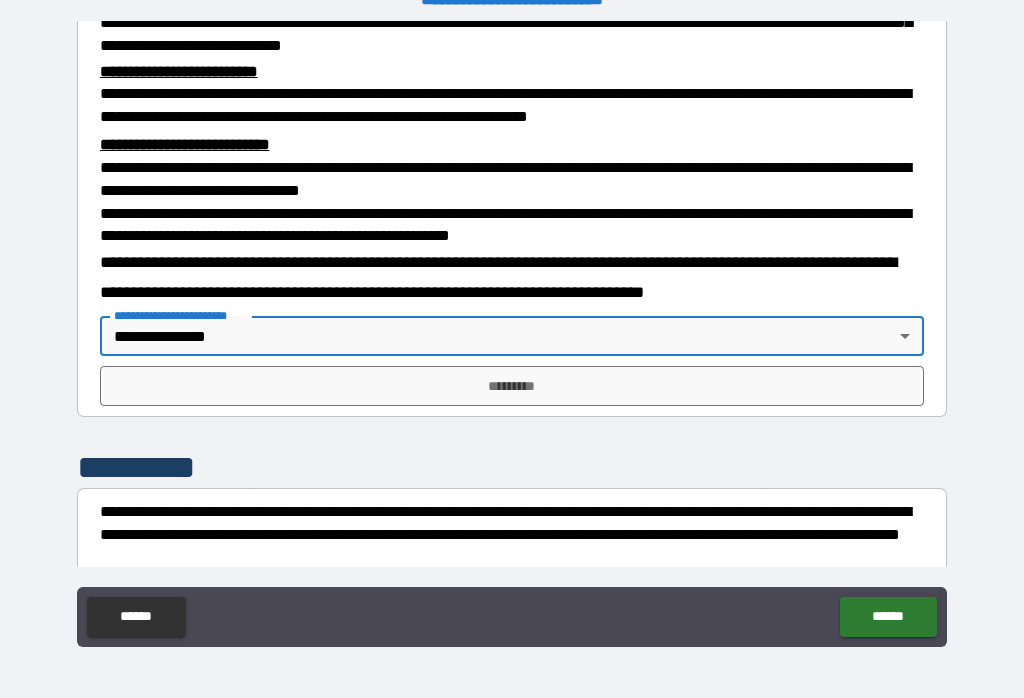 click on "*********" at bounding box center (512, 386) 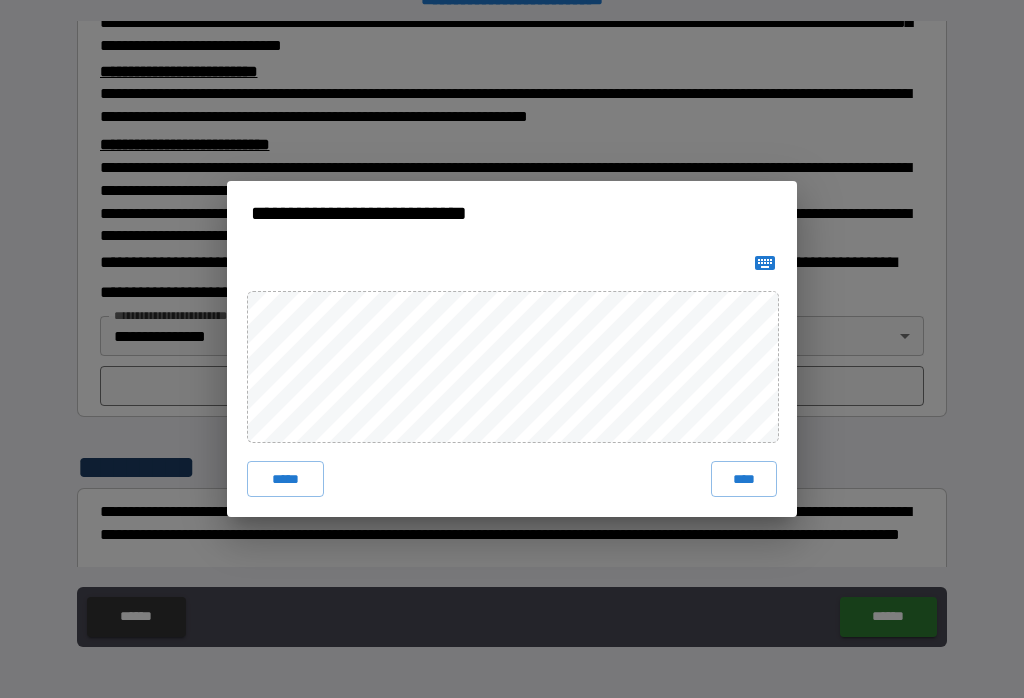 click on "****" at bounding box center (744, 479) 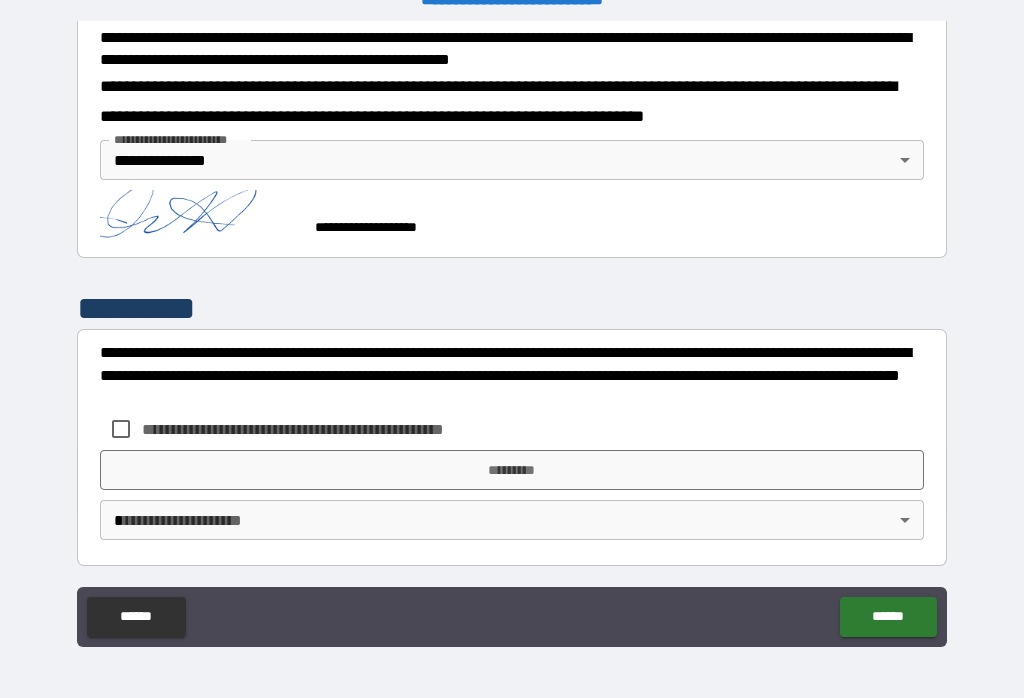 scroll, scrollTop: 734, scrollLeft: 0, axis: vertical 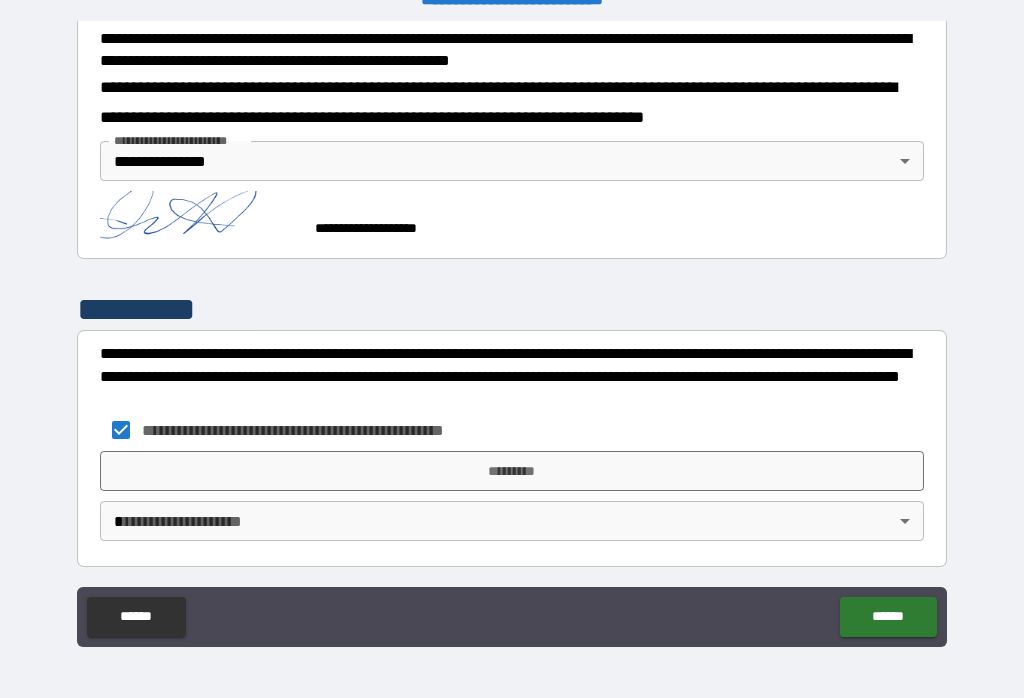 click on "*********" at bounding box center [512, 471] 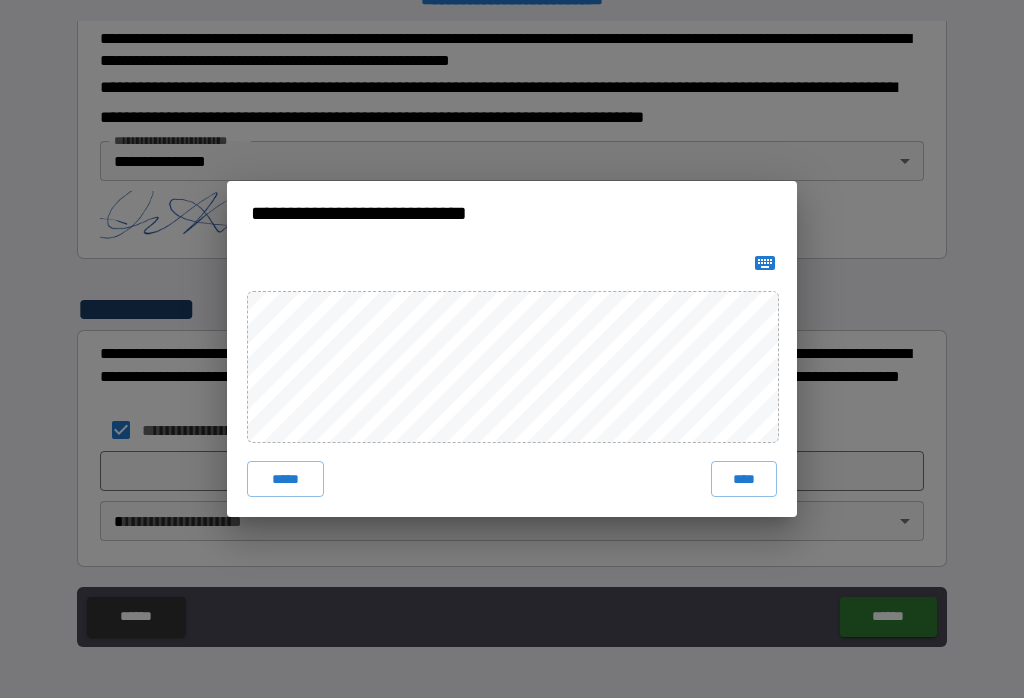 click on "****" at bounding box center (744, 479) 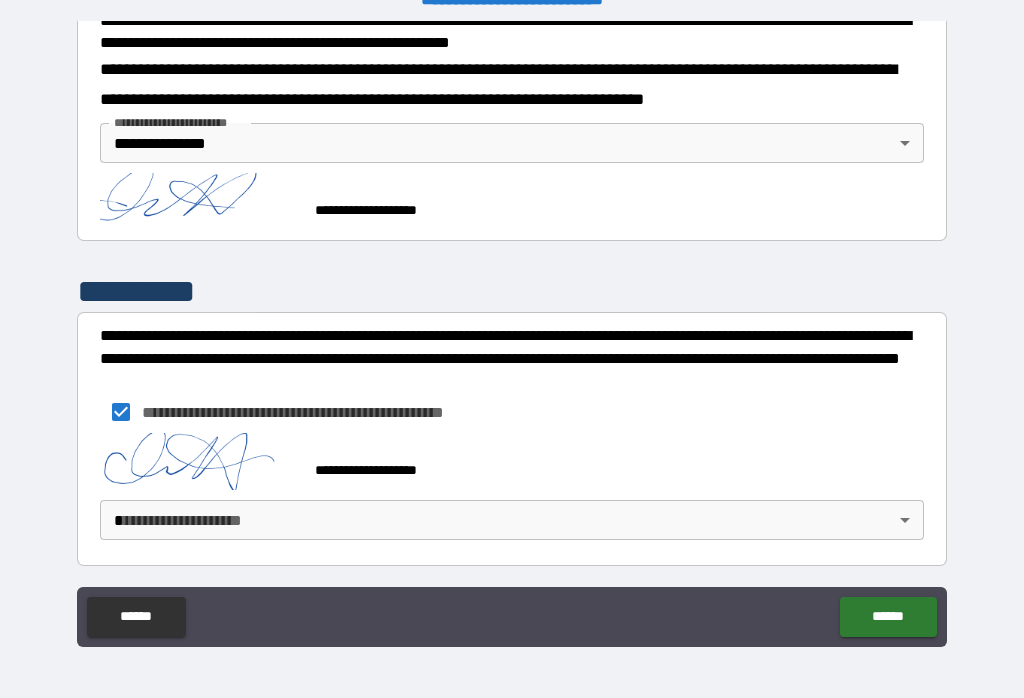 scroll, scrollTop: 751, scrollLeft: 0, axis: vertical 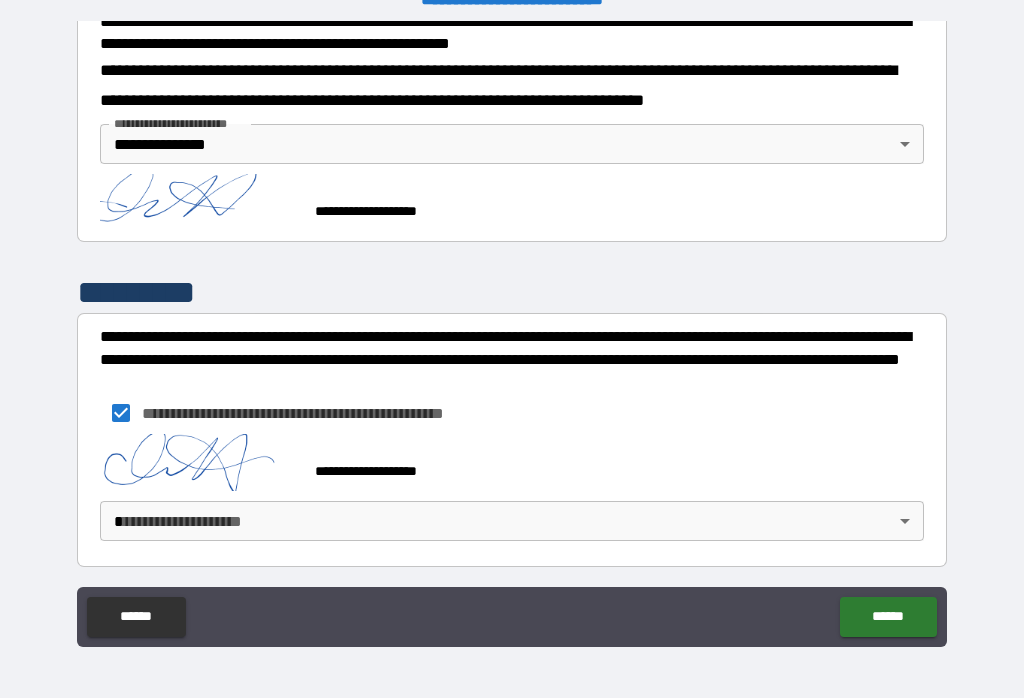click on "**********" at bounding box center [512, 333] 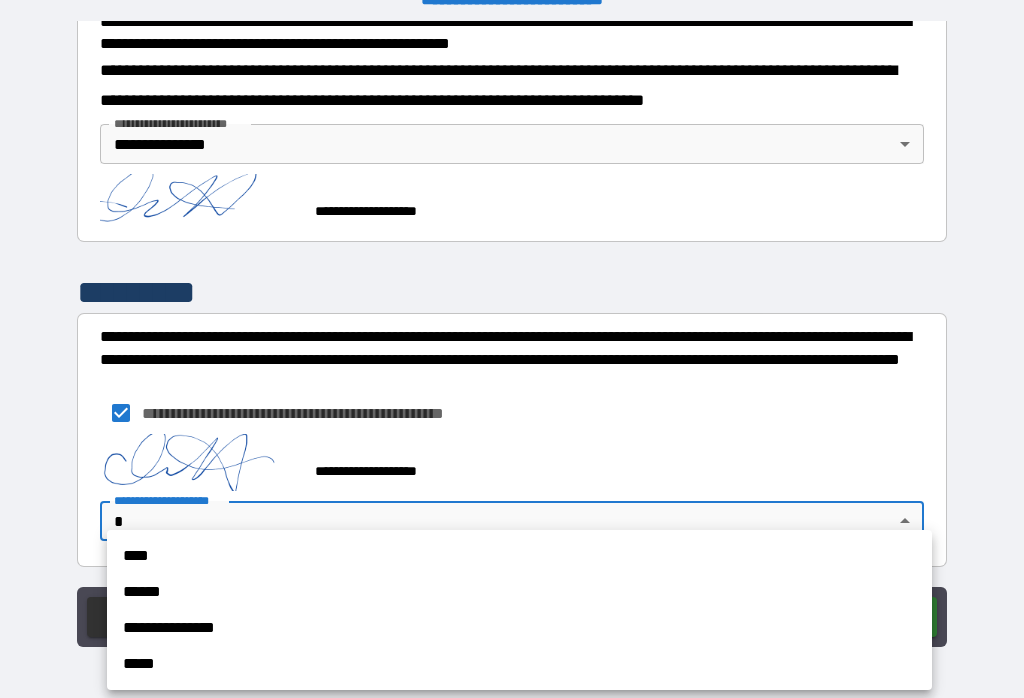 click on "**********" at bounding box center [519, 628] 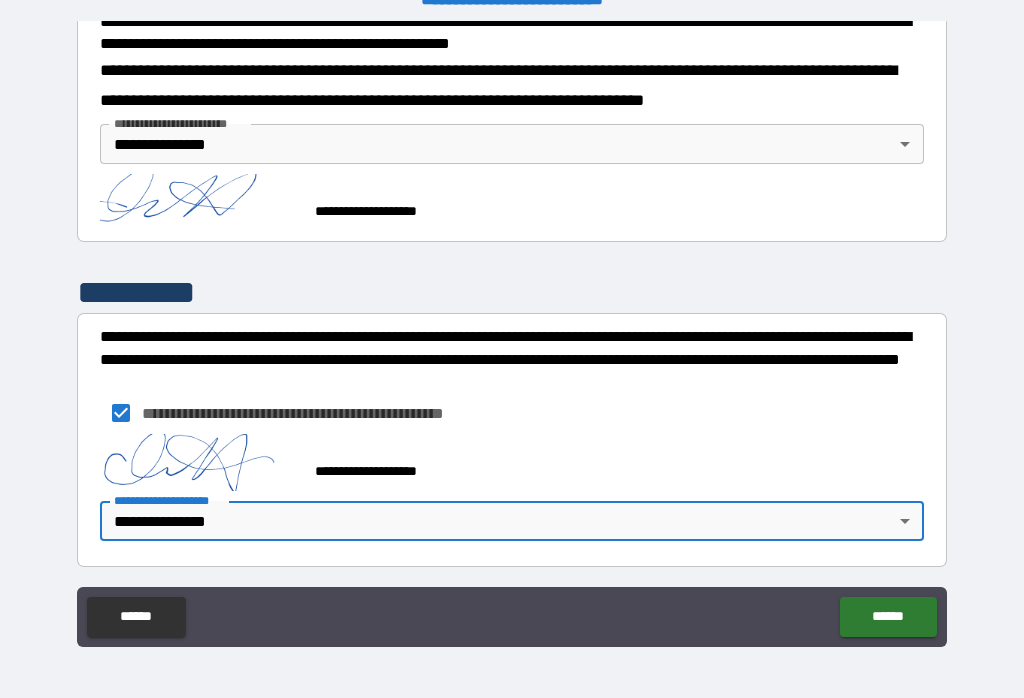click on "******" at bounding box center (888, 617) 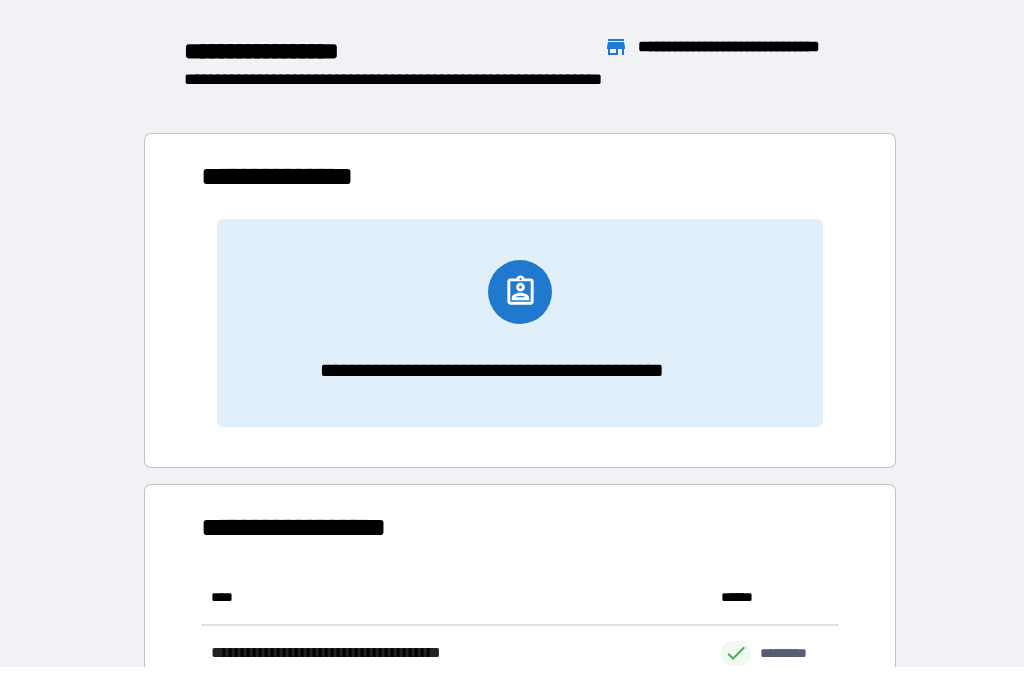 scroll, scrollTop: 331, scrollLeft: 638, axis: both 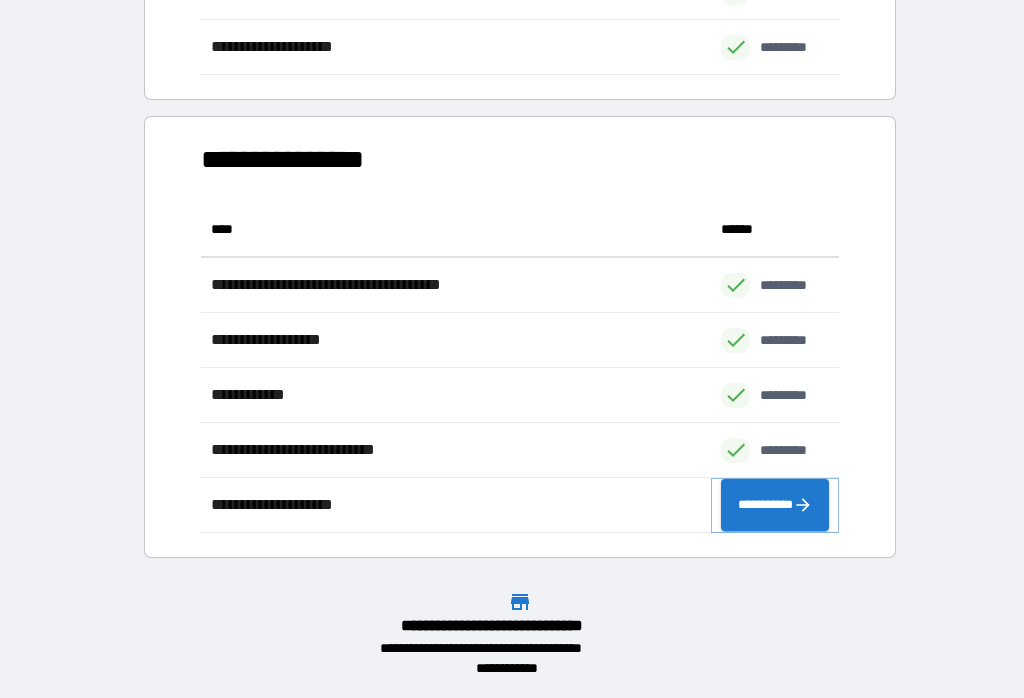 click on "**********" at bounding box center (775, 505) 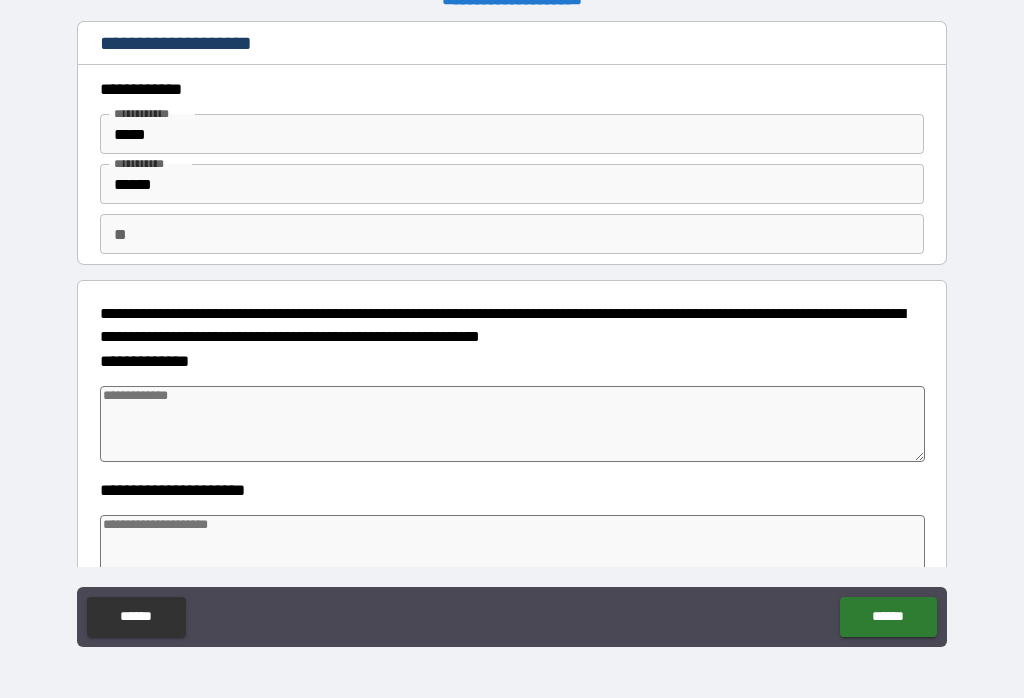 click on "**" at bounding box center (512, 234) 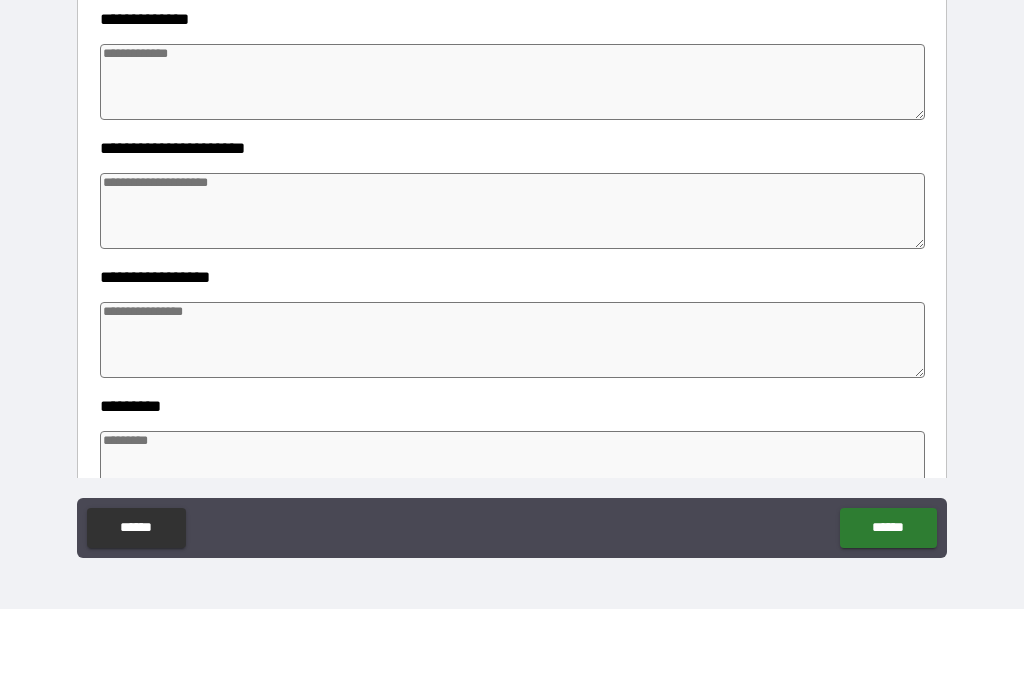 scroll, scrollTop: 221, scrollLeft: 0, axis: vertical 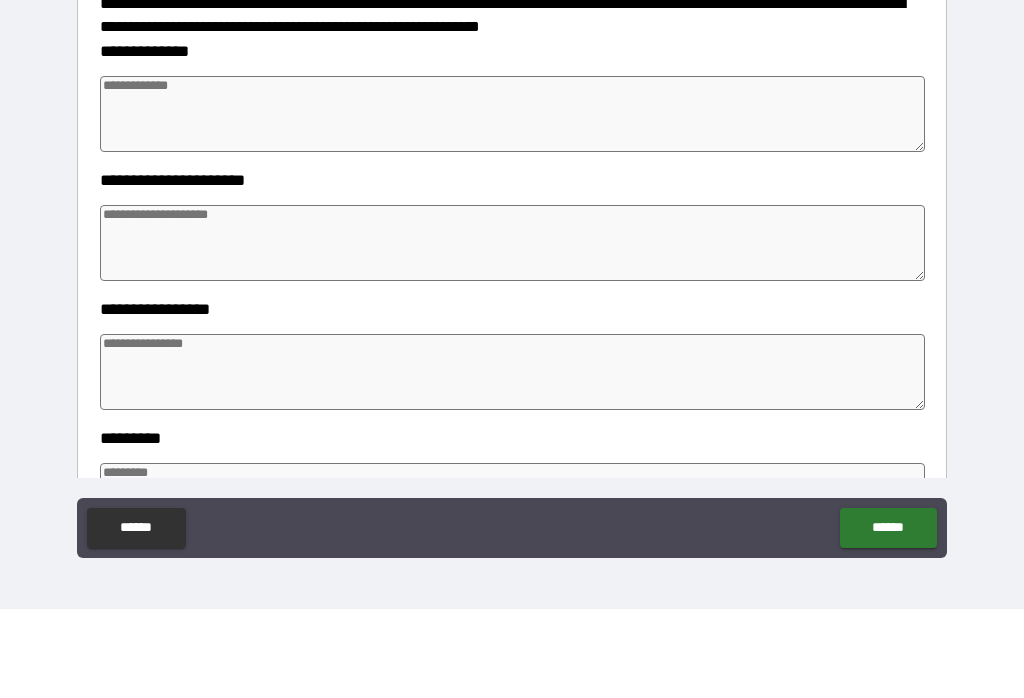 click at bounding box center (513, 203) 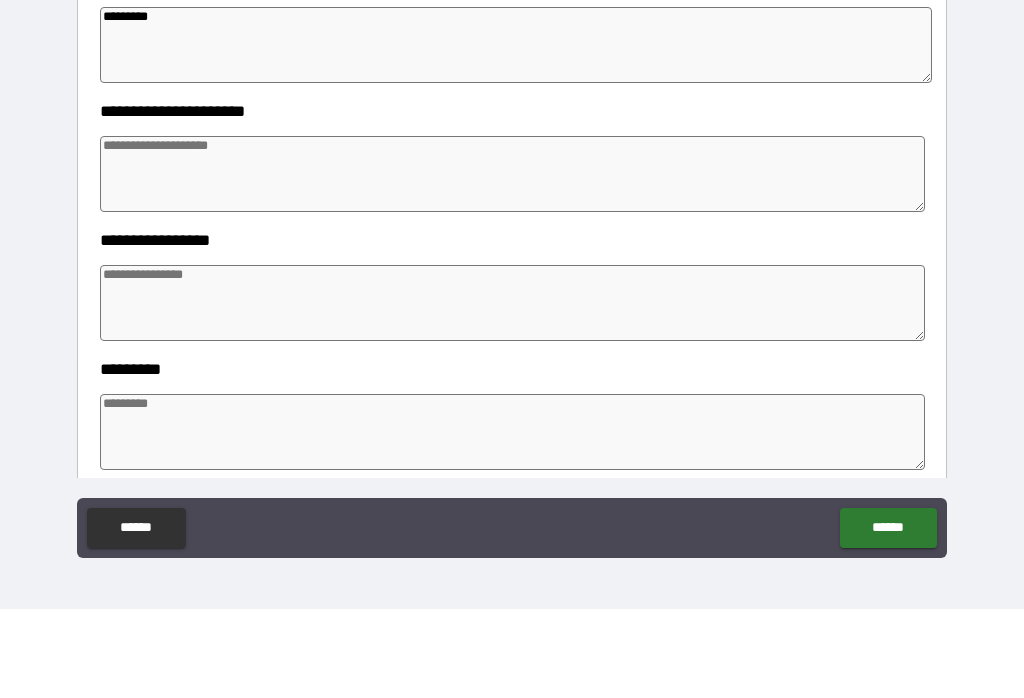 scroll, scrollTop: 302, scrollLeft: 0, axis: vertical 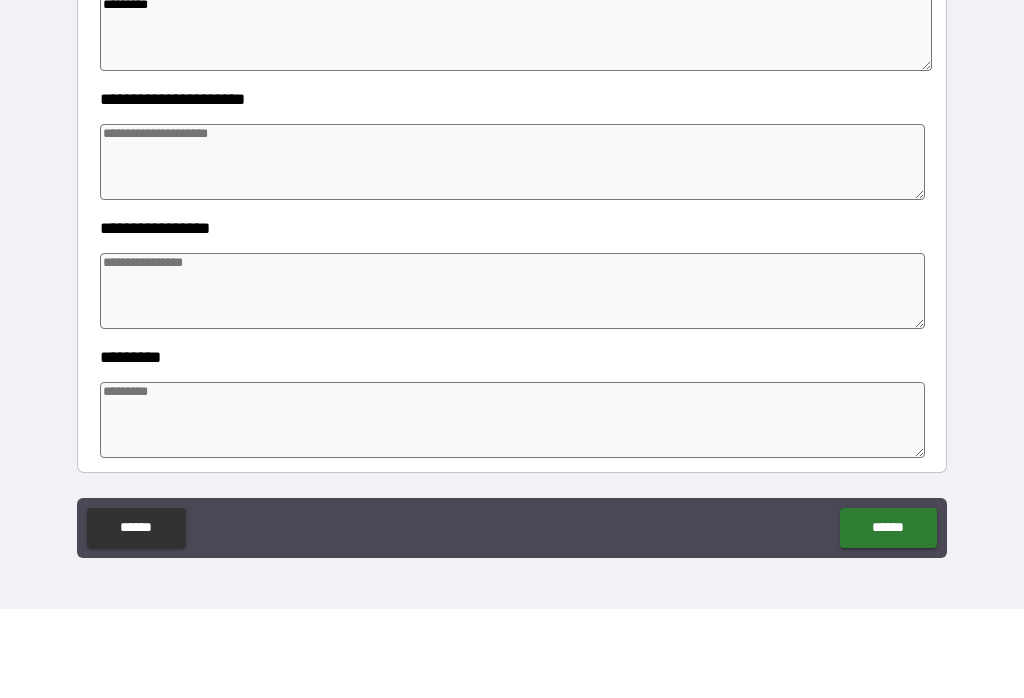click at bounding box center [513, 251] 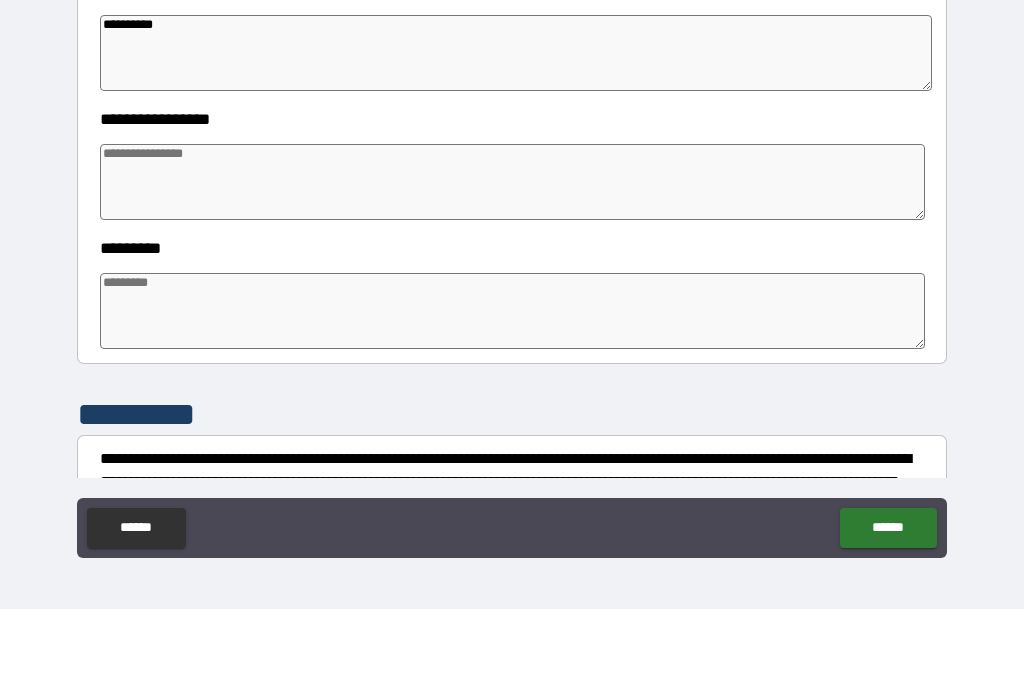 scroll, scrollTop: 418, scrollLeft: 0, axis: vertical 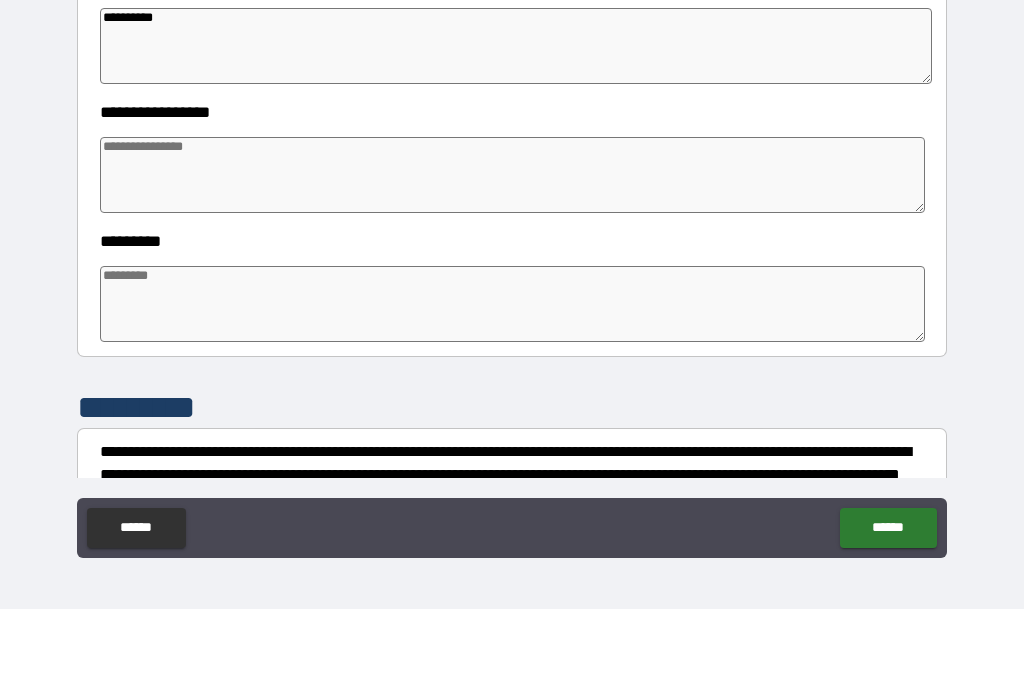 click at bounding box center (513, 264) 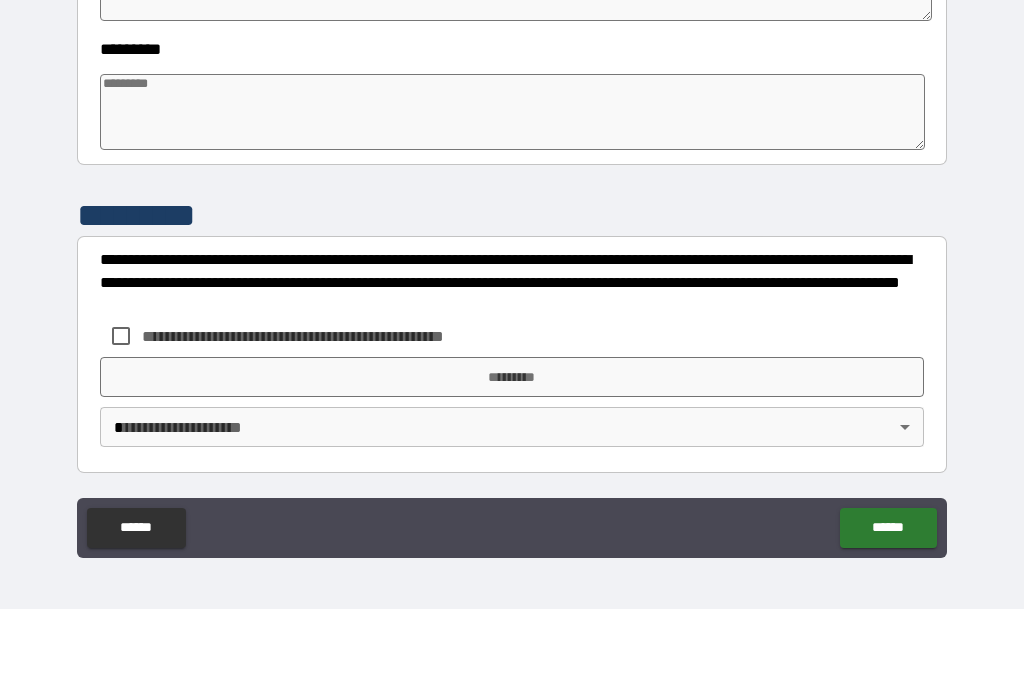 click at bounding box center [513, 201] 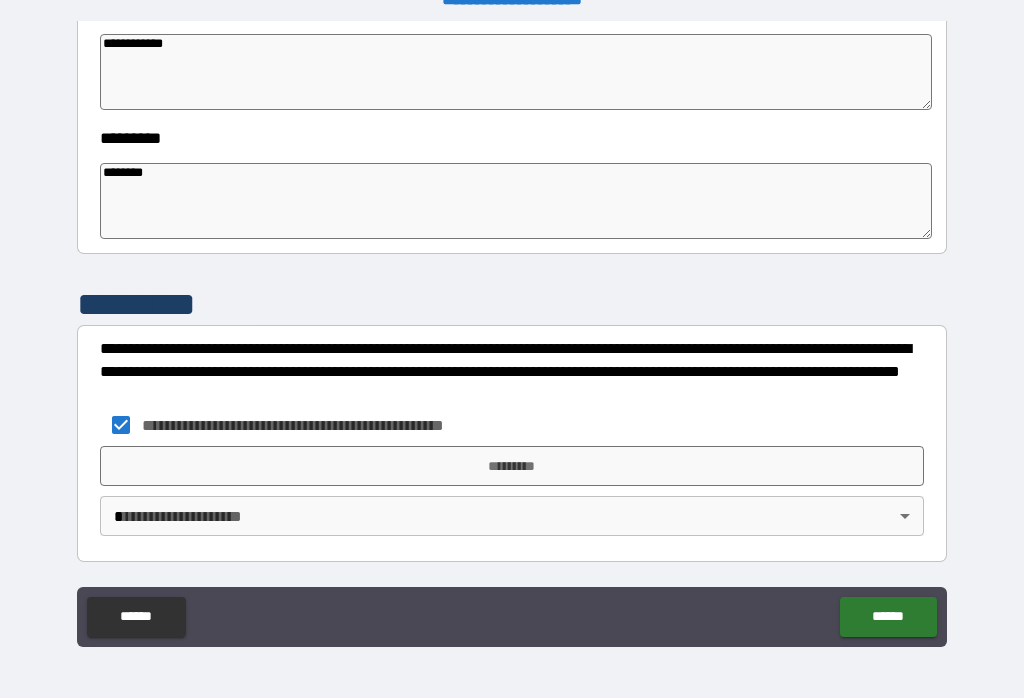click on "*********" at bounding box center [512, 466] 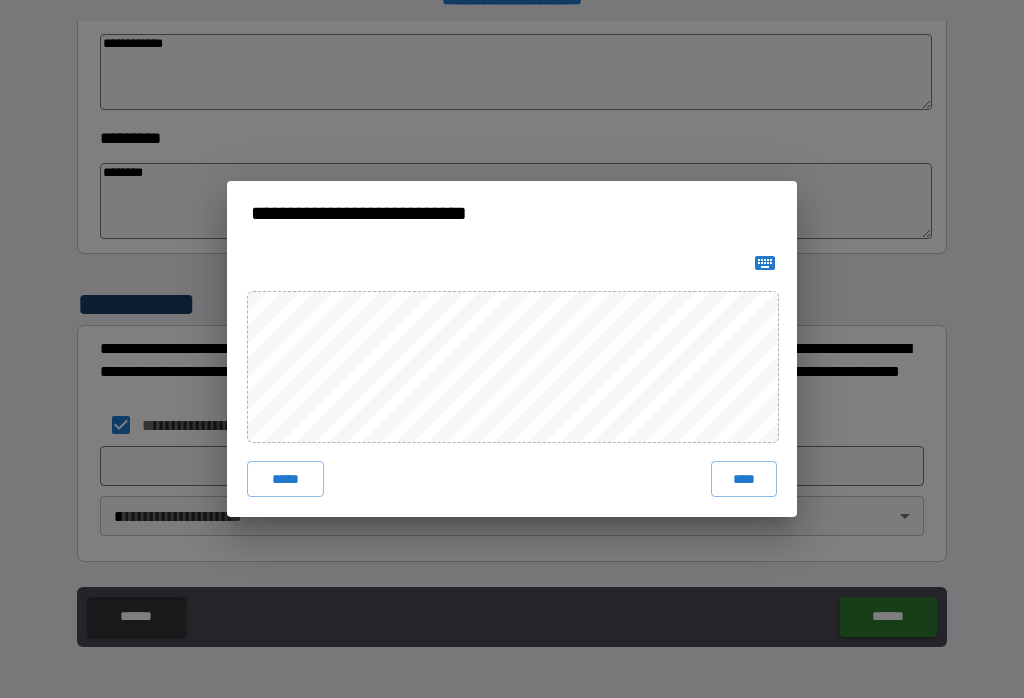 click on "****" at bounding box center (744, 479) 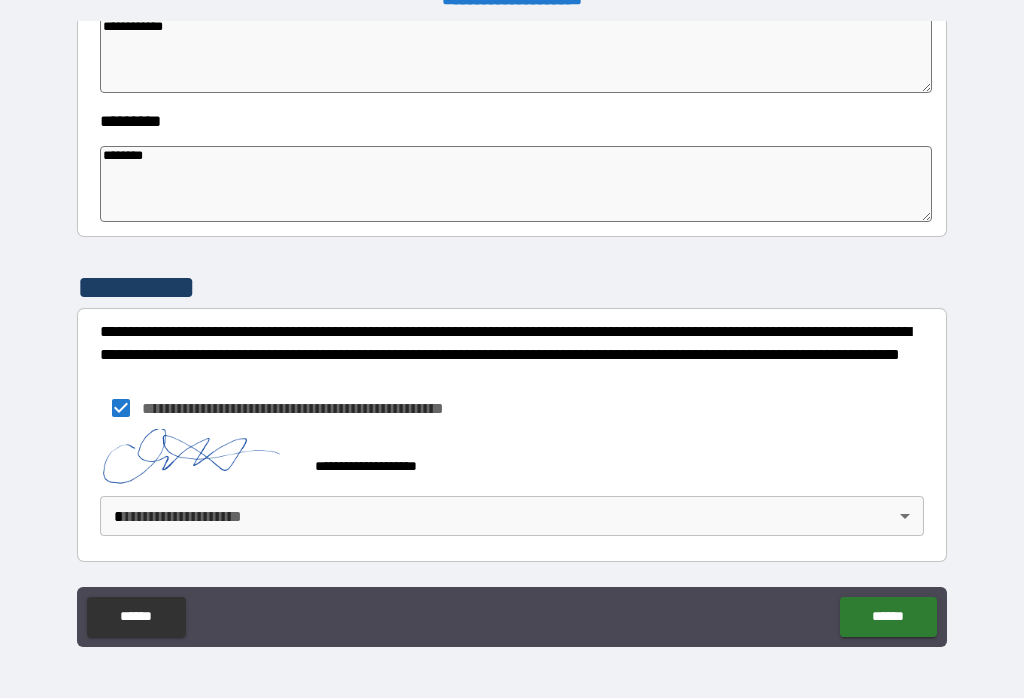 scroll, scrollTop: 627, scrollLeft: 0, axis: vertical 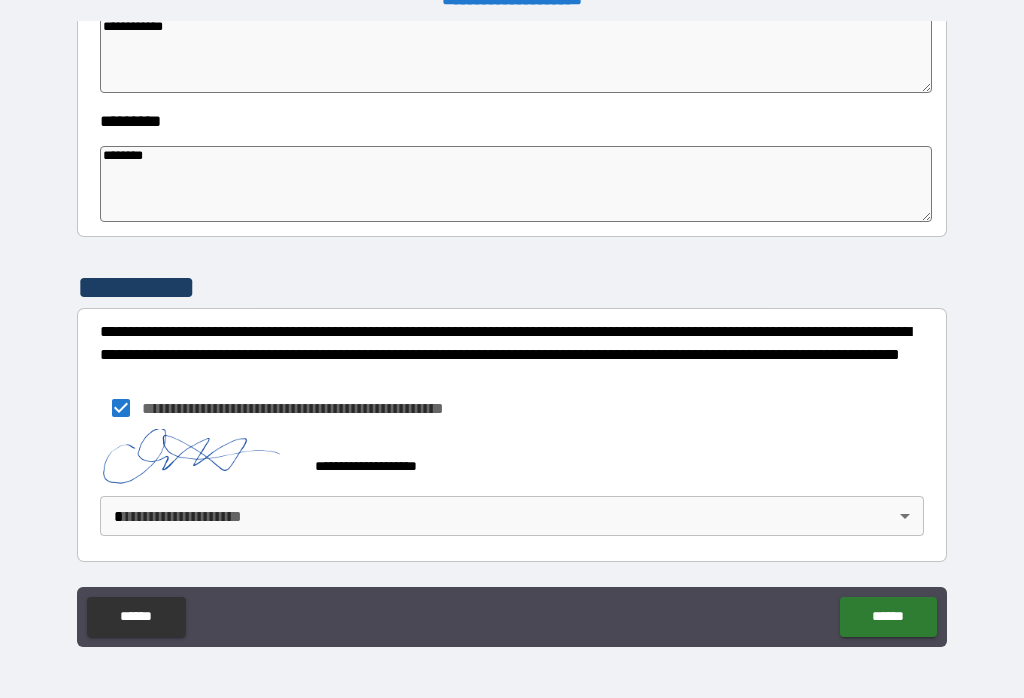 click on "**********" at bounding box center (512, 333) 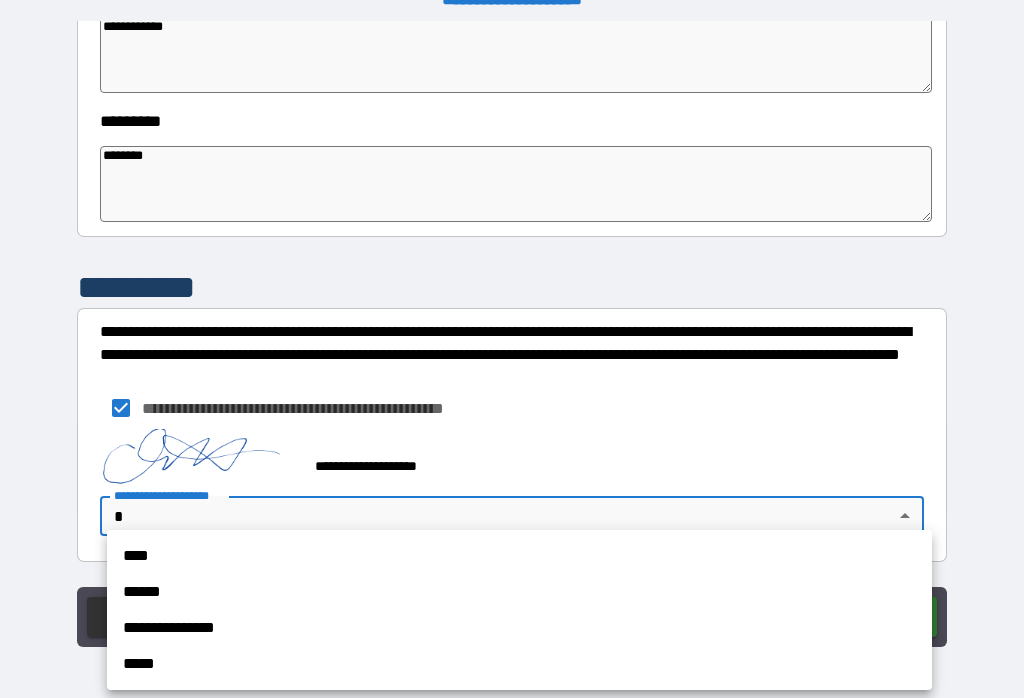click on "**********" at bounding box center [519, 628] 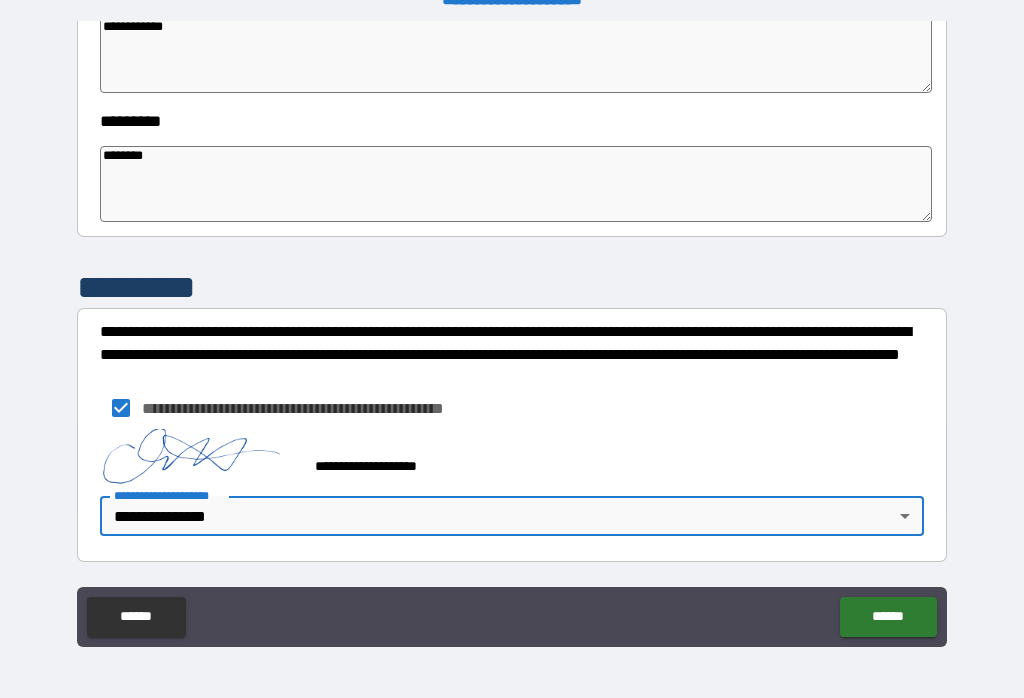 click on "******" at bounding box center (888, 617) 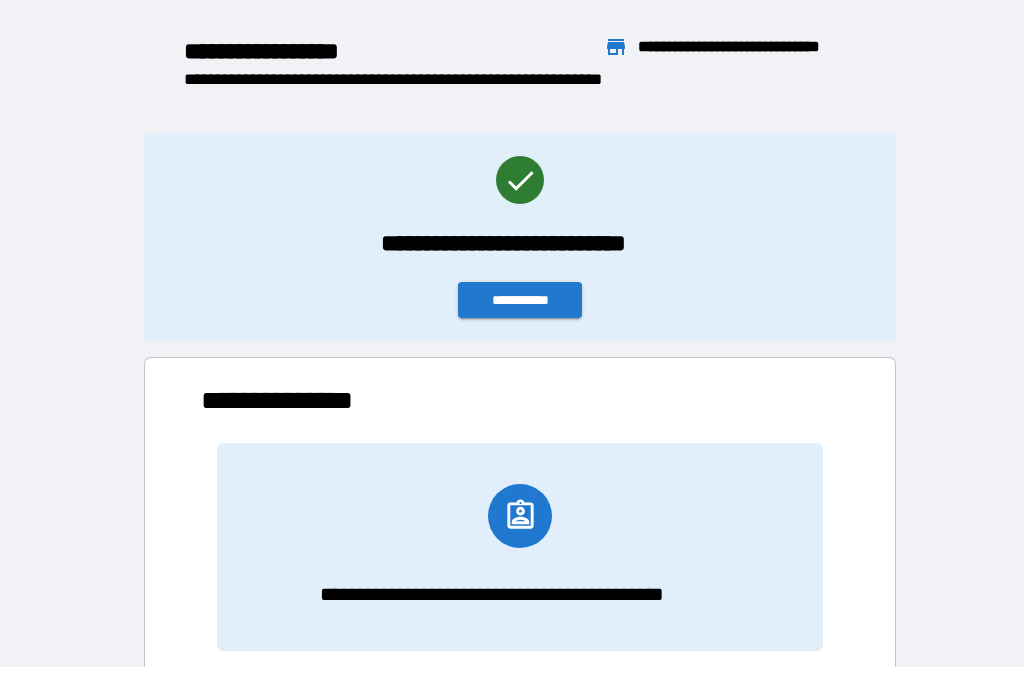 scroll, scrollTop: 1, scrollLeft: 1, axis: both 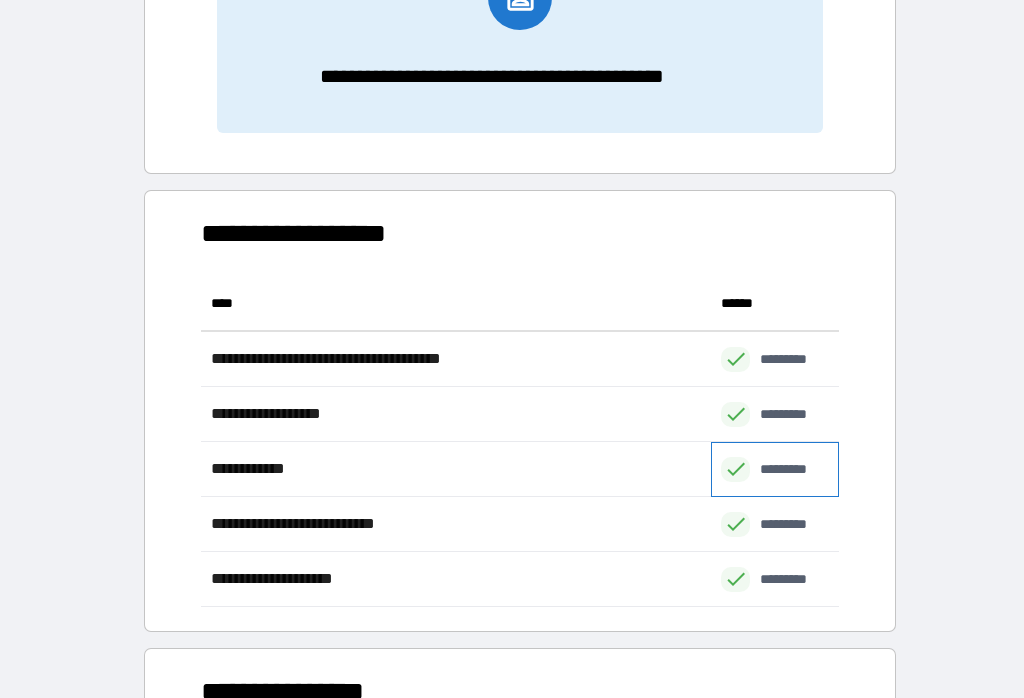 click on "*********" at bounding box center [794, 469] 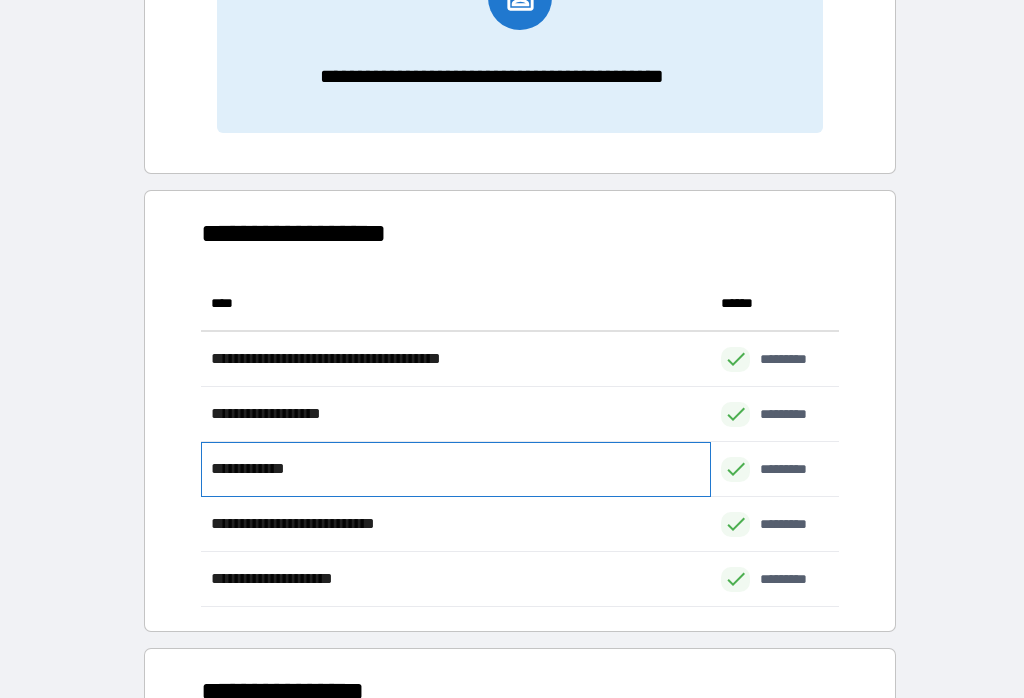 click on "**********" at bounding box center [253, 469] 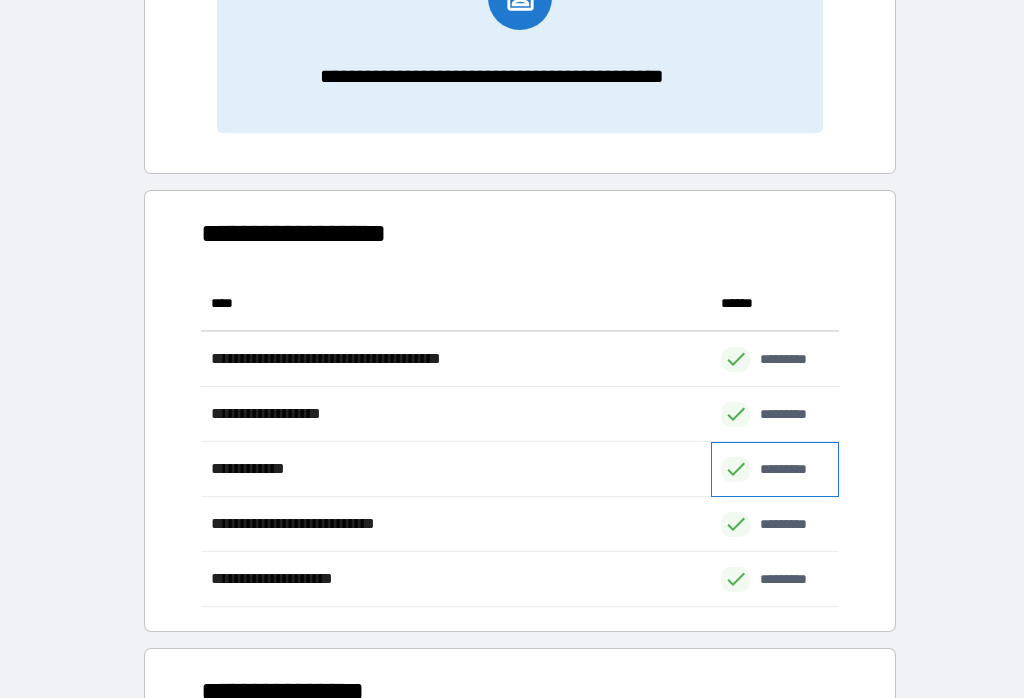 click on "*********" at bounding box center (775, 469) 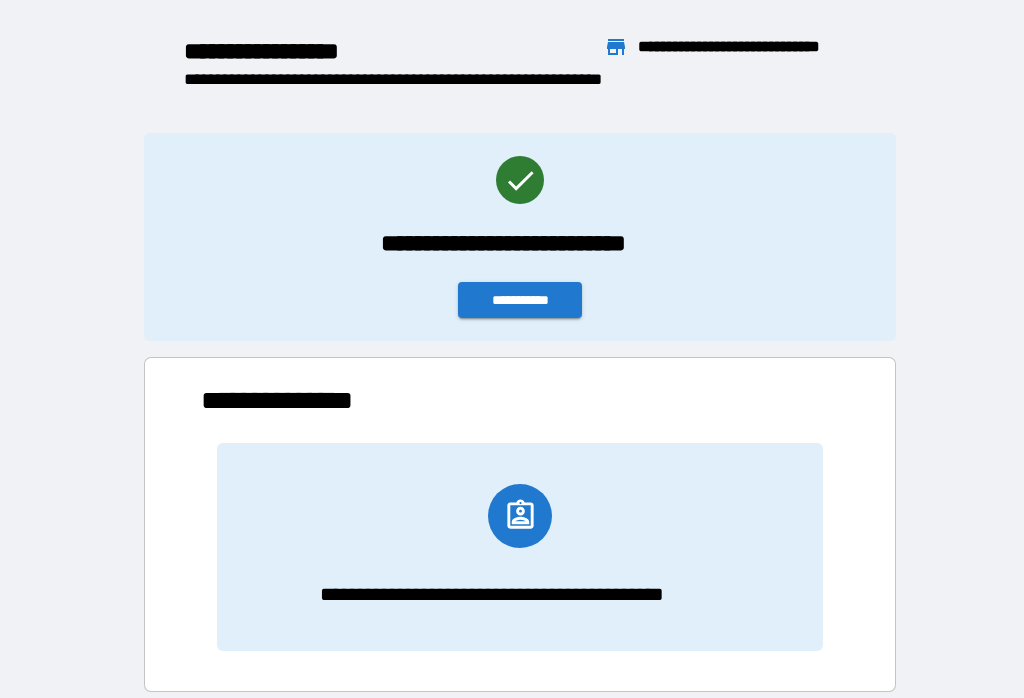 scroll, scrollTop: 0, scrollLeft: 0, axis: both 